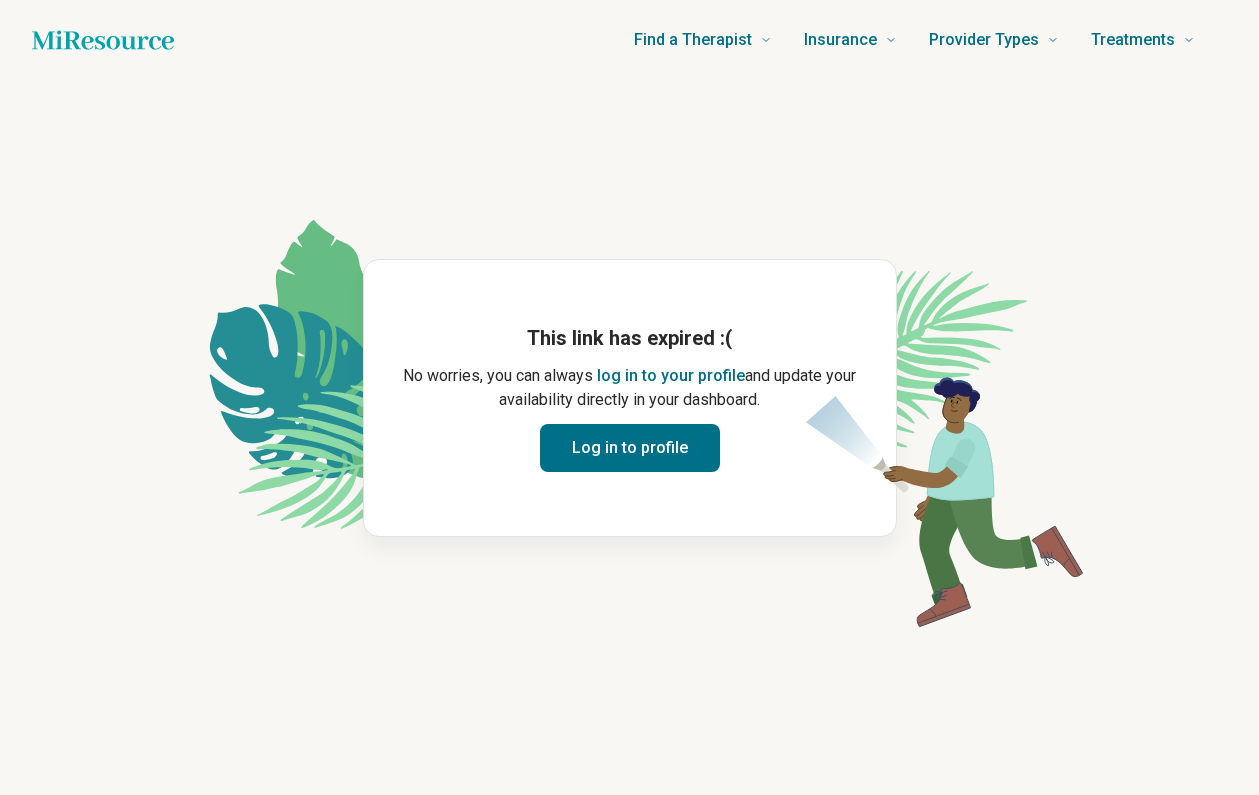 scroll, scrollTop: 0, scrollLeft: 0, axis: both 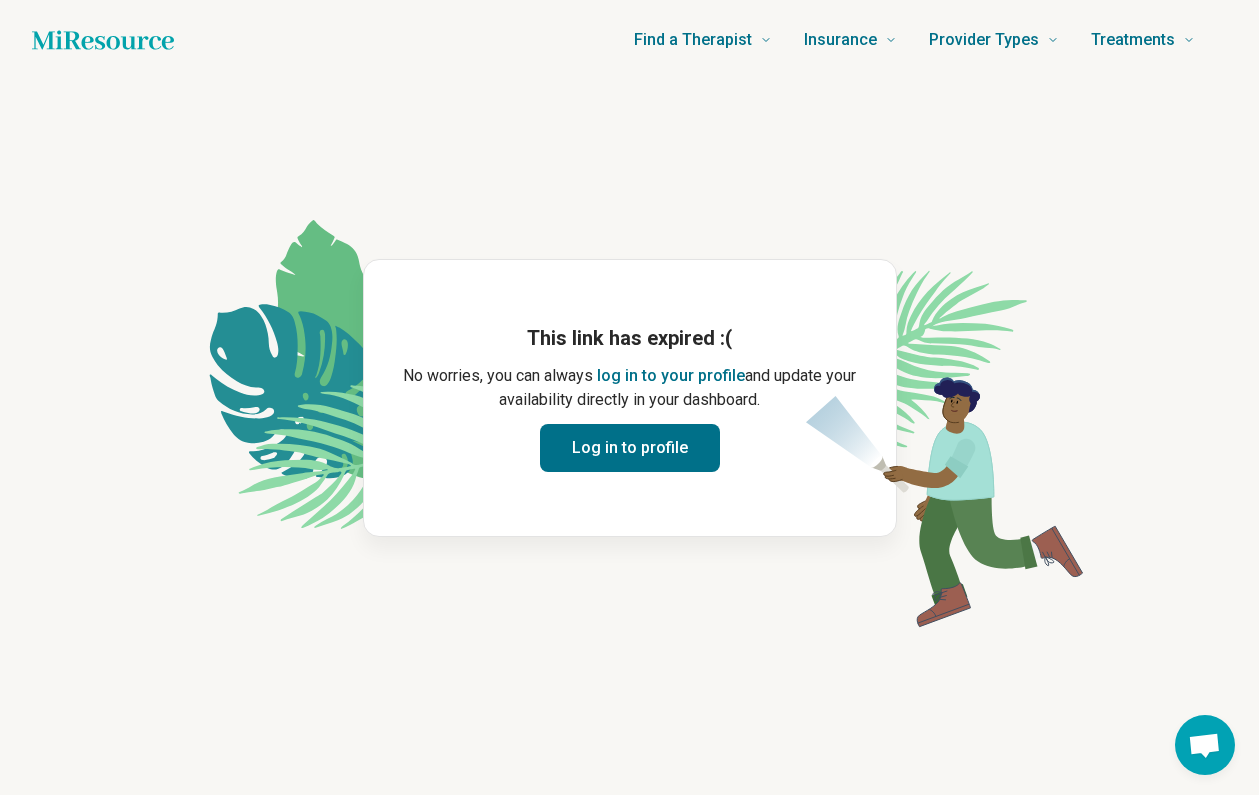 click on "log in to your profile" at bounding box center (671, 376) 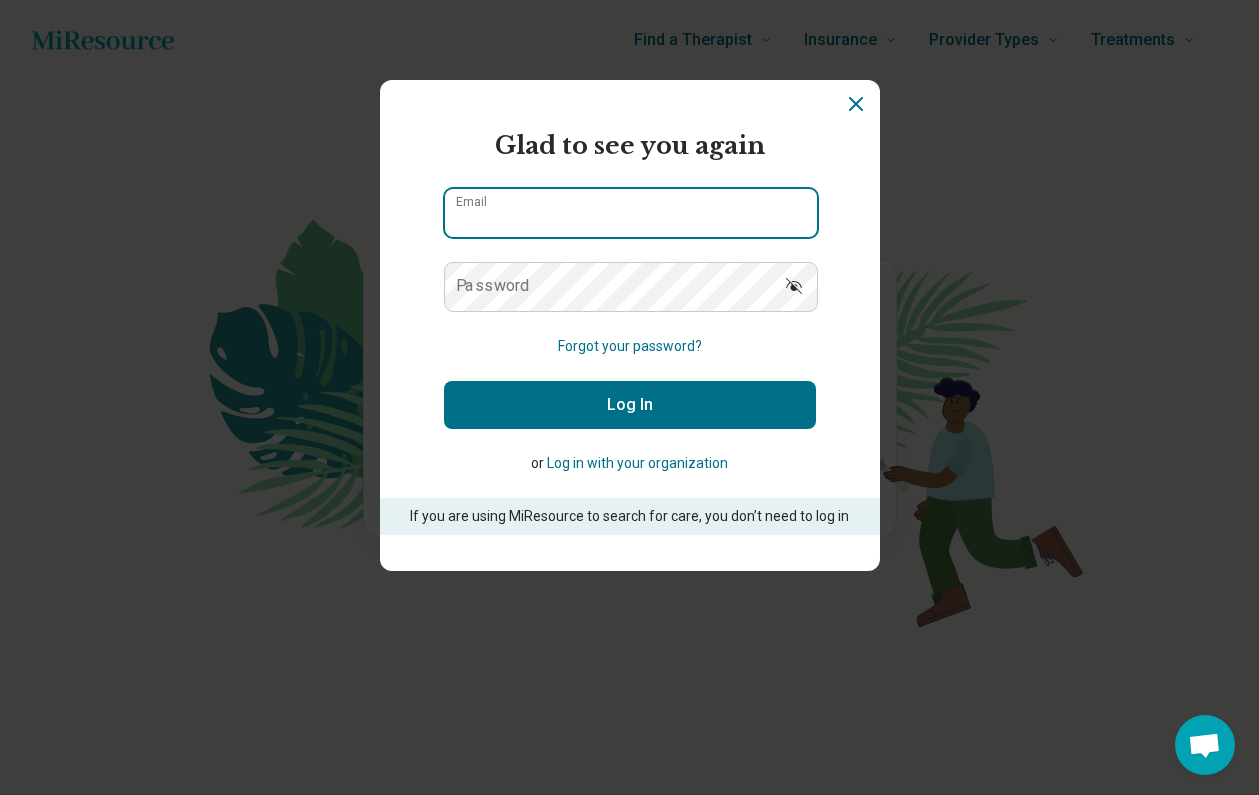 click on "Email" at bounding box center (631, 213) 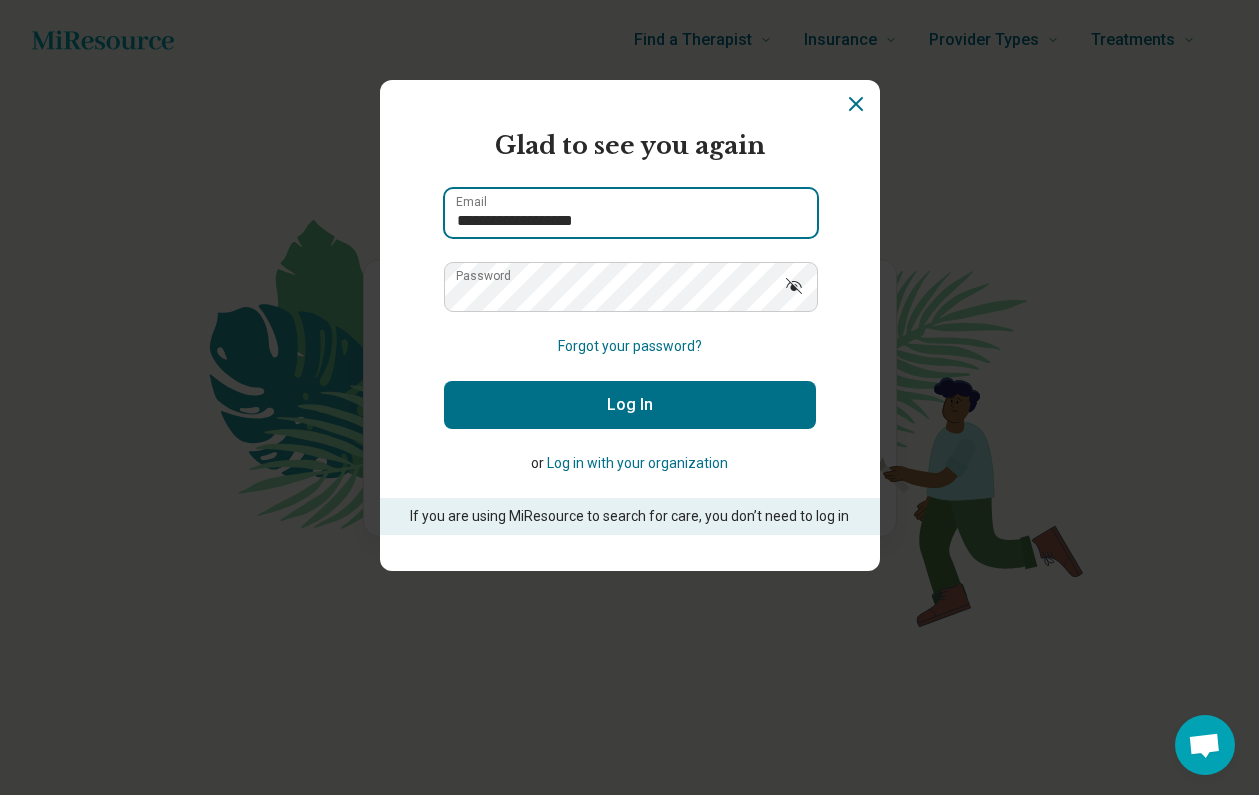 type on "**********" 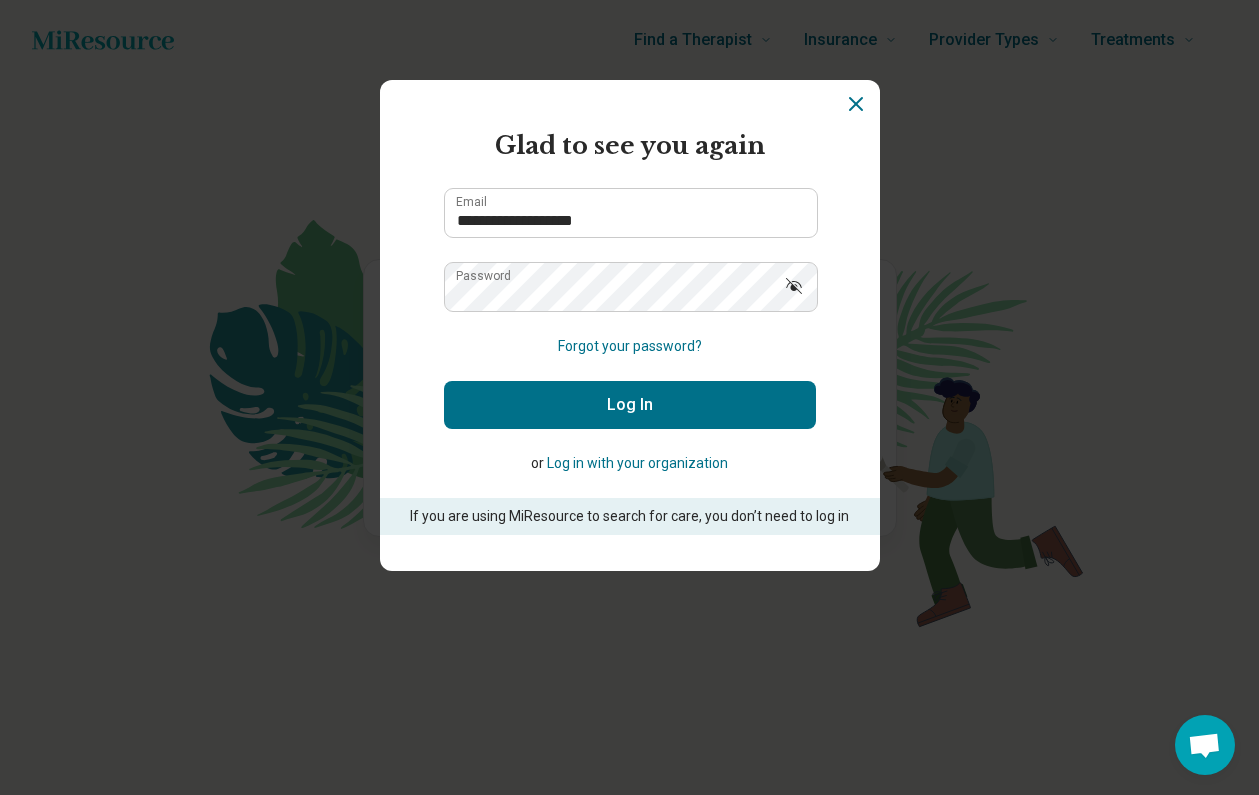 click on "Log In" at bounding box center (630, 405) 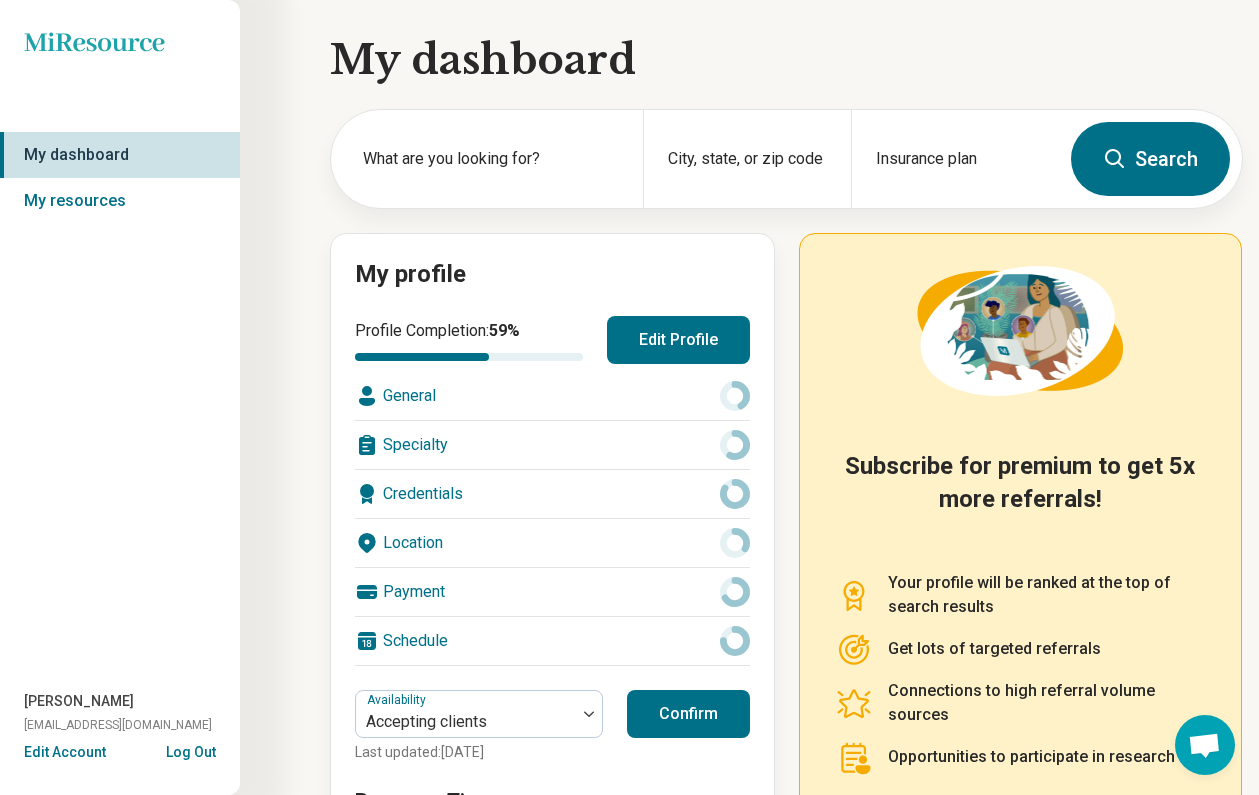 scroll, scrollTop: 173, scrollLeft: 0, axis: vertical 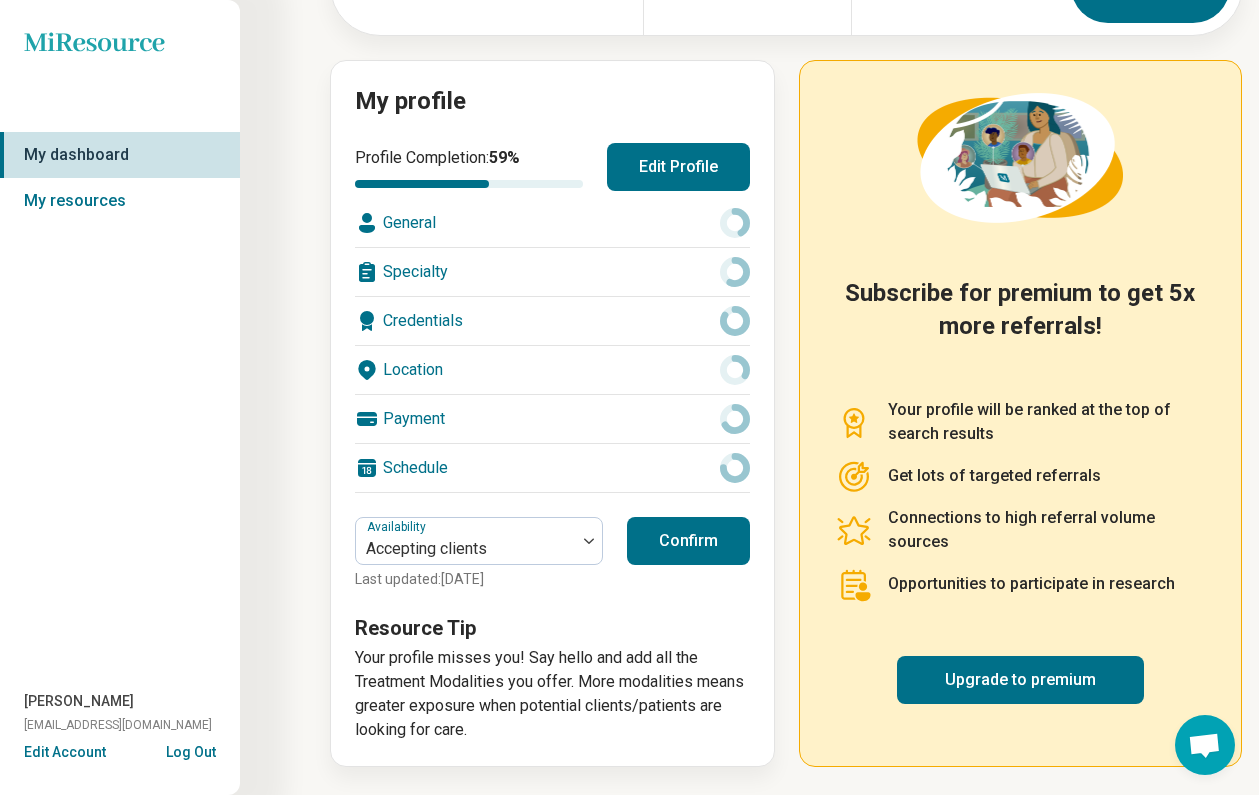 click on "Edit Account" at bounding box center (65, 752) 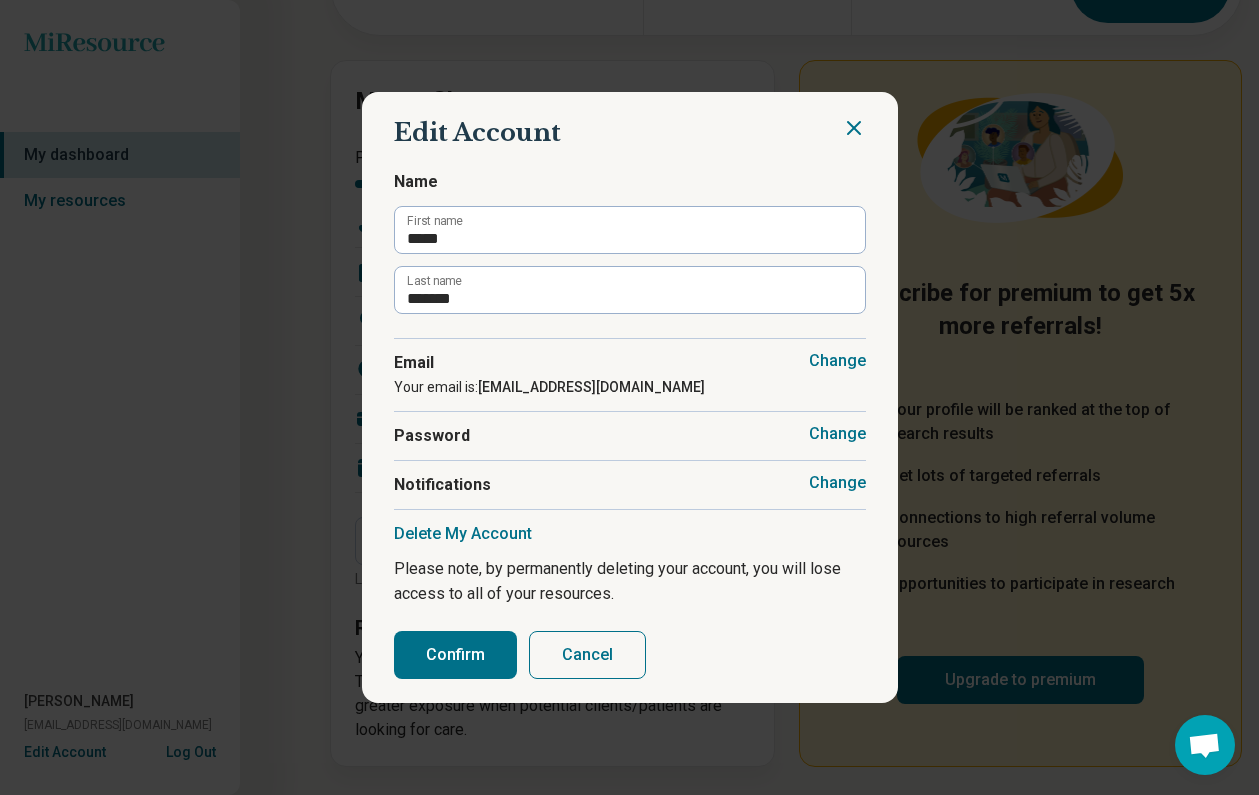 click on "Confirm" at bounding box center [455, 655] 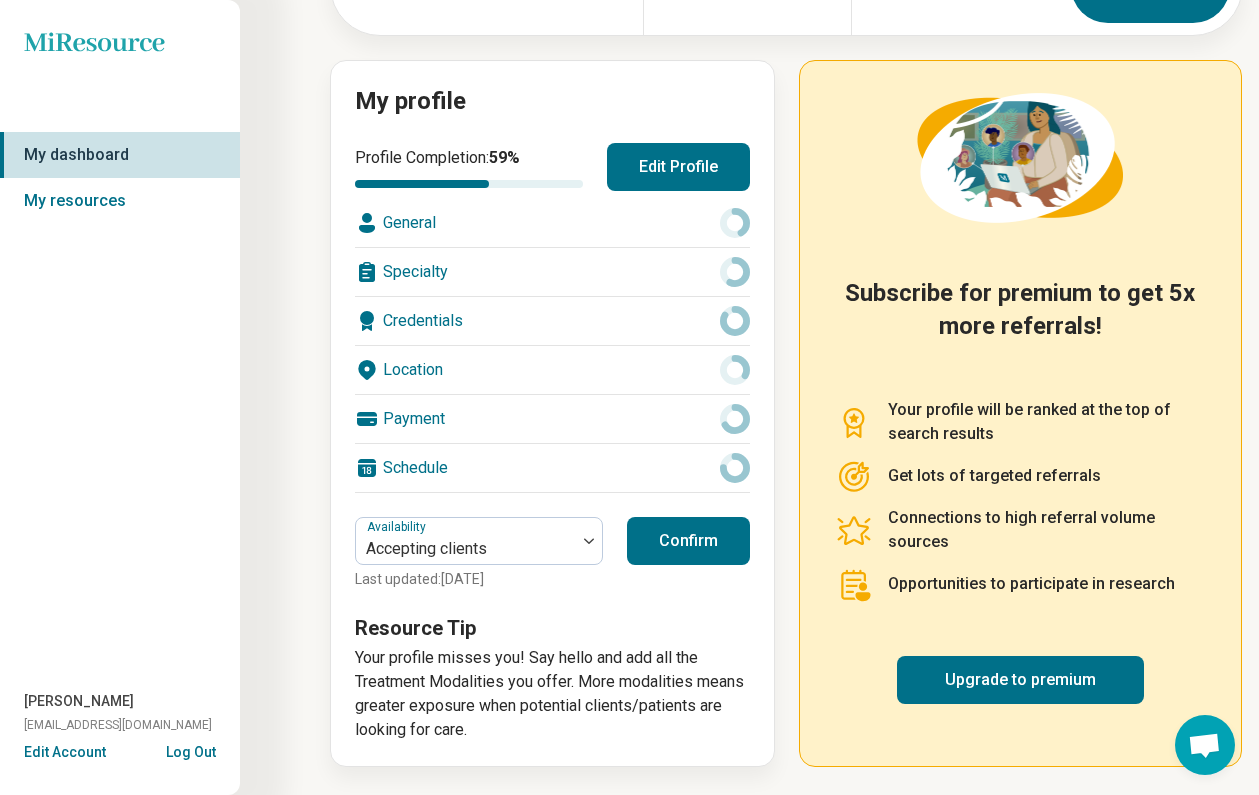 scroll, scrollTop: 0, scrollLeft: 0, axis: both 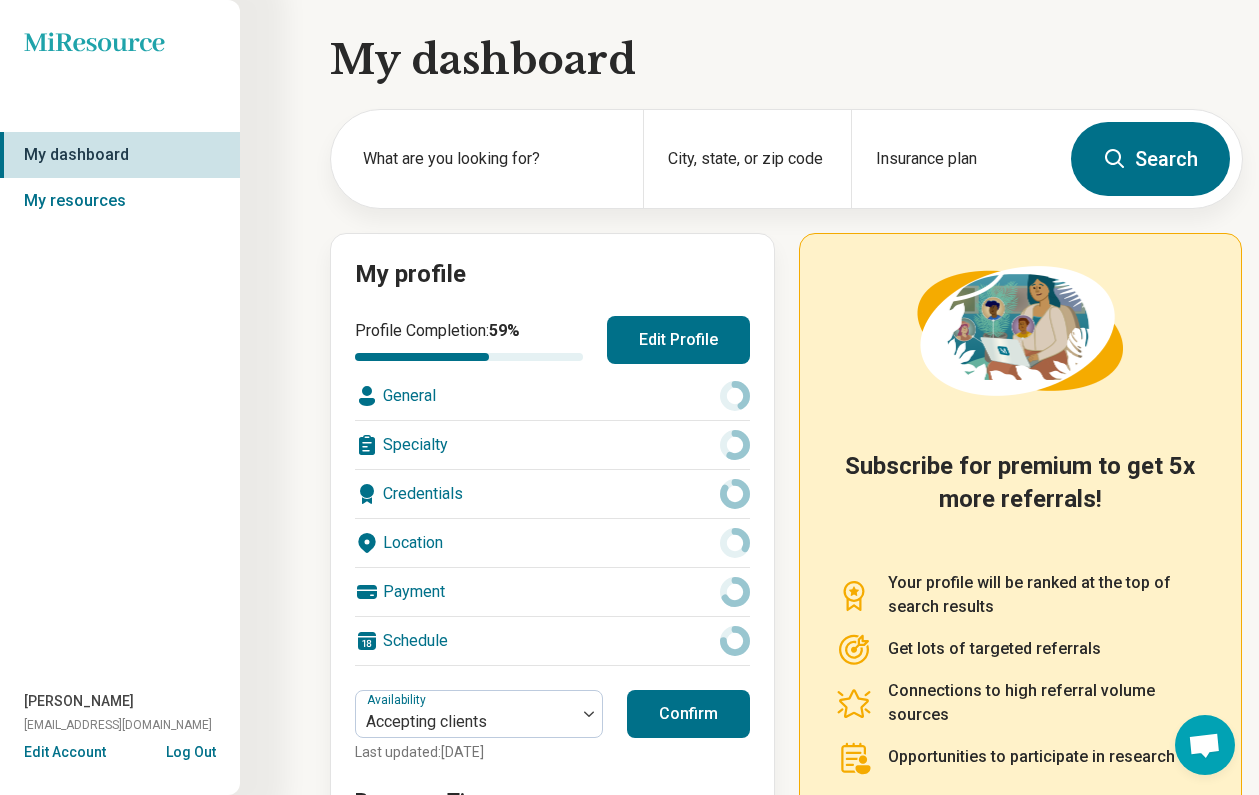 click on "General" at bounding box center (552, 396) 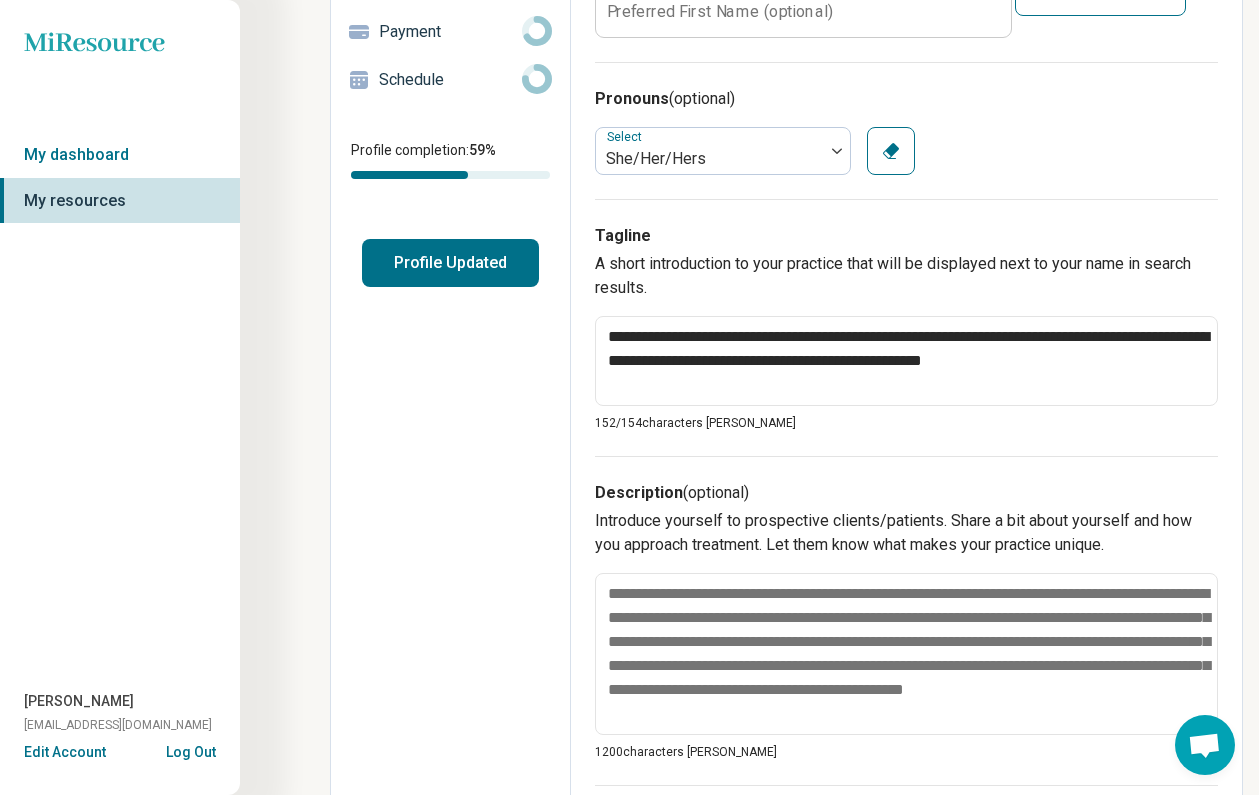 scroll, scrollTop: 333, scrollLeft: 0, axis: vertical 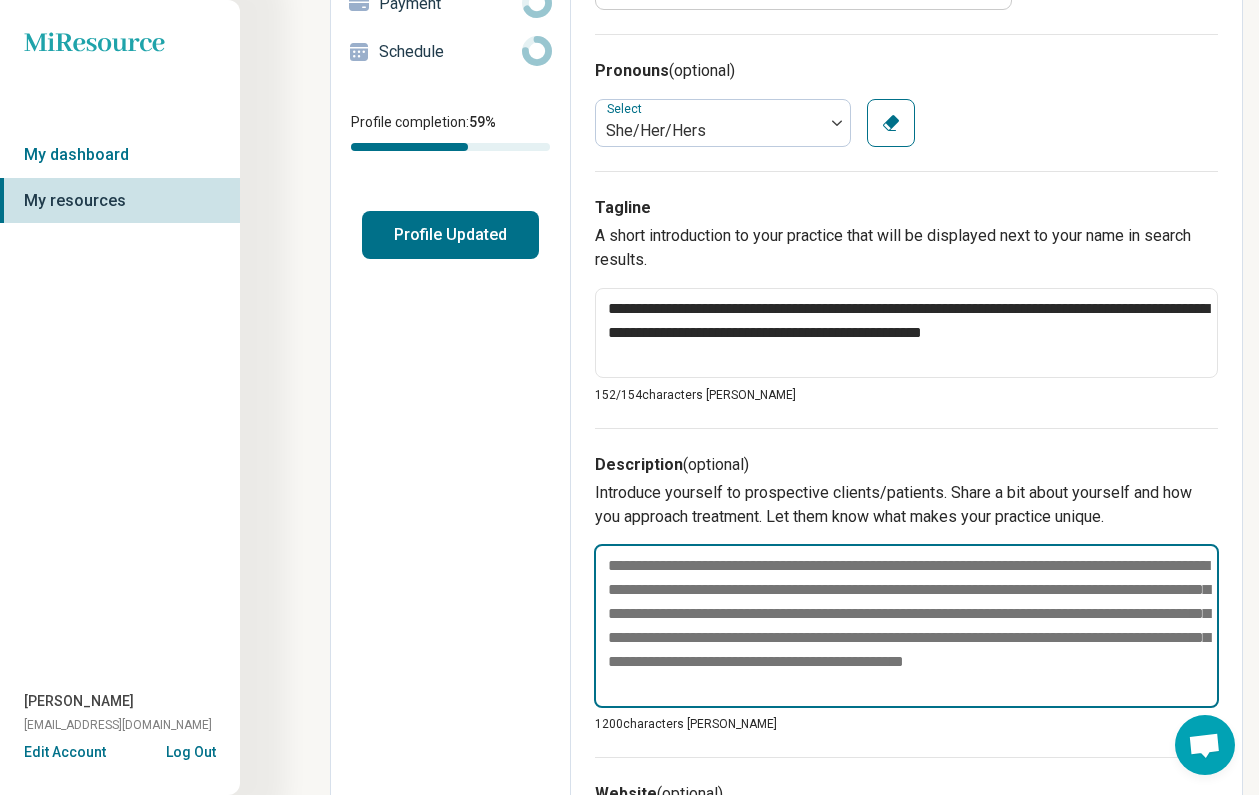 click at bounding box center (906, 626) 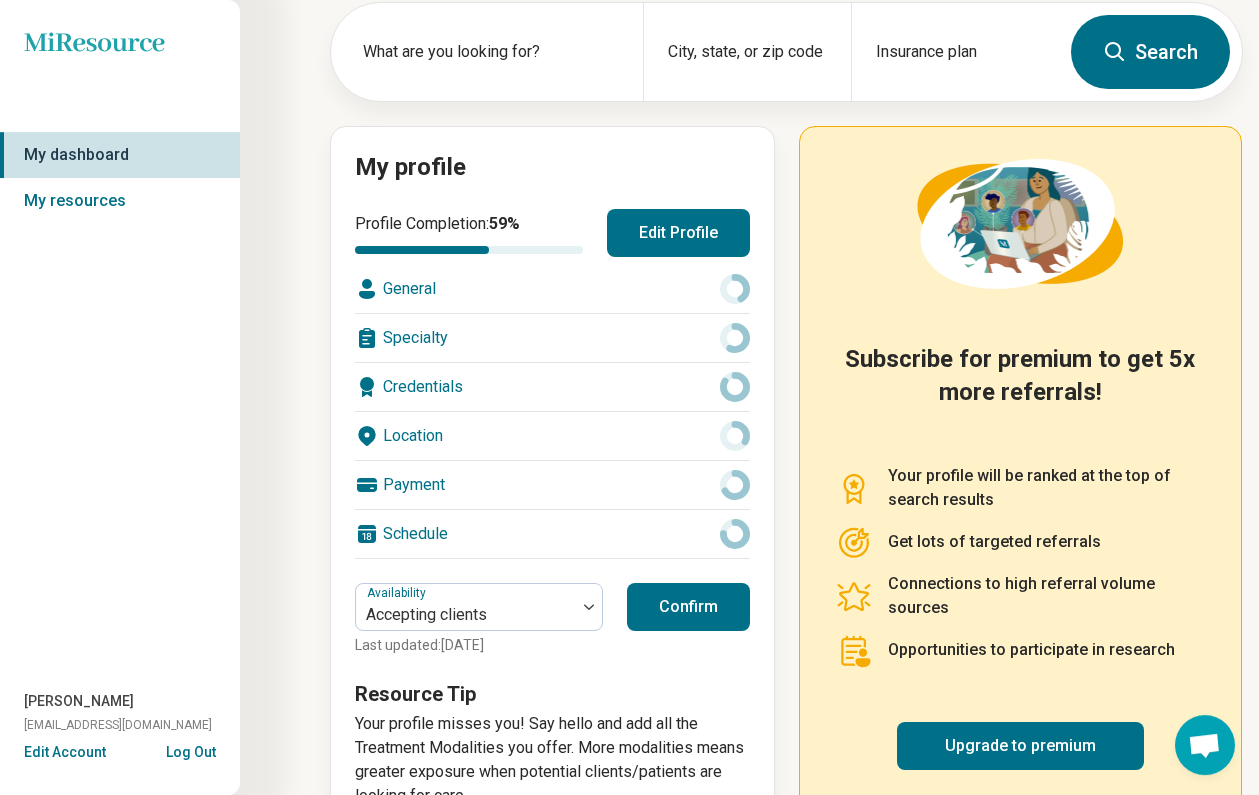 scroll, scrollTop: 173, scrollLeft: 0, axis: vertical 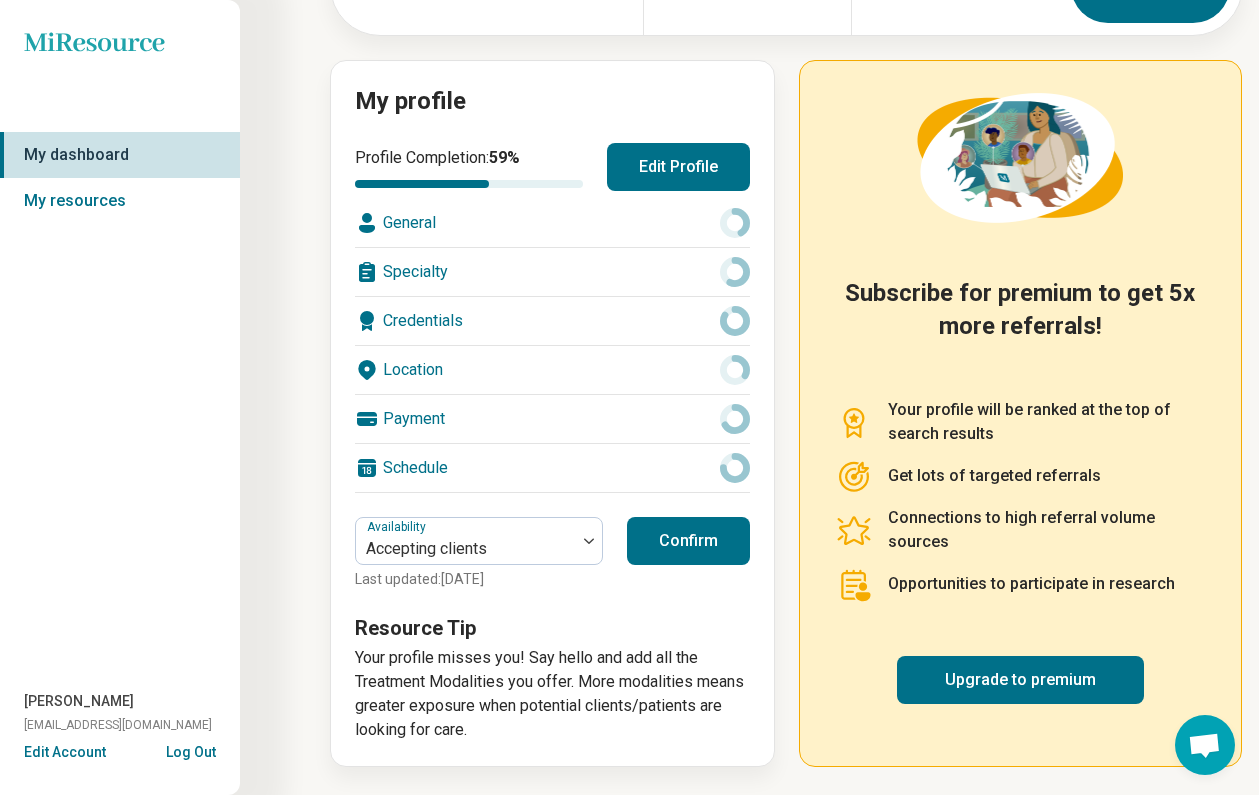 click on "Edit Profile" at bounding box center (678, 167) 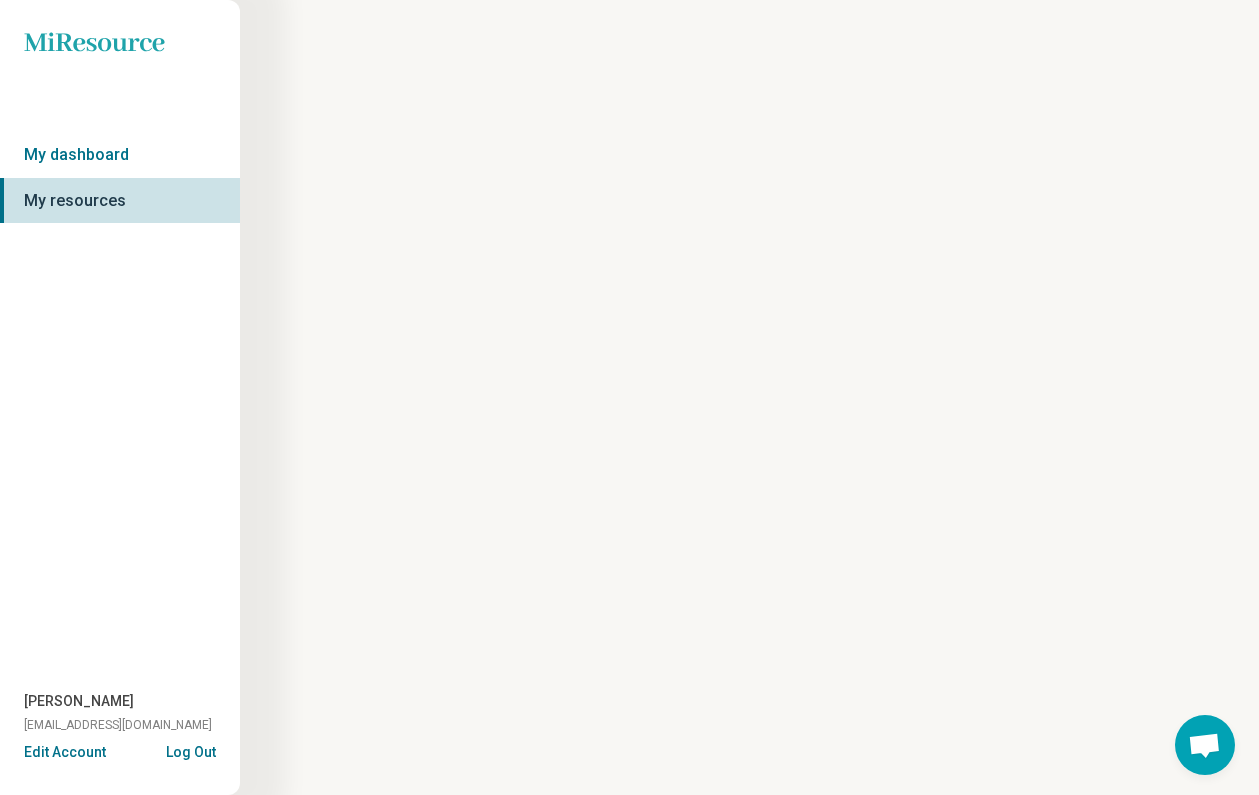 scroll, scrollTop: 0, scrollLeft: 0, axis: both 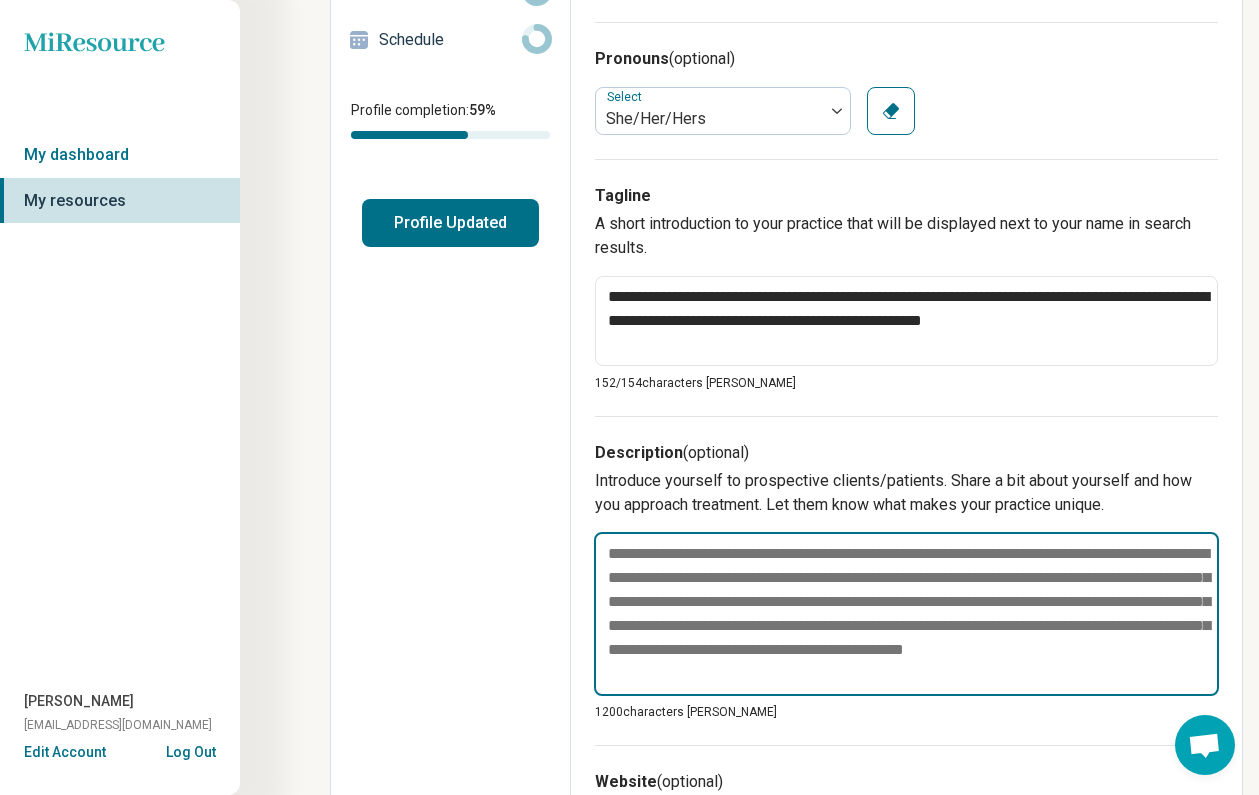 drag, startPoint x: 600, startPoint y: 553, endPoint x: 770, endPoint y: 580, distance: 172.13077 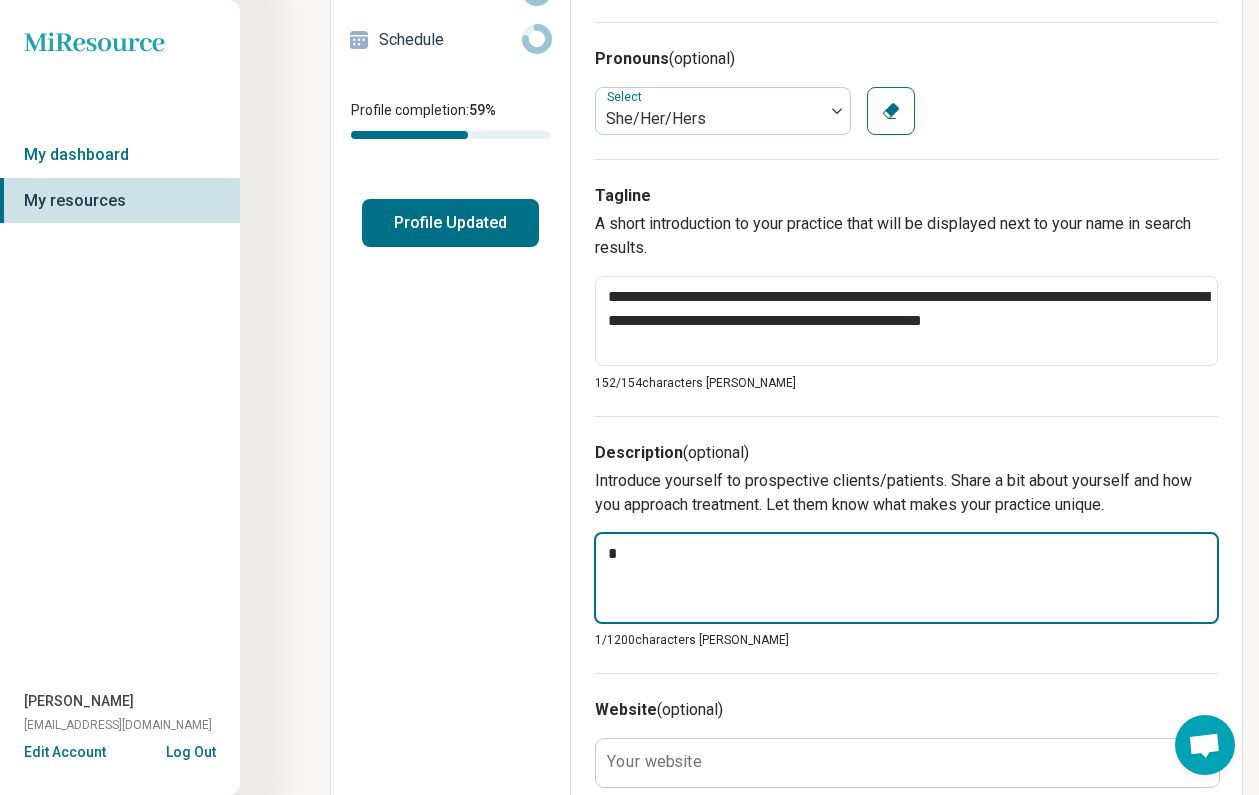 type on "*" 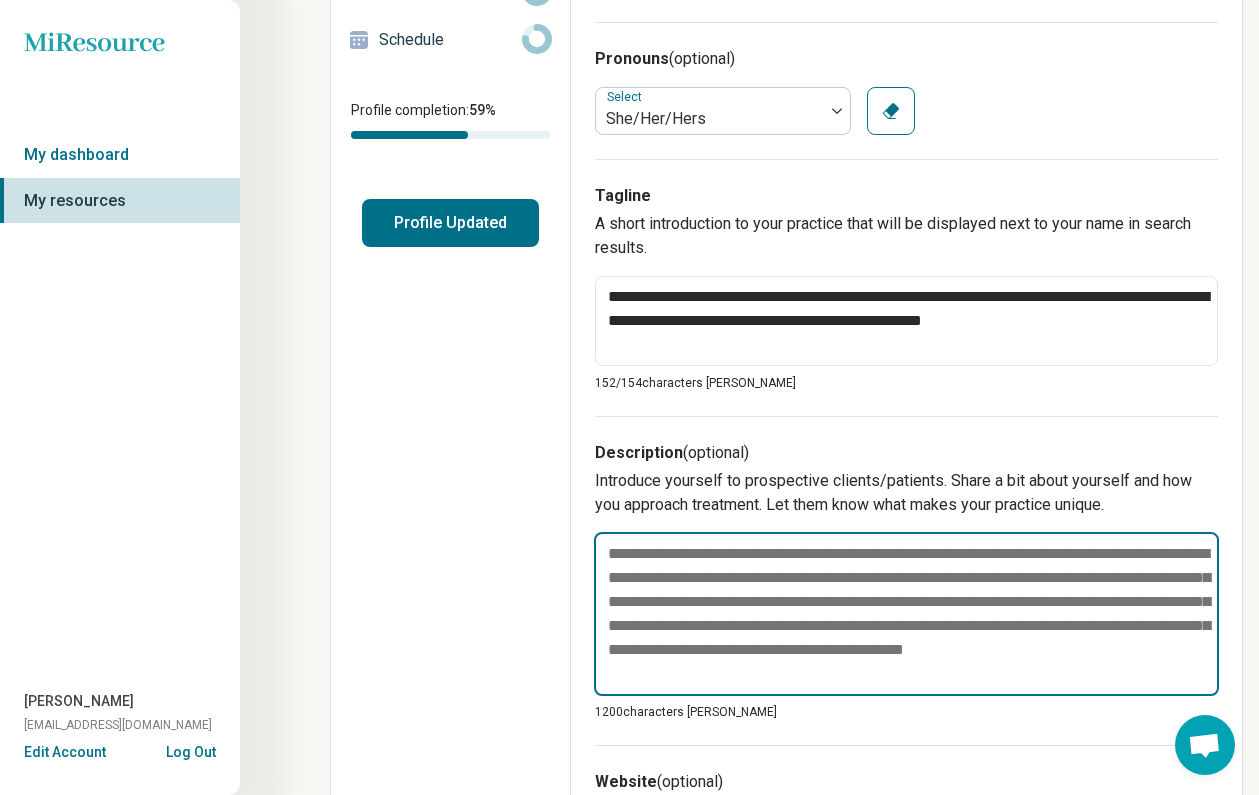 drag, startPoint x: 950, startPoint y: 673, endPoint x: 638, endPoint y: 562, distance: 331.15707 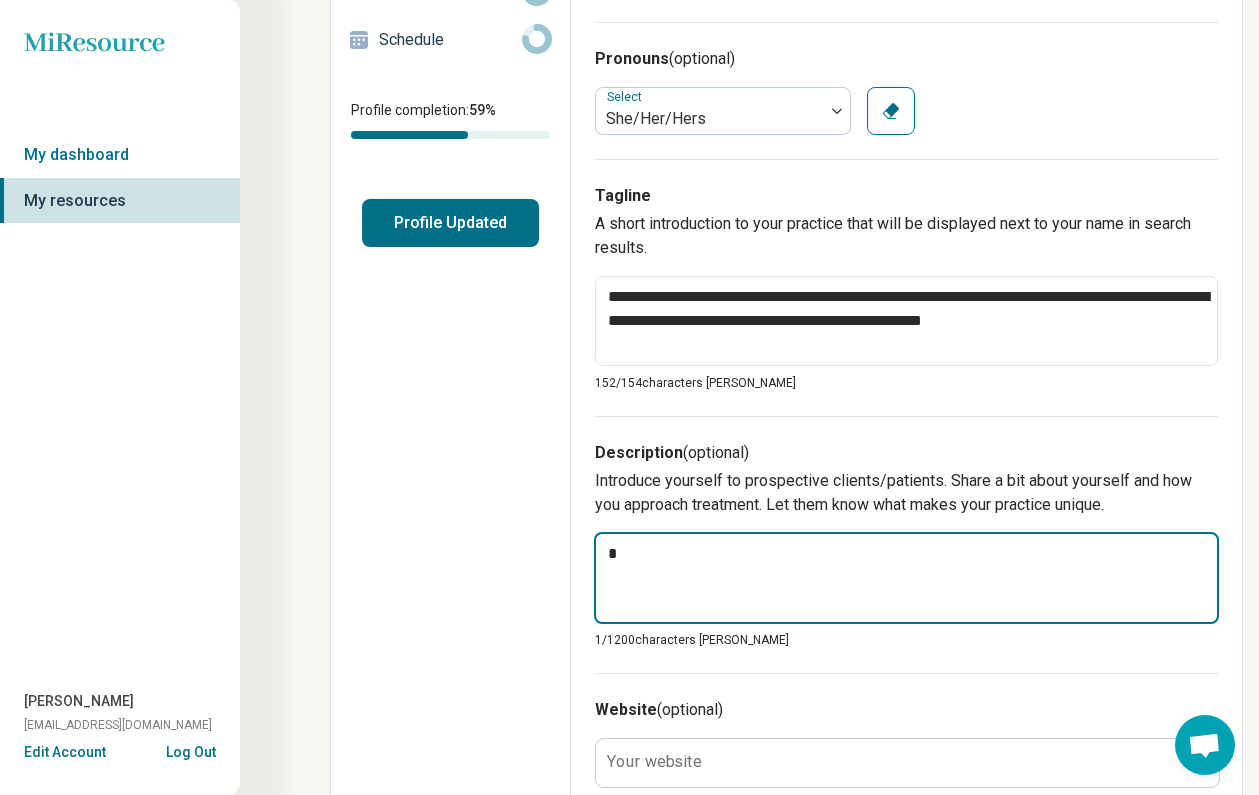 type on "*" 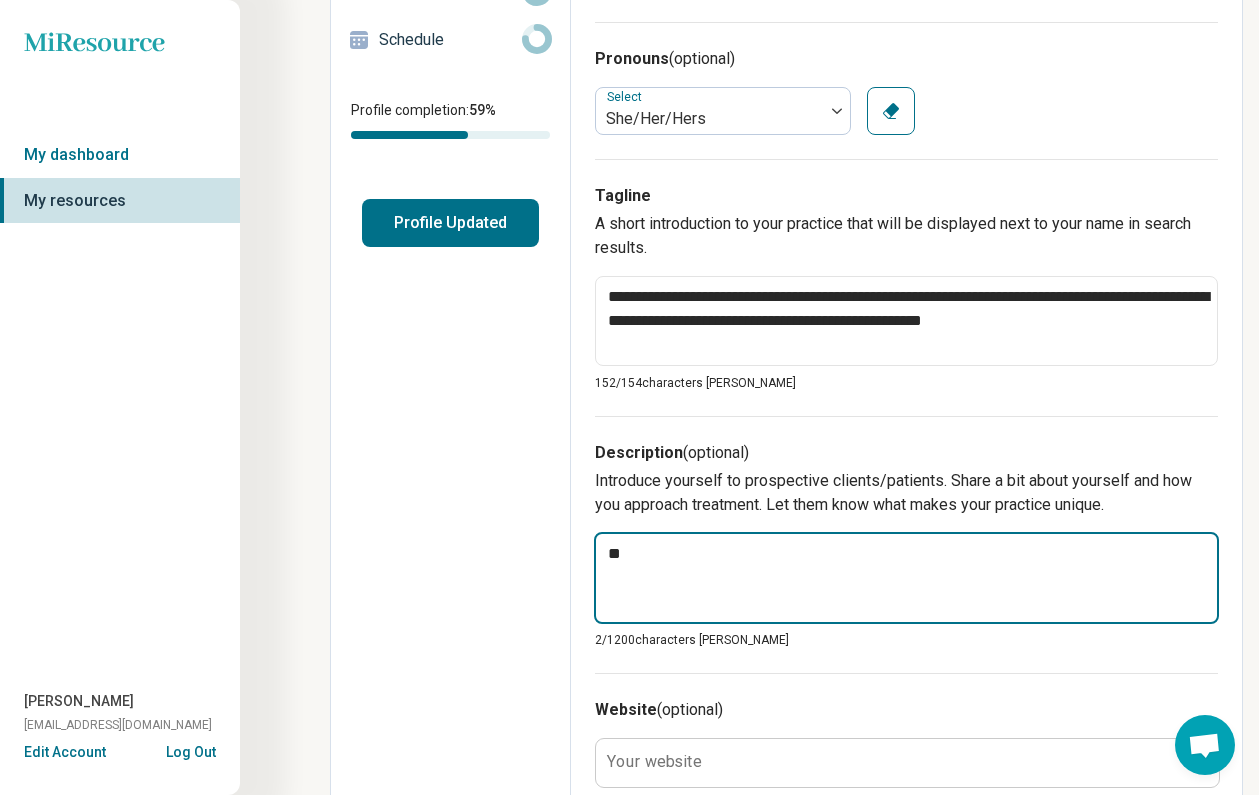 type on "*" 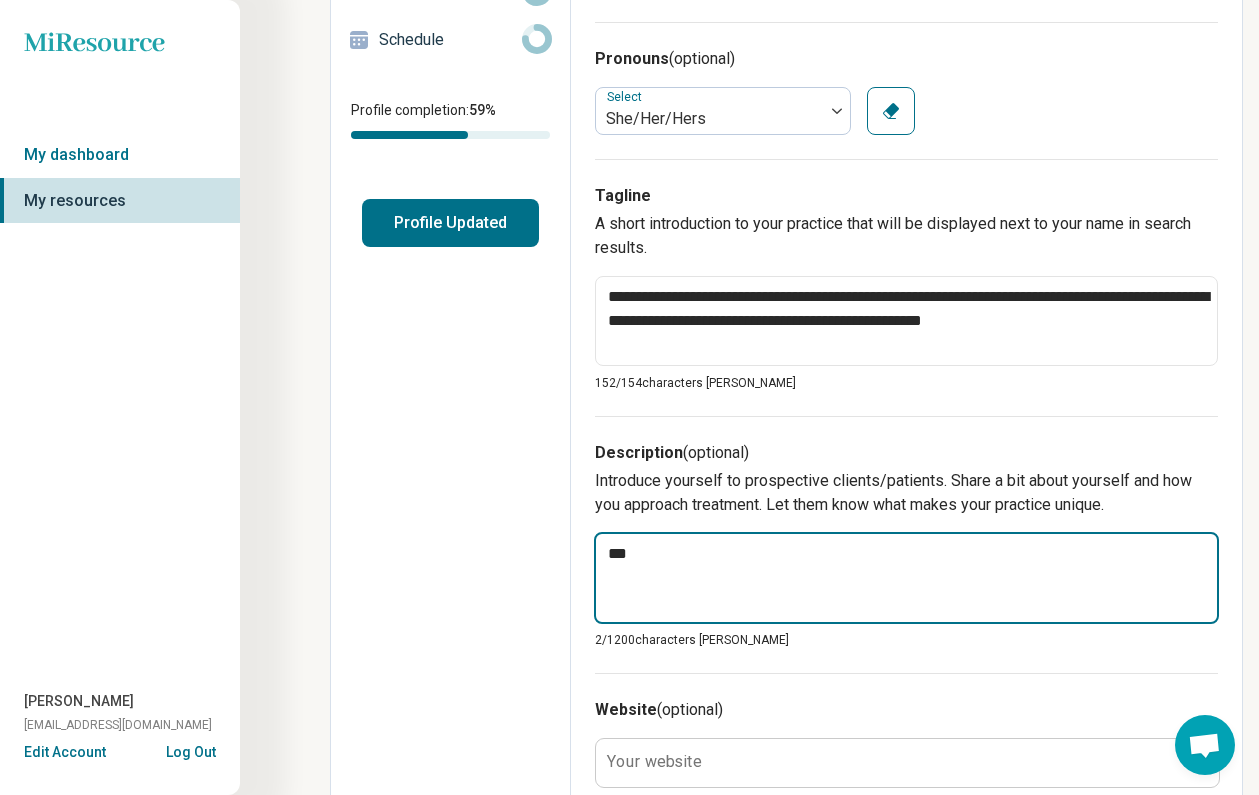 type on "*" 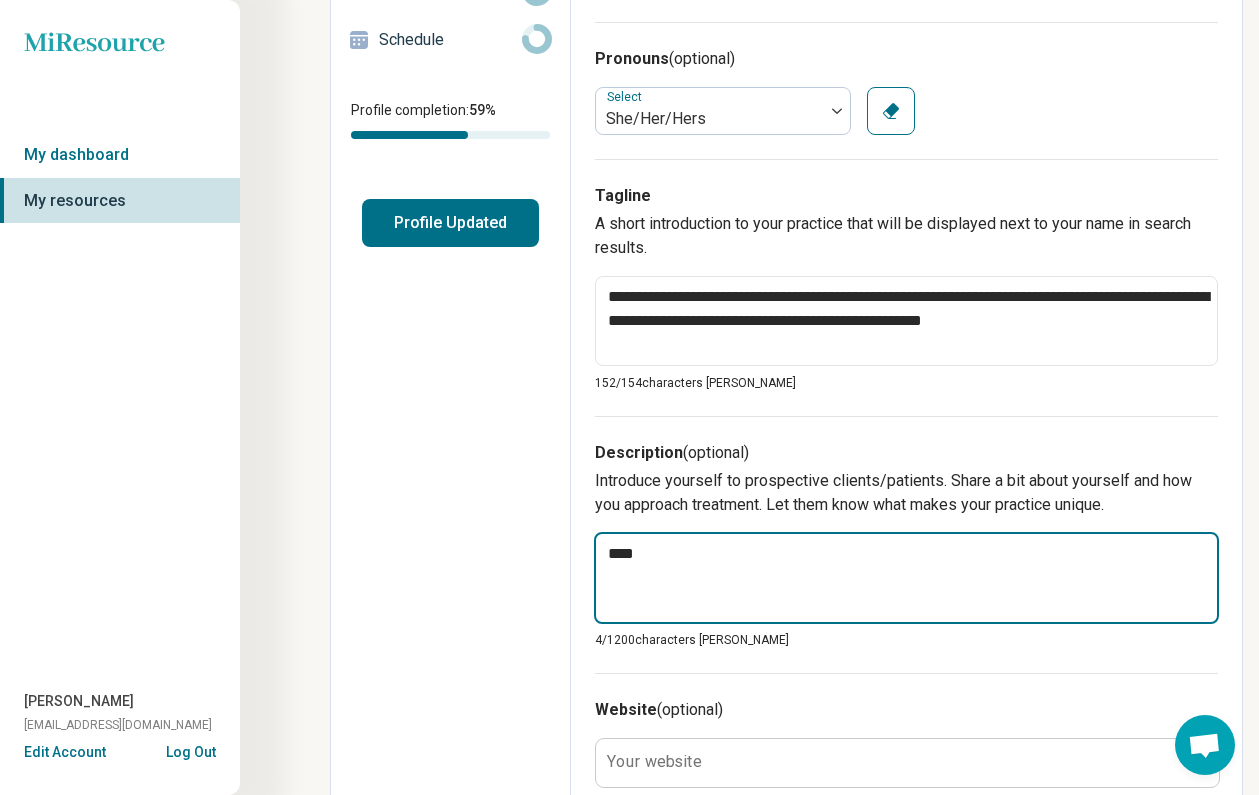 type on "*" 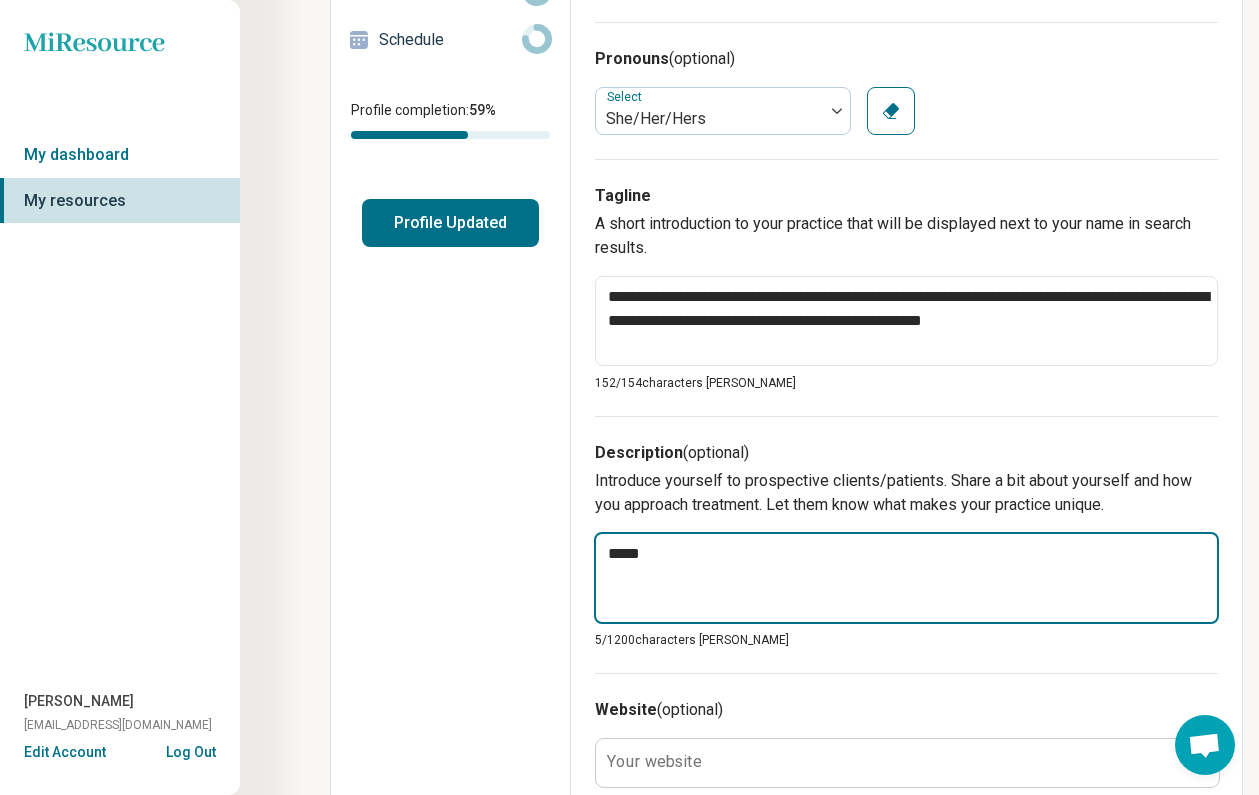 type on "*" 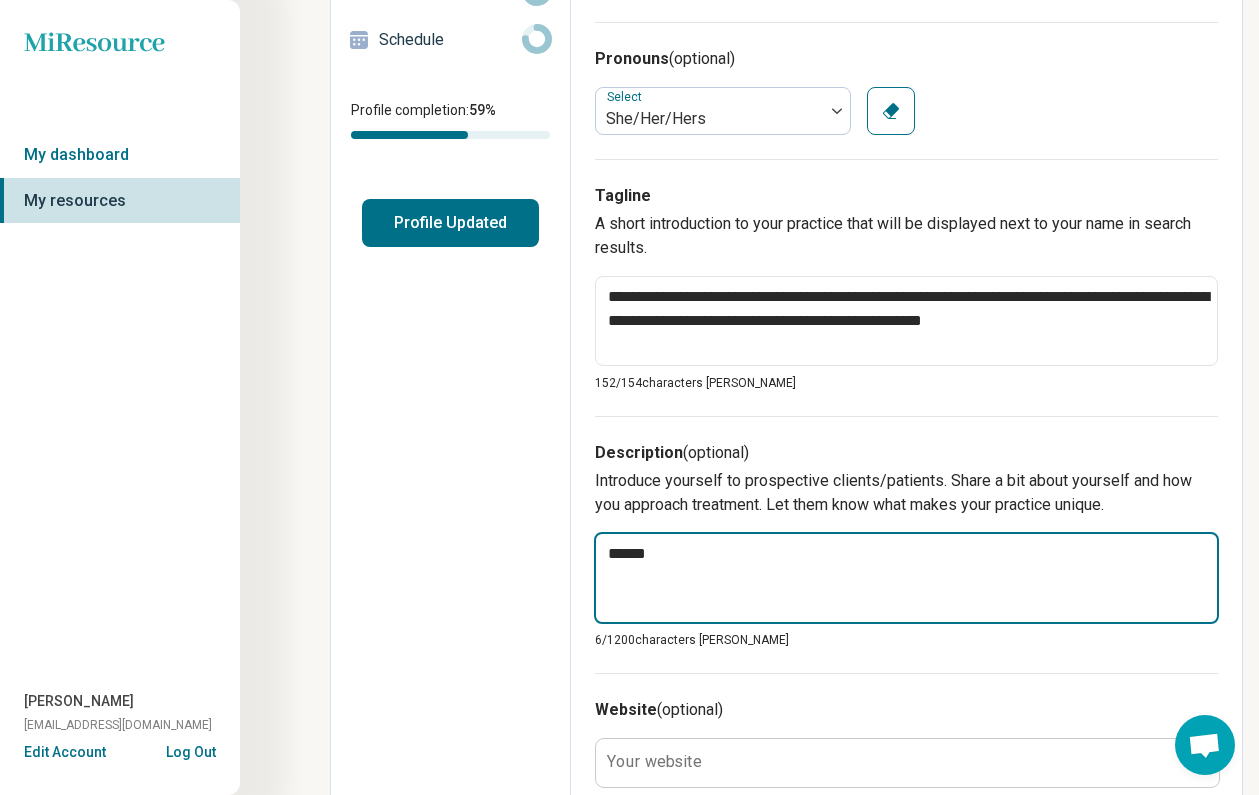 type on "*" 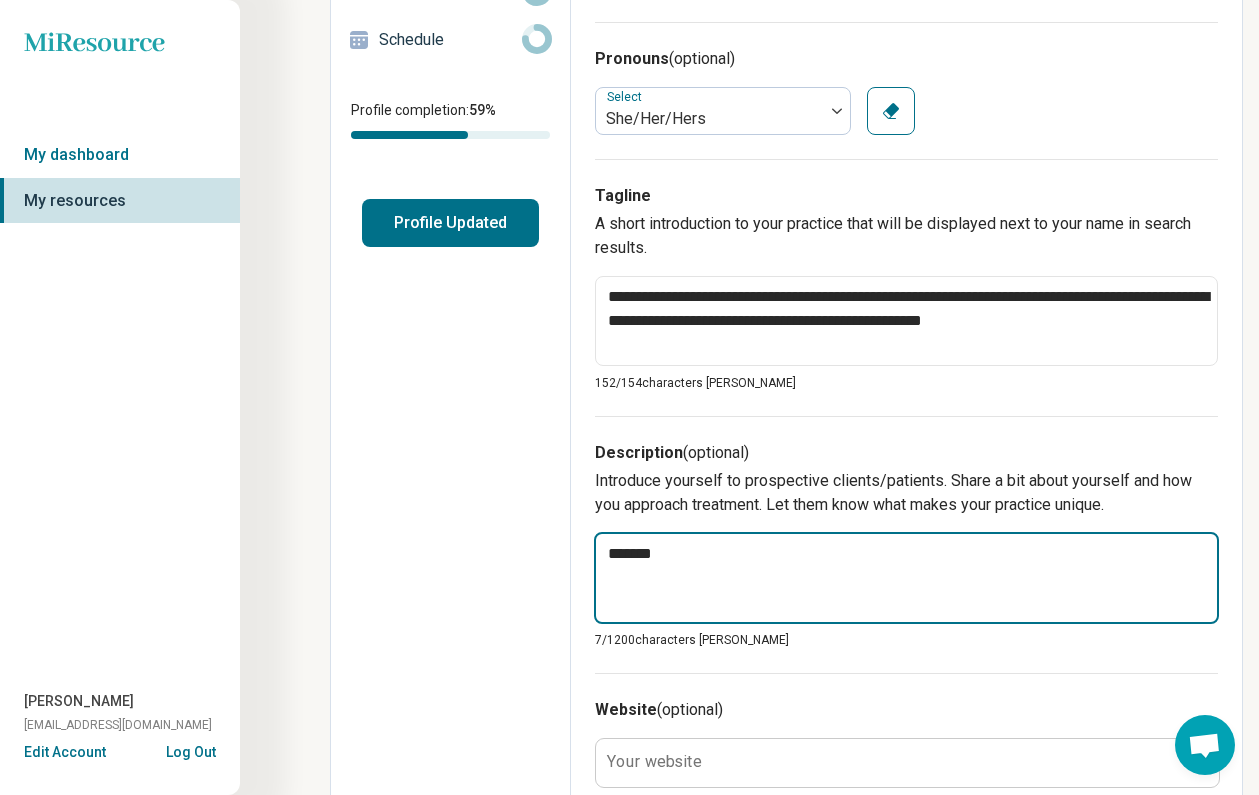 type on "*" 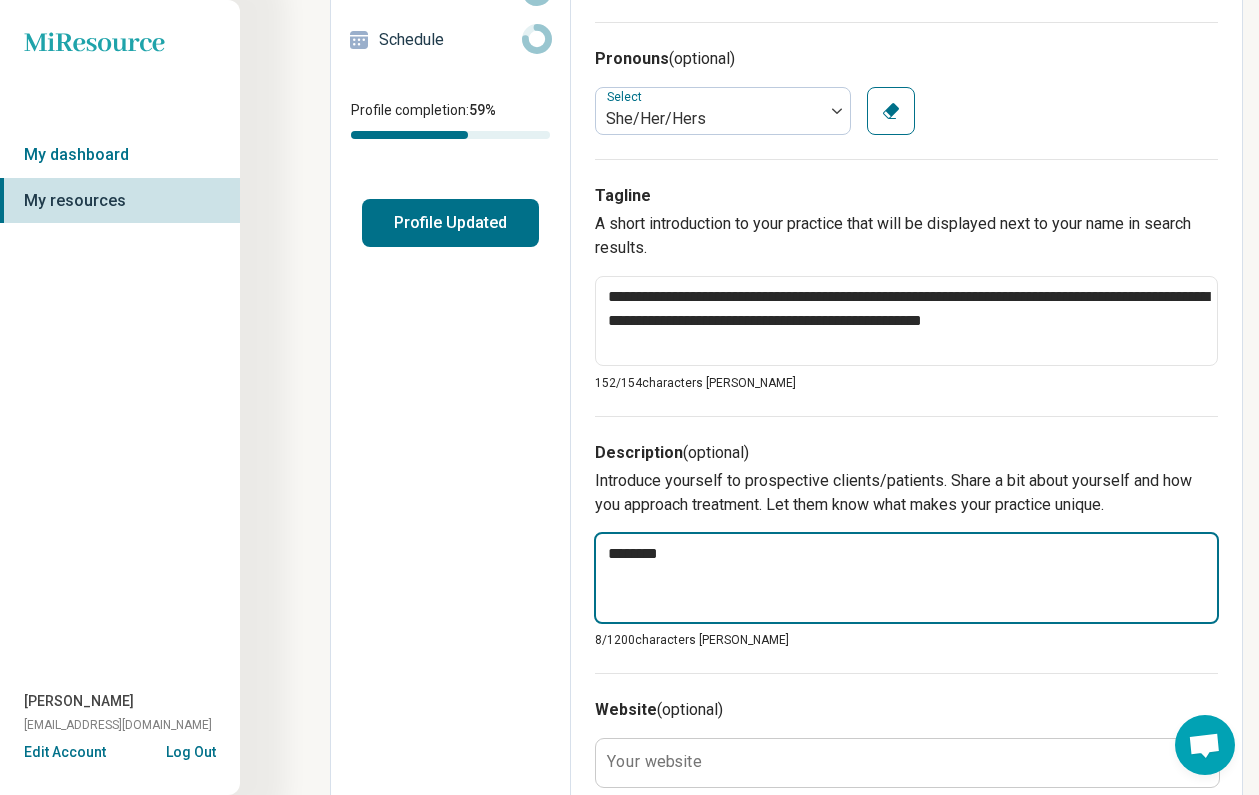 type on "*" 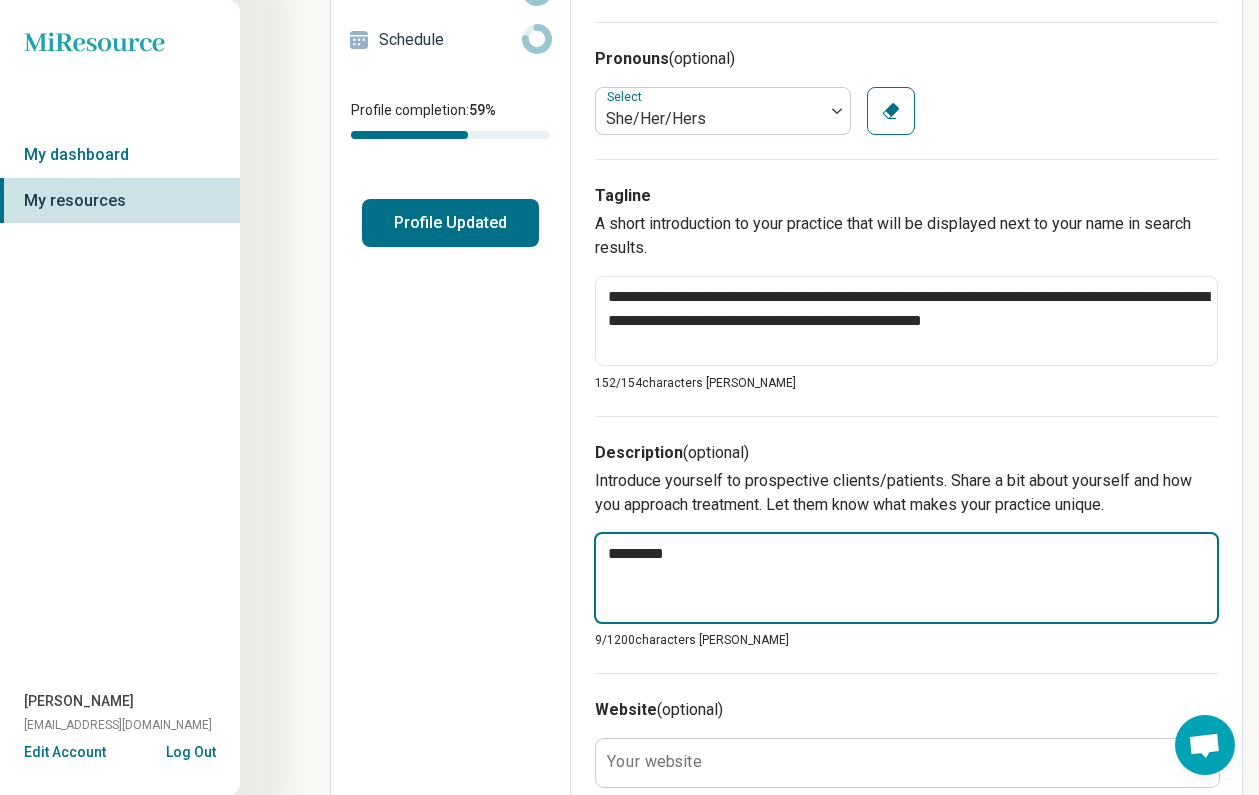 type on "*" 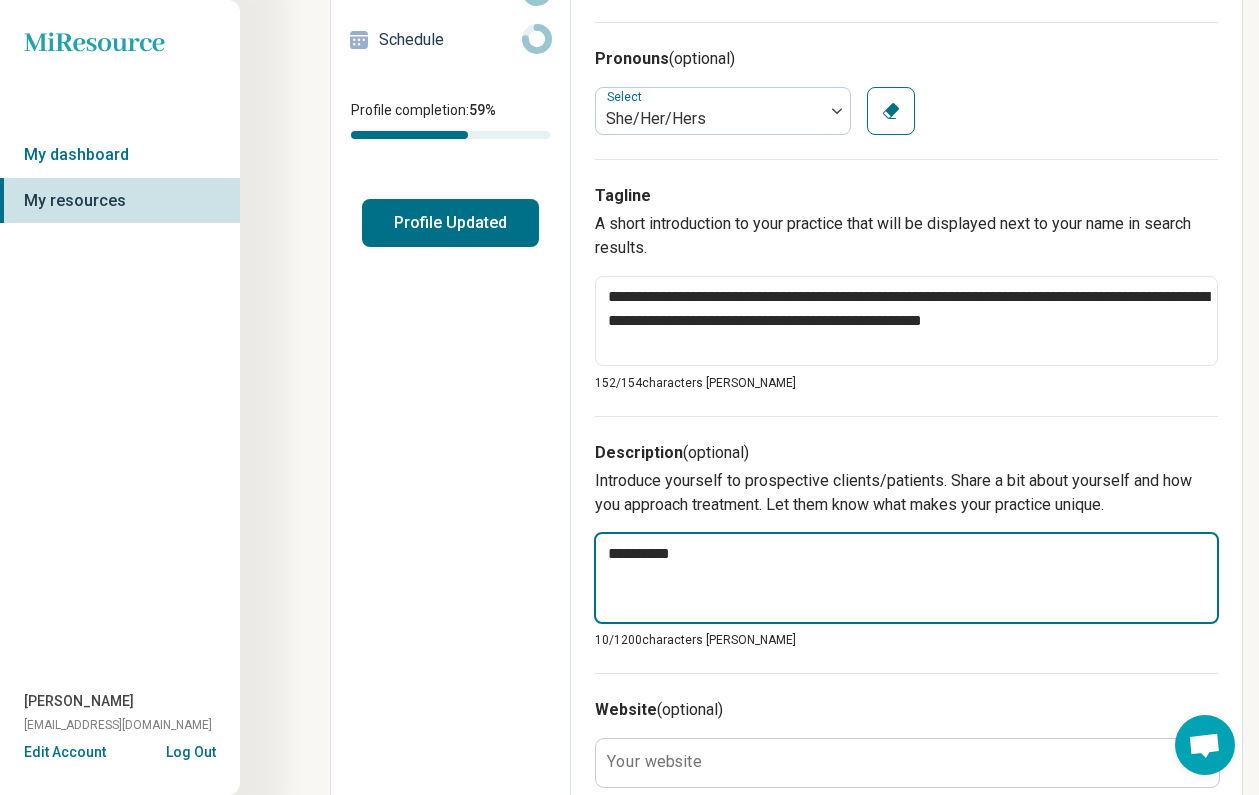 type on "*" 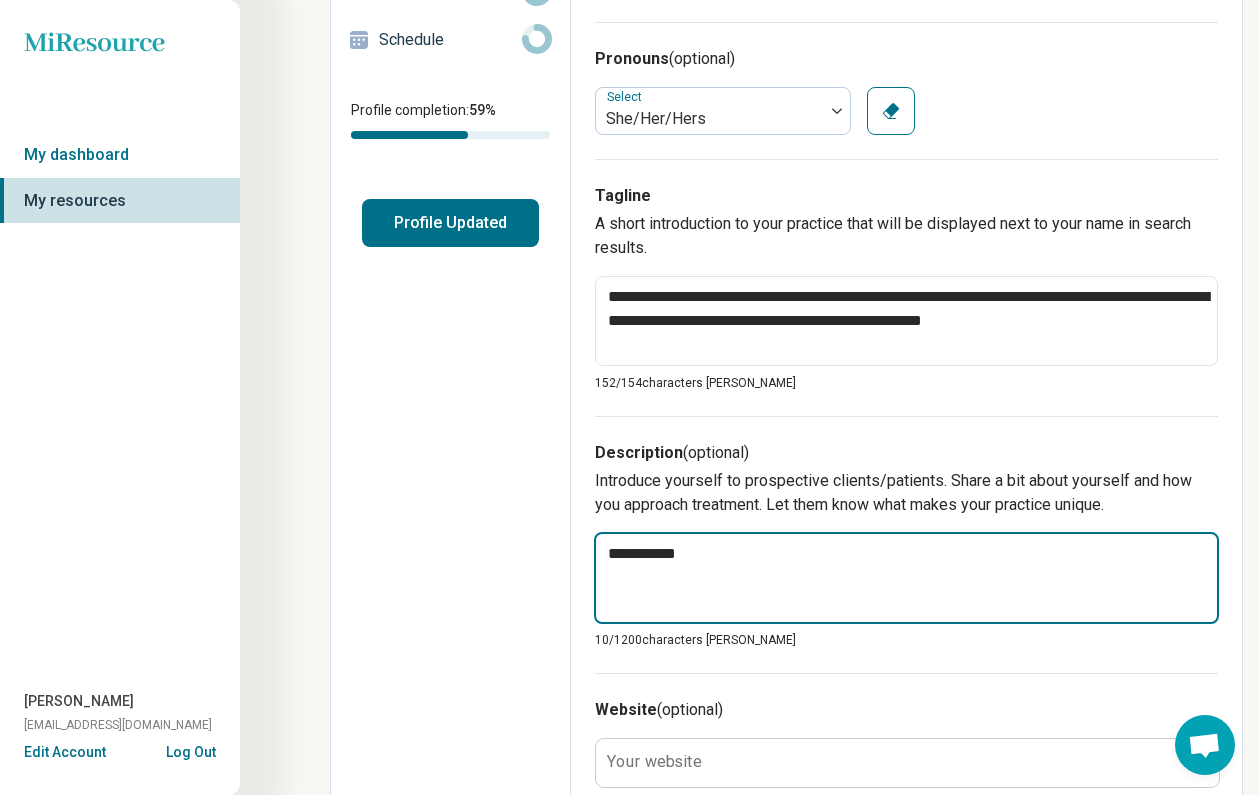 type on "*" 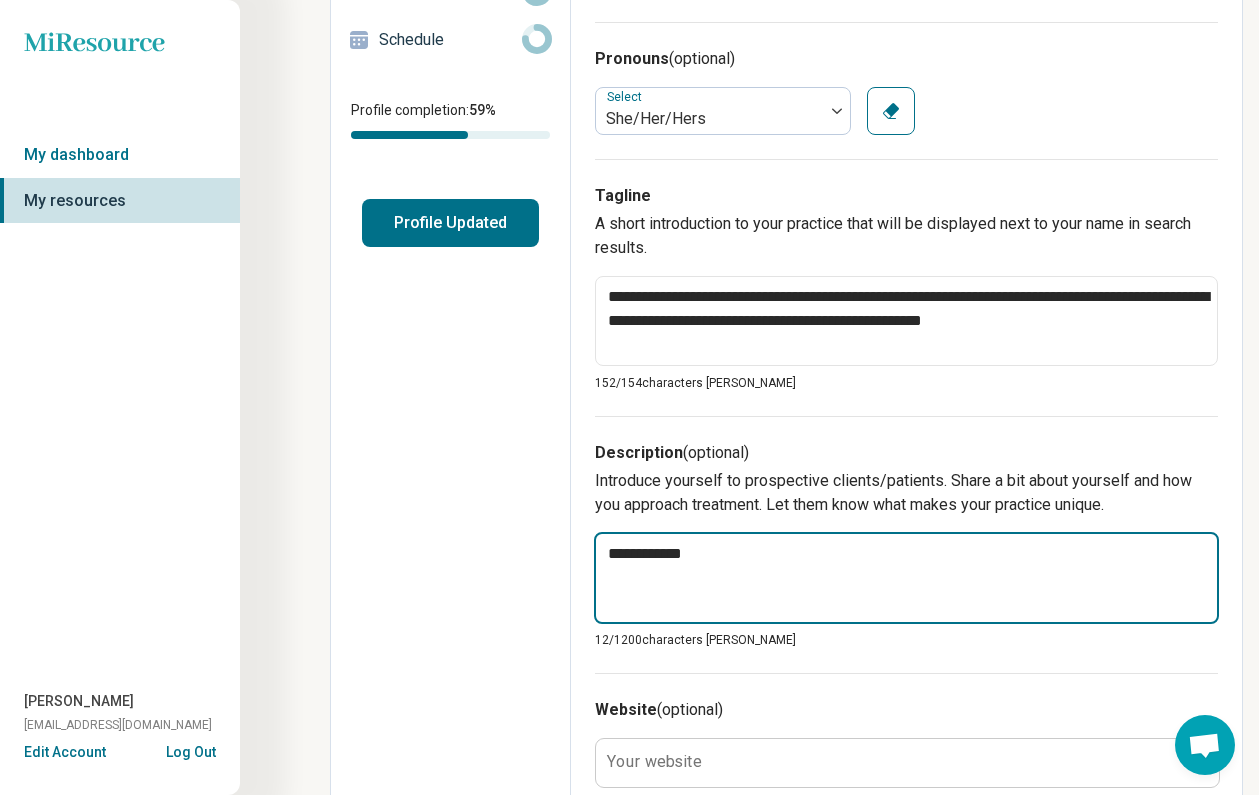 type on "*" 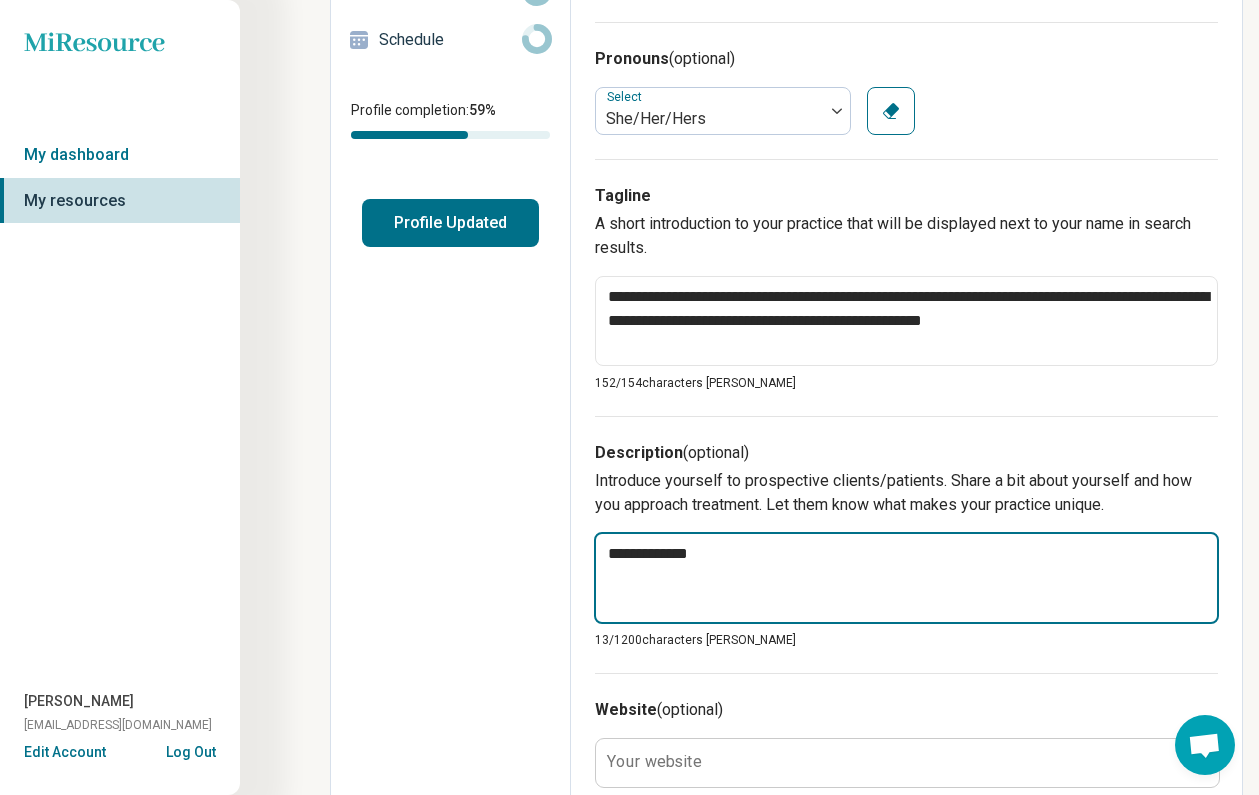 type on "*" 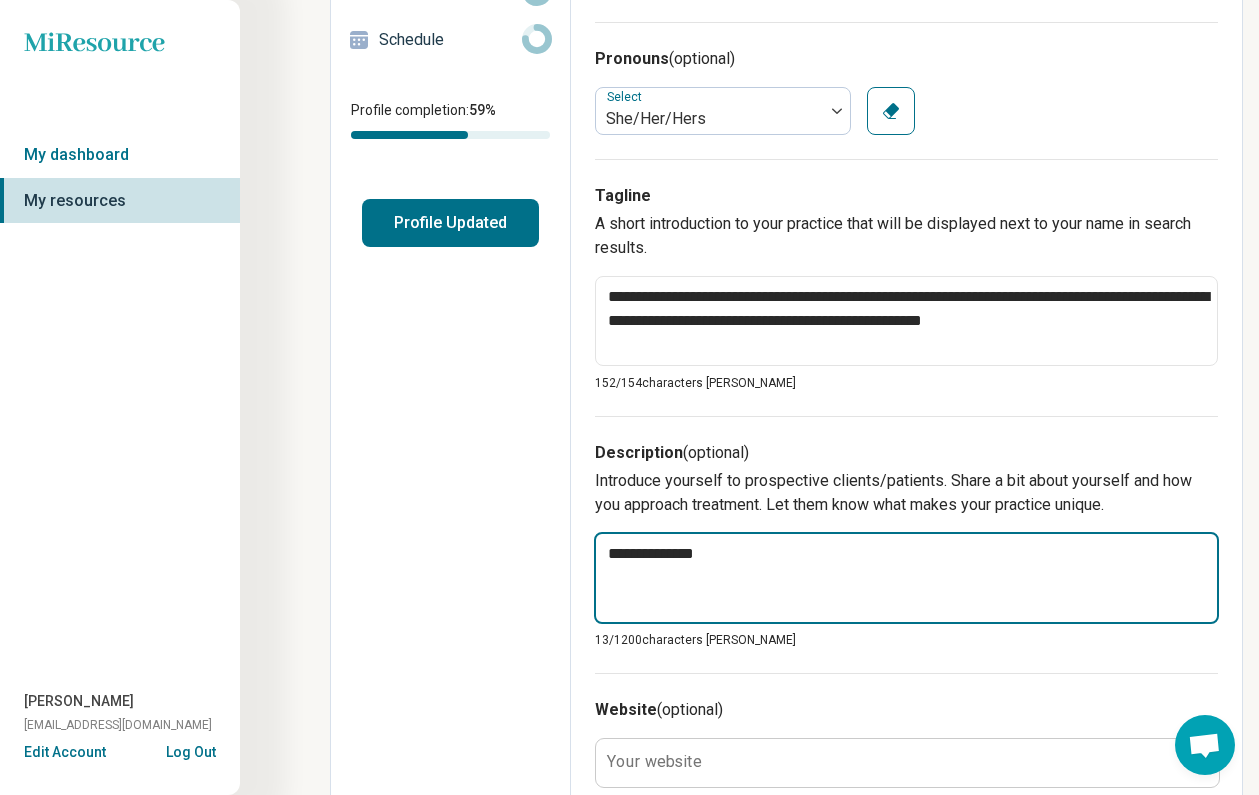 type on "*" 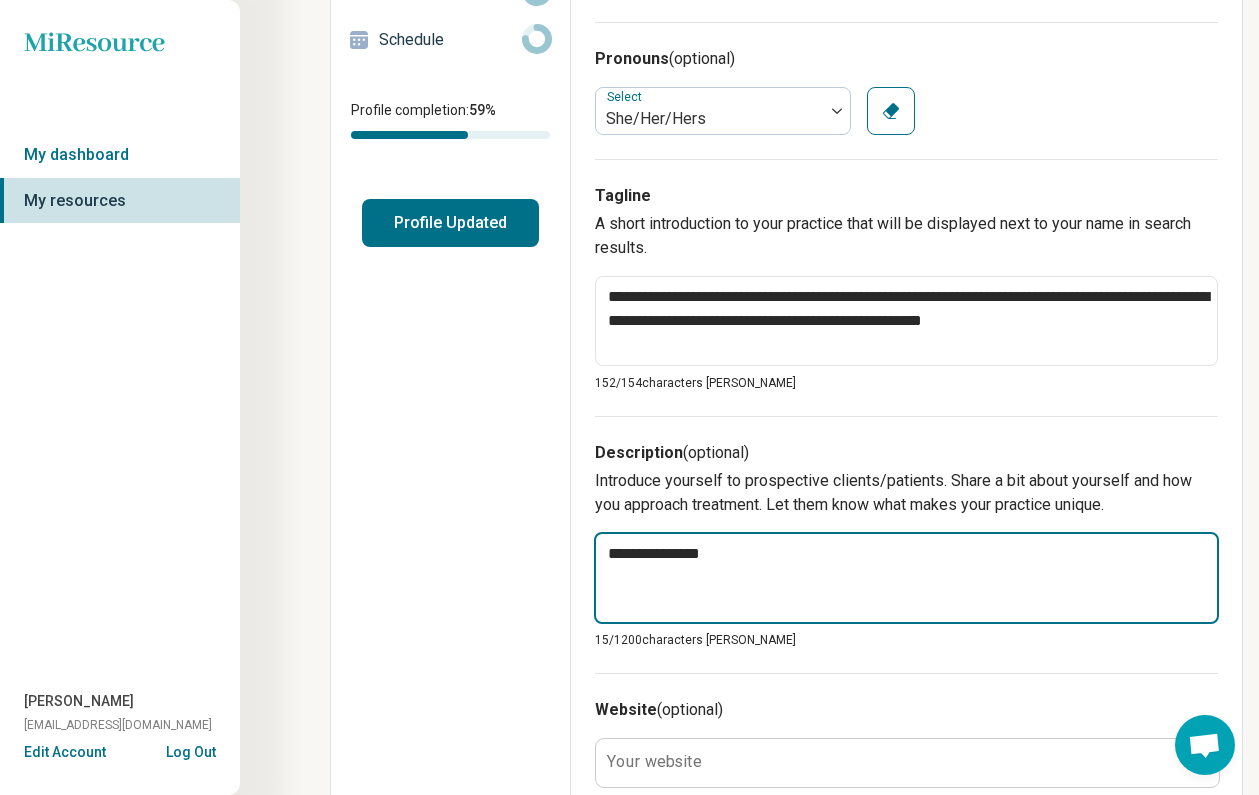 type on "*" 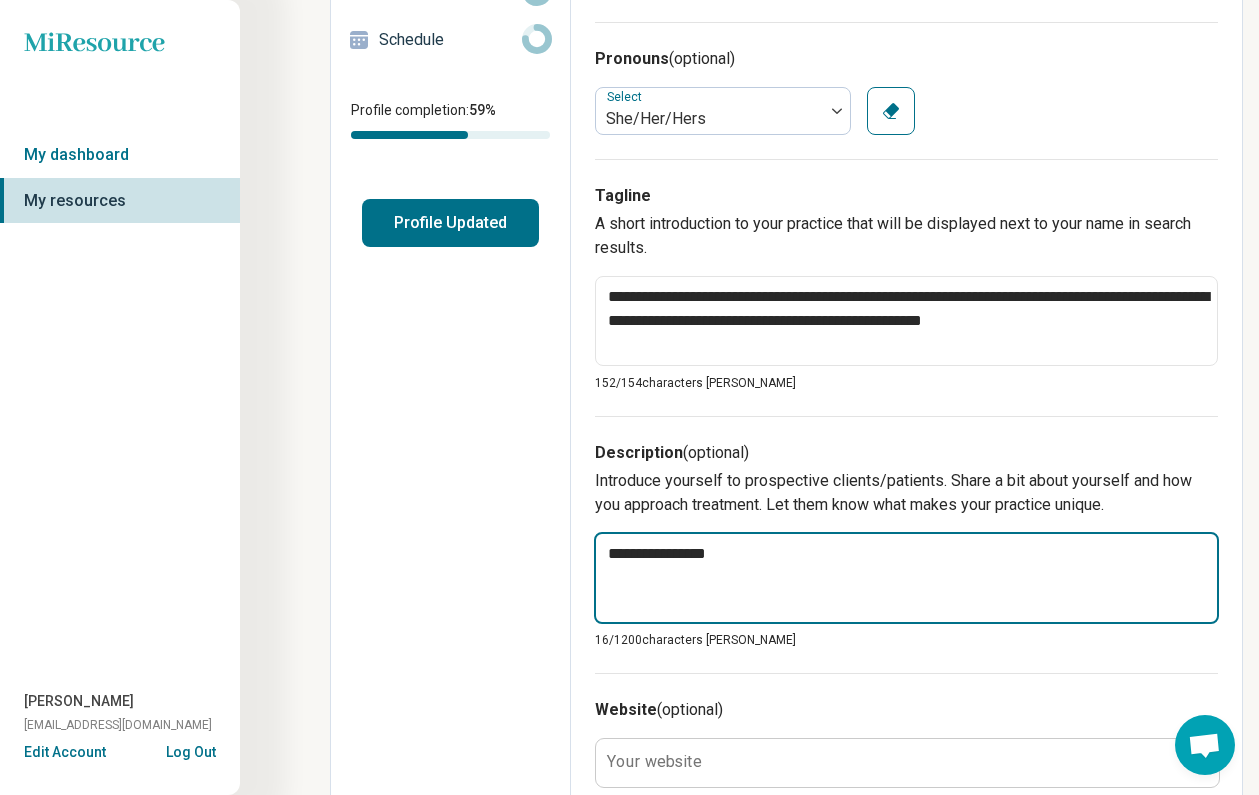type on "*" 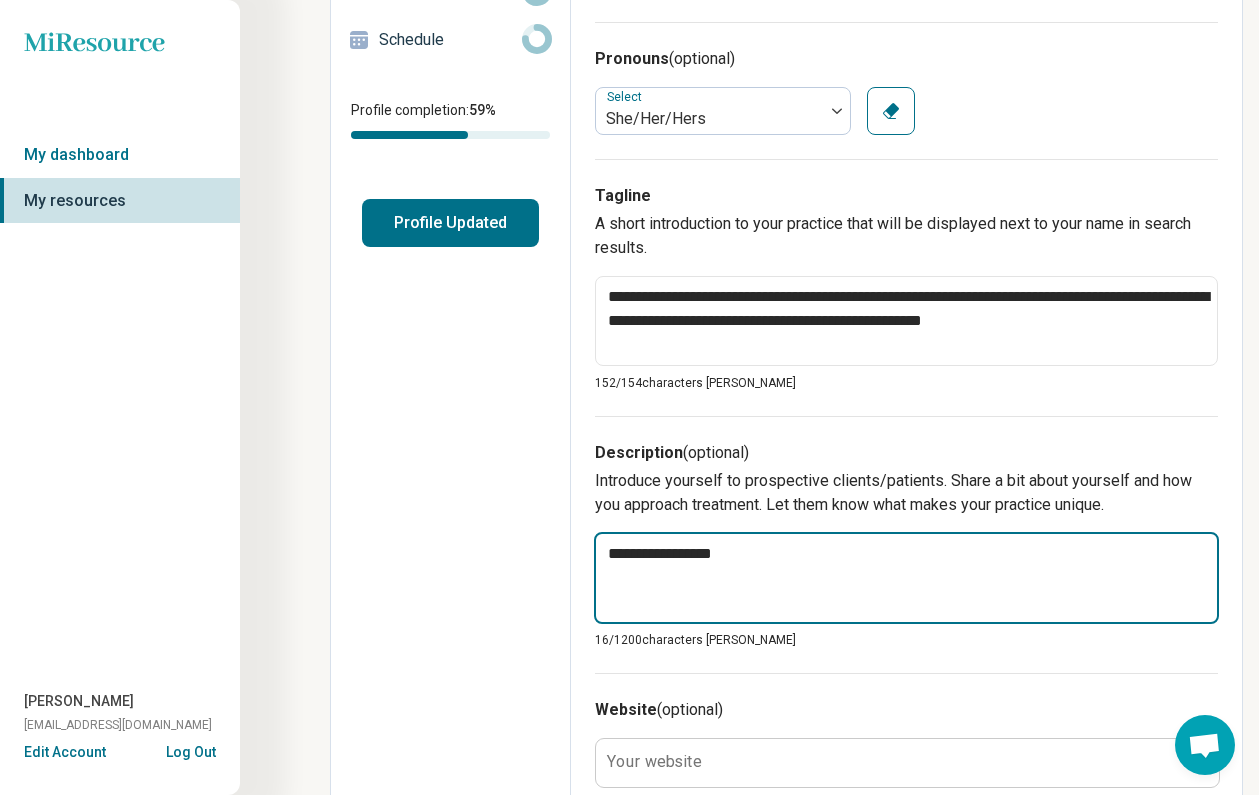 type on "*" 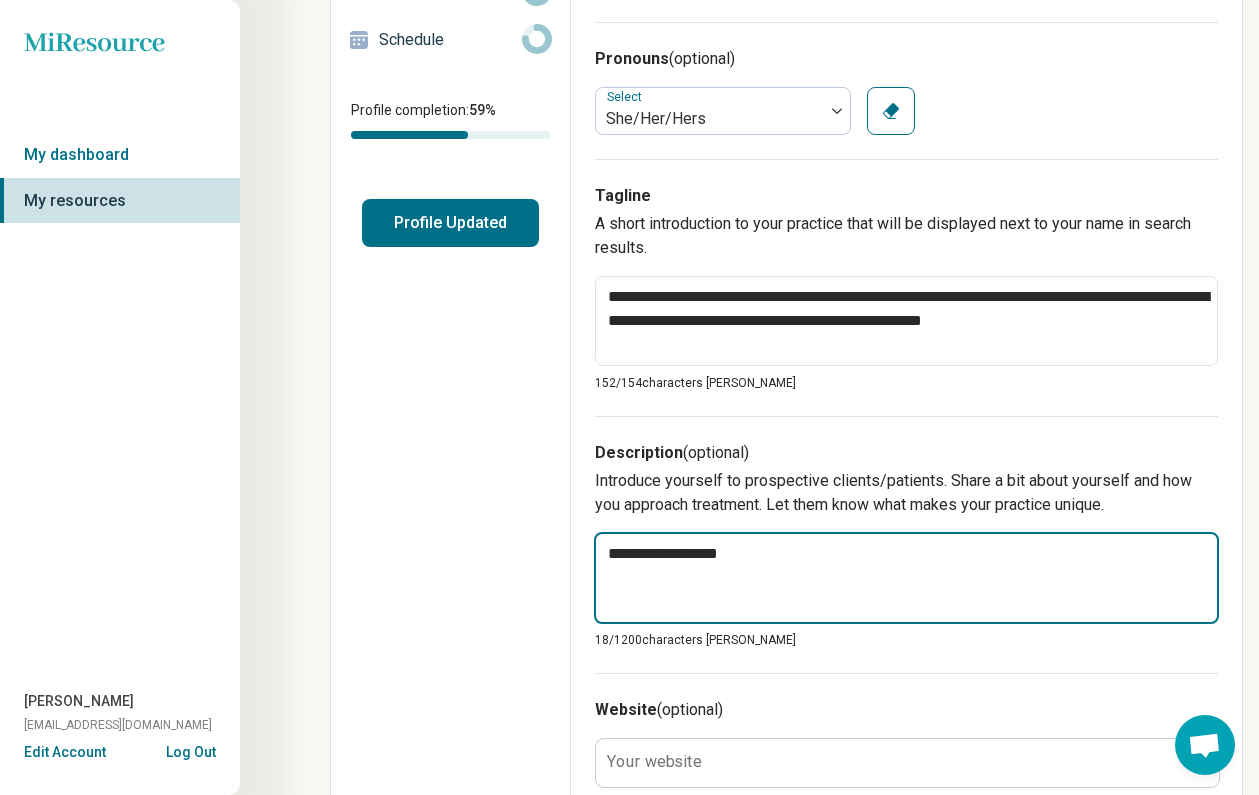 type on "*" 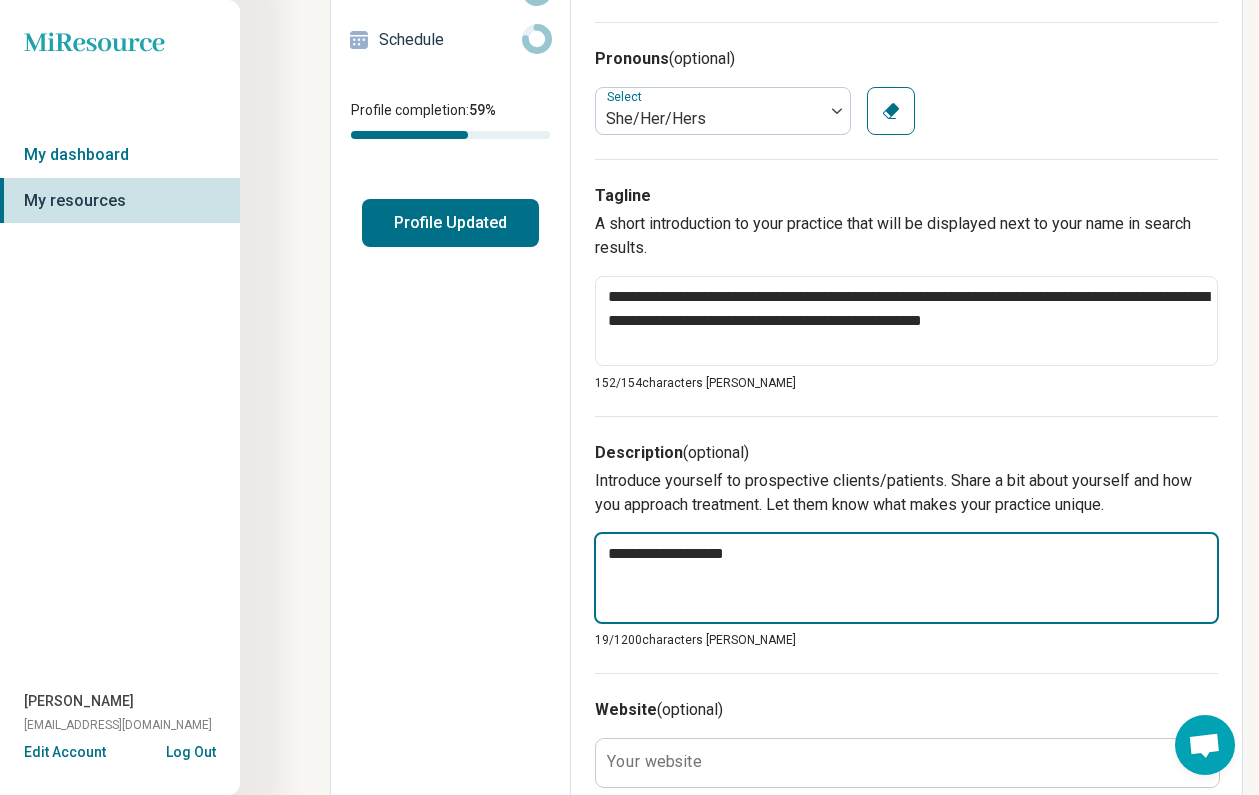 type on "*" 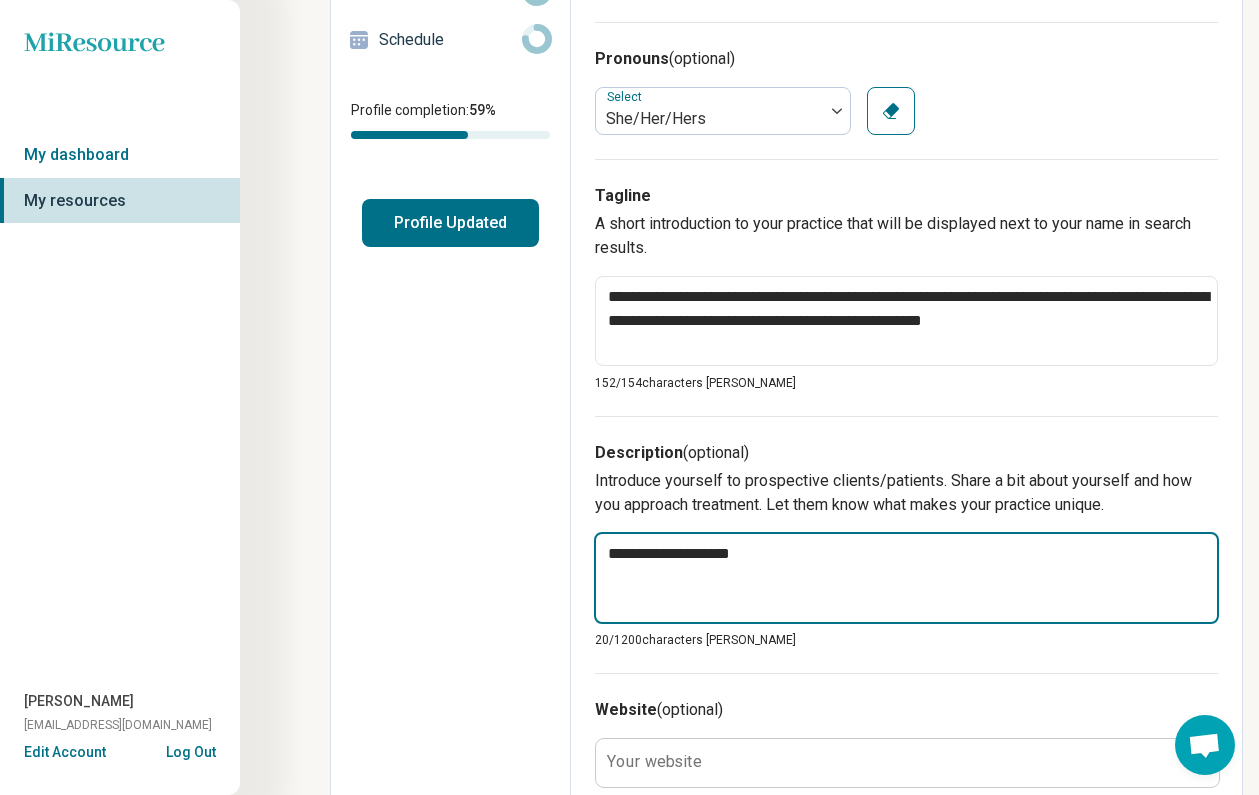 type on "*" 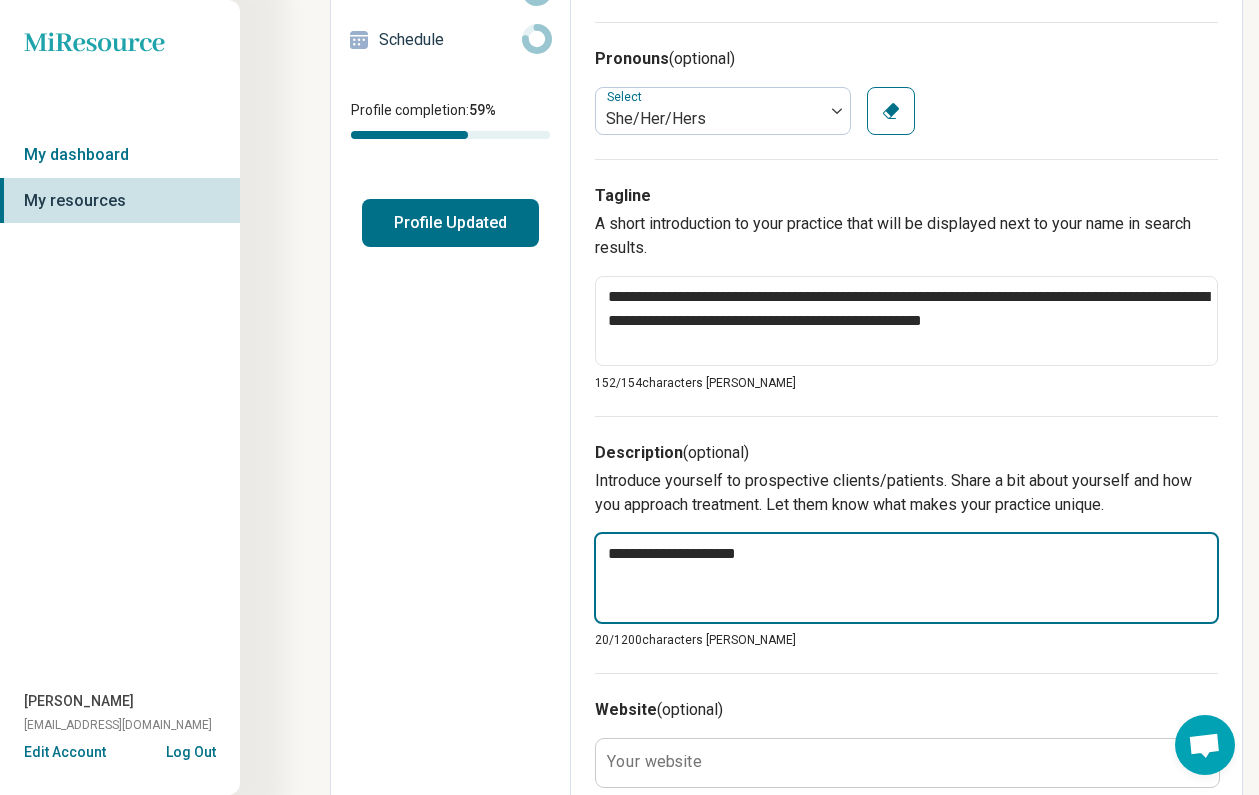 type on "*" 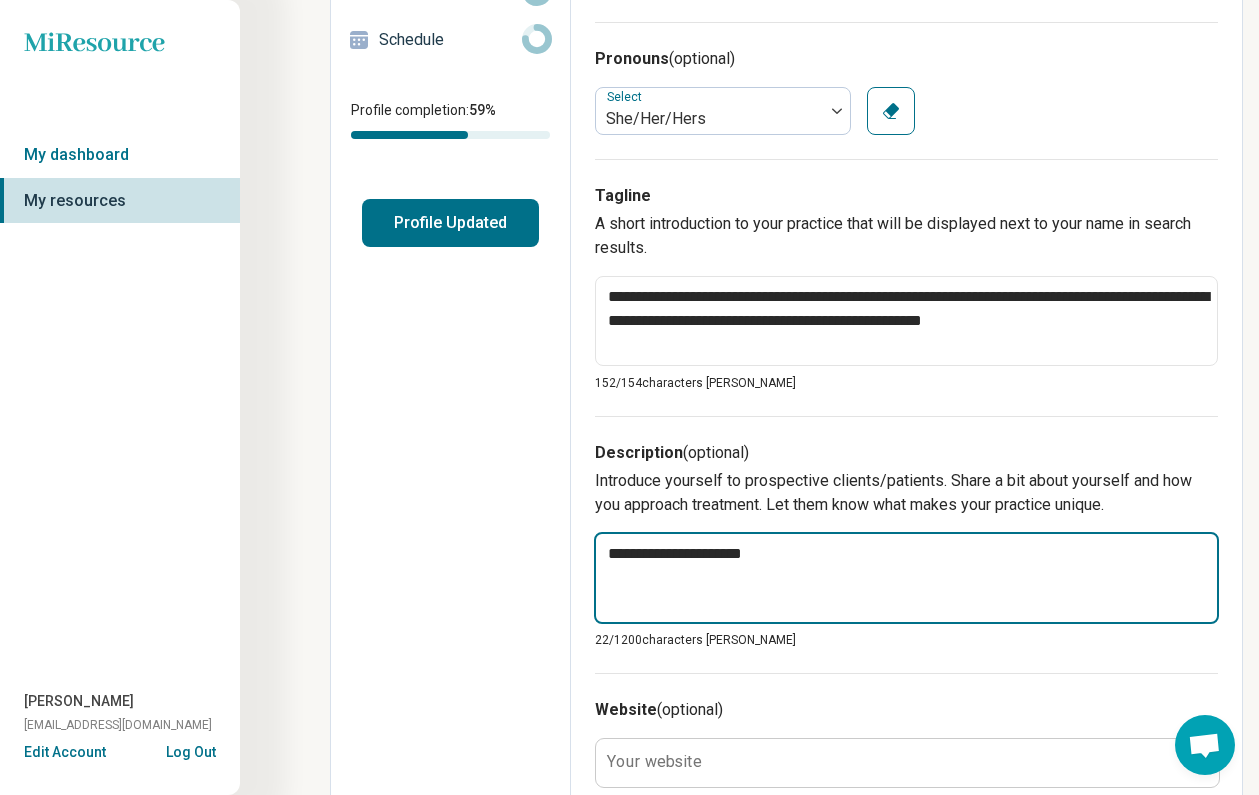 type on "*" 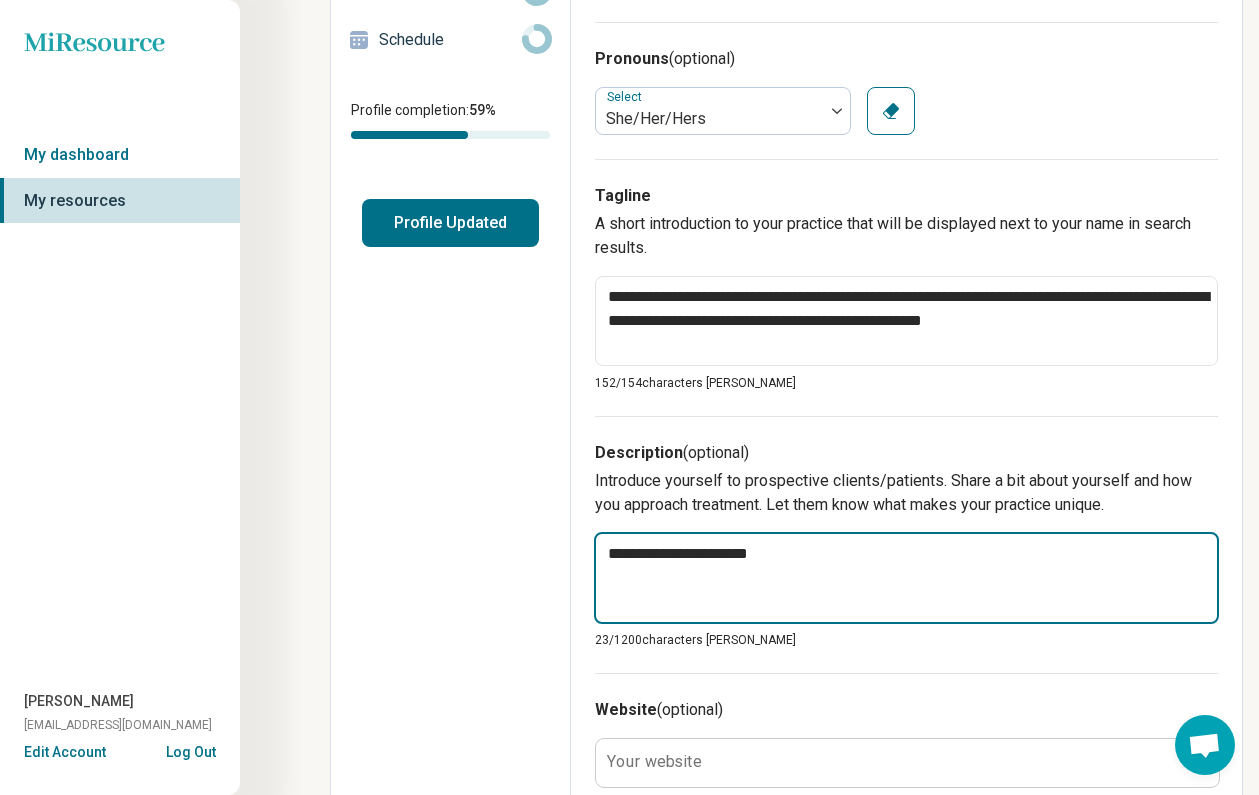 type on "*" 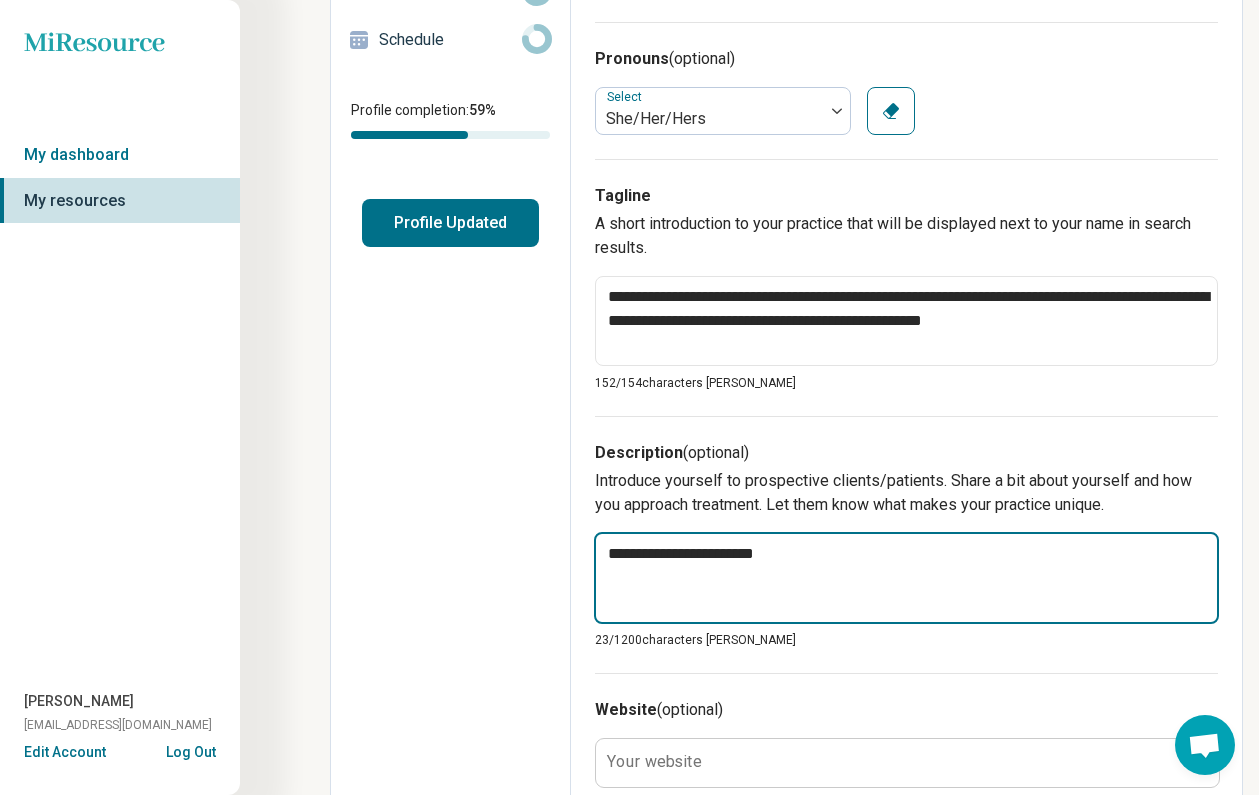 type on "*" 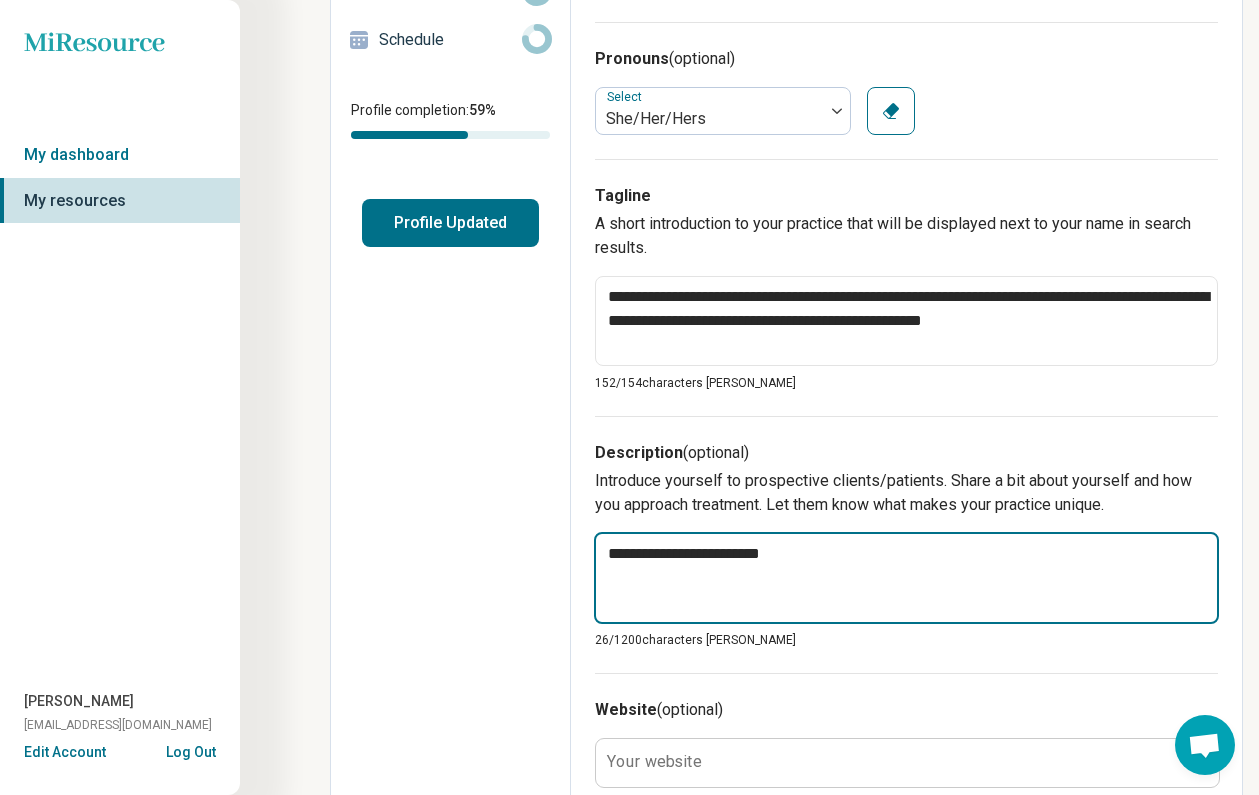 type on "*" 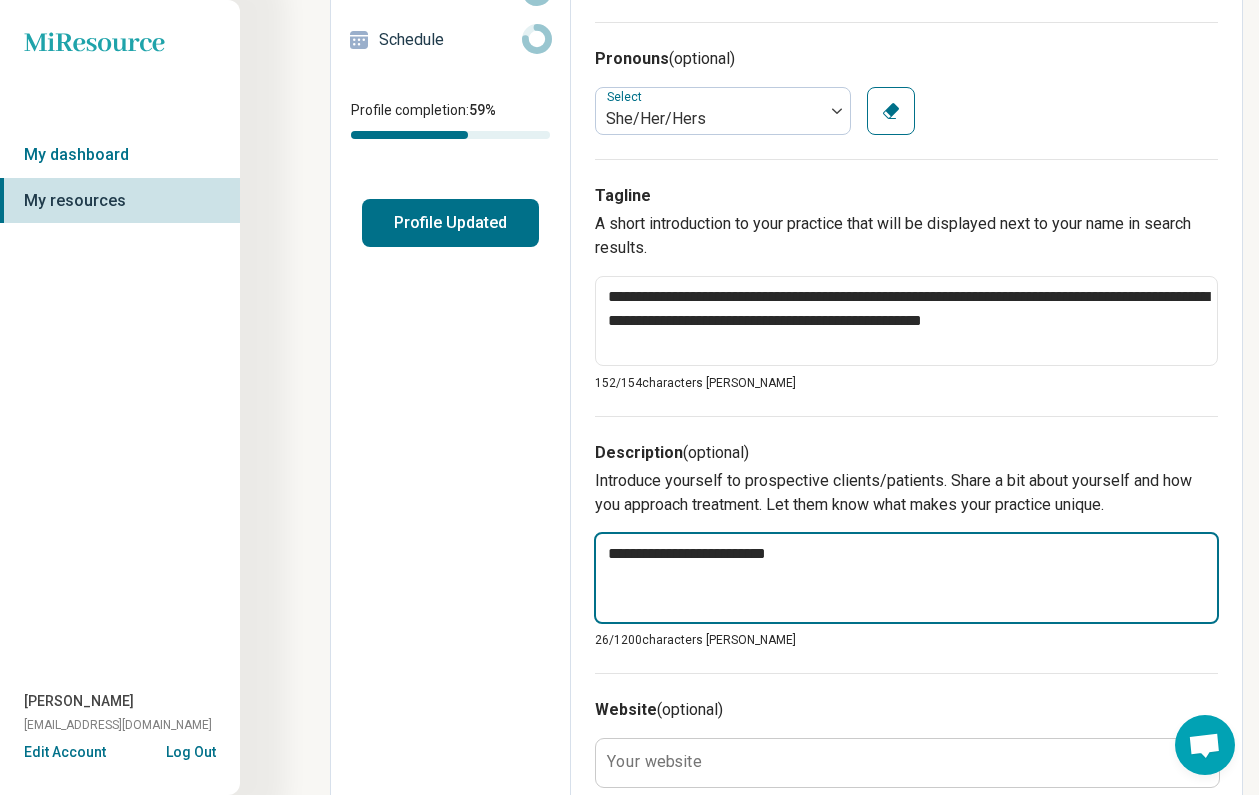 type on "*" 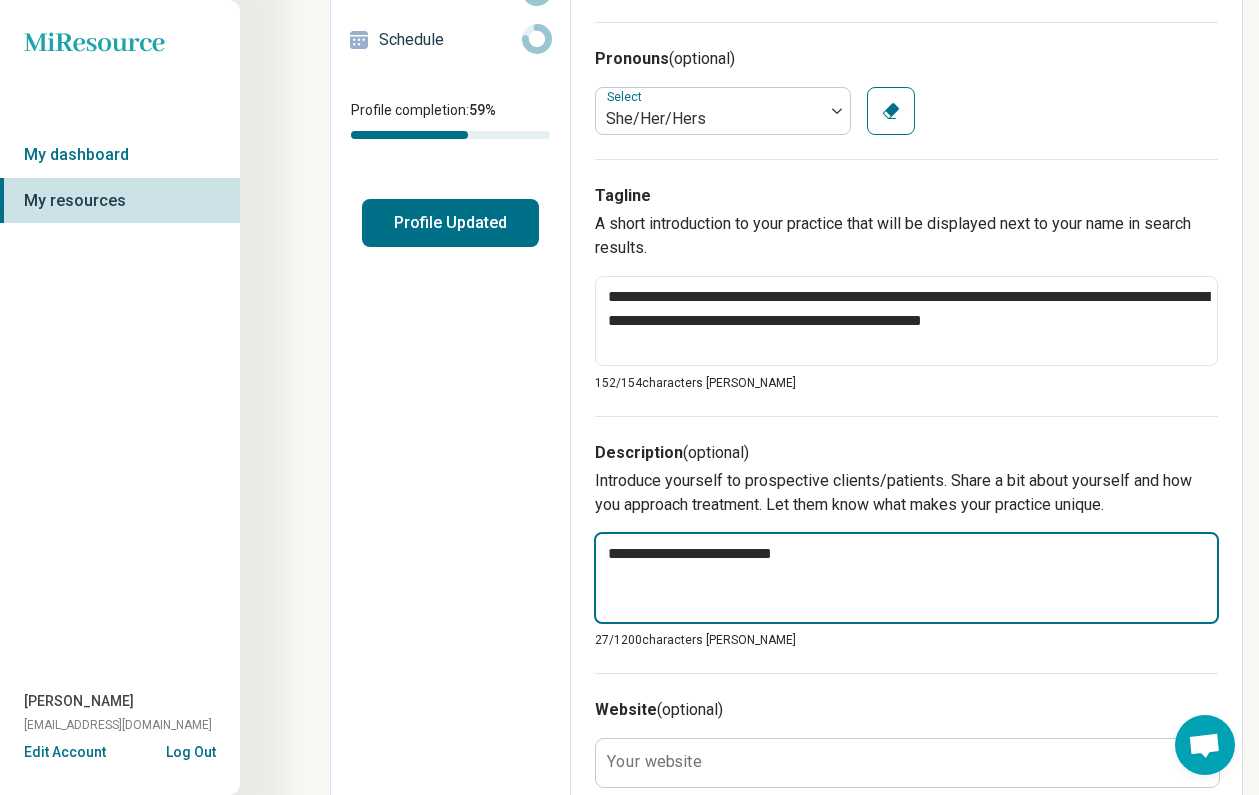 type on "*" 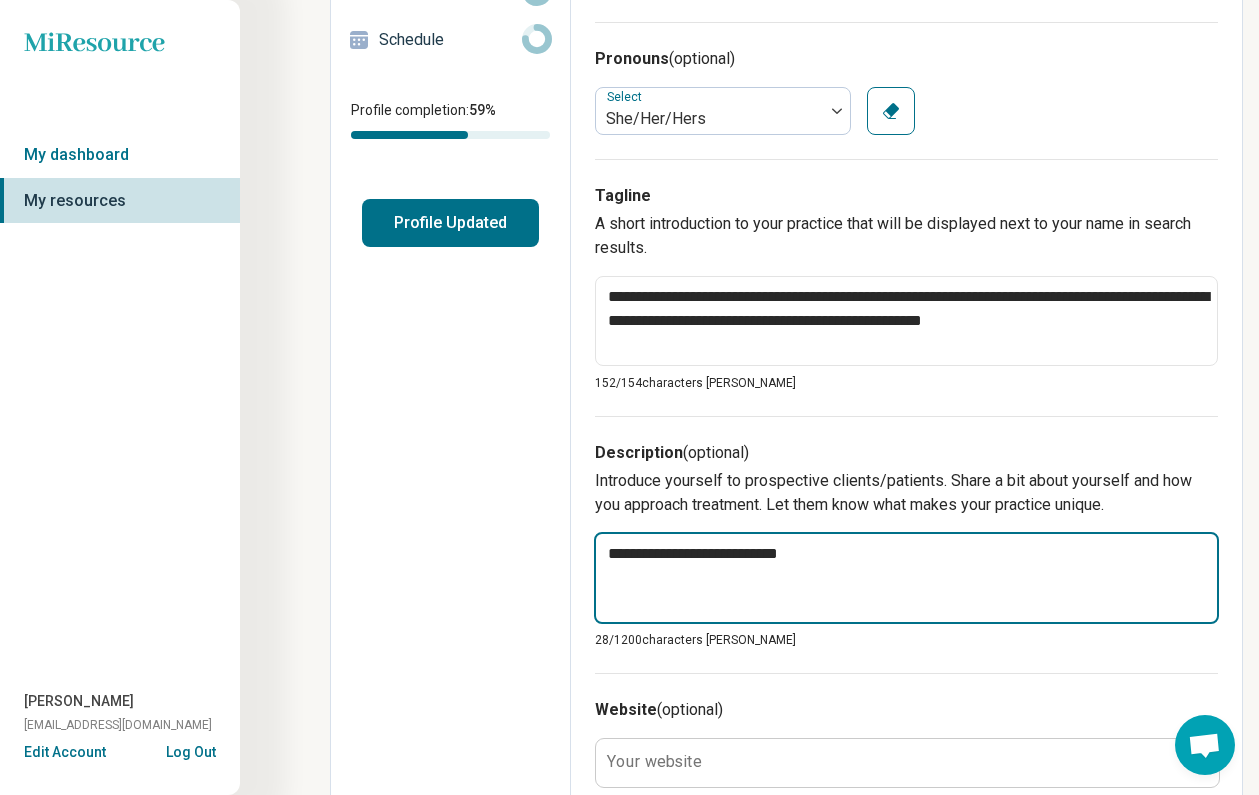 type on "*" 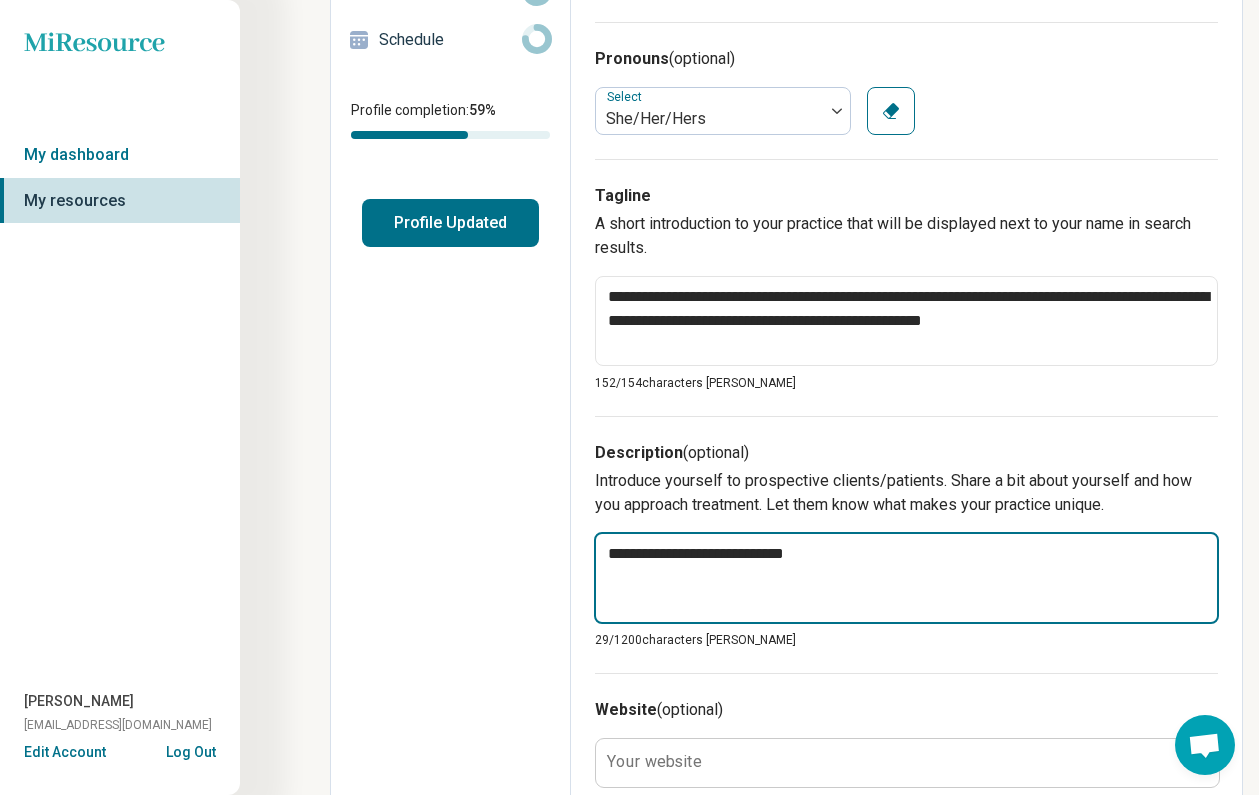 type on "*" 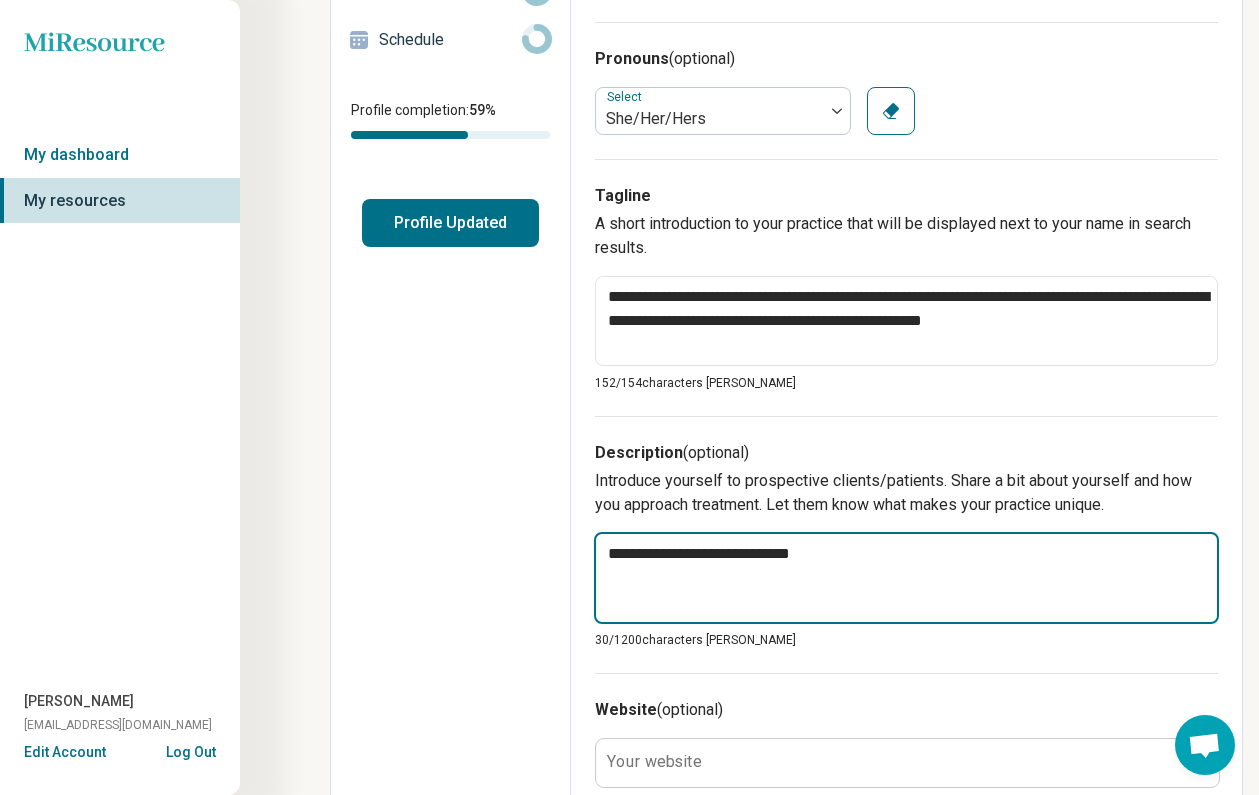 type on "*" 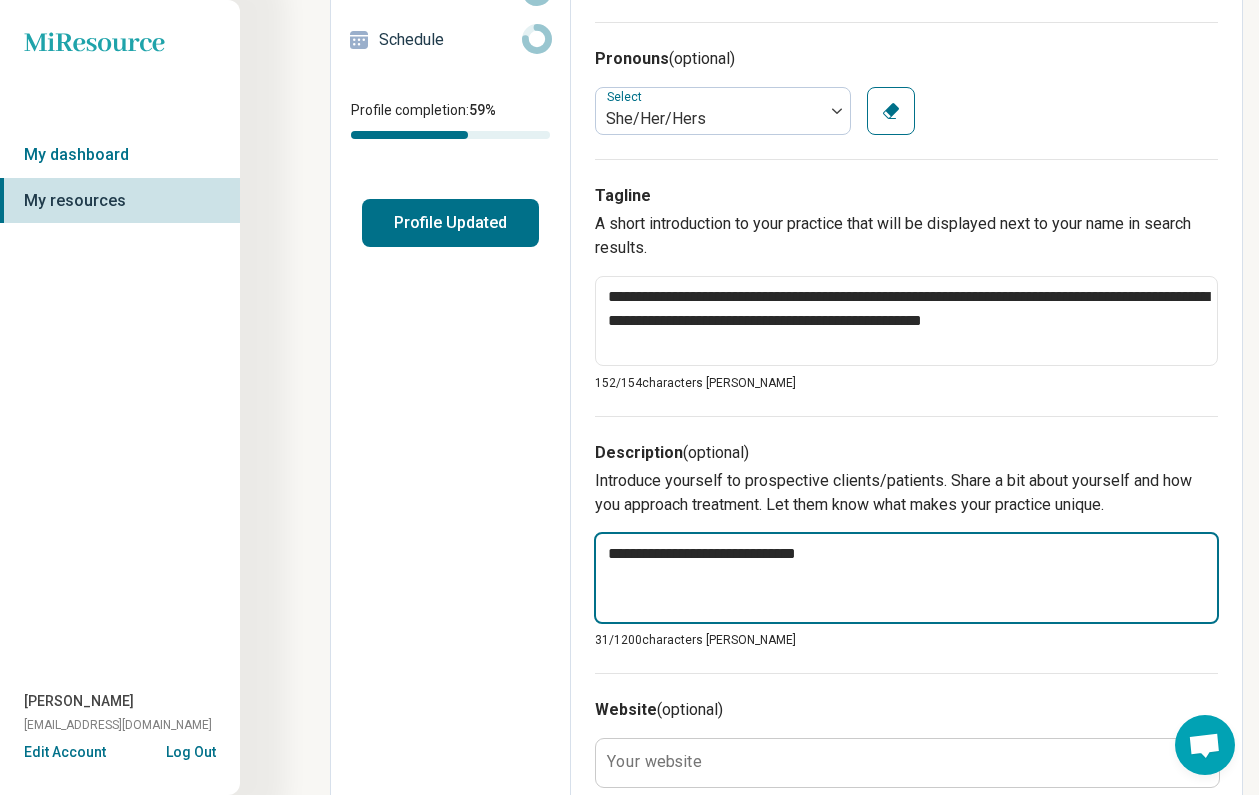 type on "*" 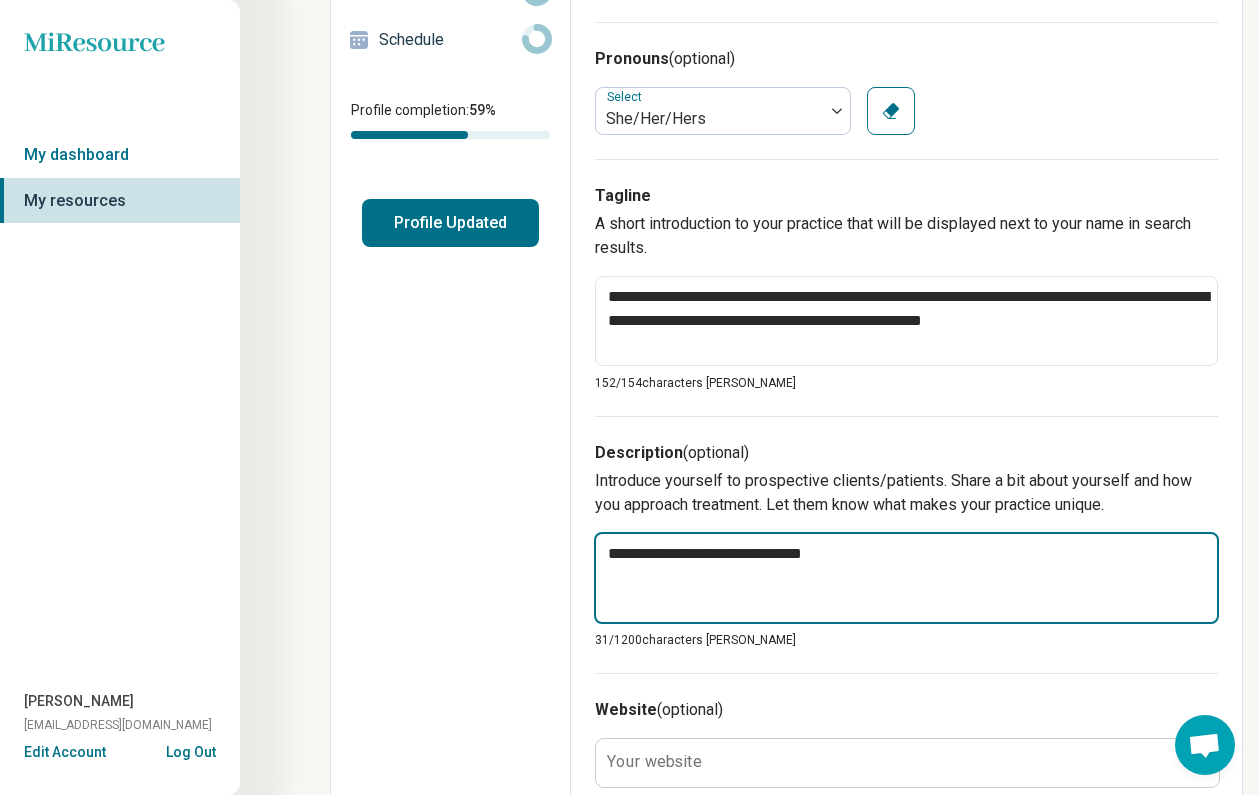type on "*" 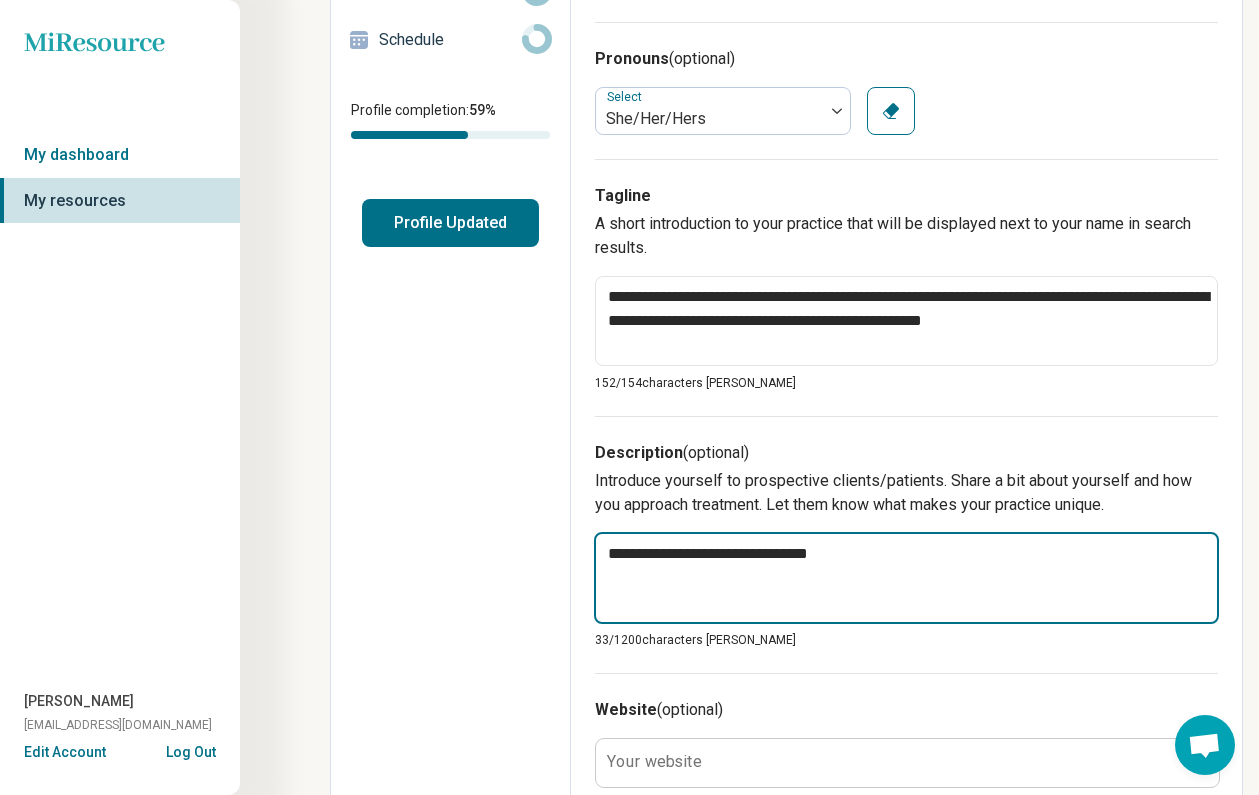 type on "*" 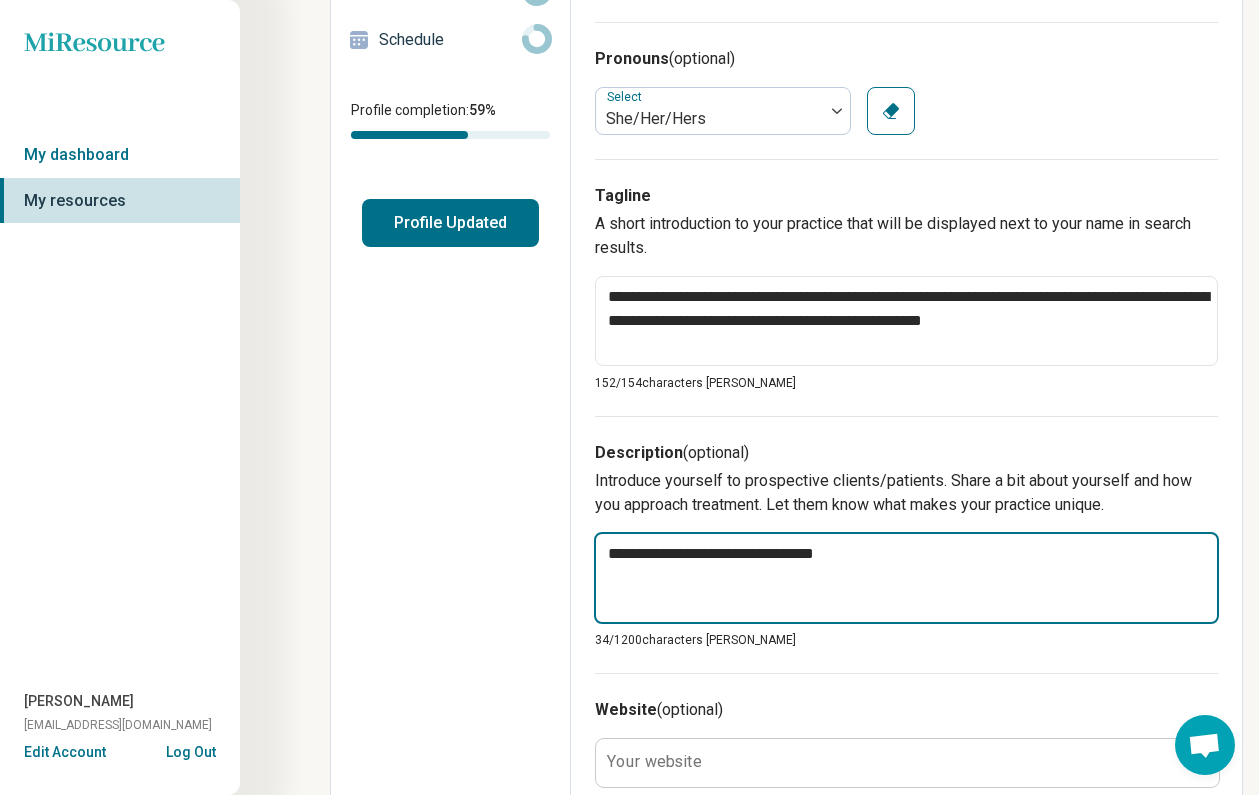 type on "*" 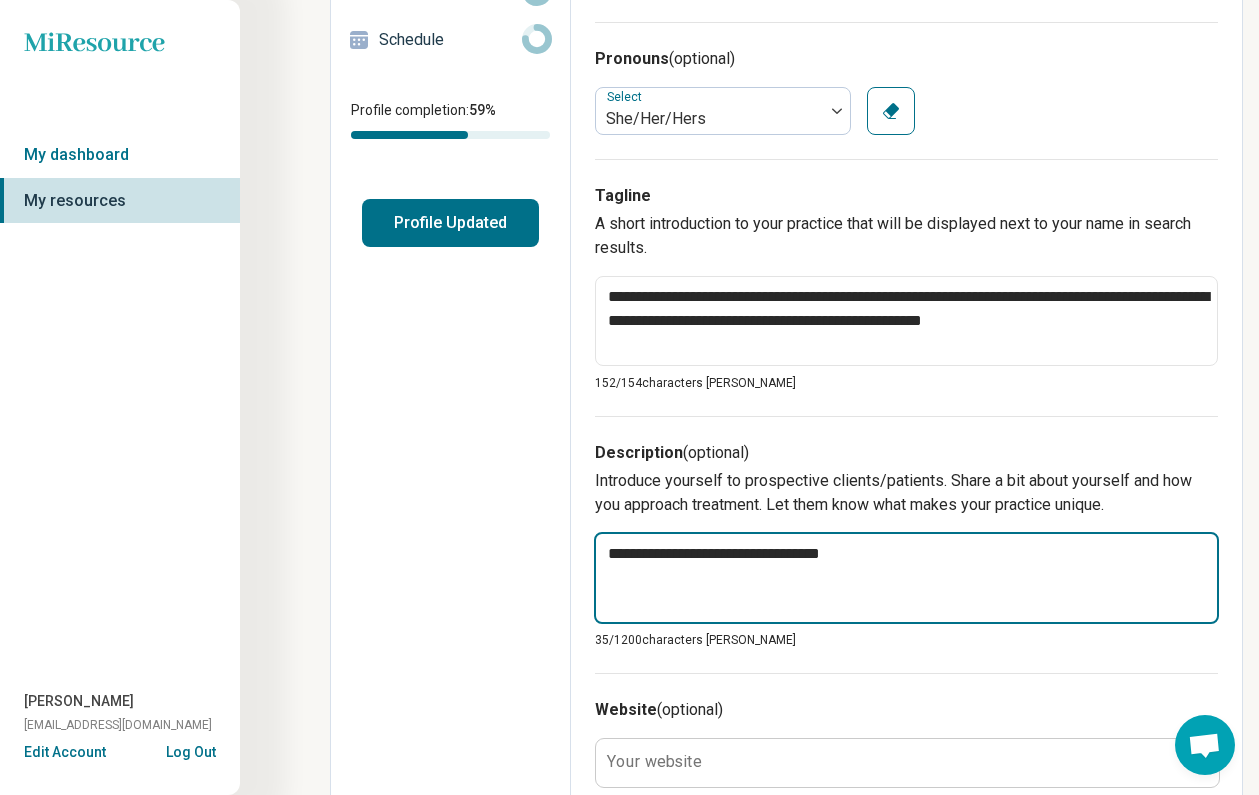 drag, startPoint x: 608, startPoint y: 554, endPoint x: 980, endPoint y: 546, distance: 372.086 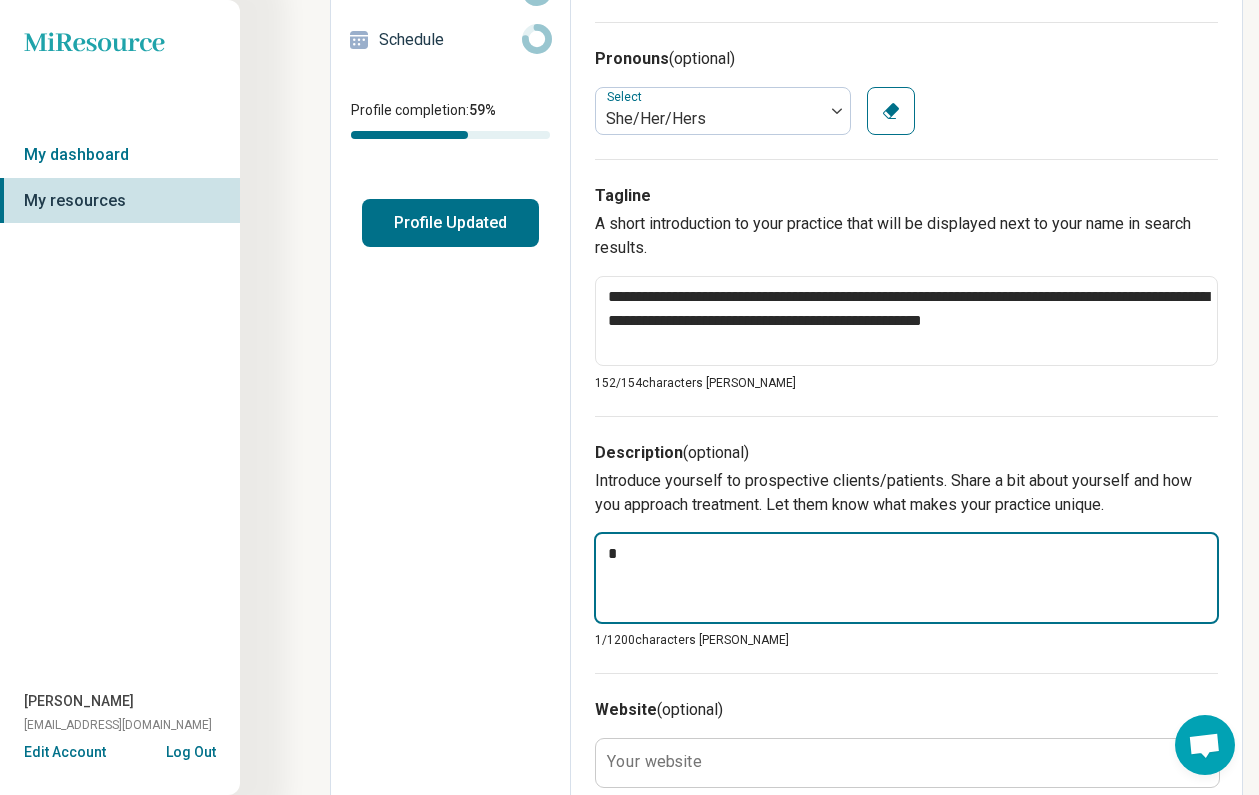 type on "*" 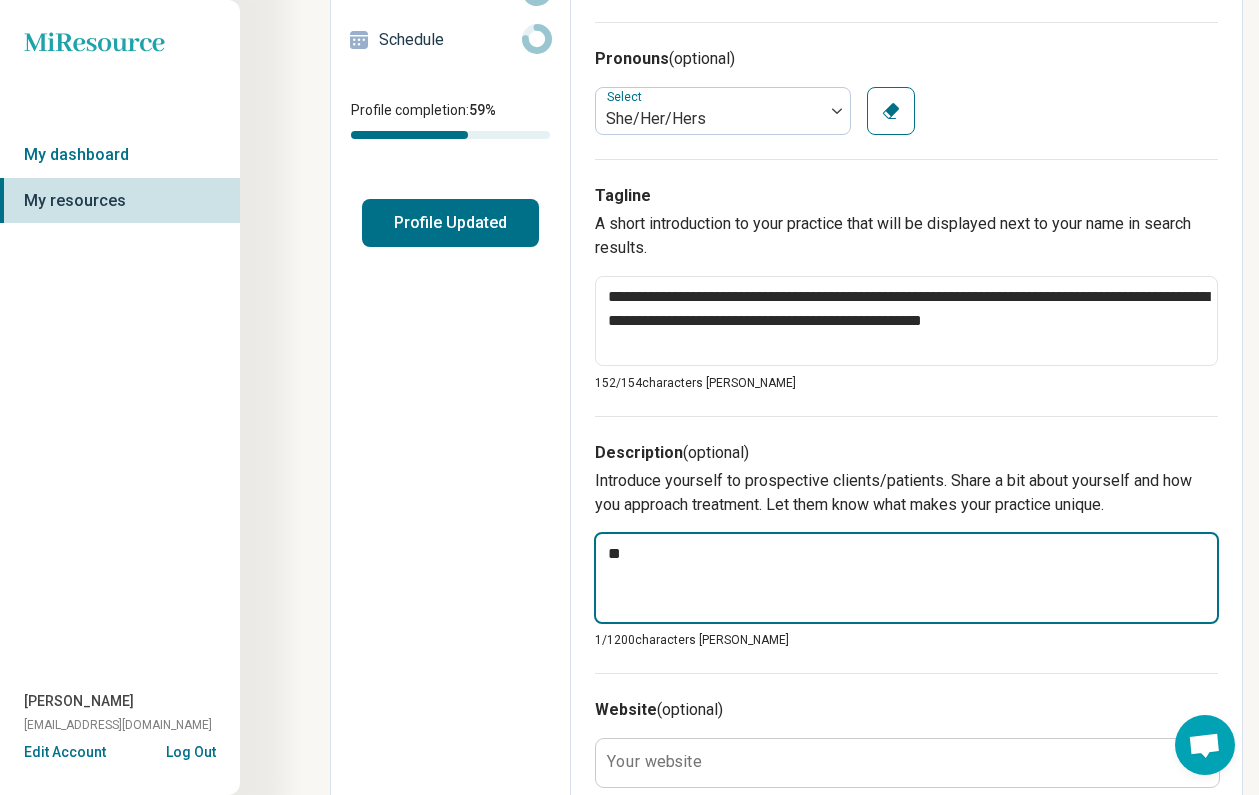 type on "*" 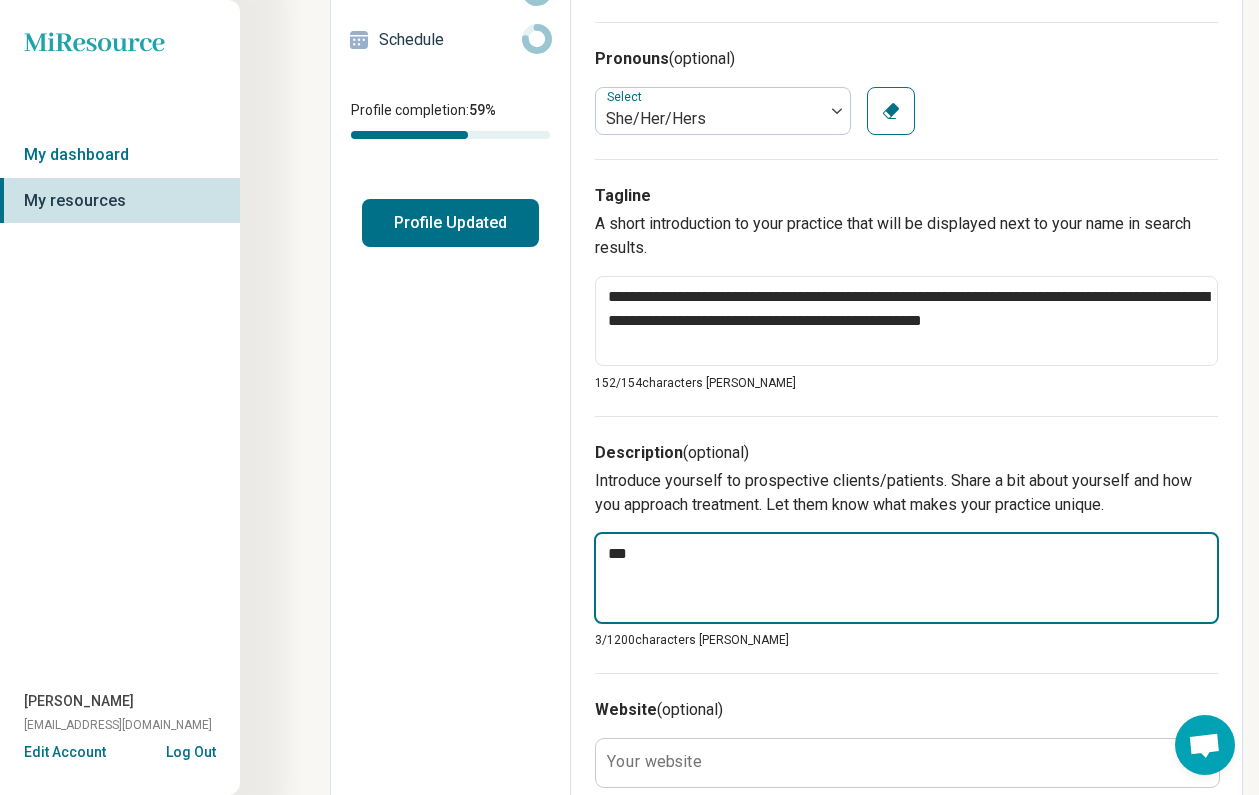type on "*" 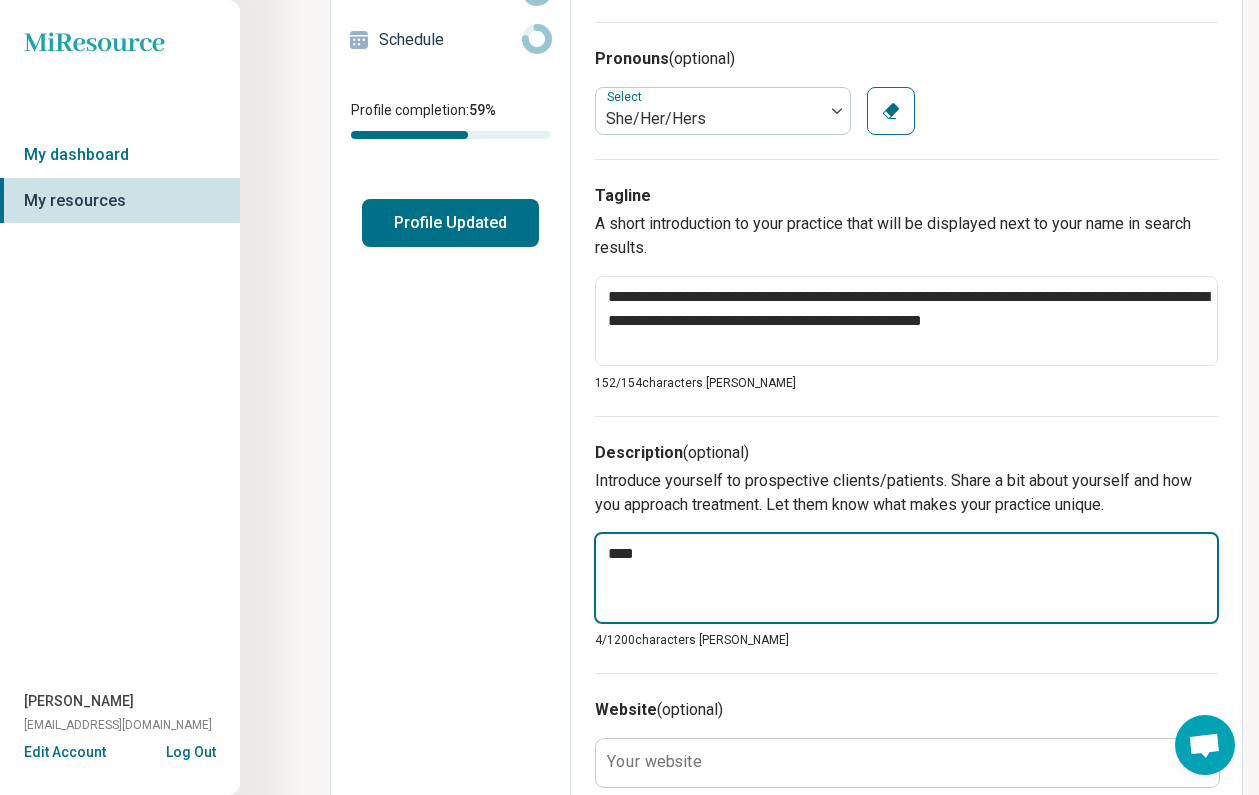type on "*" 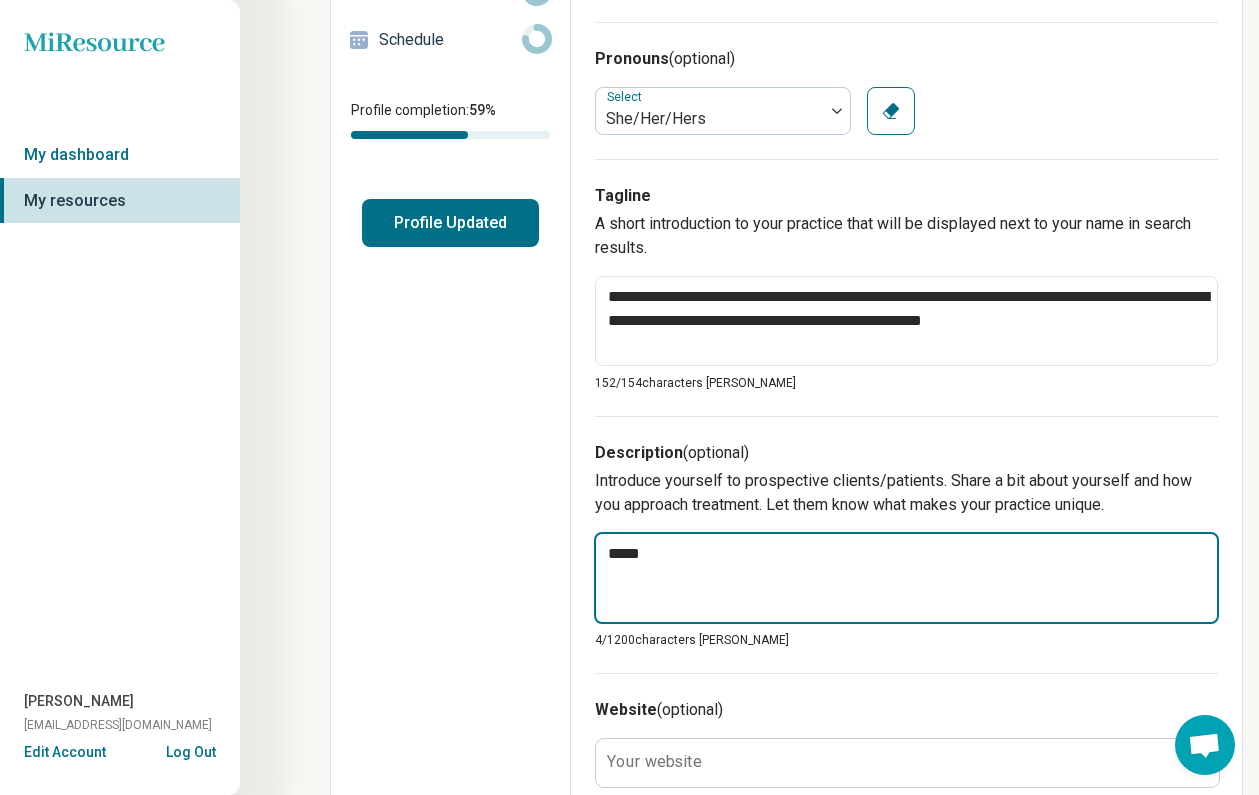 type on "*" 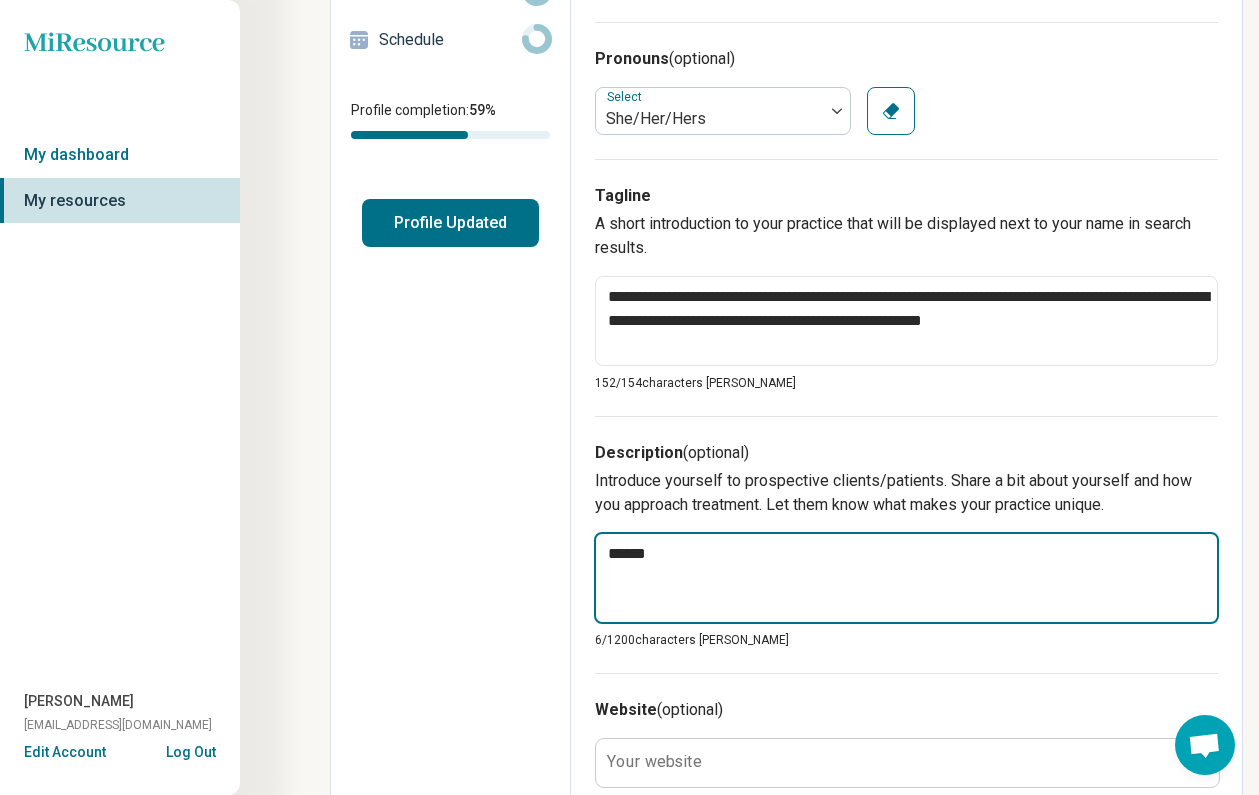 type on "*" 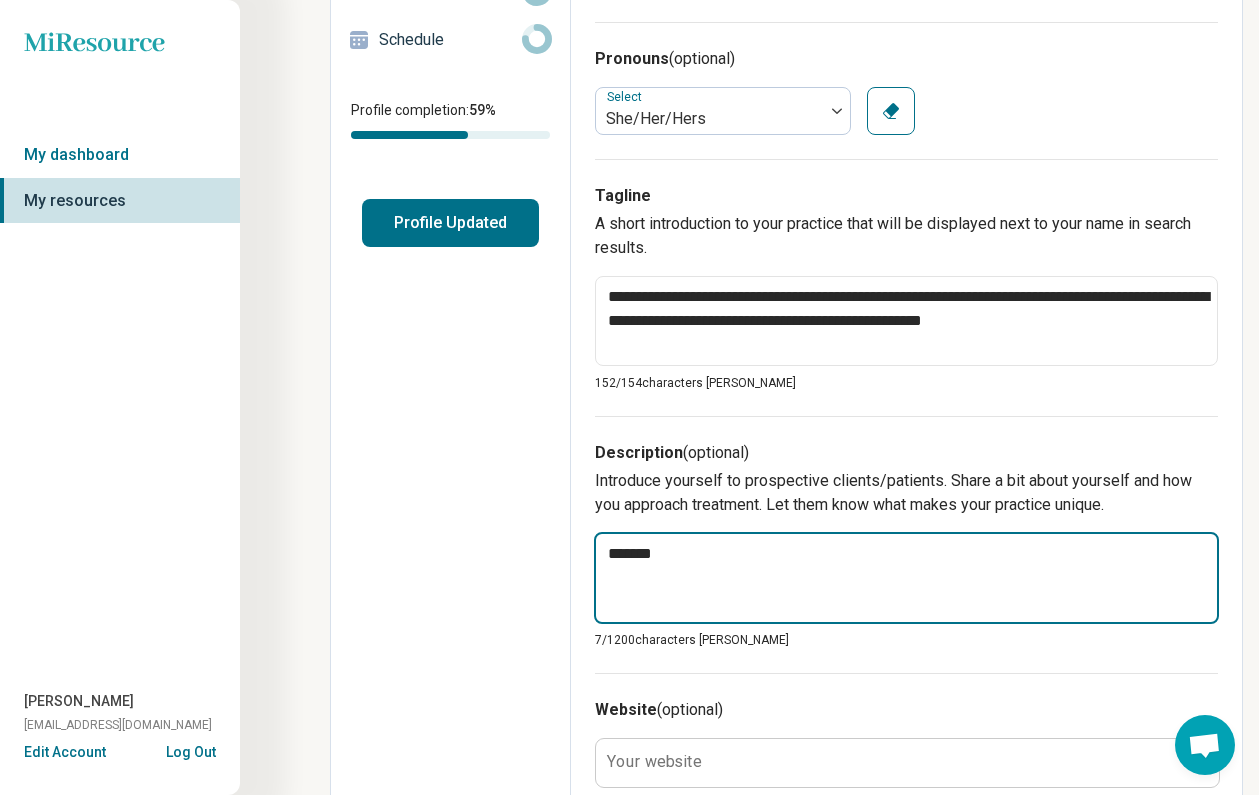 type on "*" 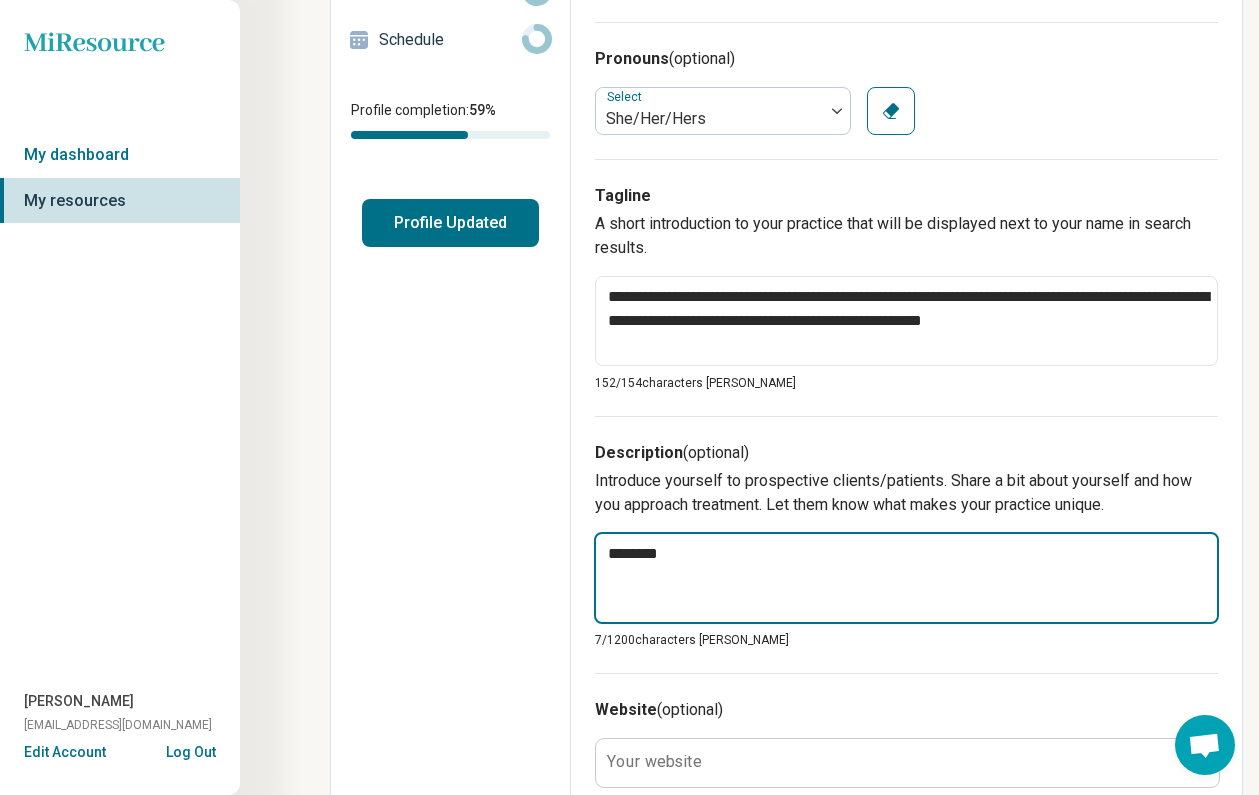 type on "*" 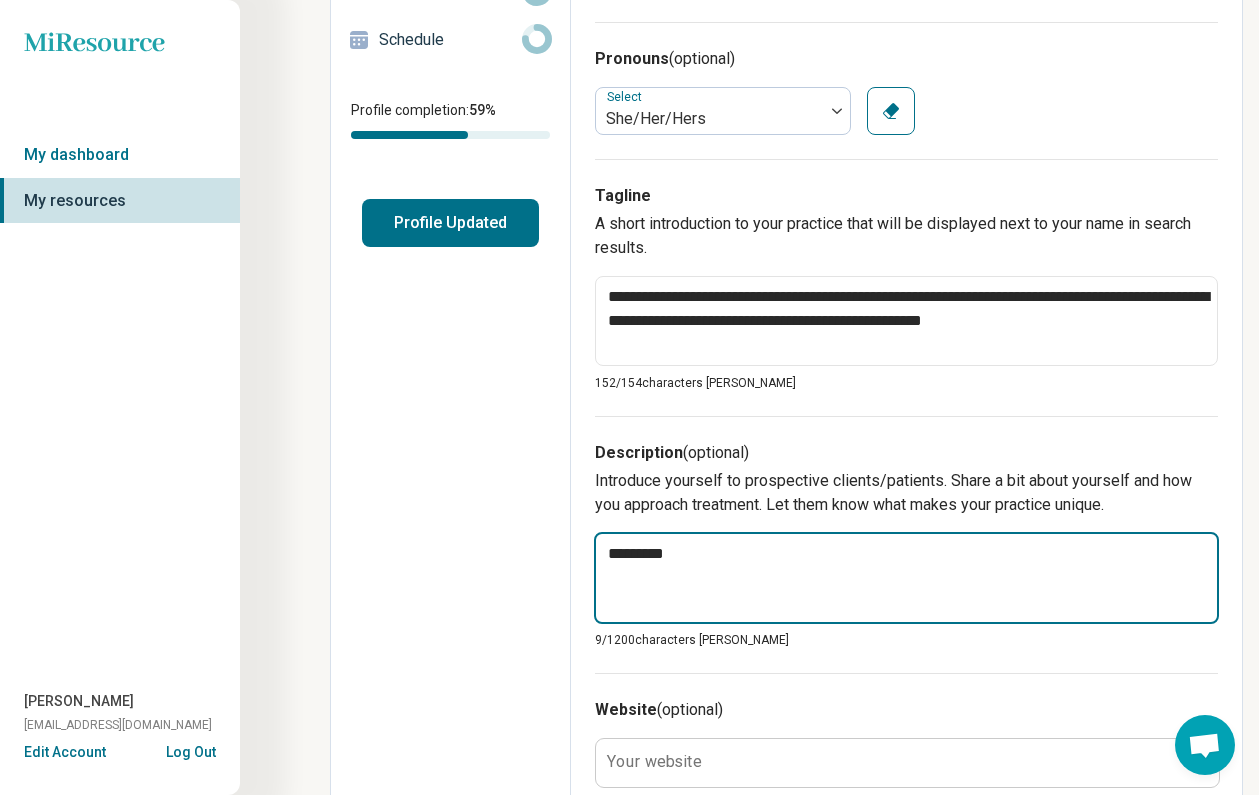type on "*" 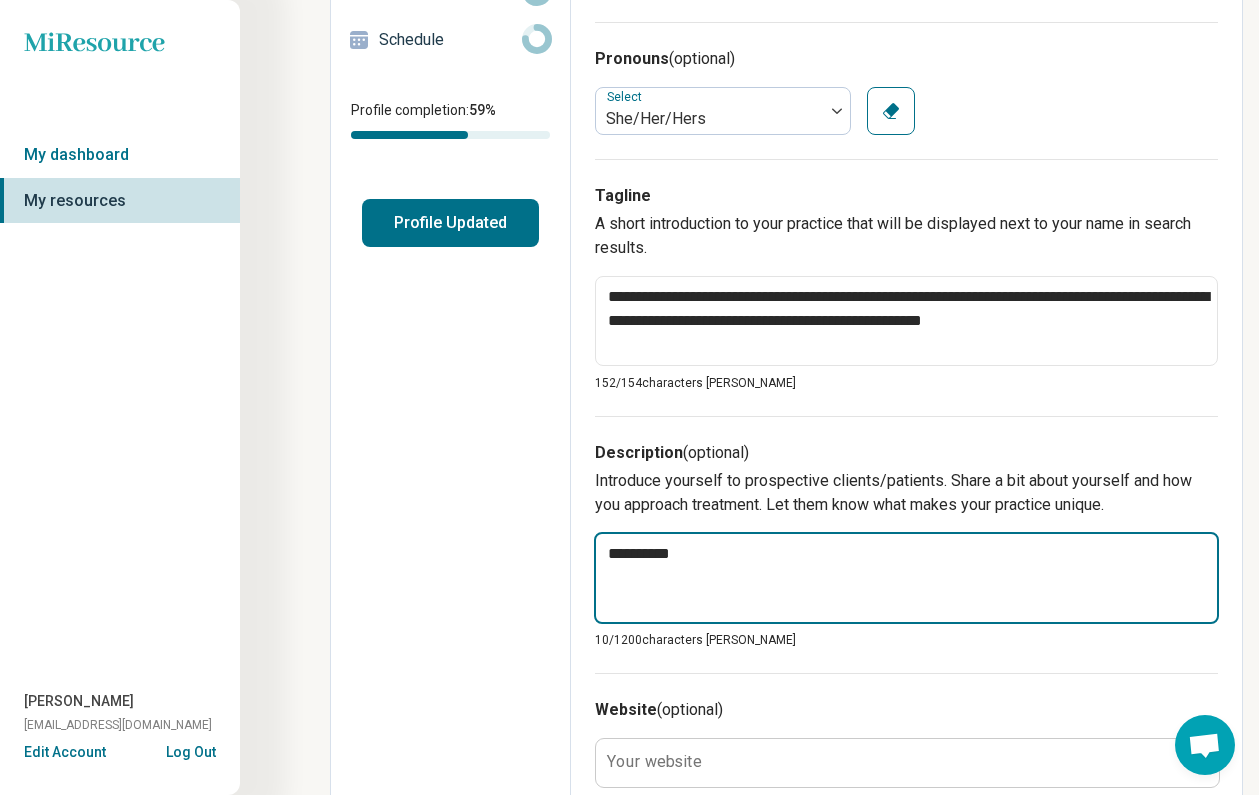 type on "*" 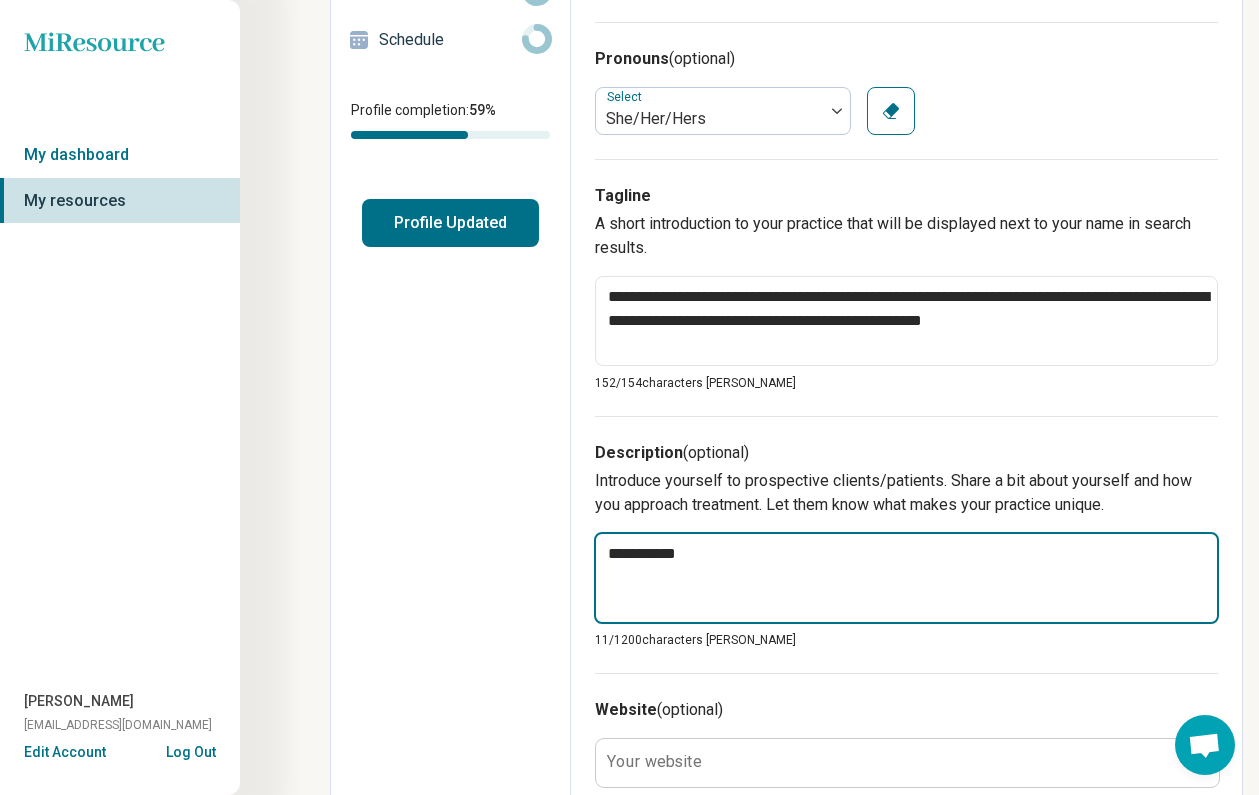 type on "*" 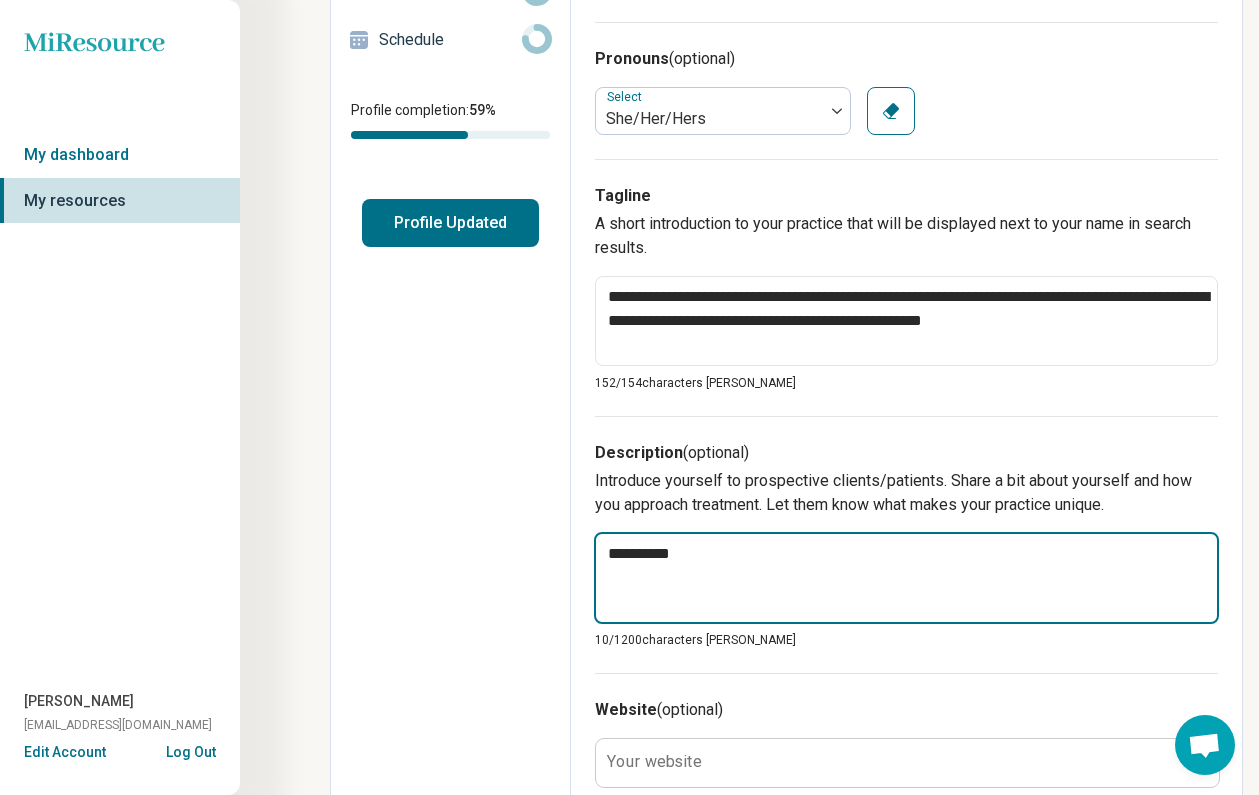 type on "*" 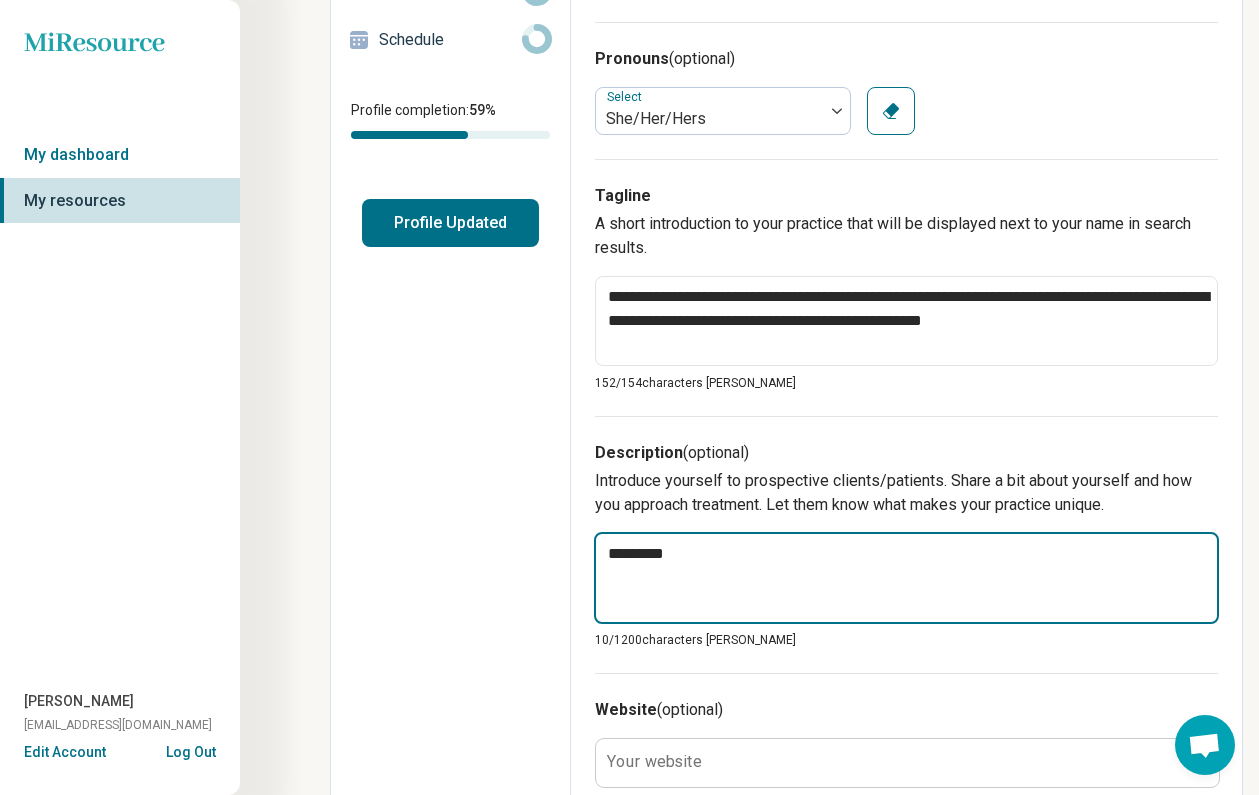 type on "*" 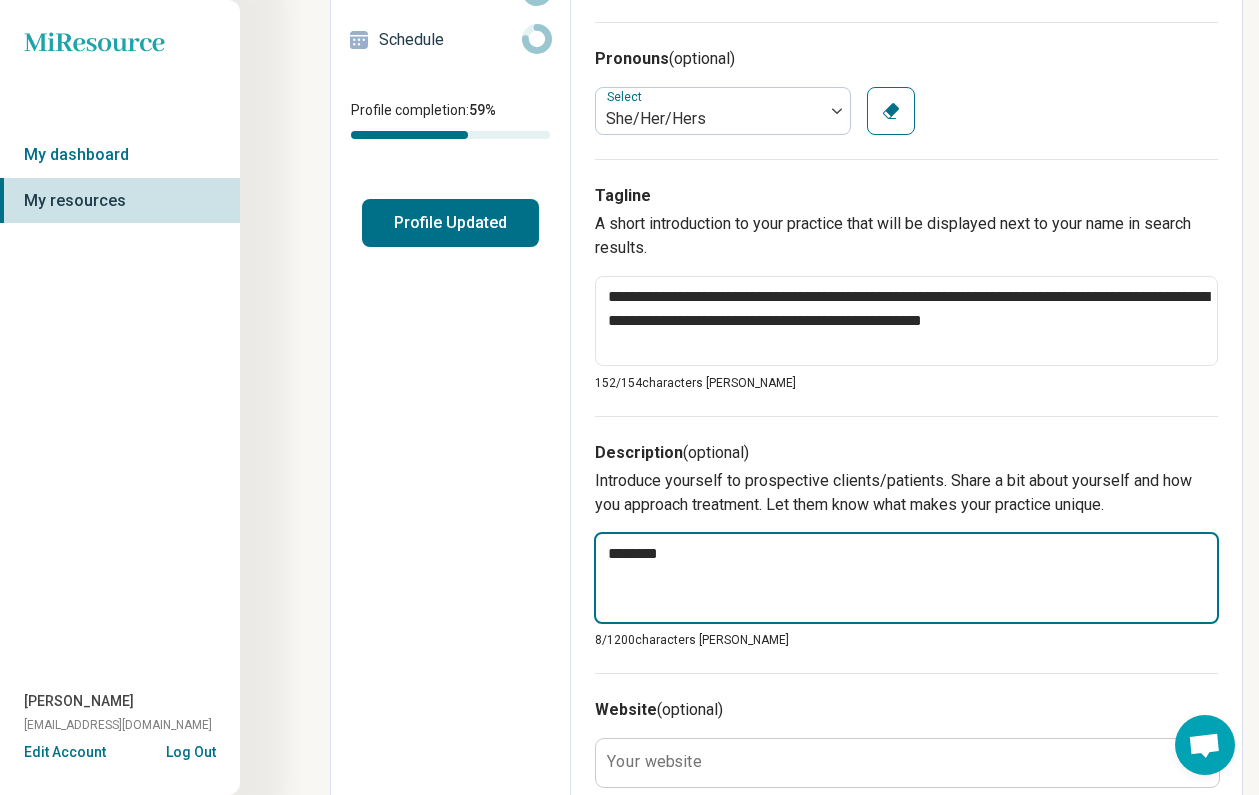 type on "*" 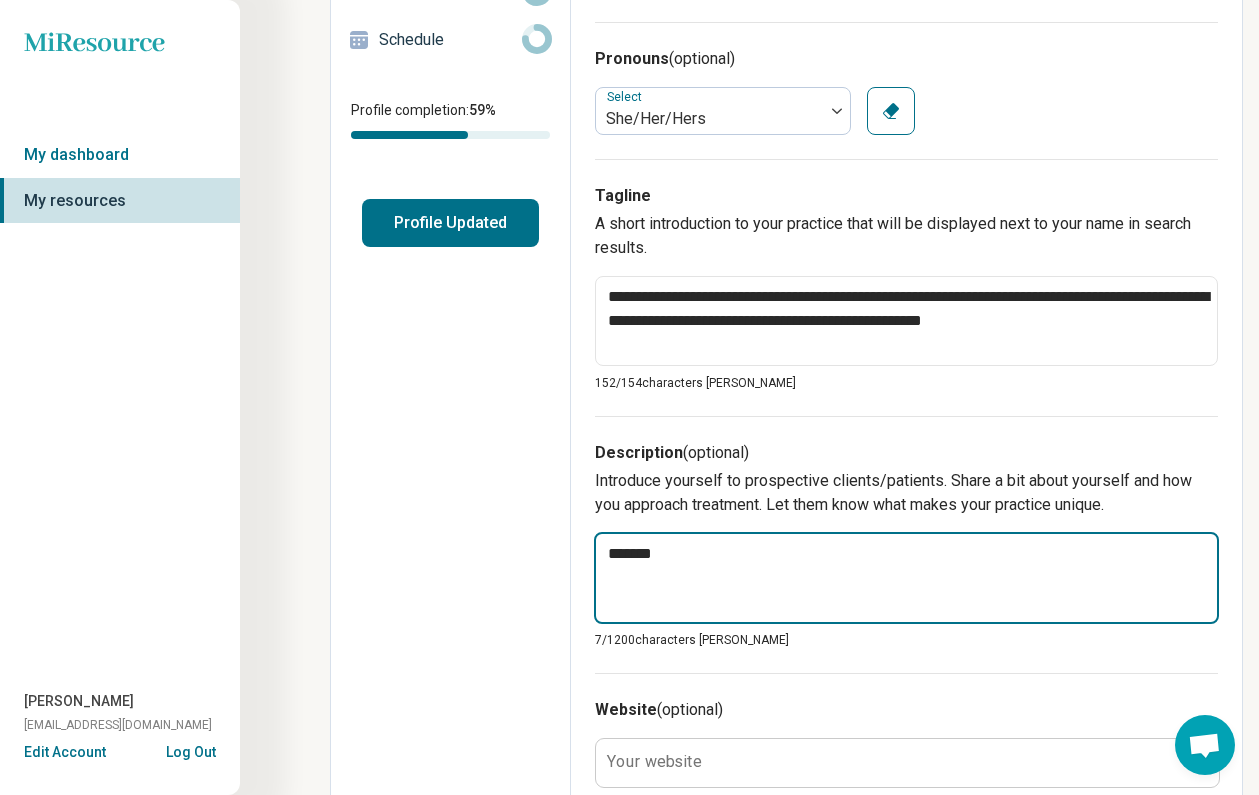 type on "*" 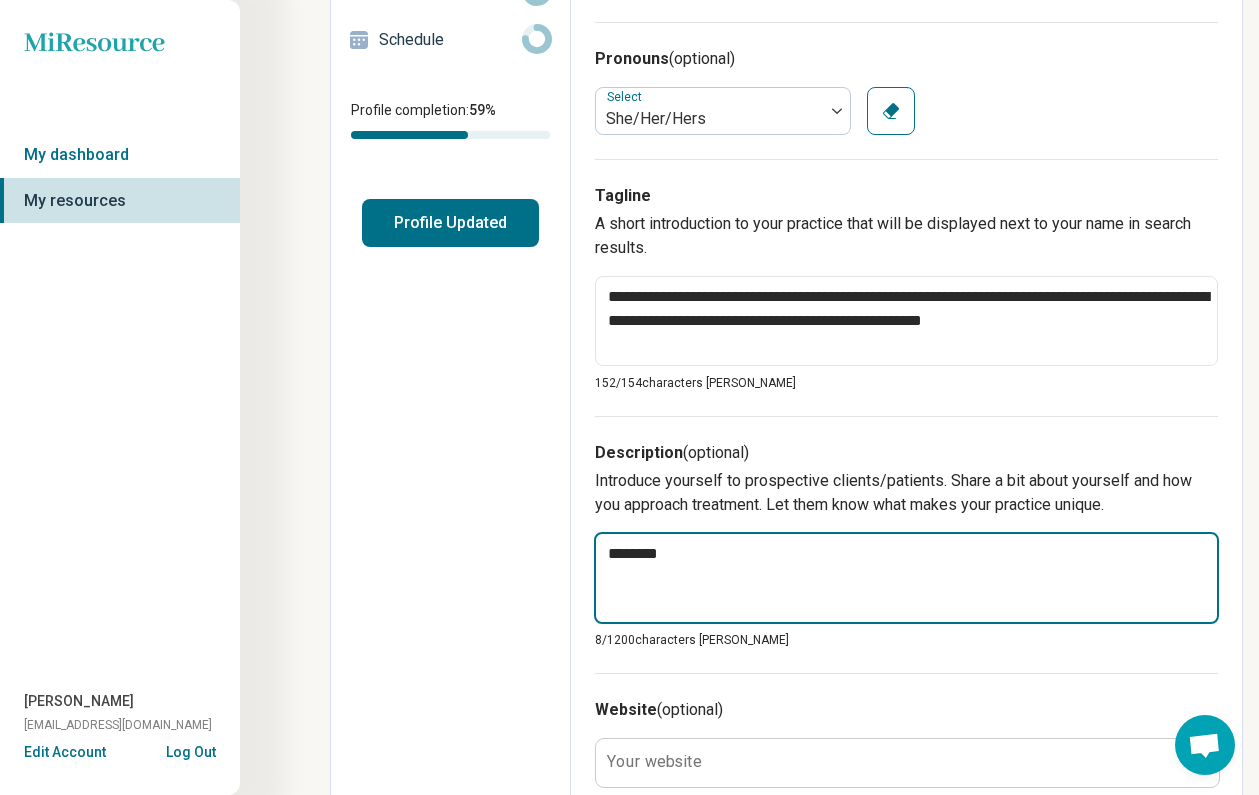 type on "*" 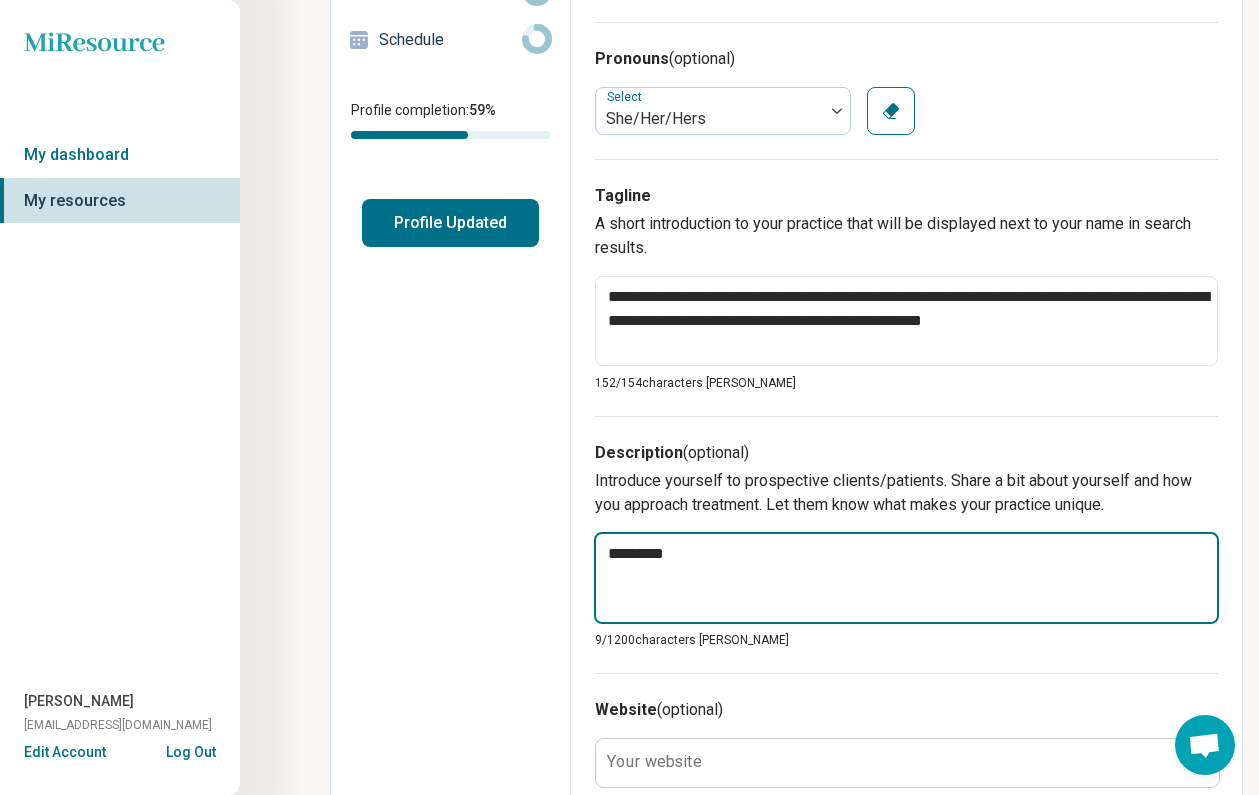 type on "*" 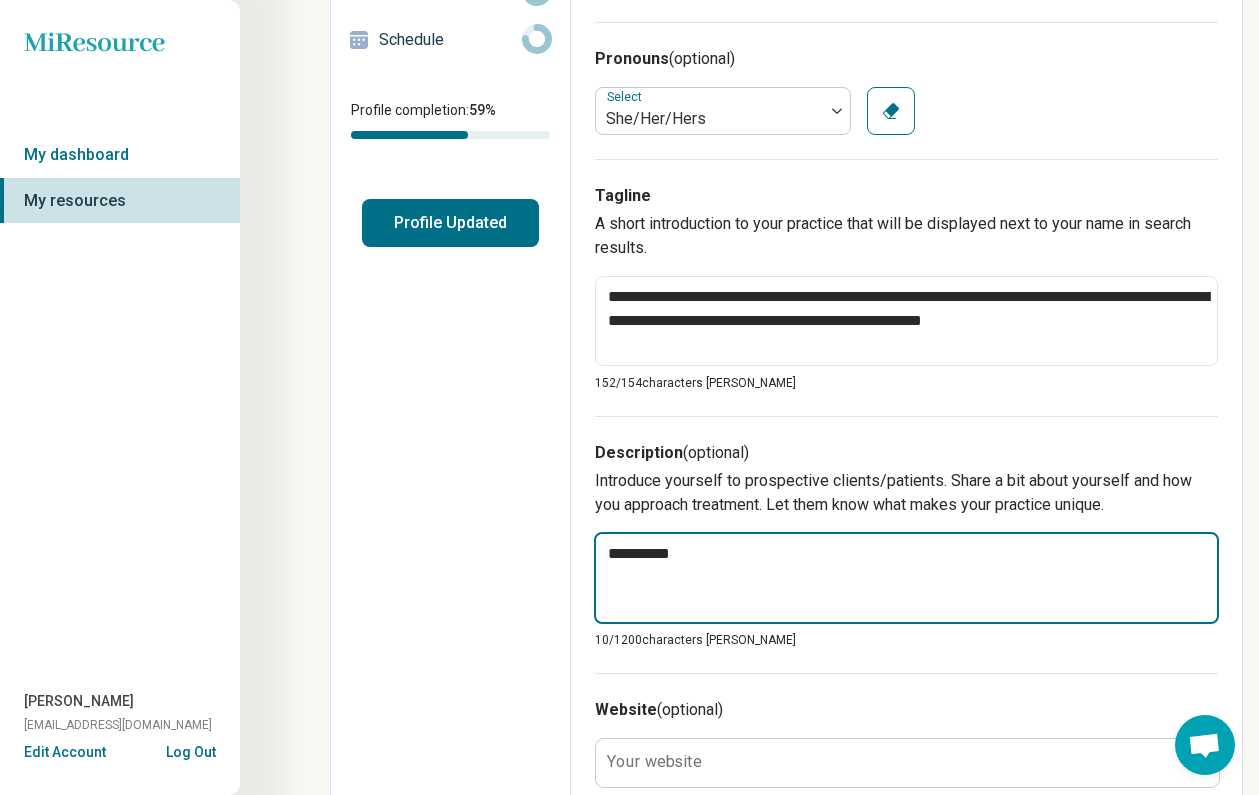 type on "*" 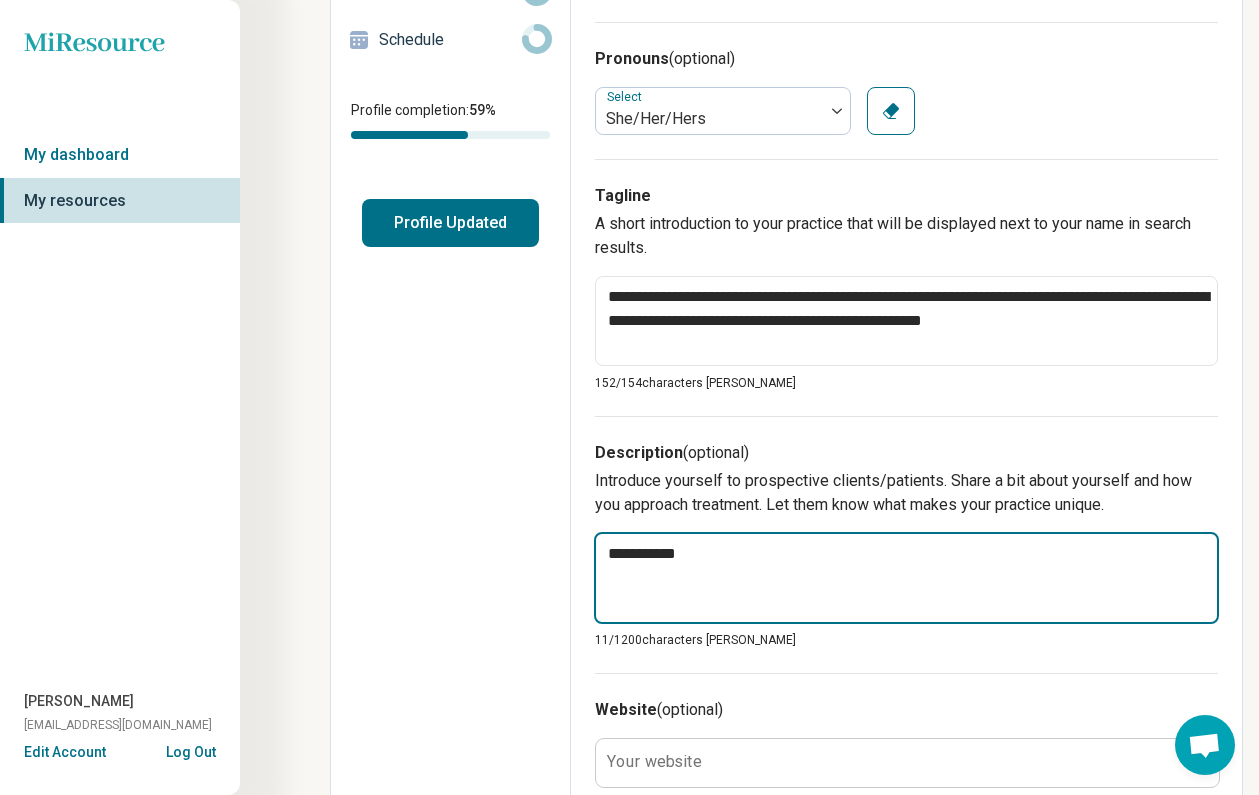 type on "*" 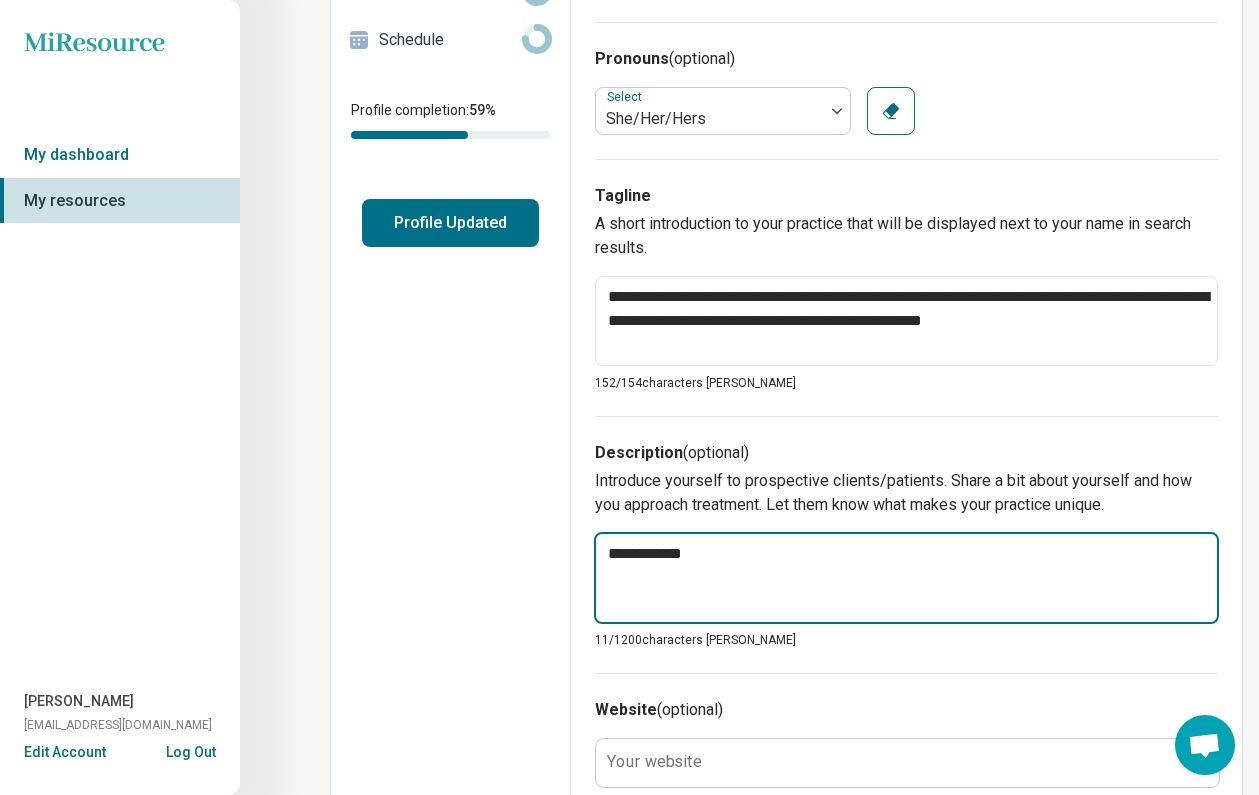 type on "*" 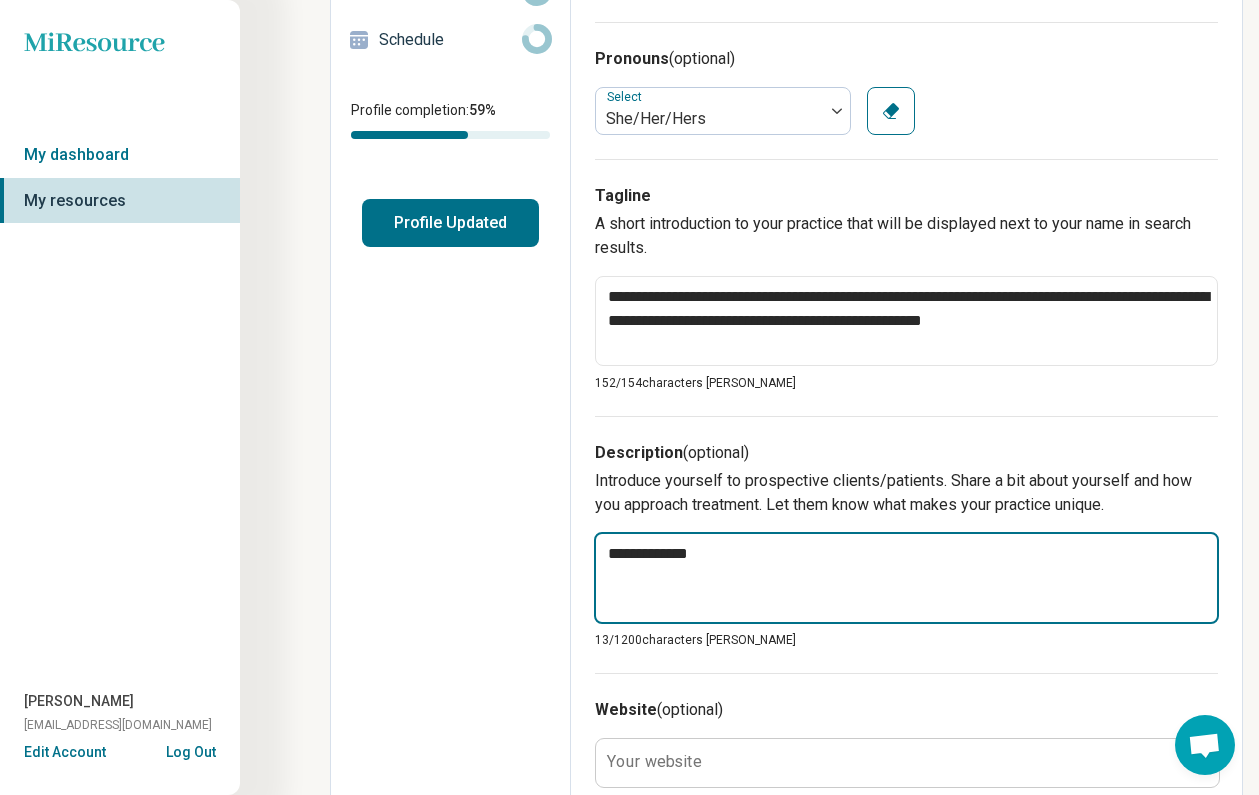 type on "*" 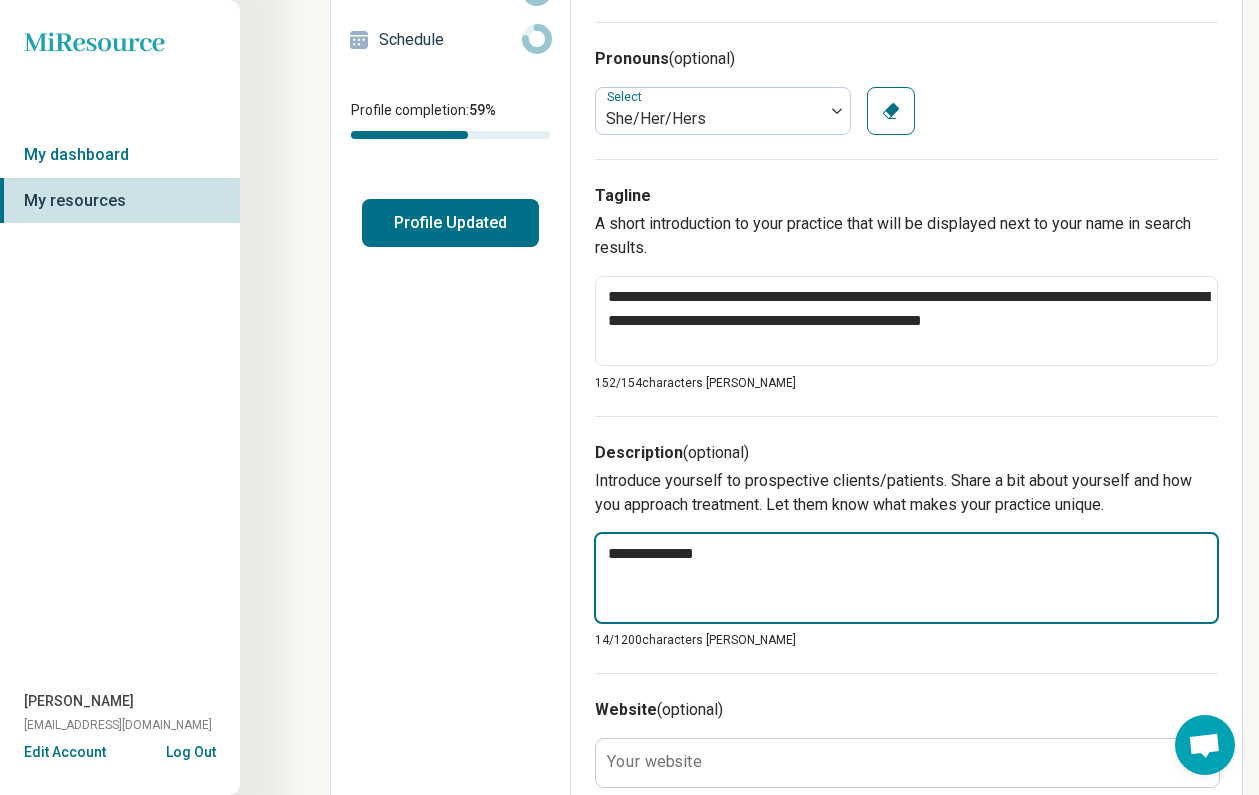 type on "*" 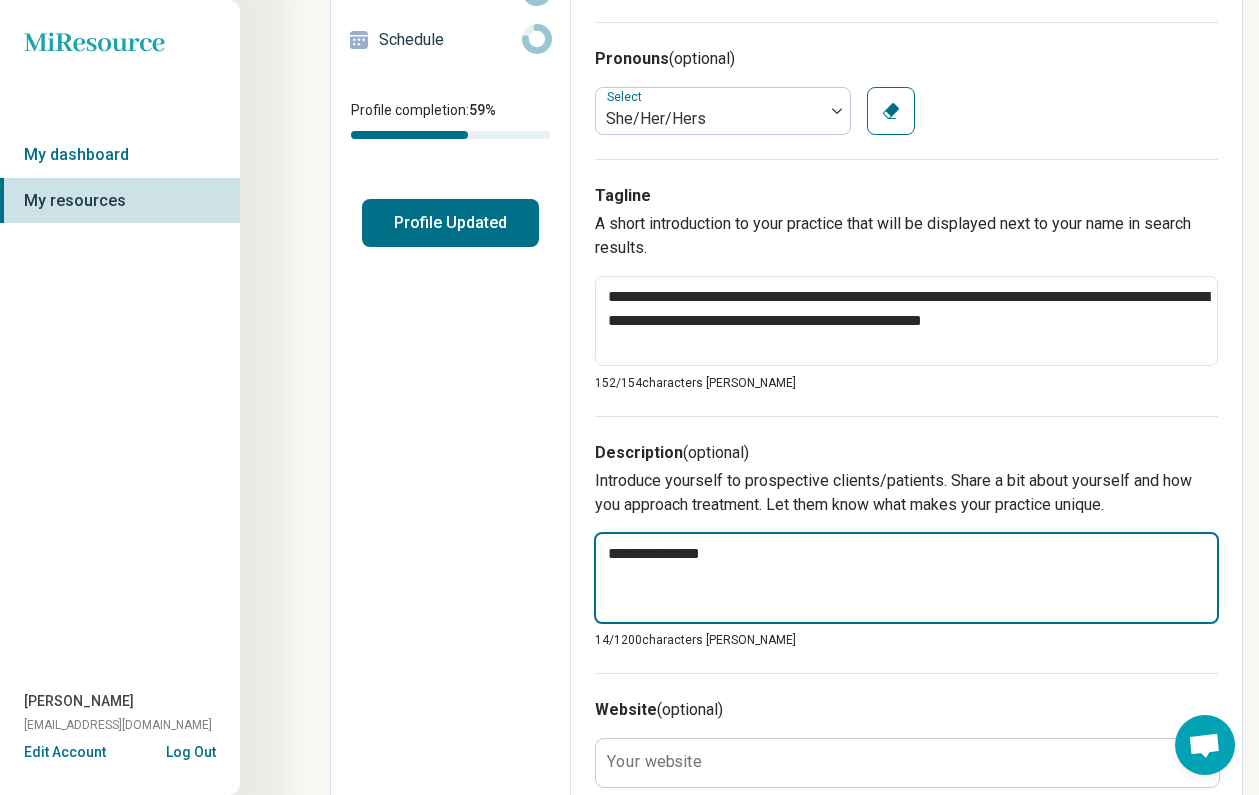 type on "*" 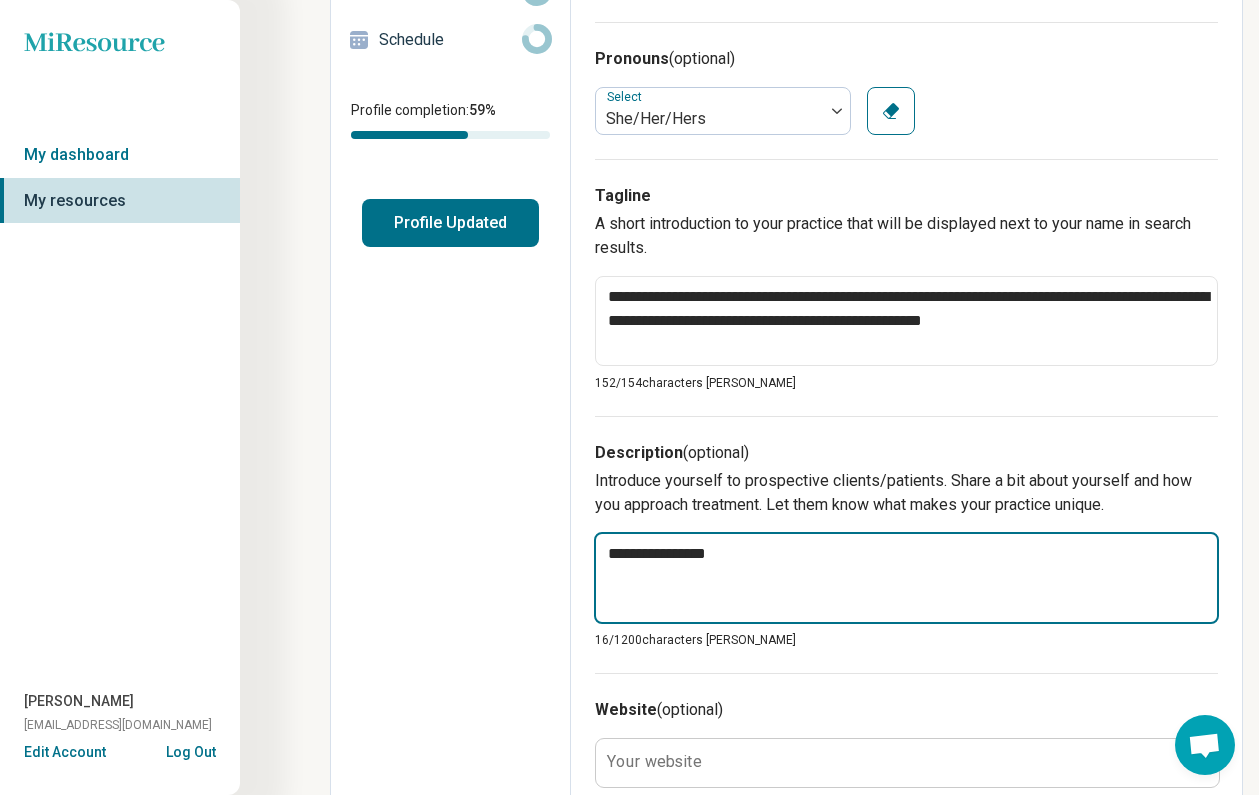 type on "*" 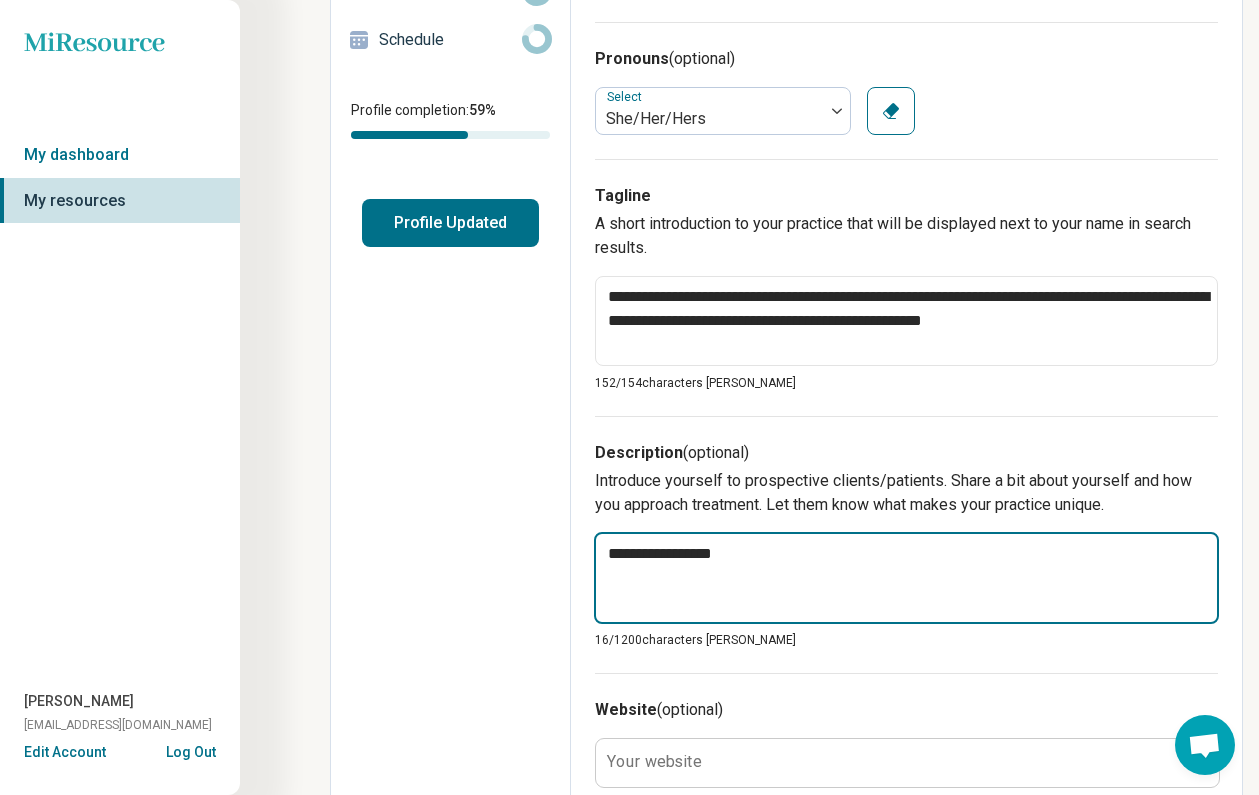 type on "*" 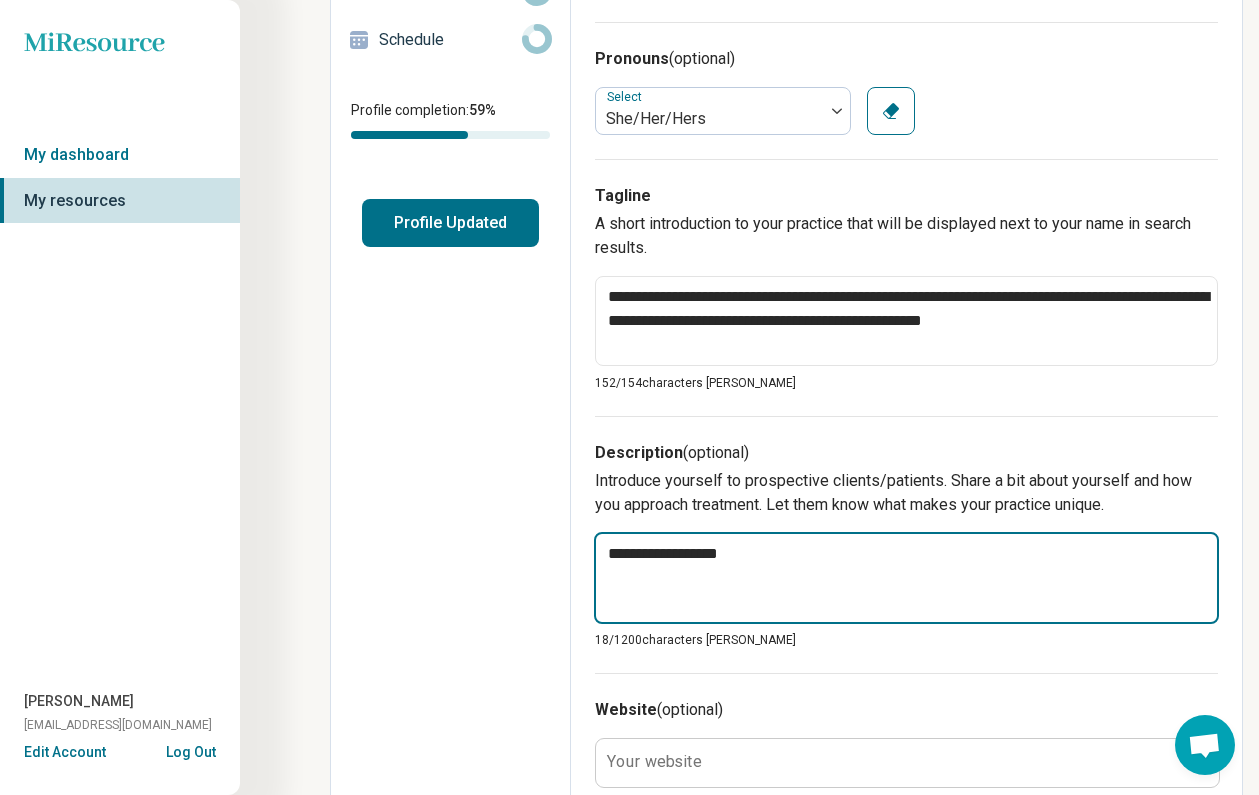 type on "*" 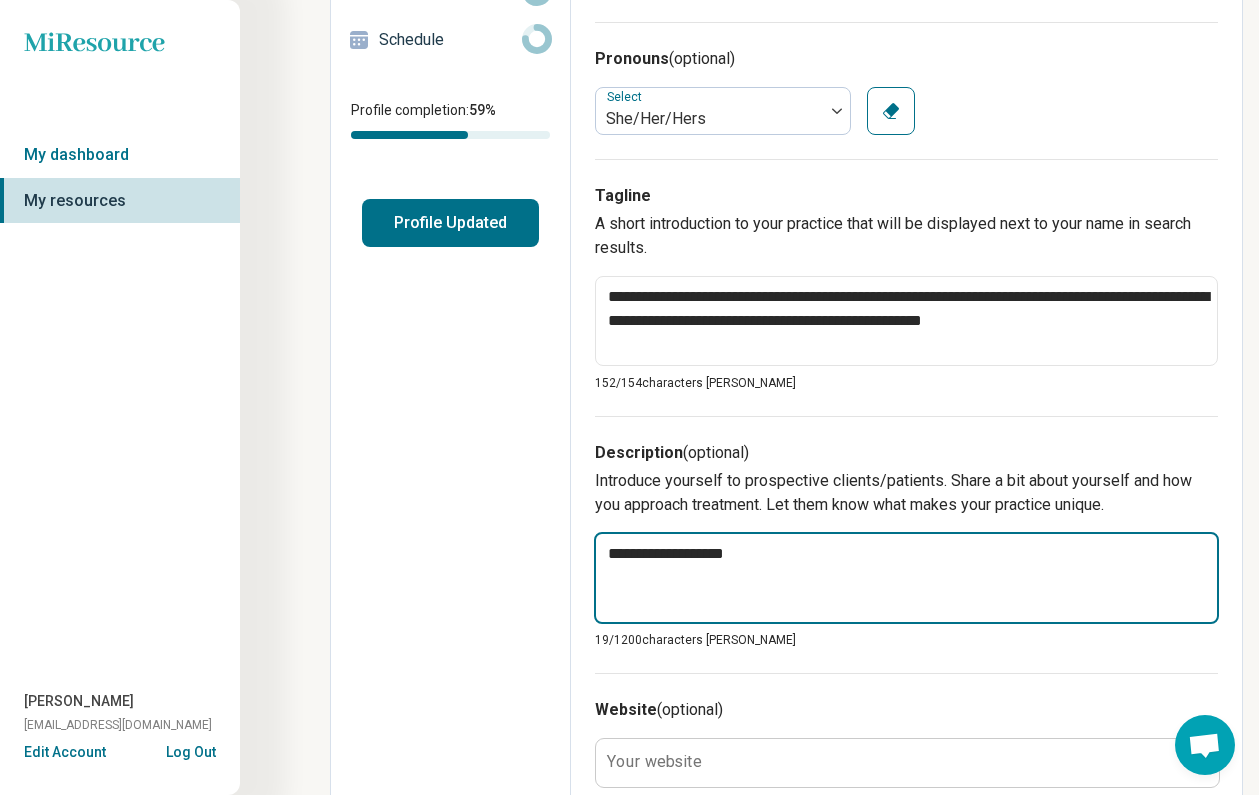 type on "*" 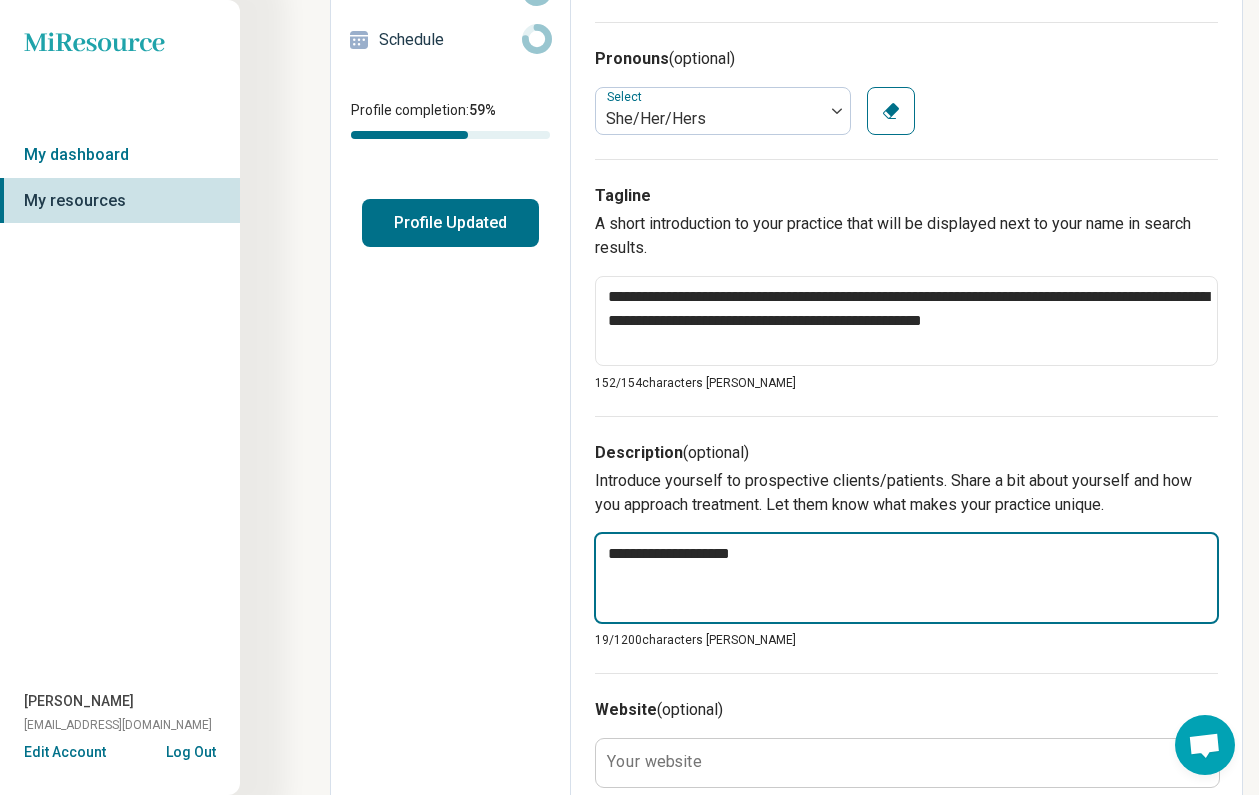 type on "*" 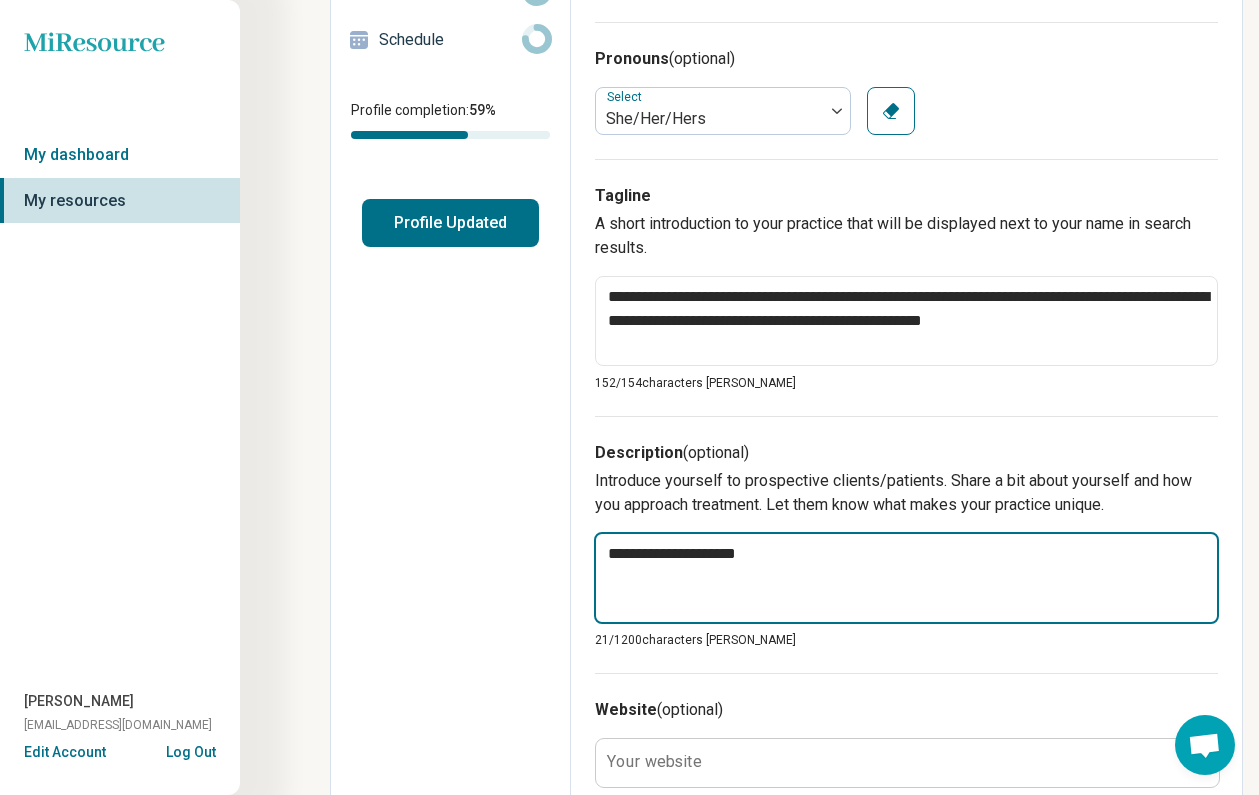 type on "*" 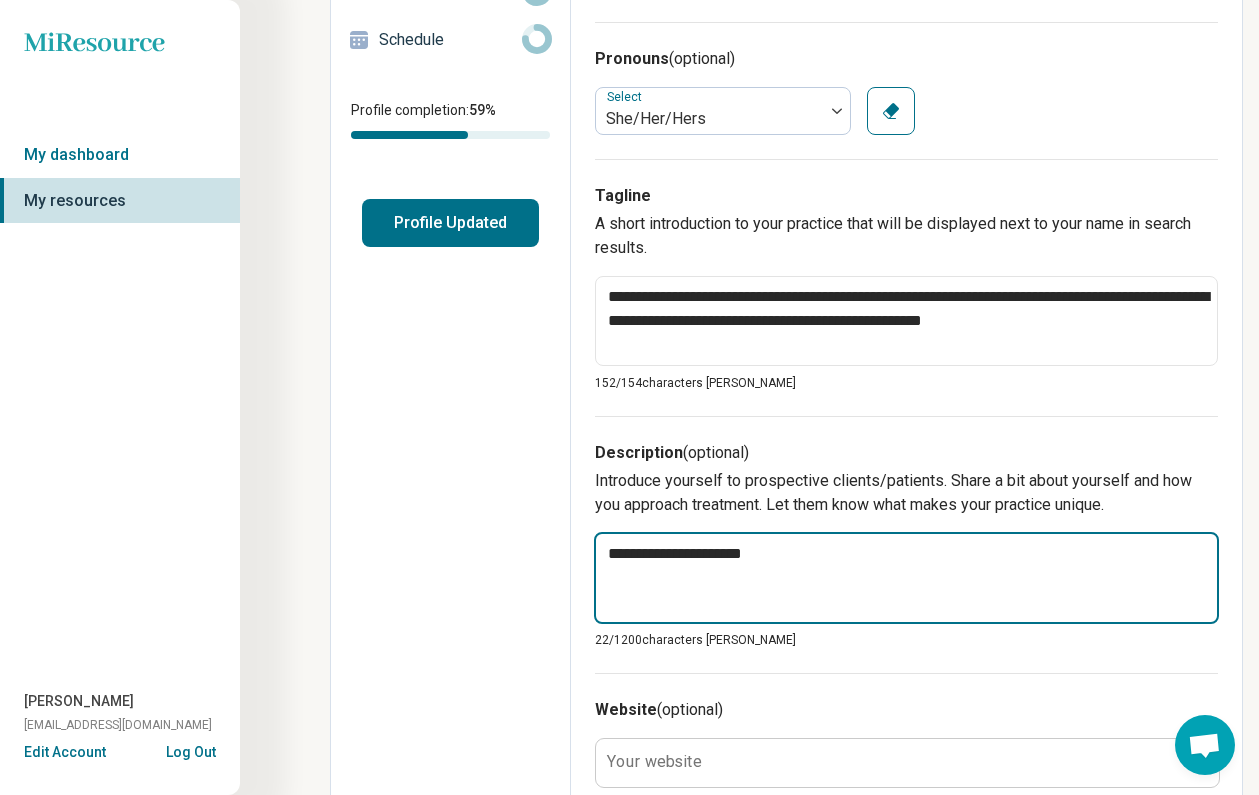 type on "*" 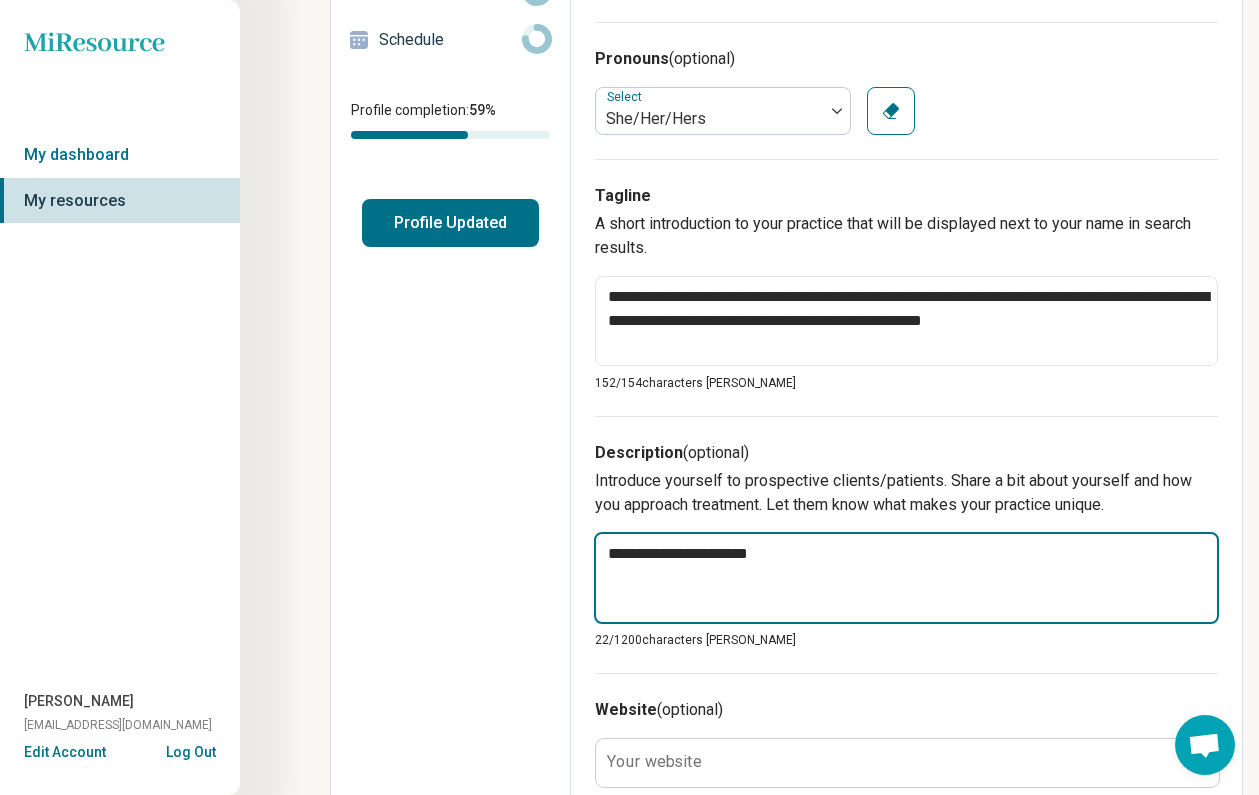type on "*" 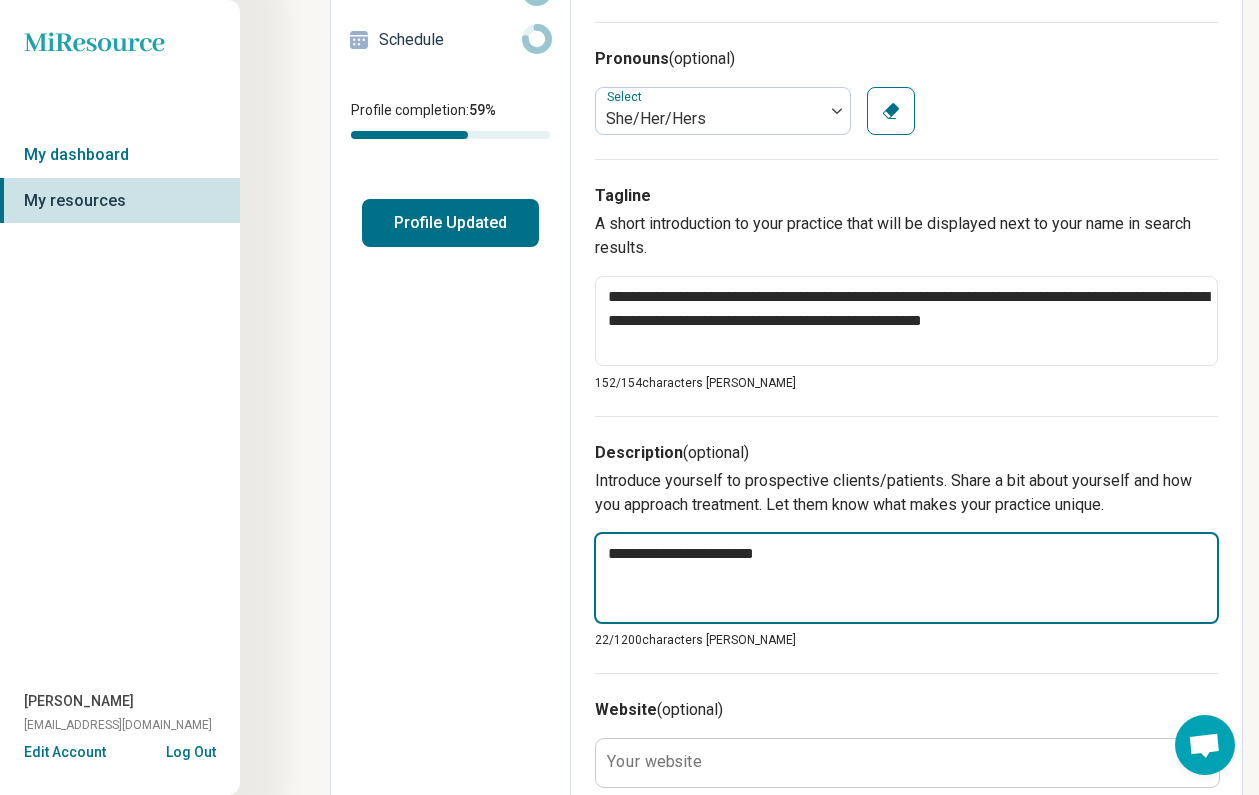 type on "*" 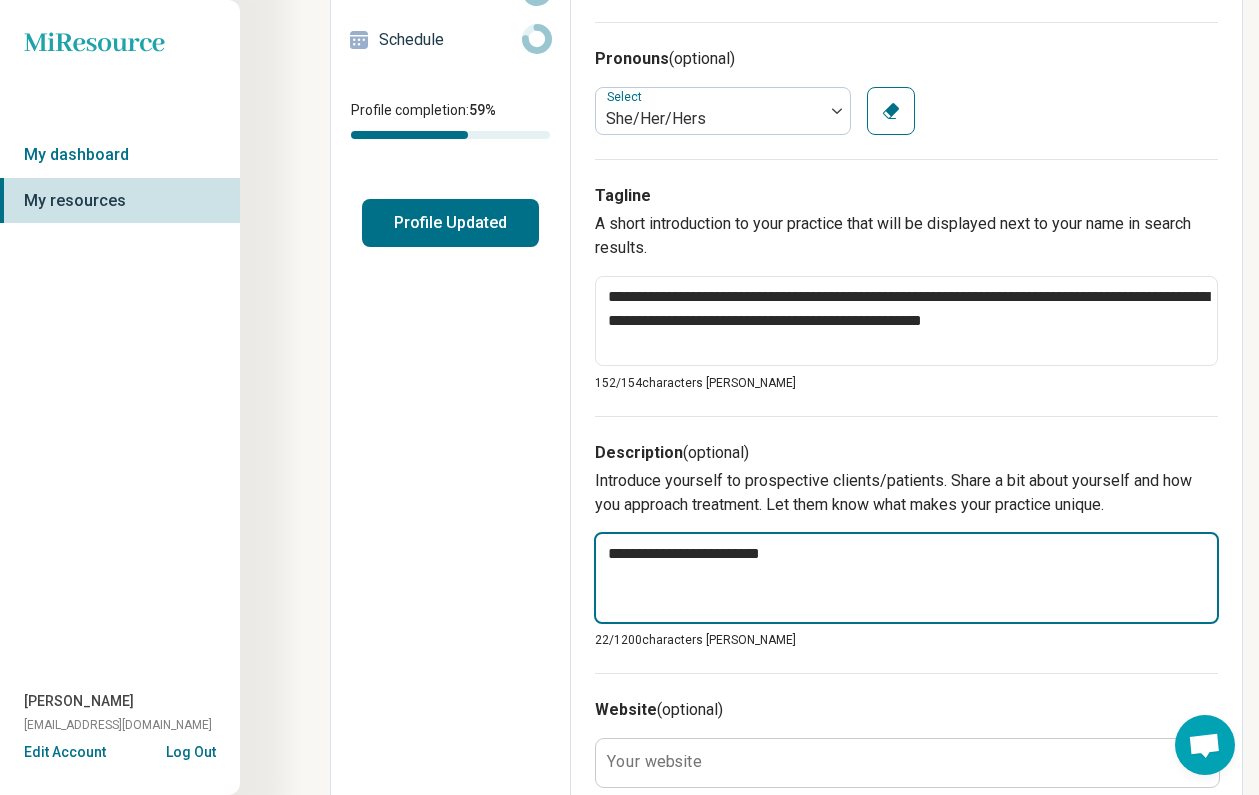 type on "*" 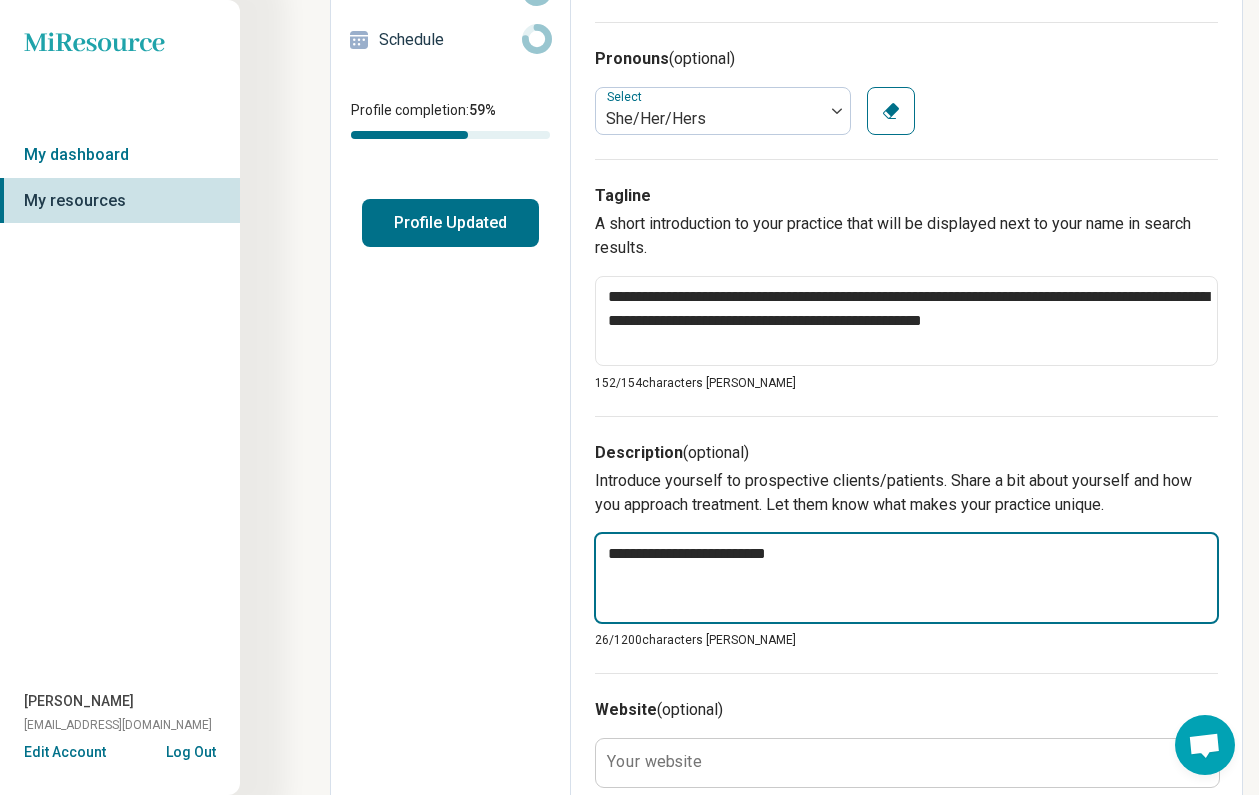 type on "*" 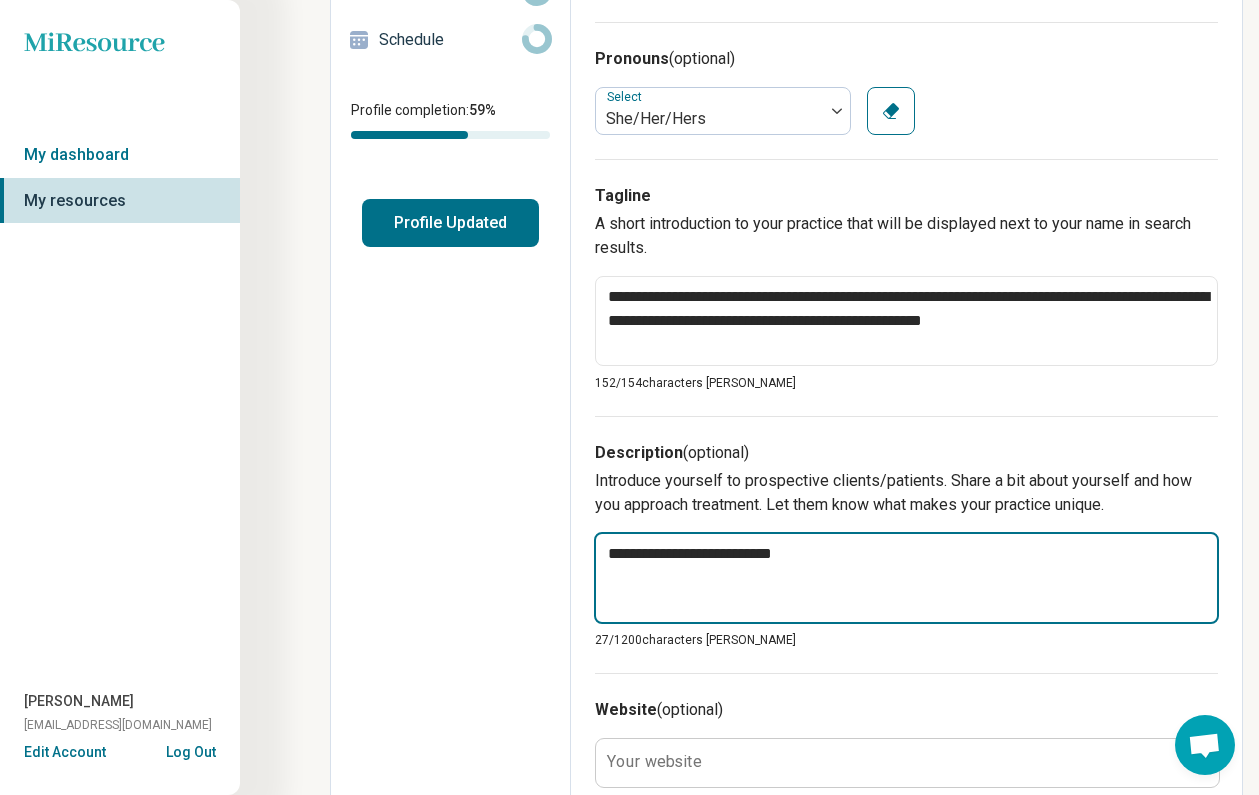 type on "*" 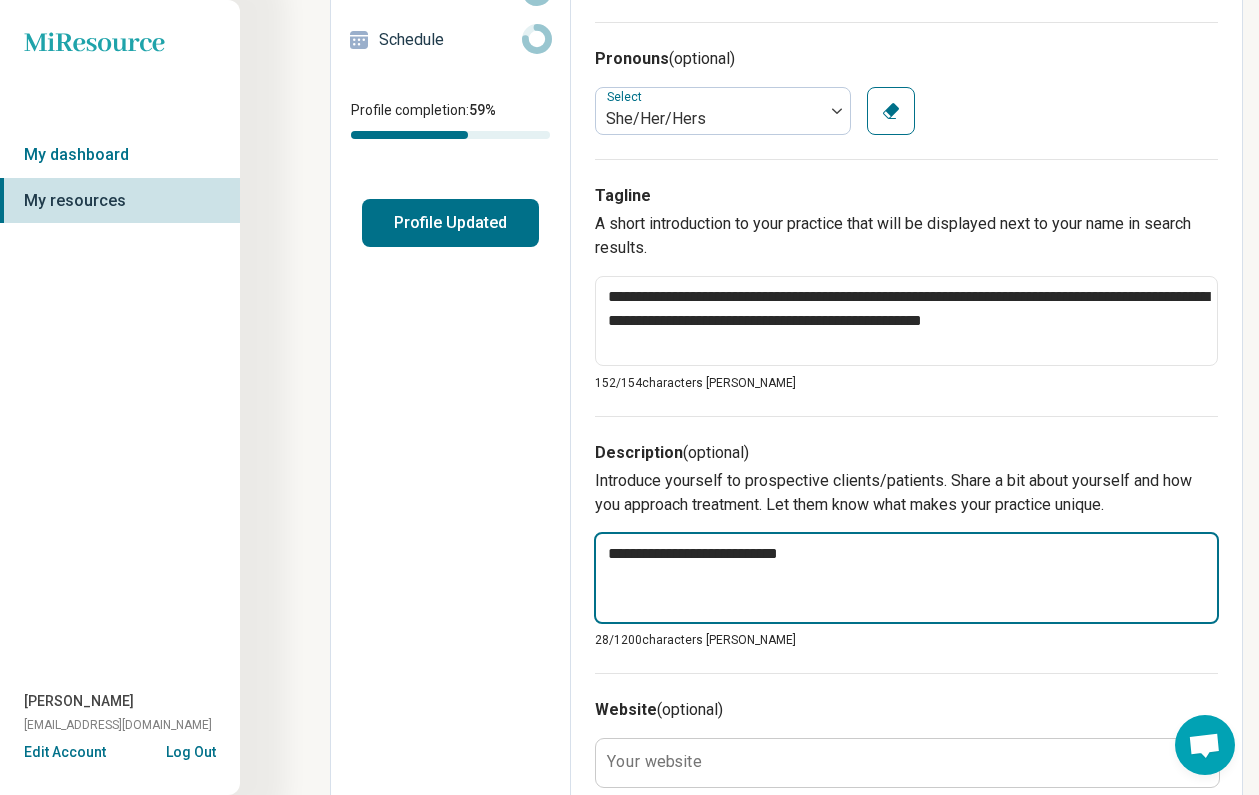 type on "*" 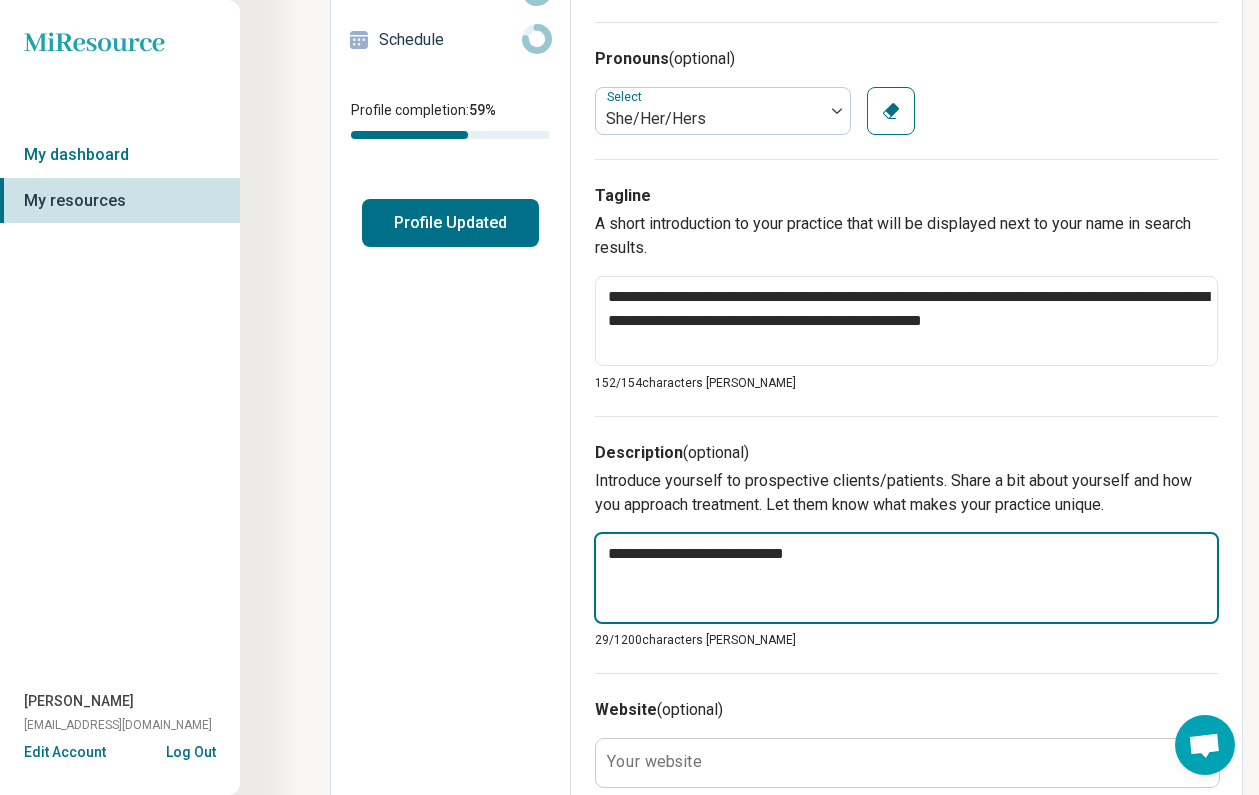 type on "*" 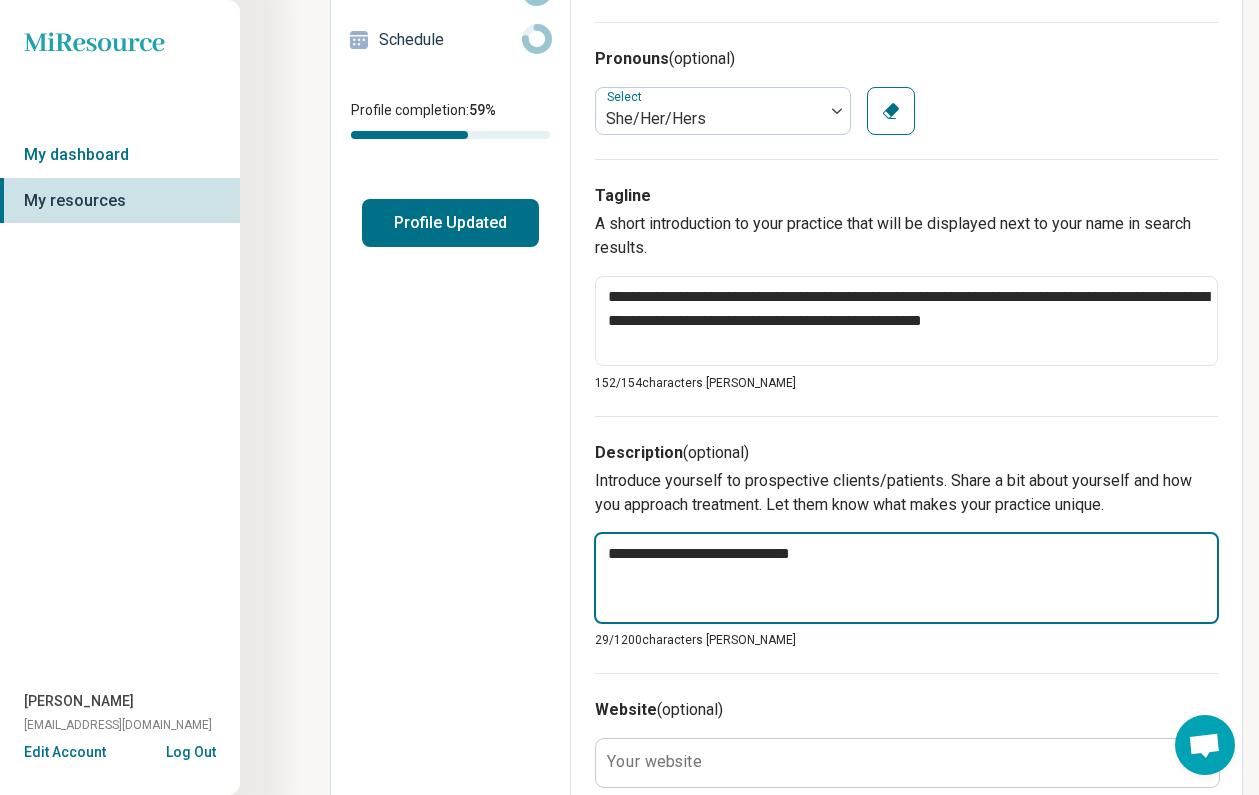 type on "*" 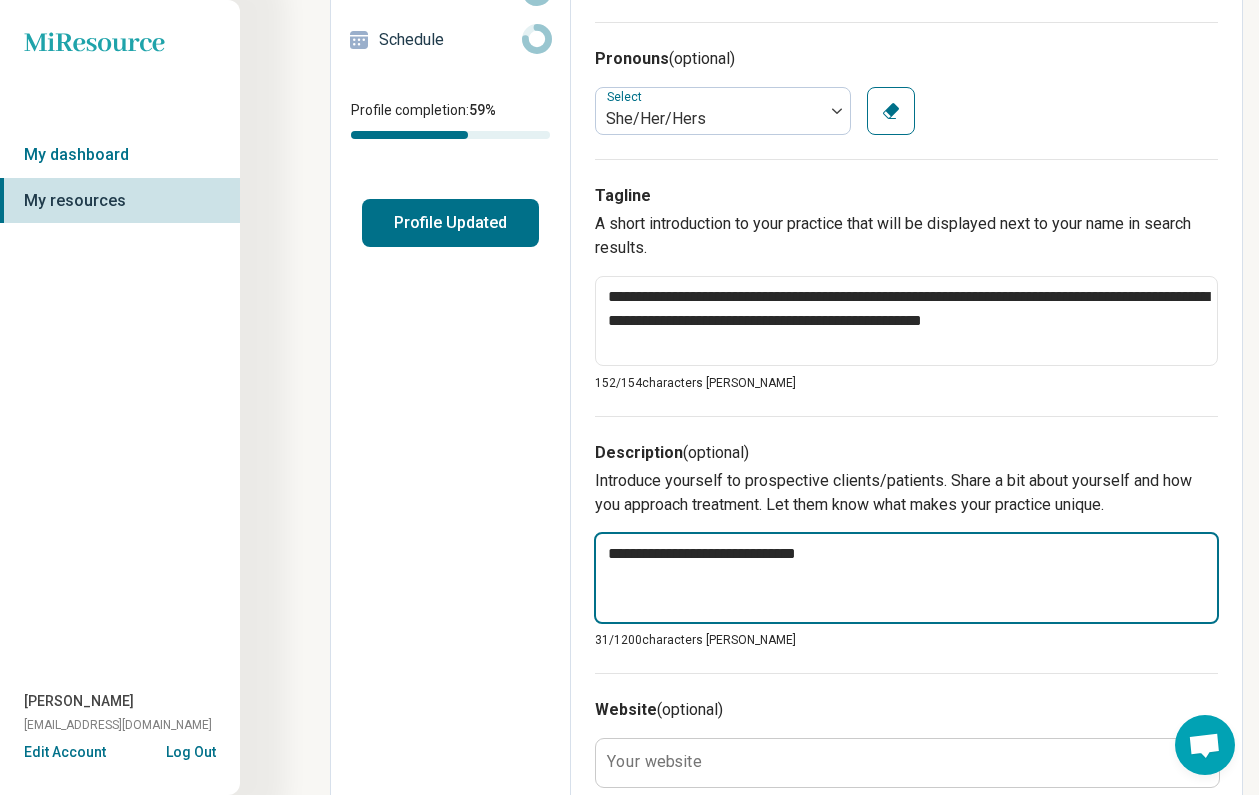 type on "*" 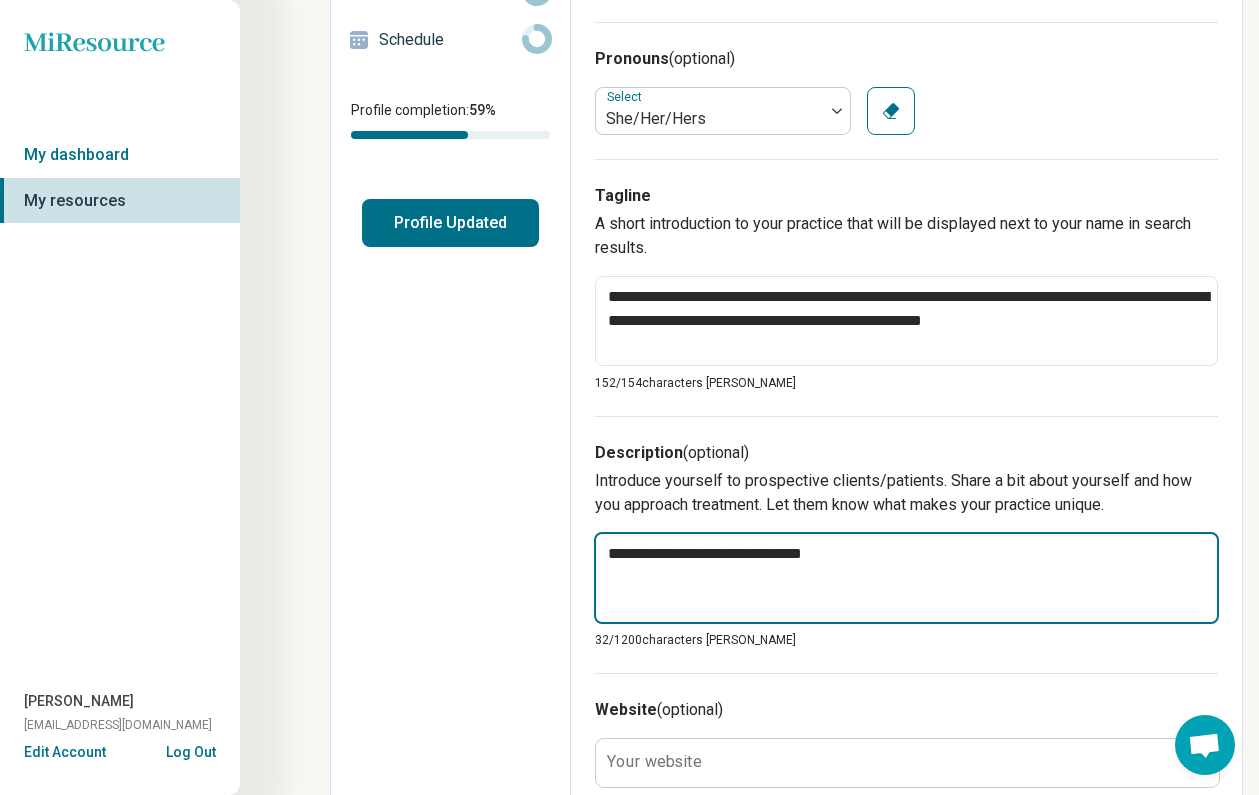 type on "*" 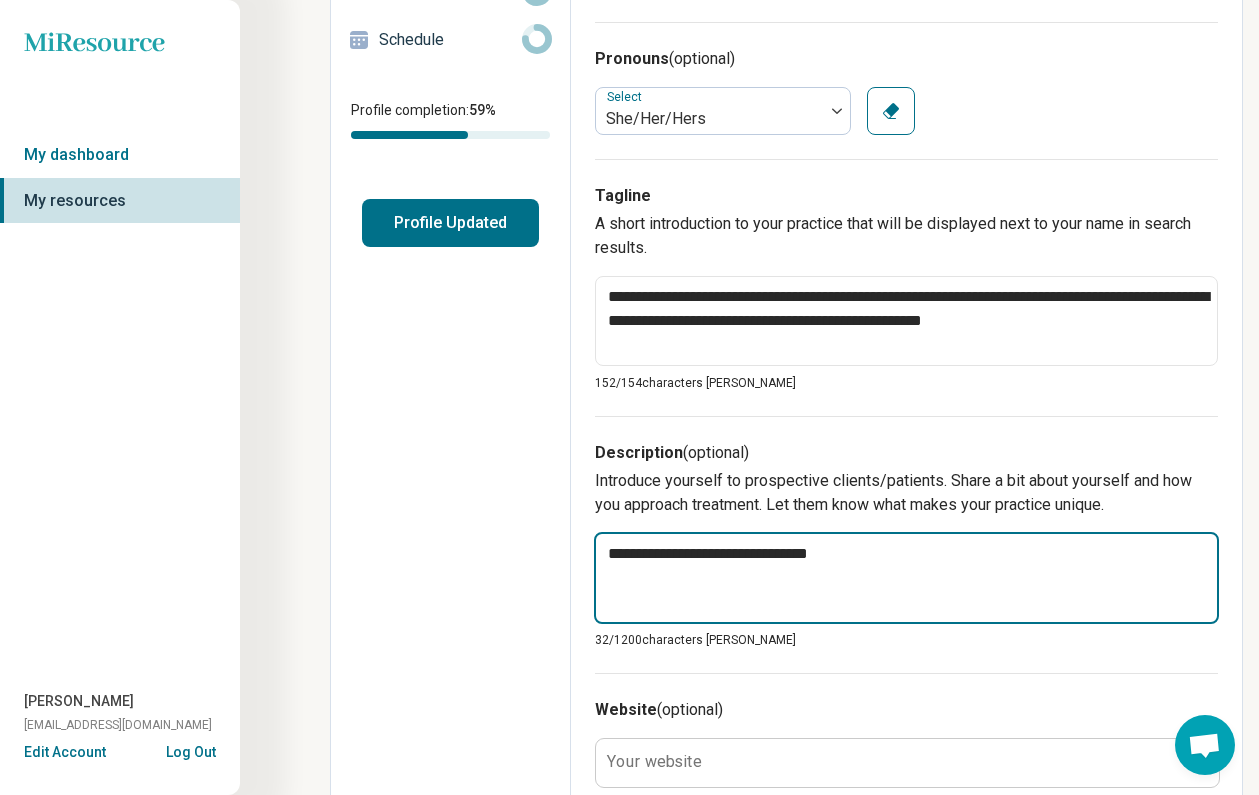 type on "*" 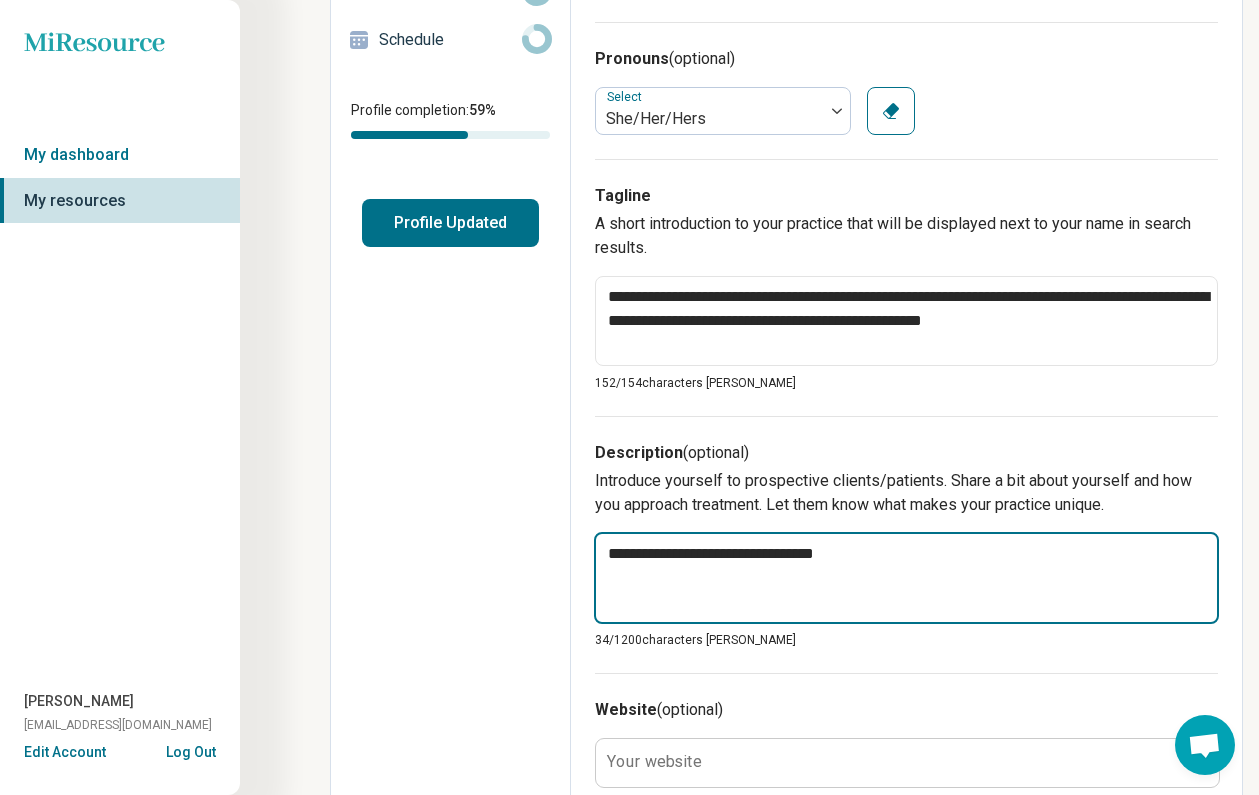 type on "*" 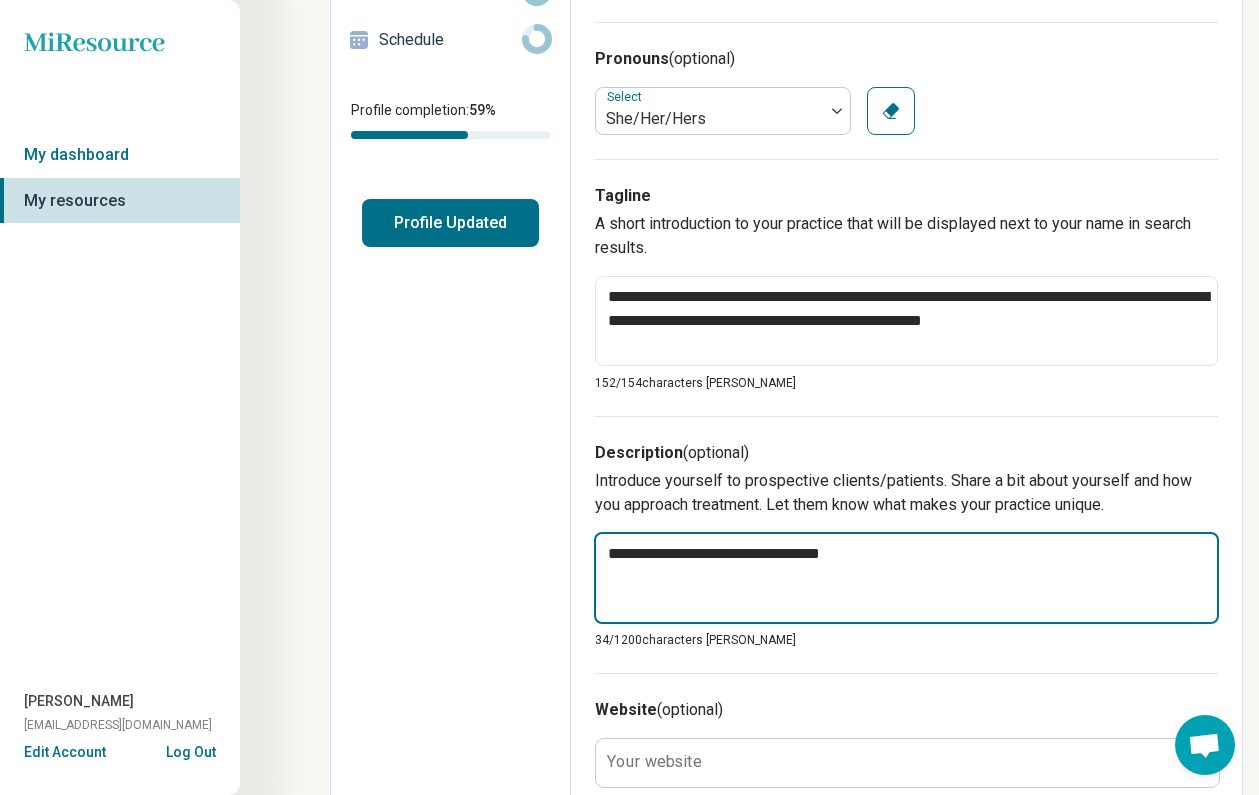 type on "*" 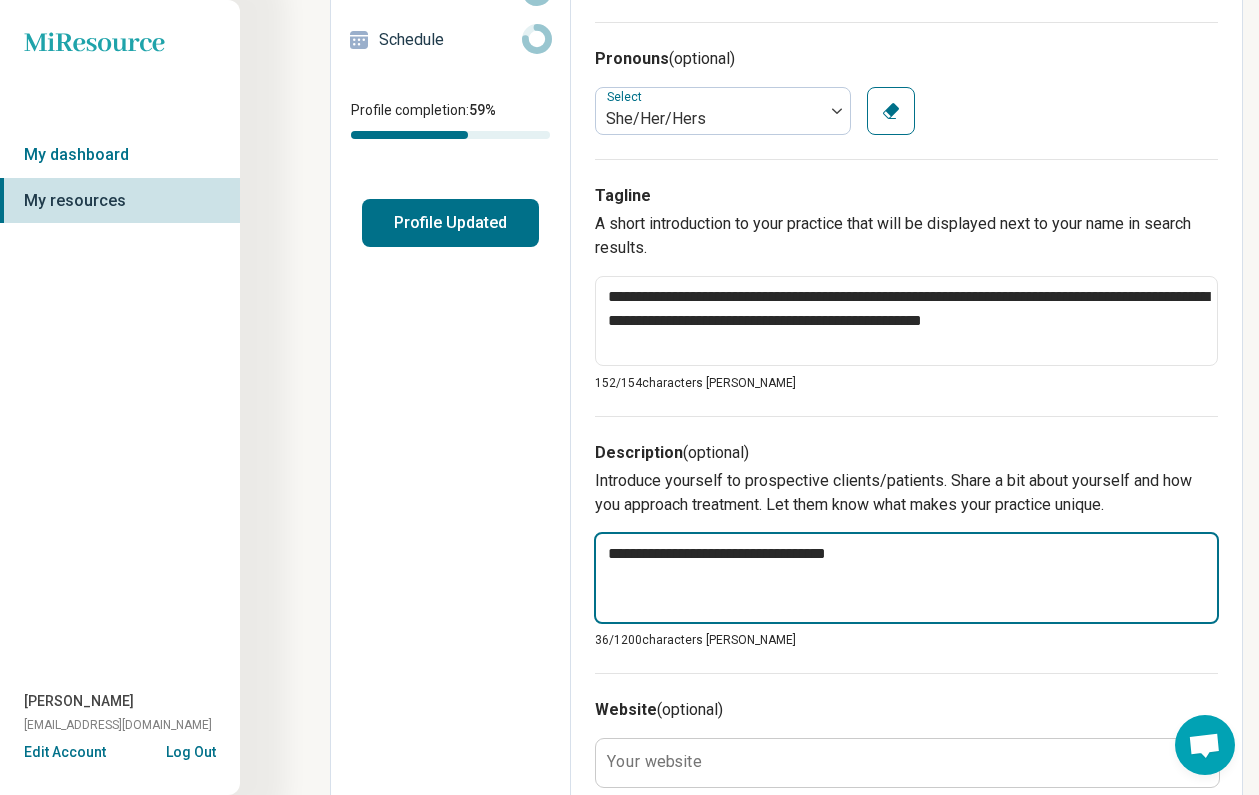type on "*" 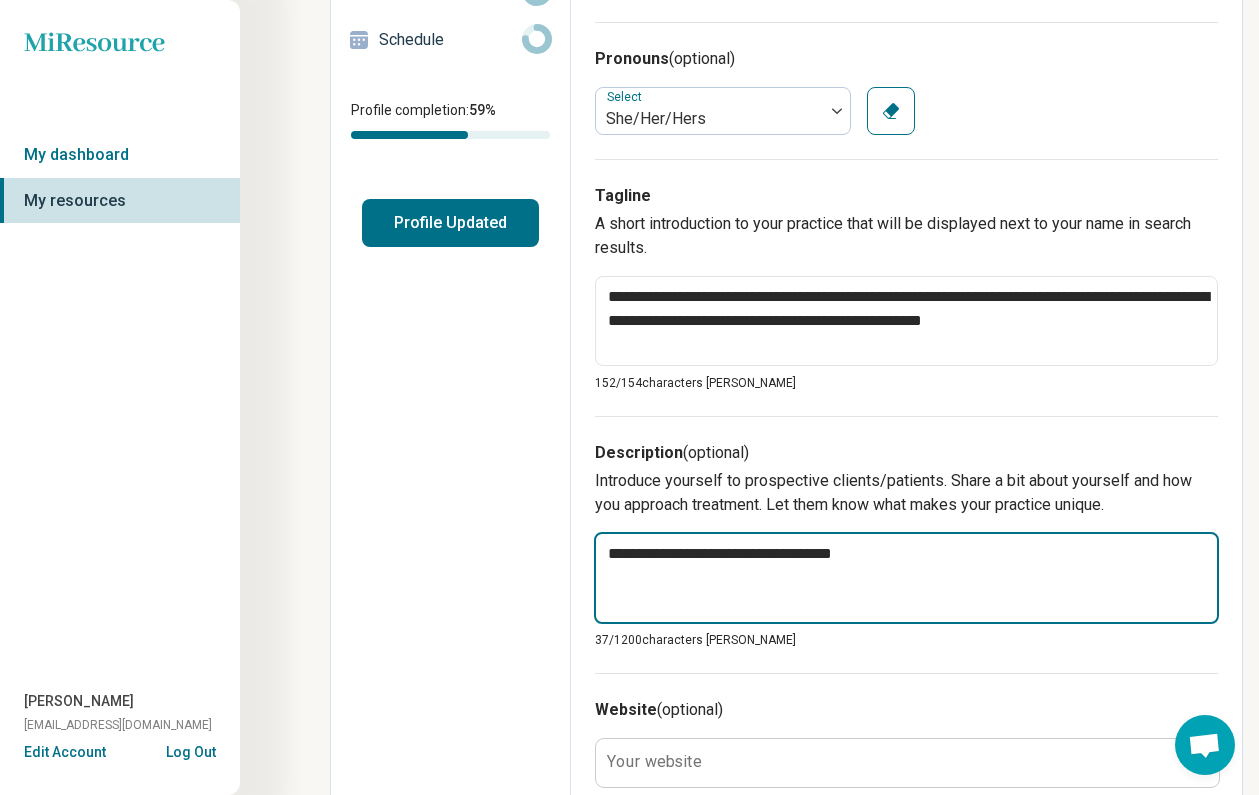 type on "*" 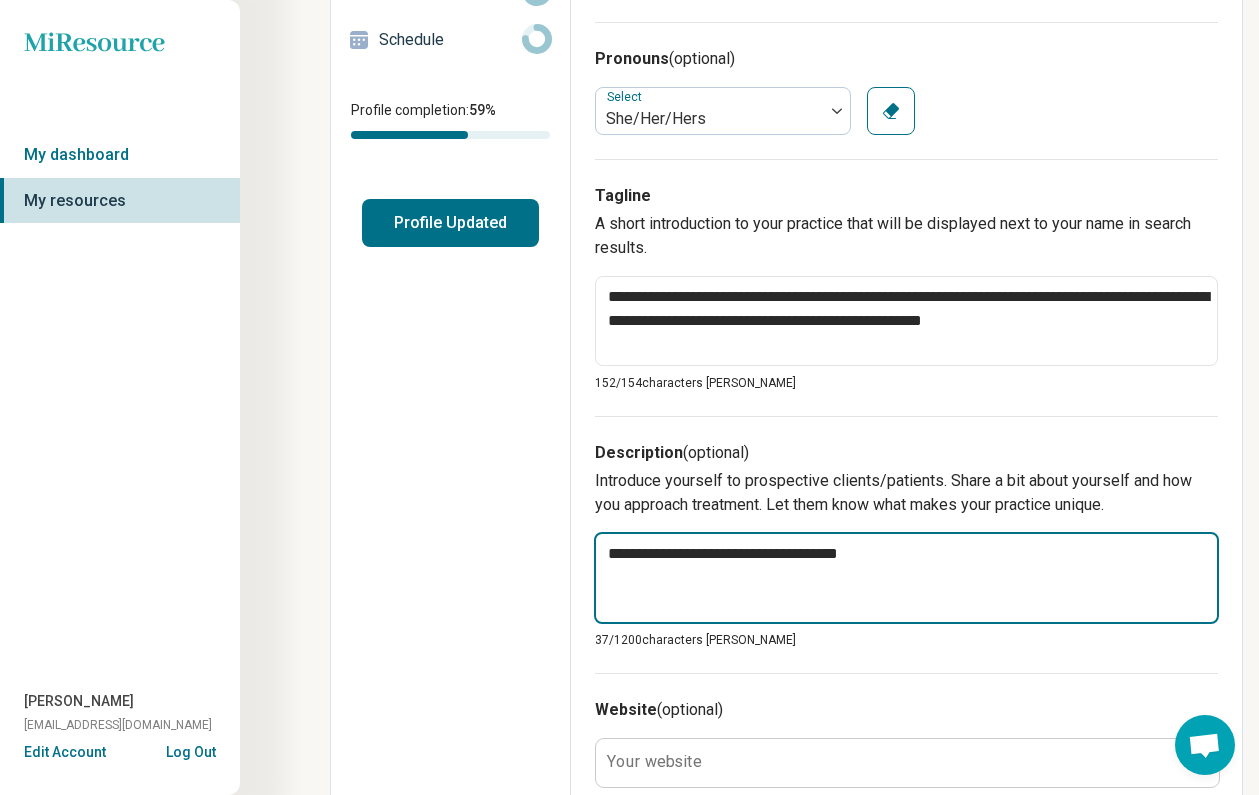 type on "*" 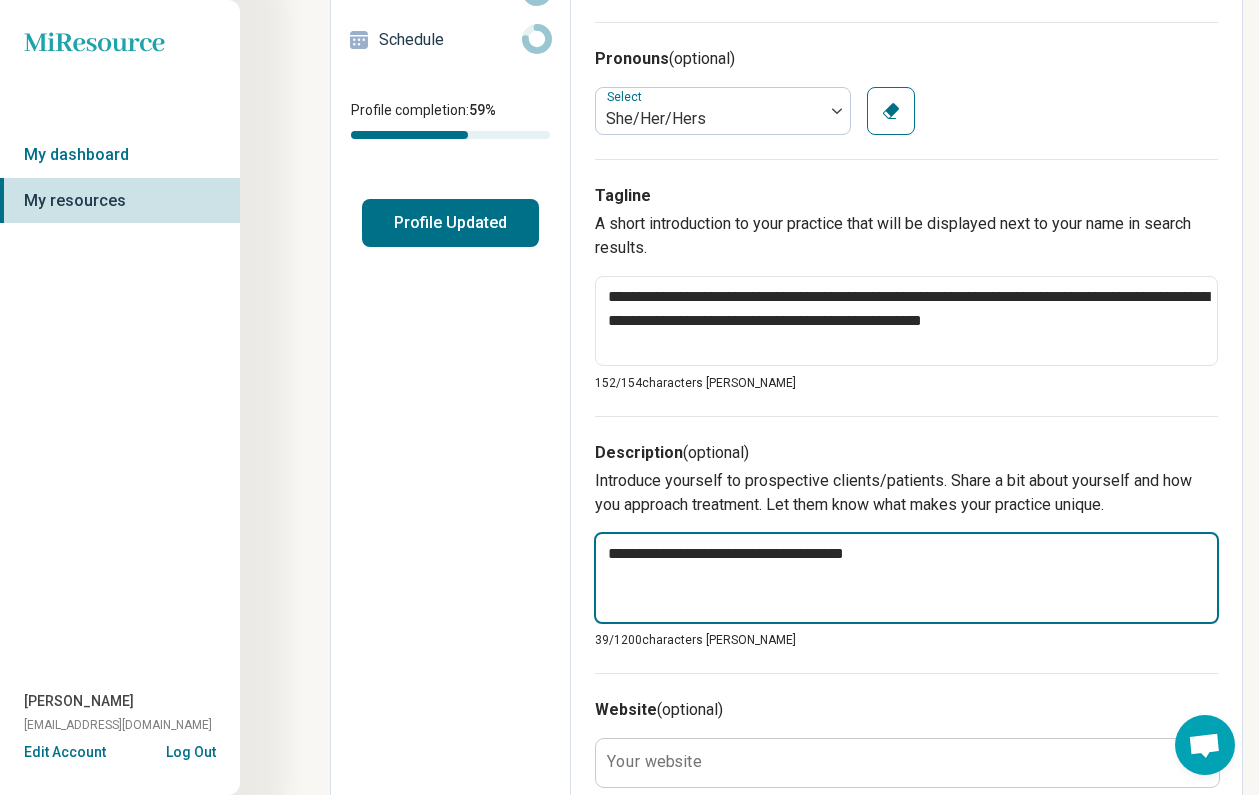 type on "*" 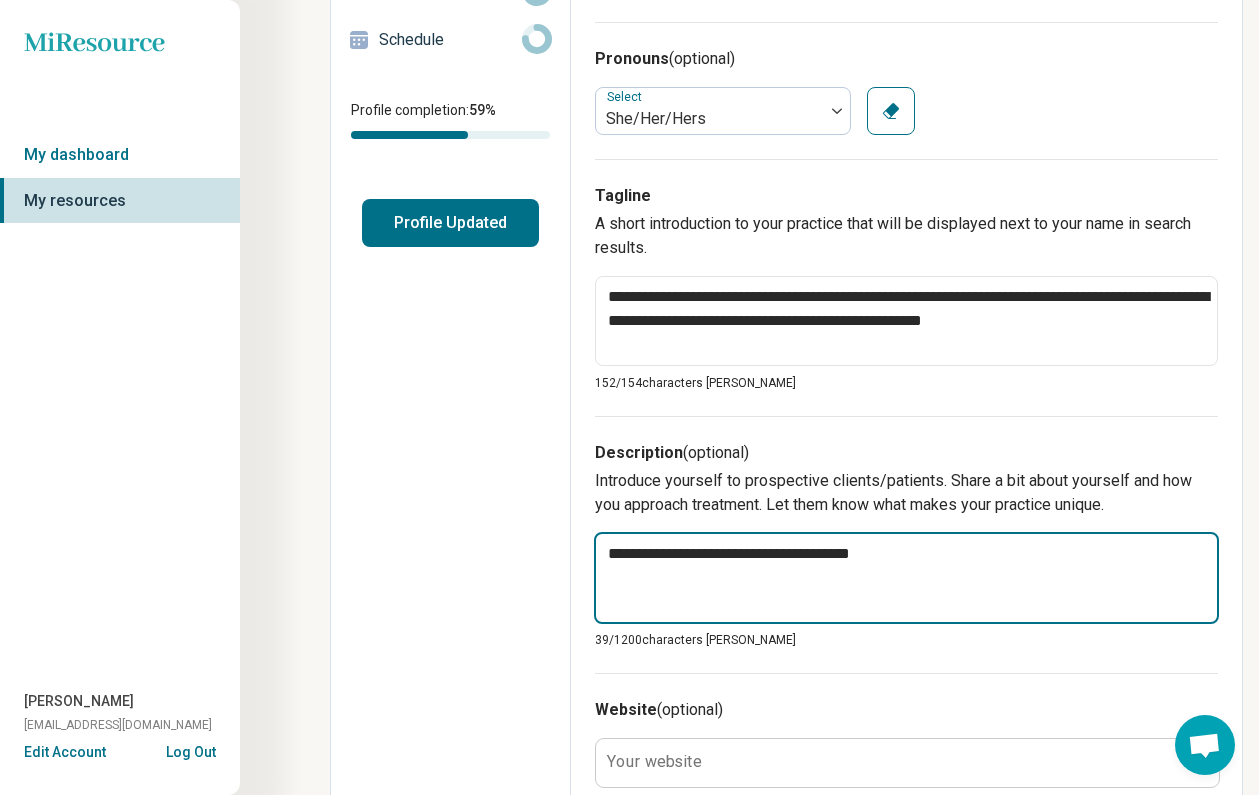 type on "*" 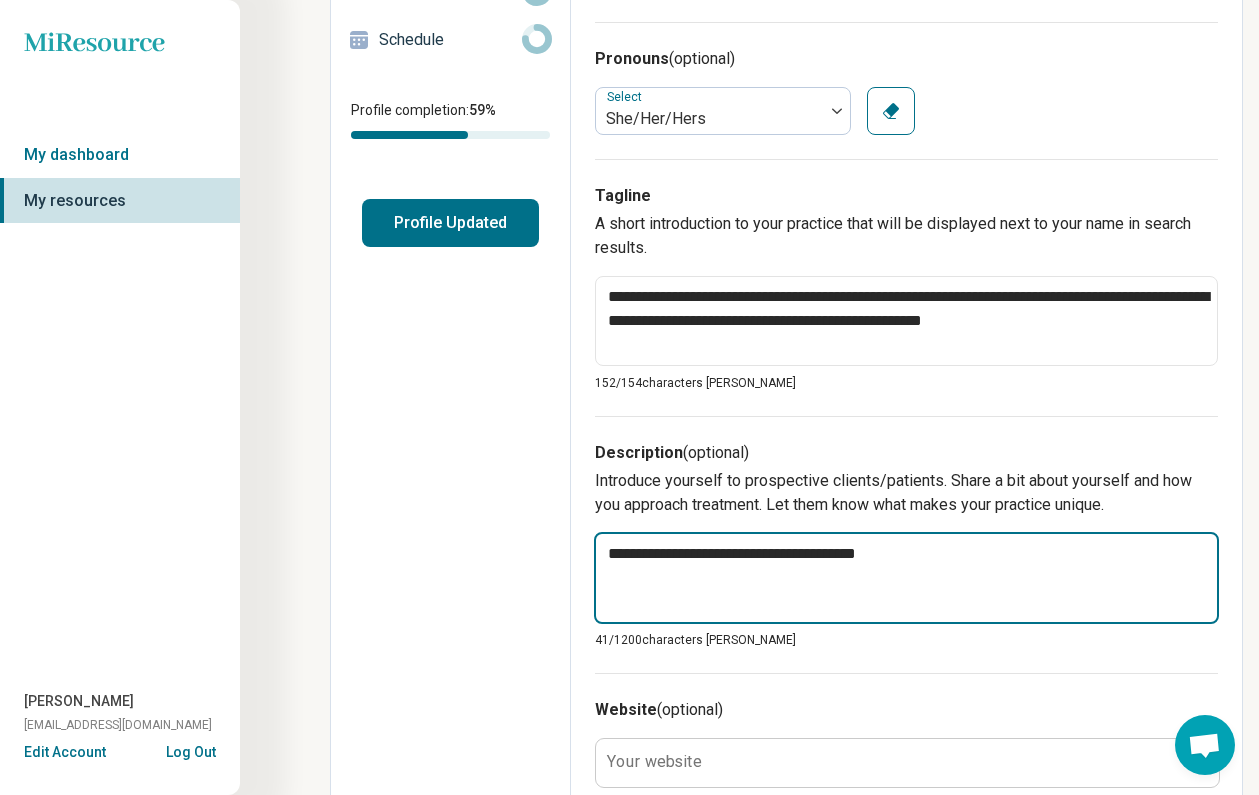 type on "*" 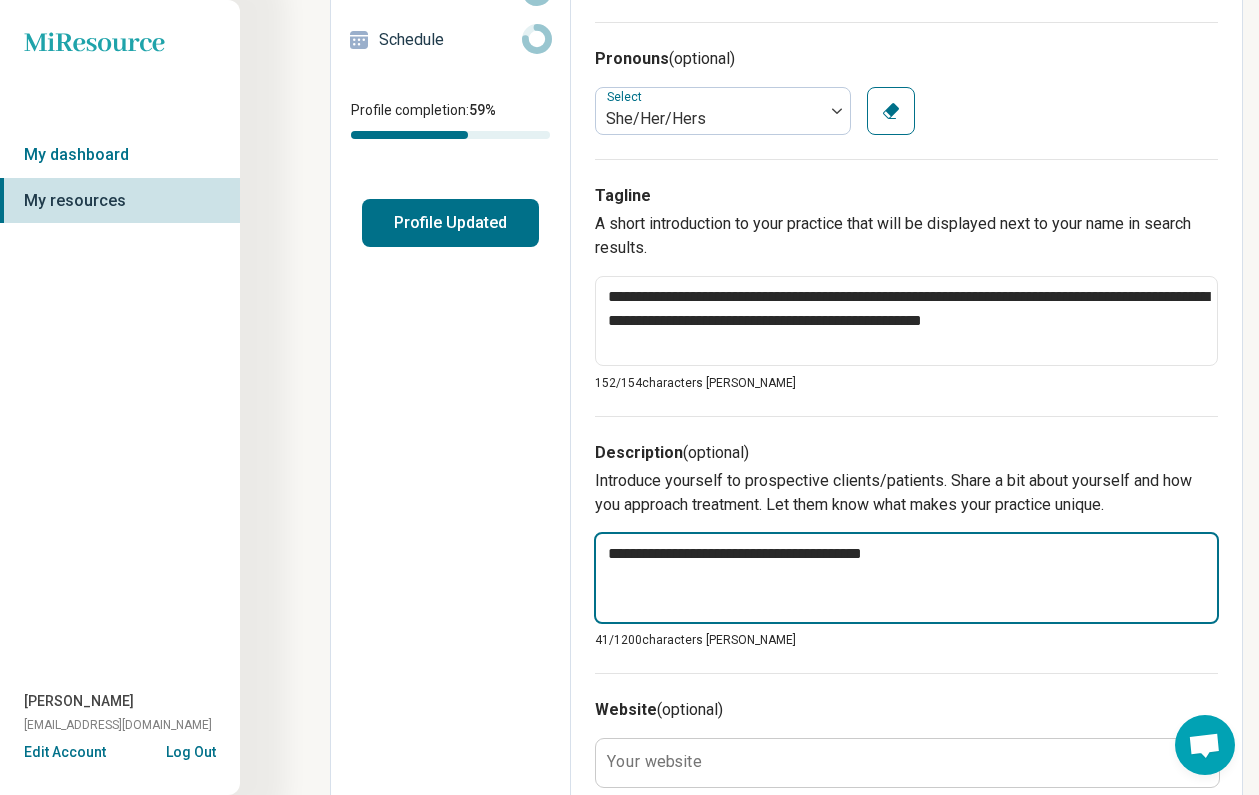 type on "*" 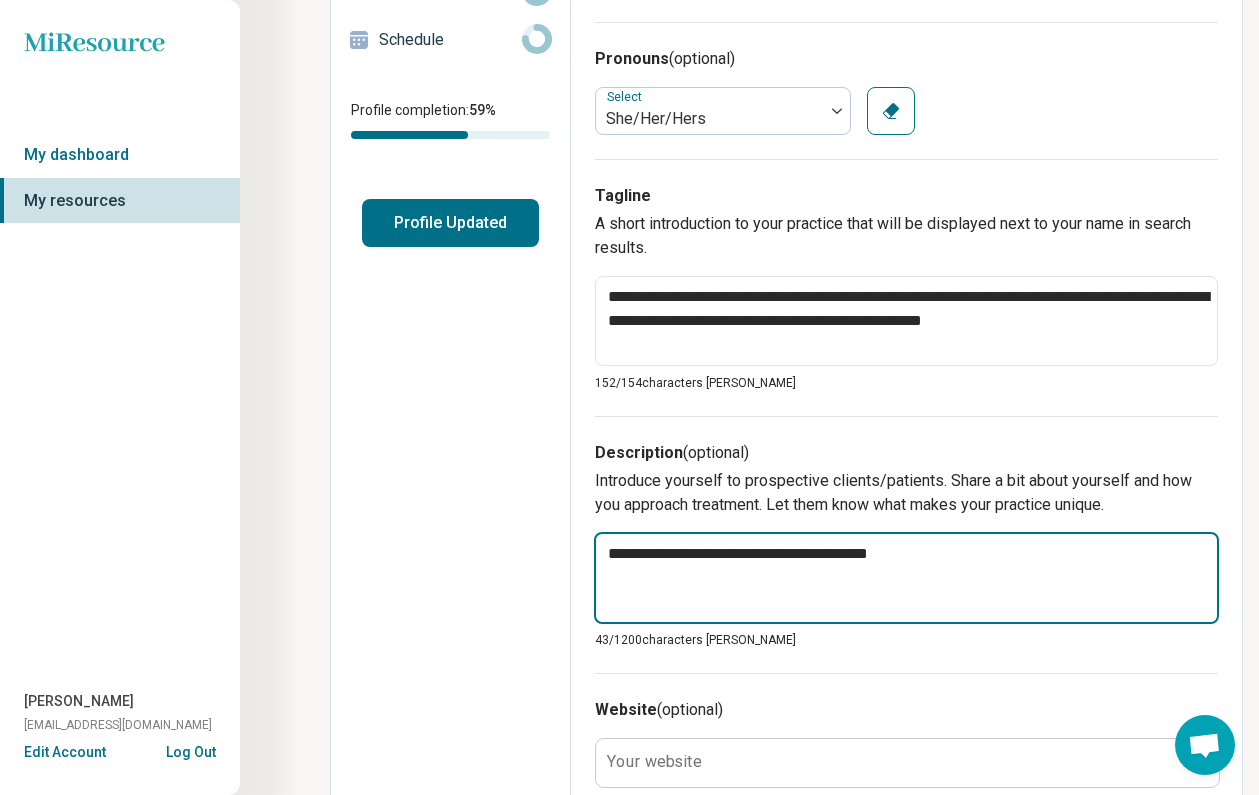 type on "*" 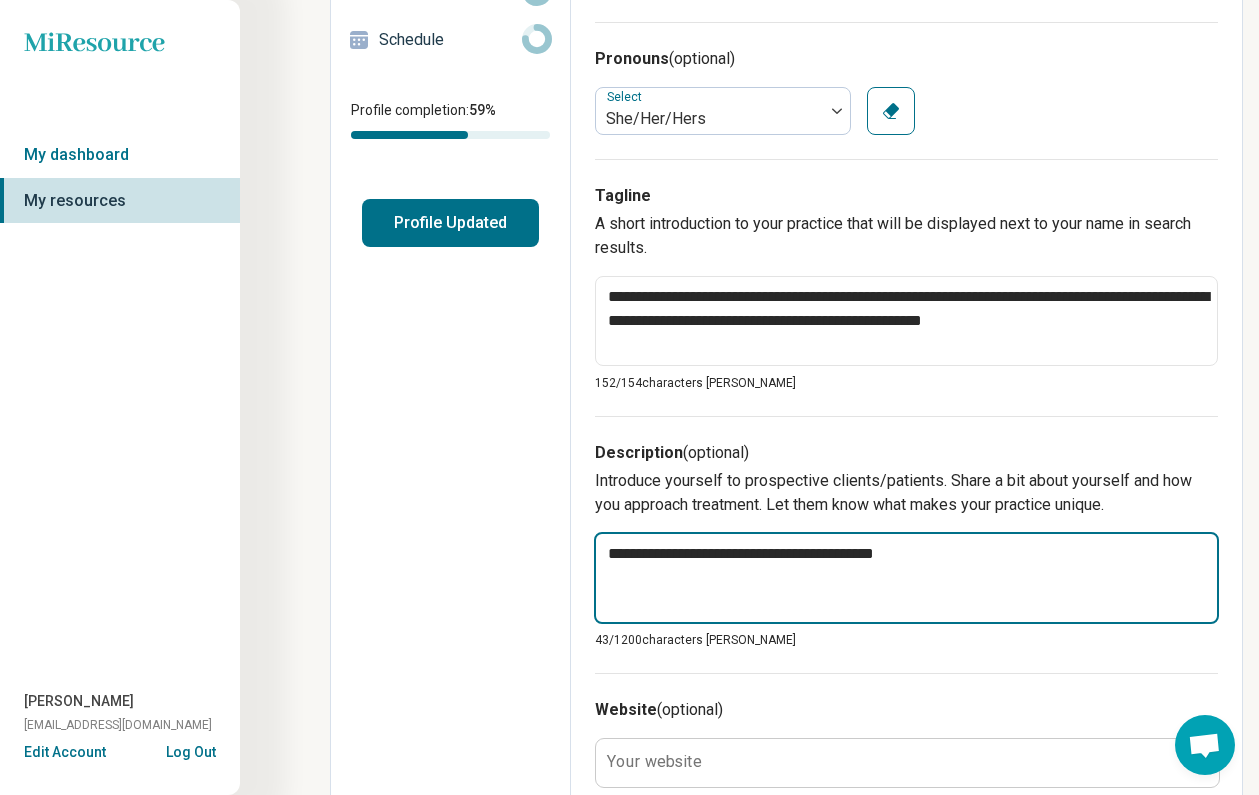 type on "*" 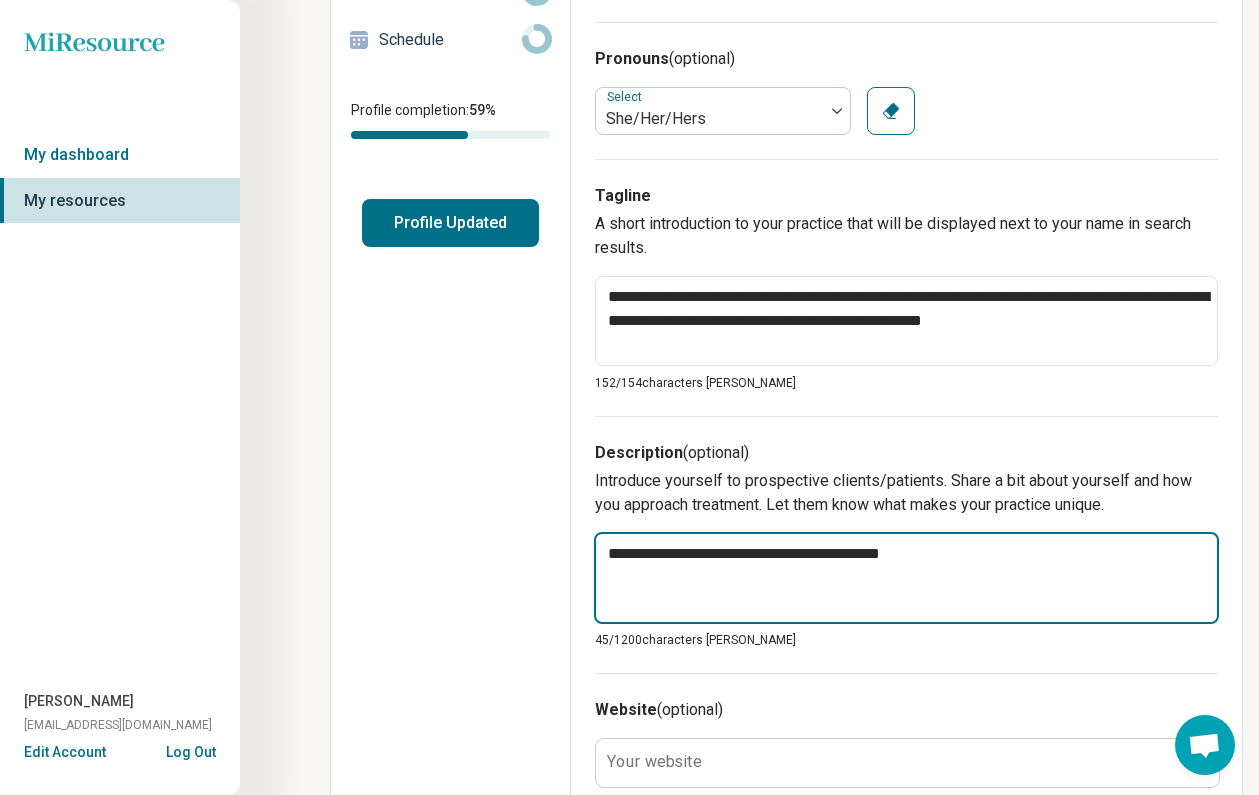 type on "*" 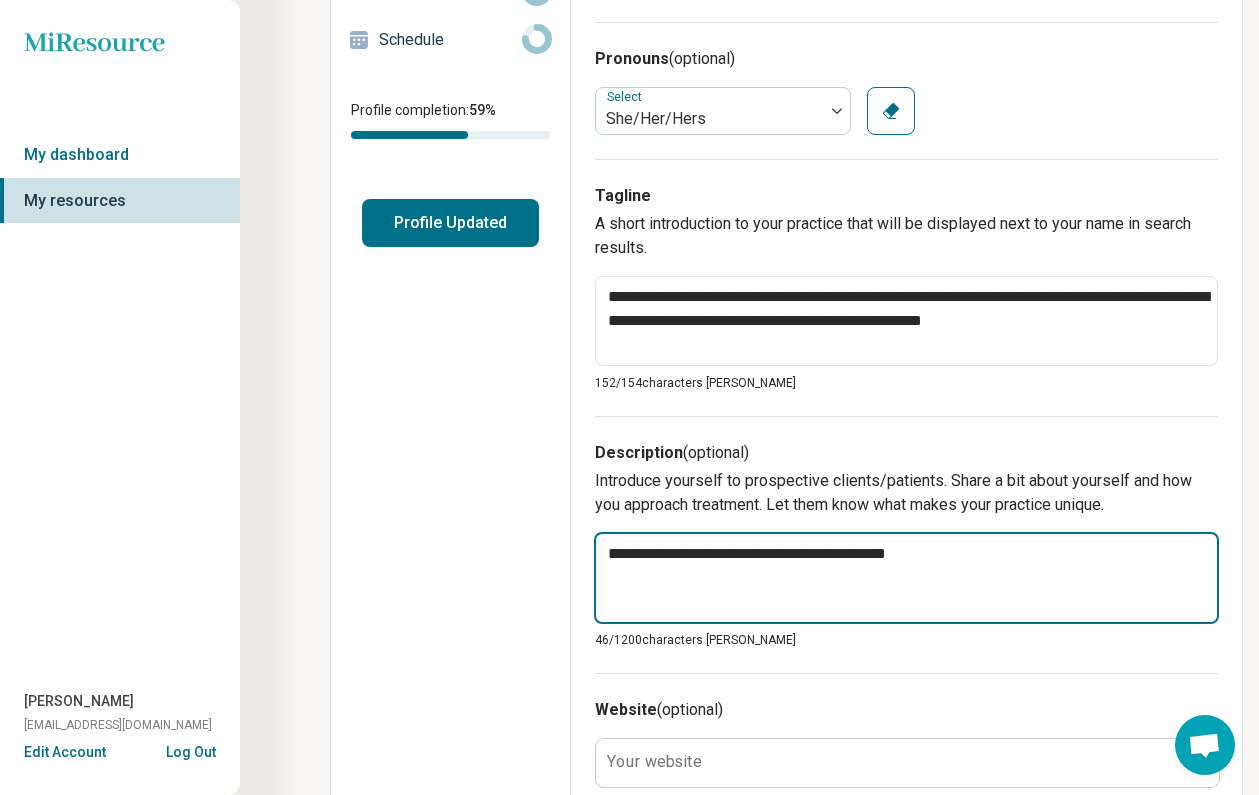 type on "*" 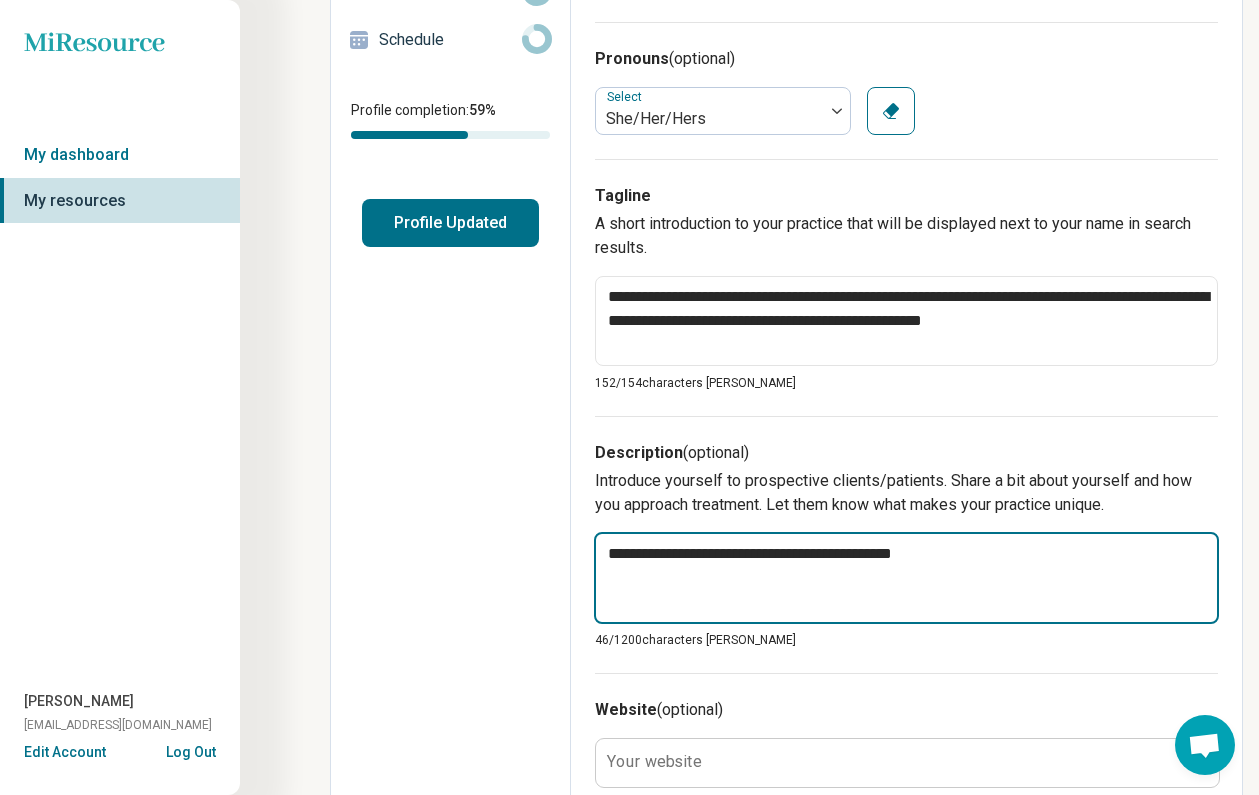 type on "*" 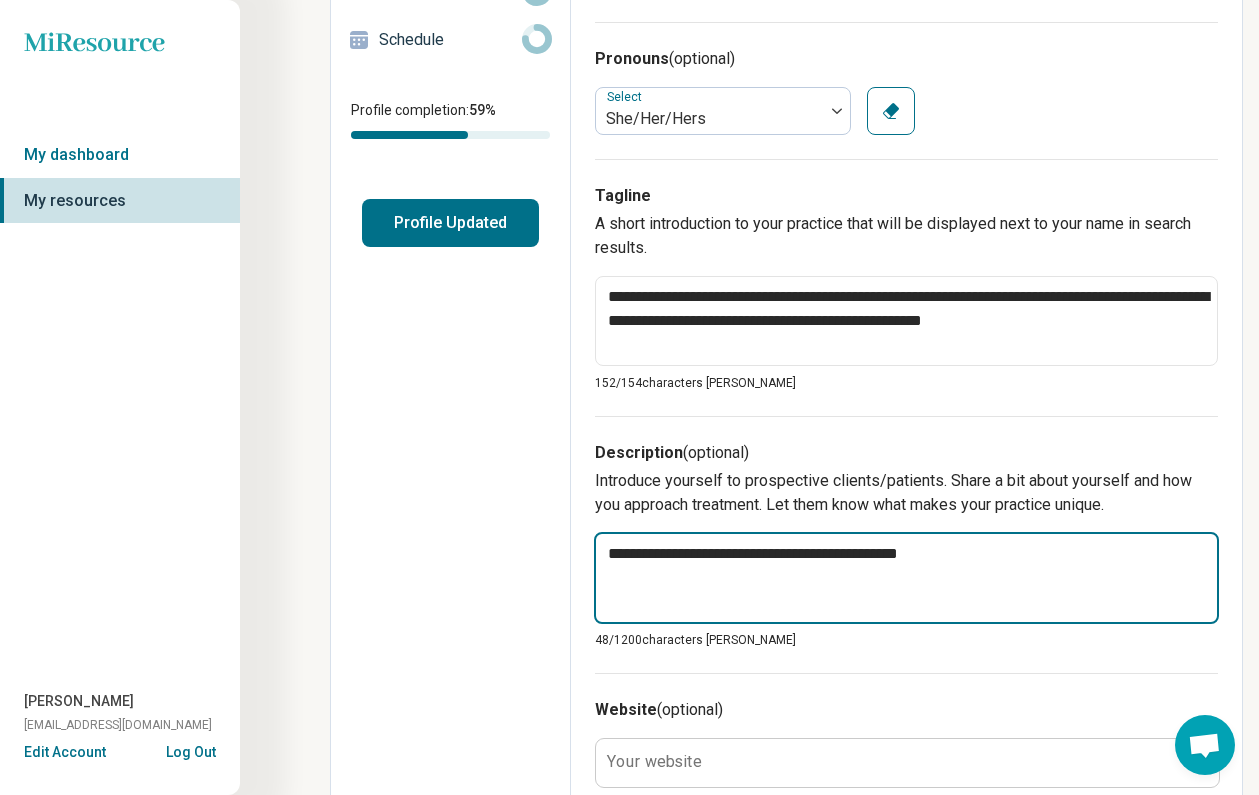 type on "*" 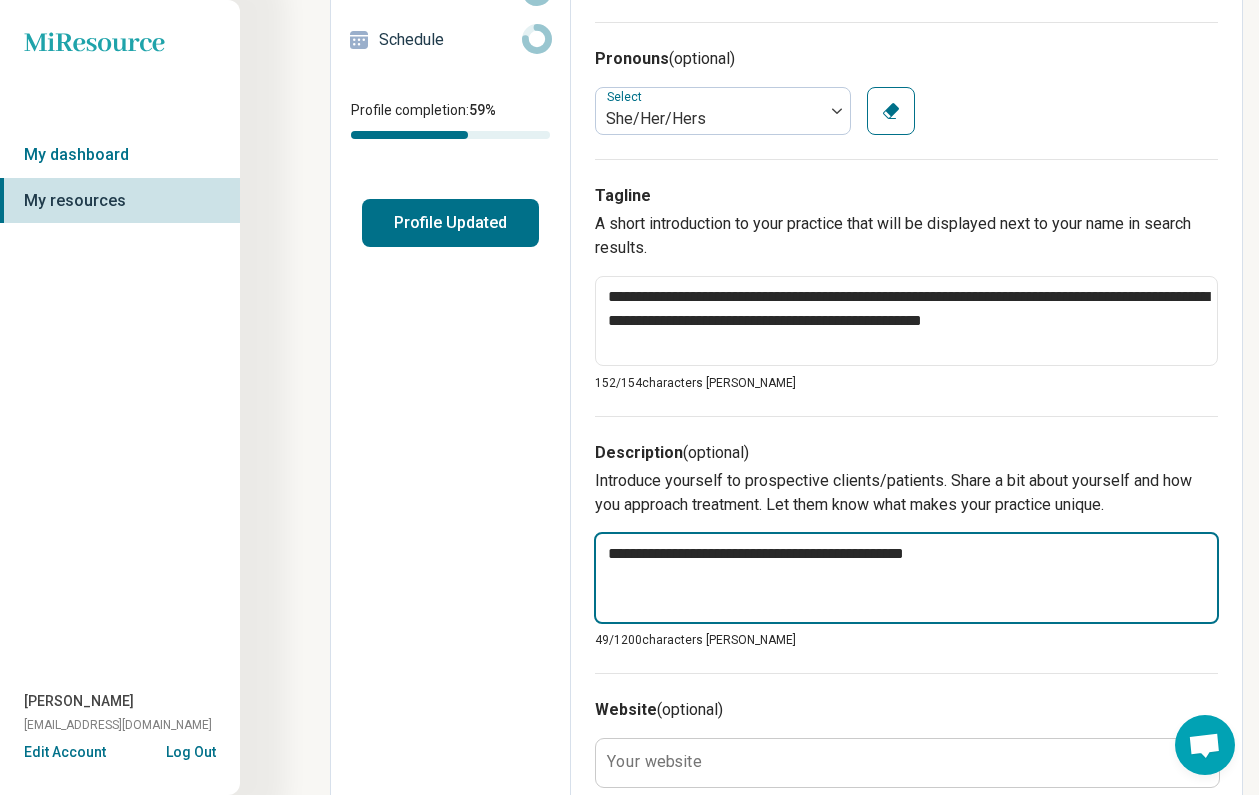 type on "*" 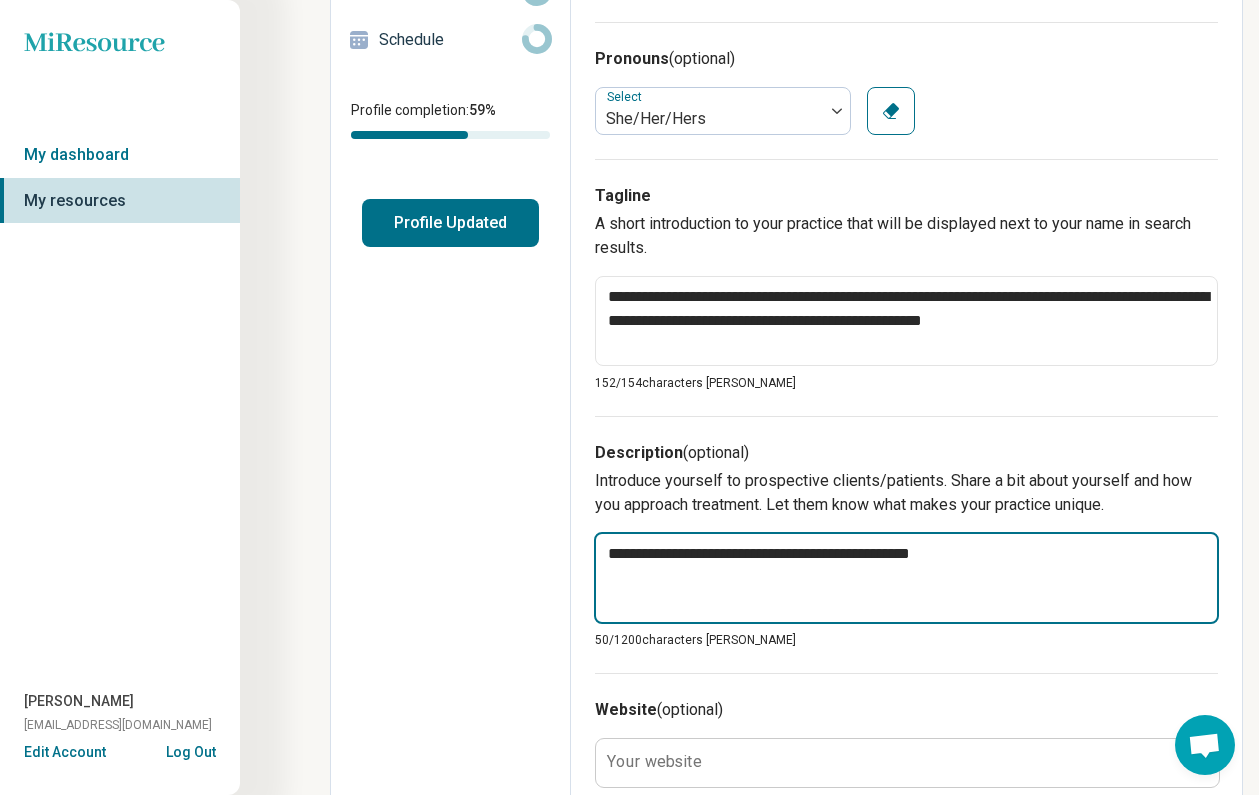 type on "*" 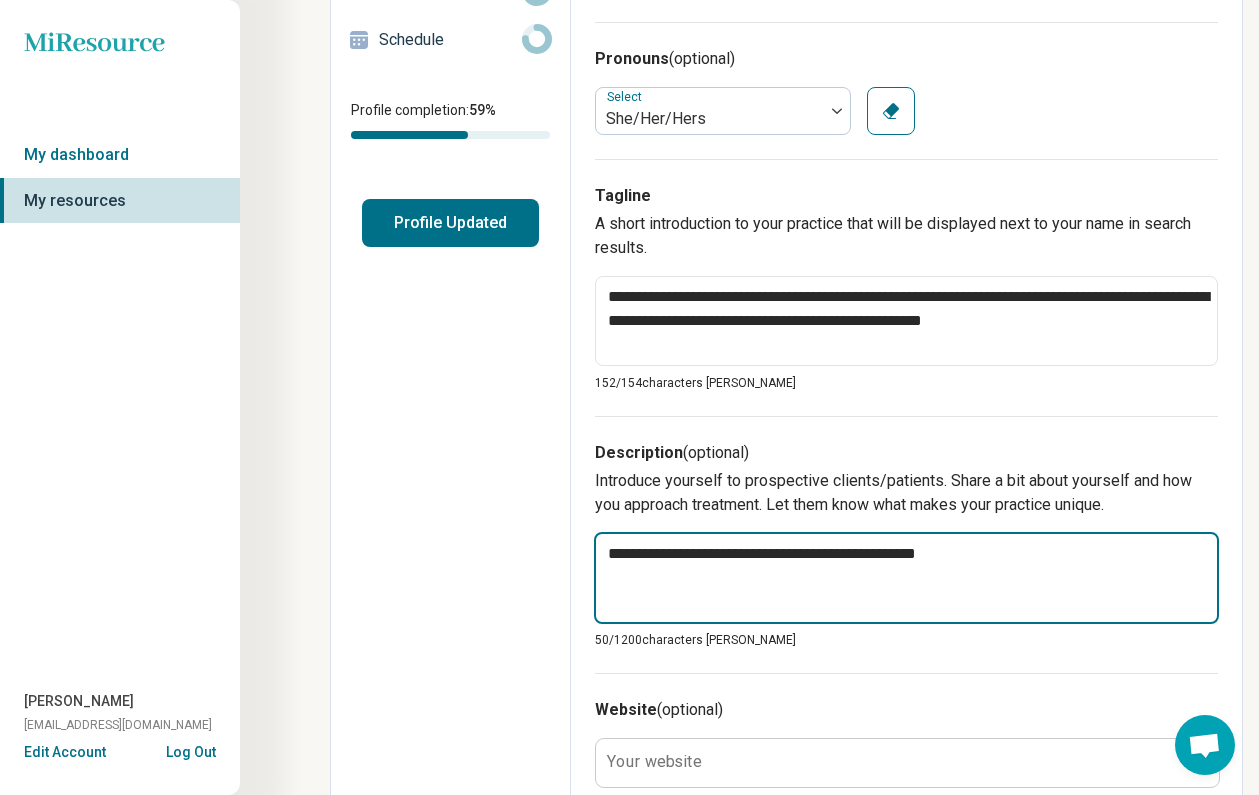type on "*" 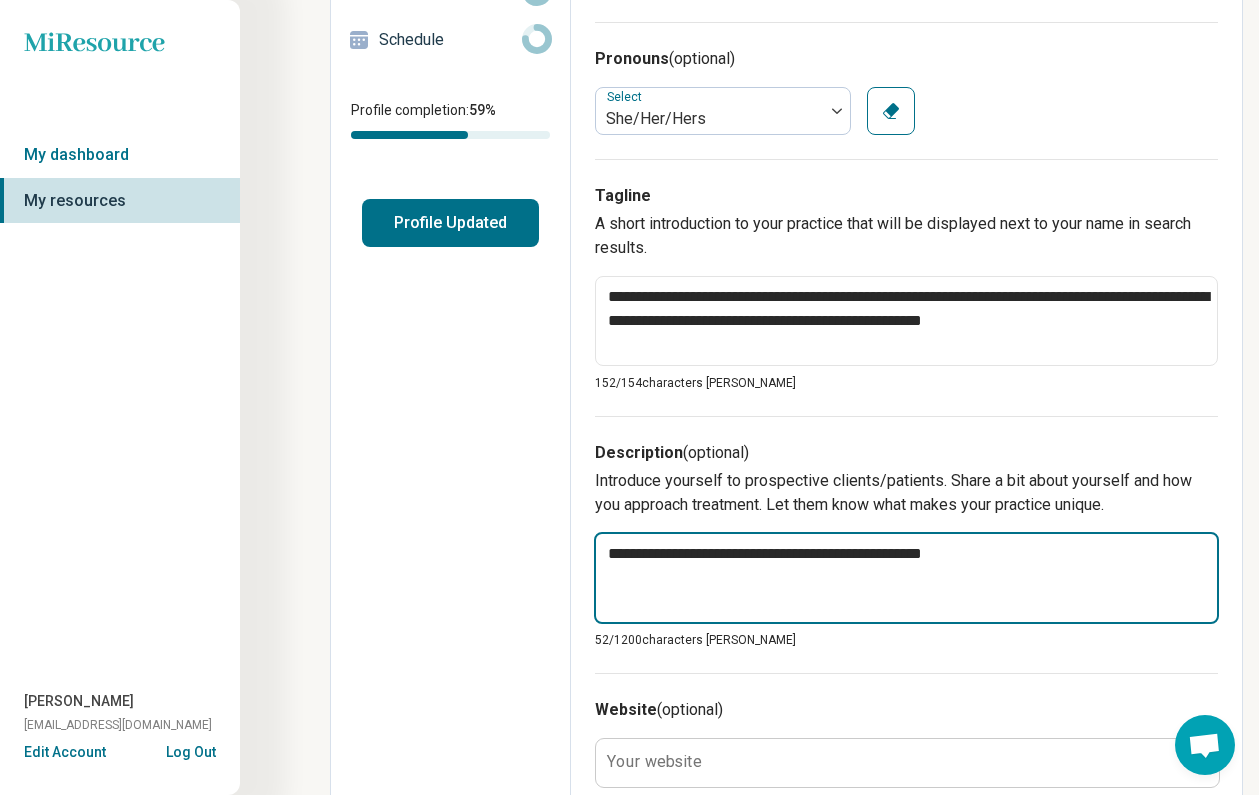 type on "*" 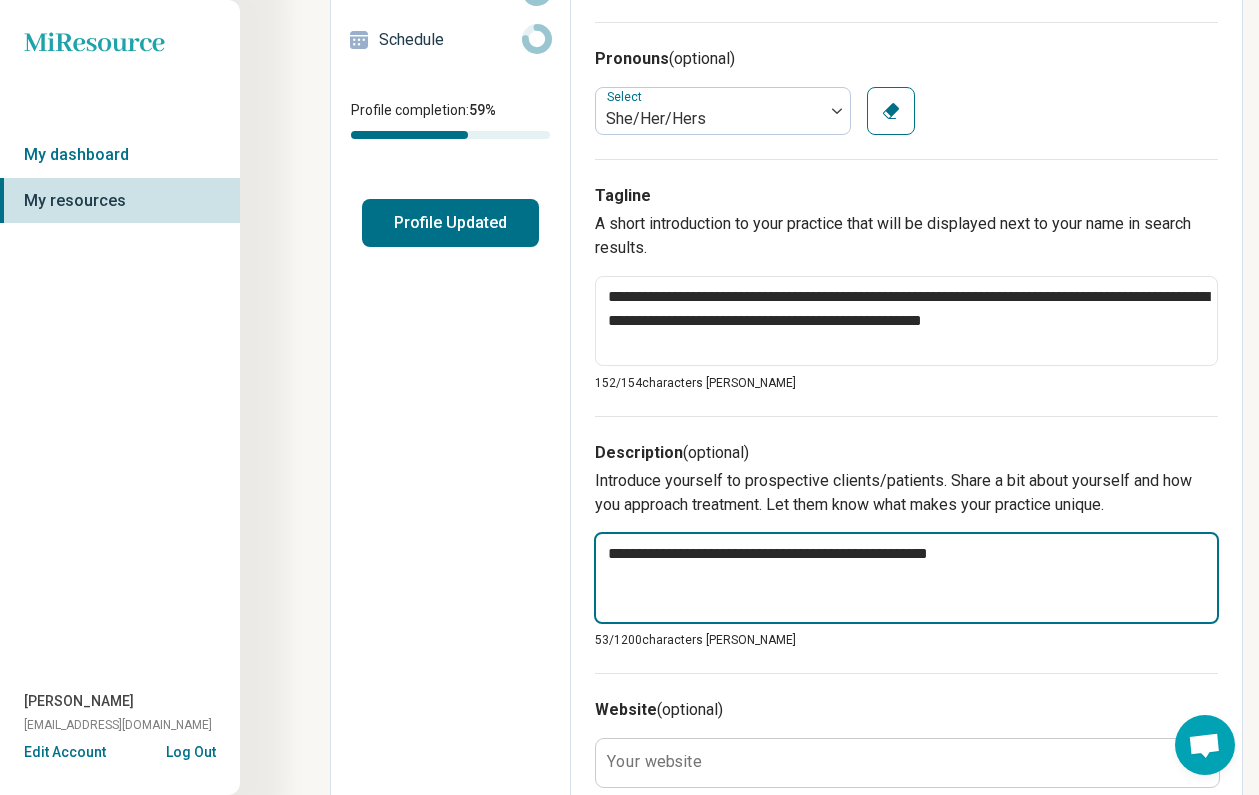 type on "*" 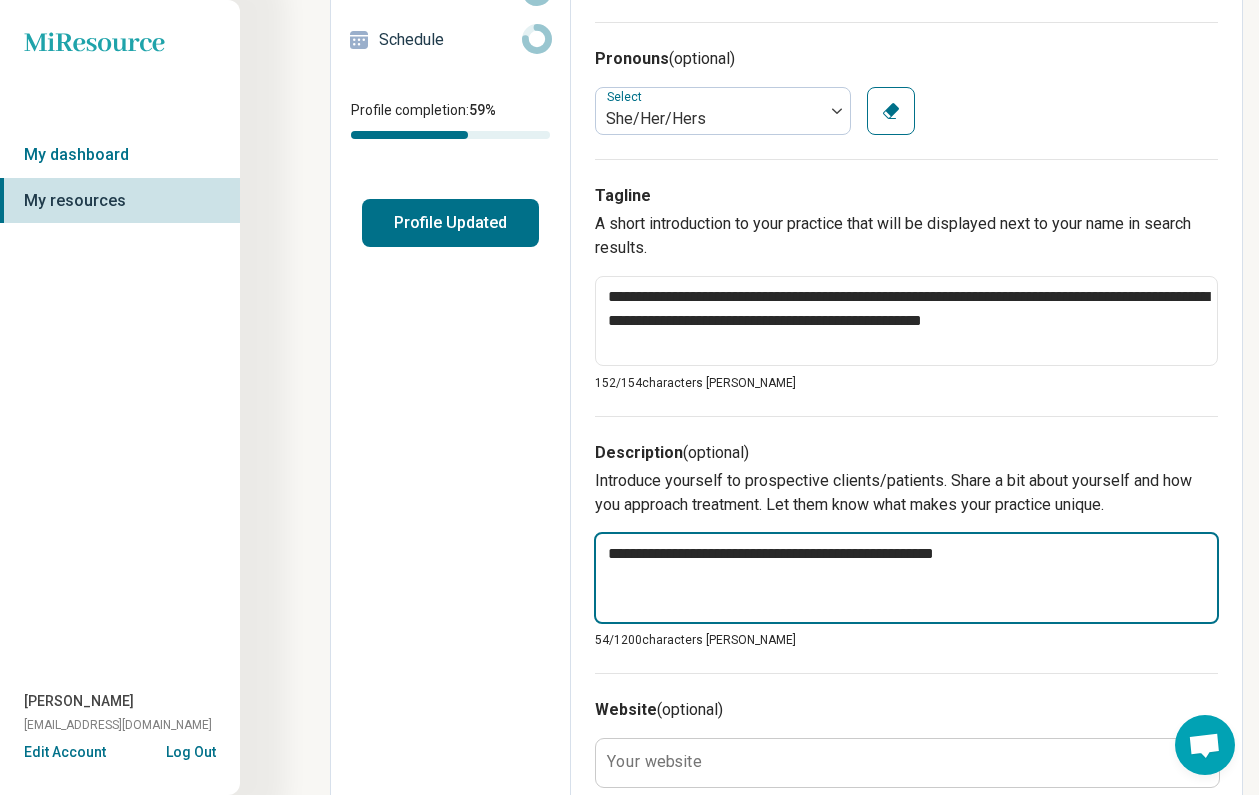 type on "*" 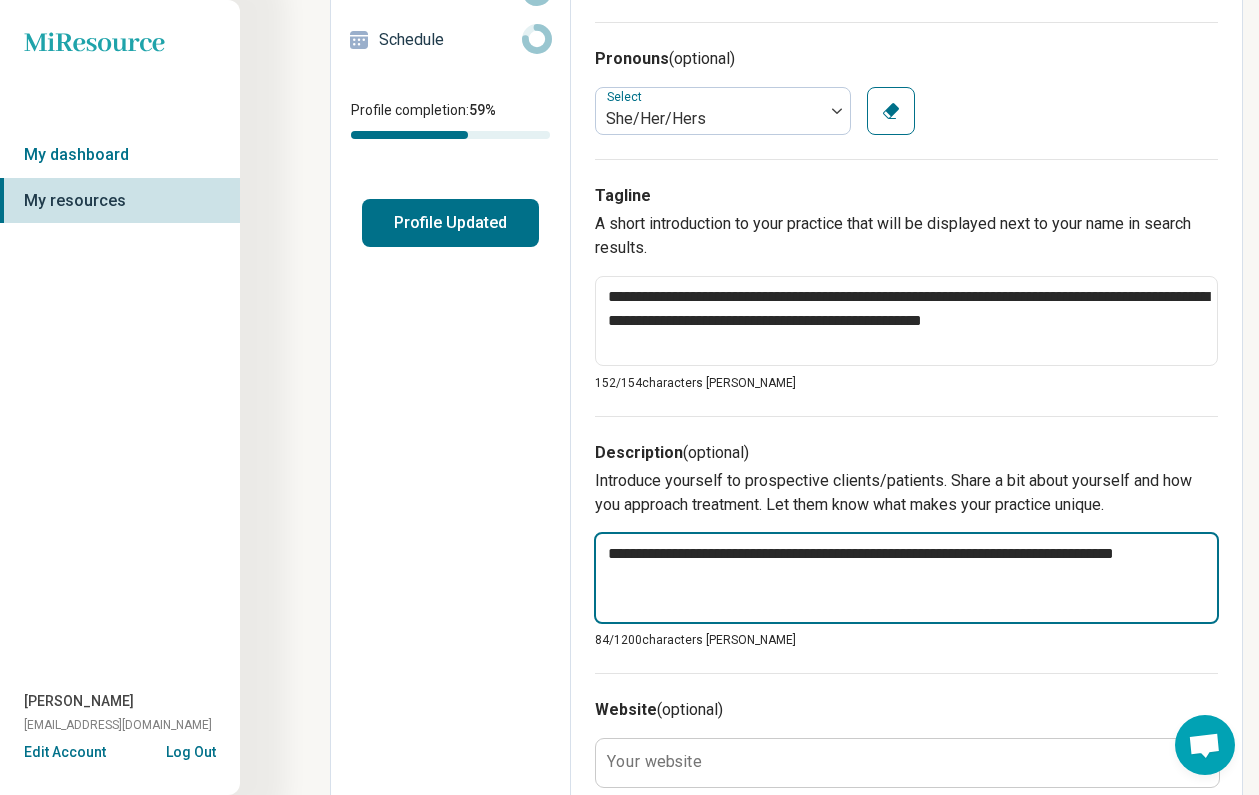 drag, startPoint x: 910, startPoint y: 600, endPoint x: 911, endPoint y: 481, distance: 119.0042 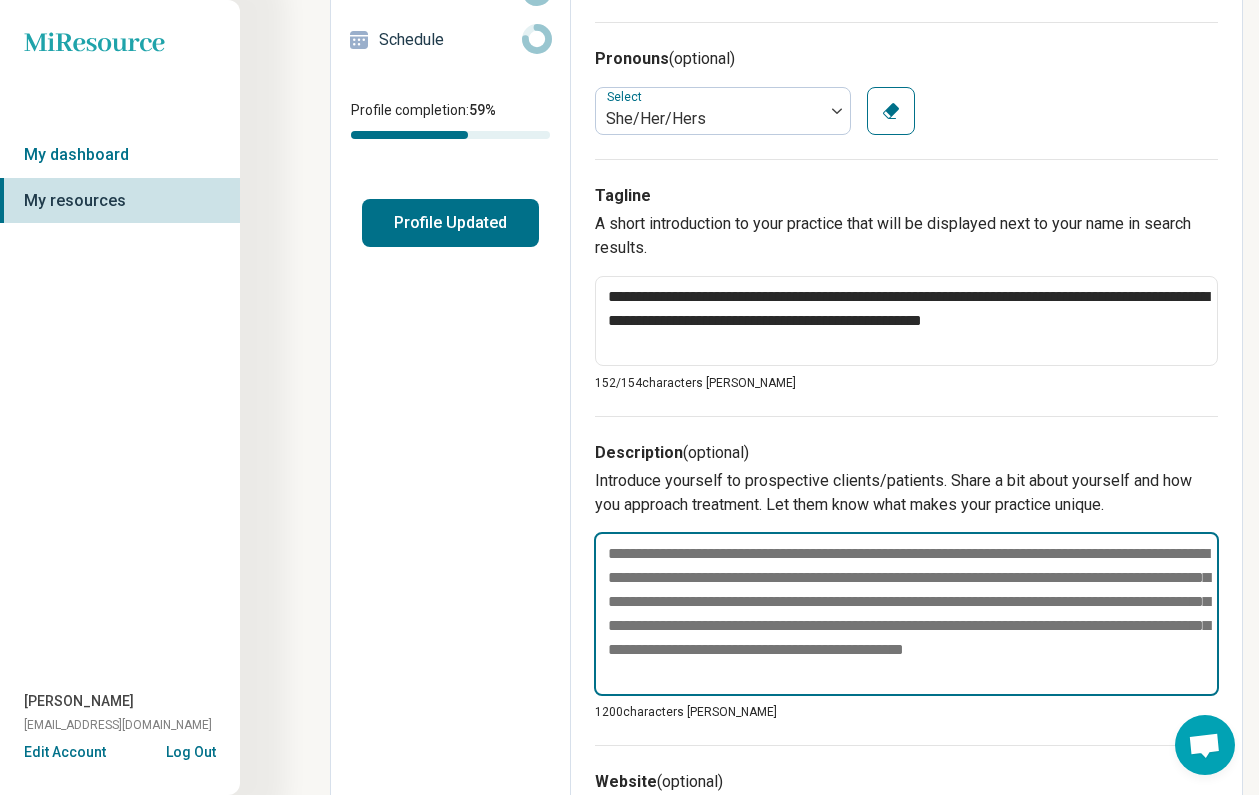 drag, startPoint x: 911, startPoint y: 685, endPoint x: 614, endPoint y: 558, distance: 323.01395 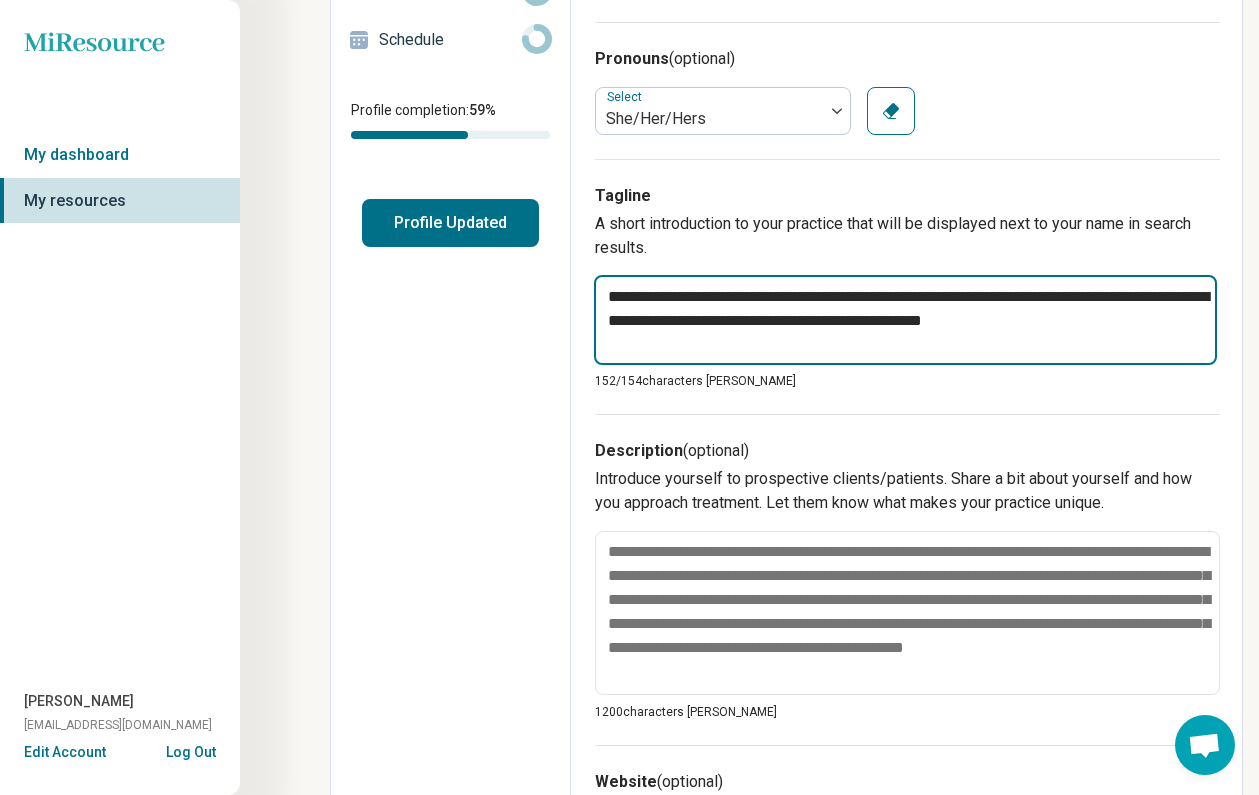 click on "**********" at bounding box center [905, 320] 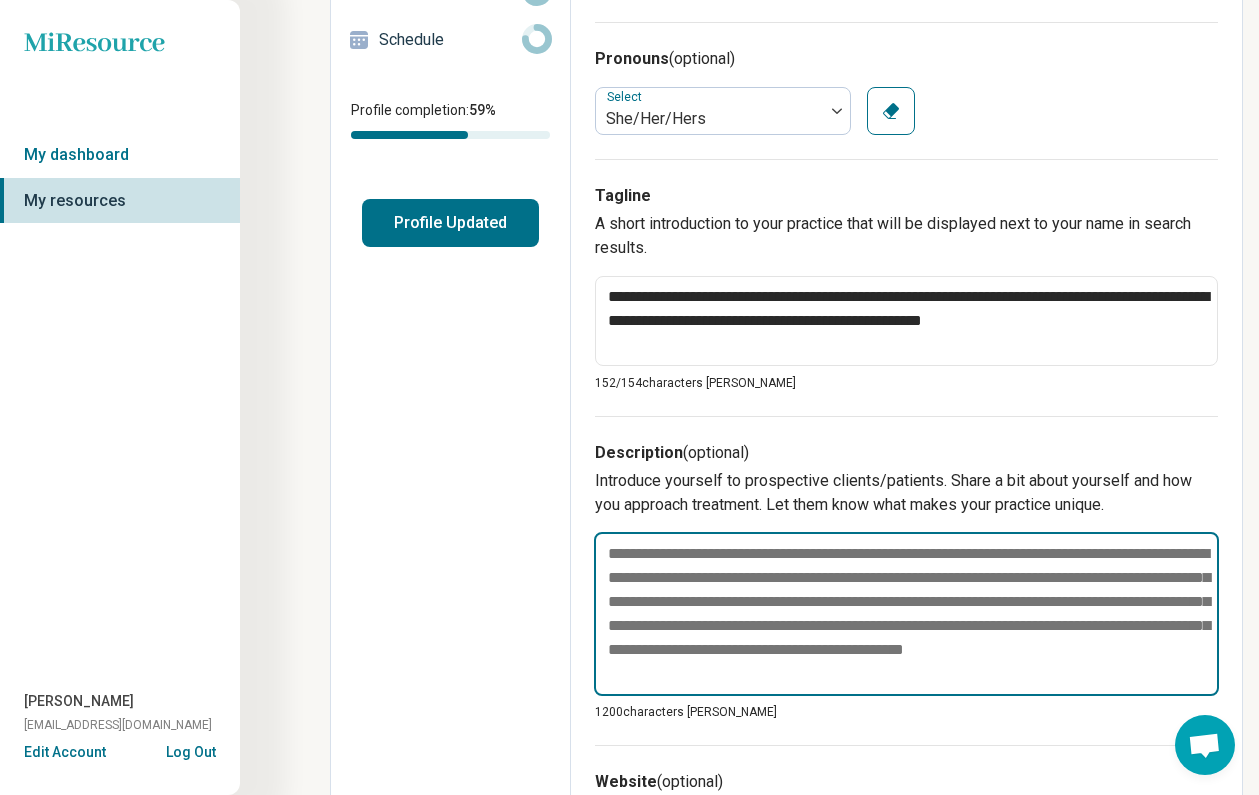 click at bounding box center [906, 614] 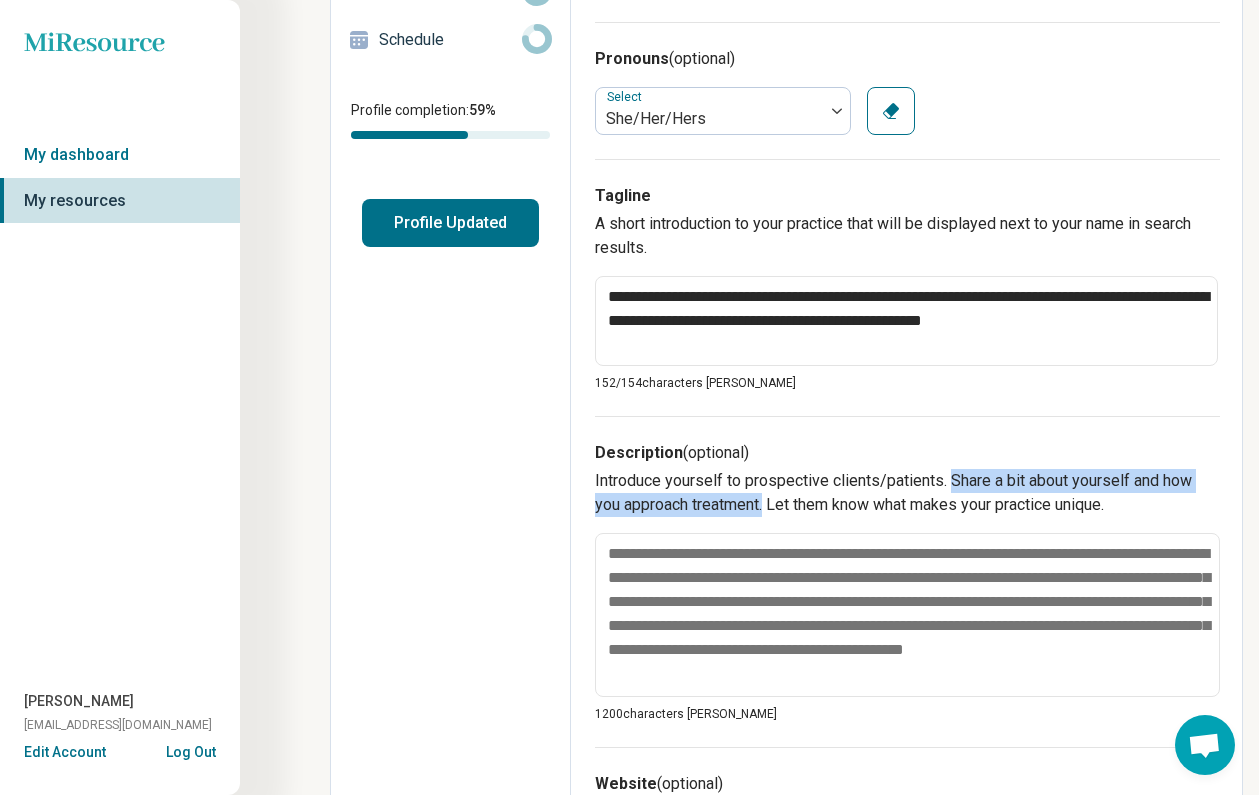 drag, startPoint x: 770, startPoint y: 506, endPoint x: 954, endPoint y: 483, distance: 185.43193 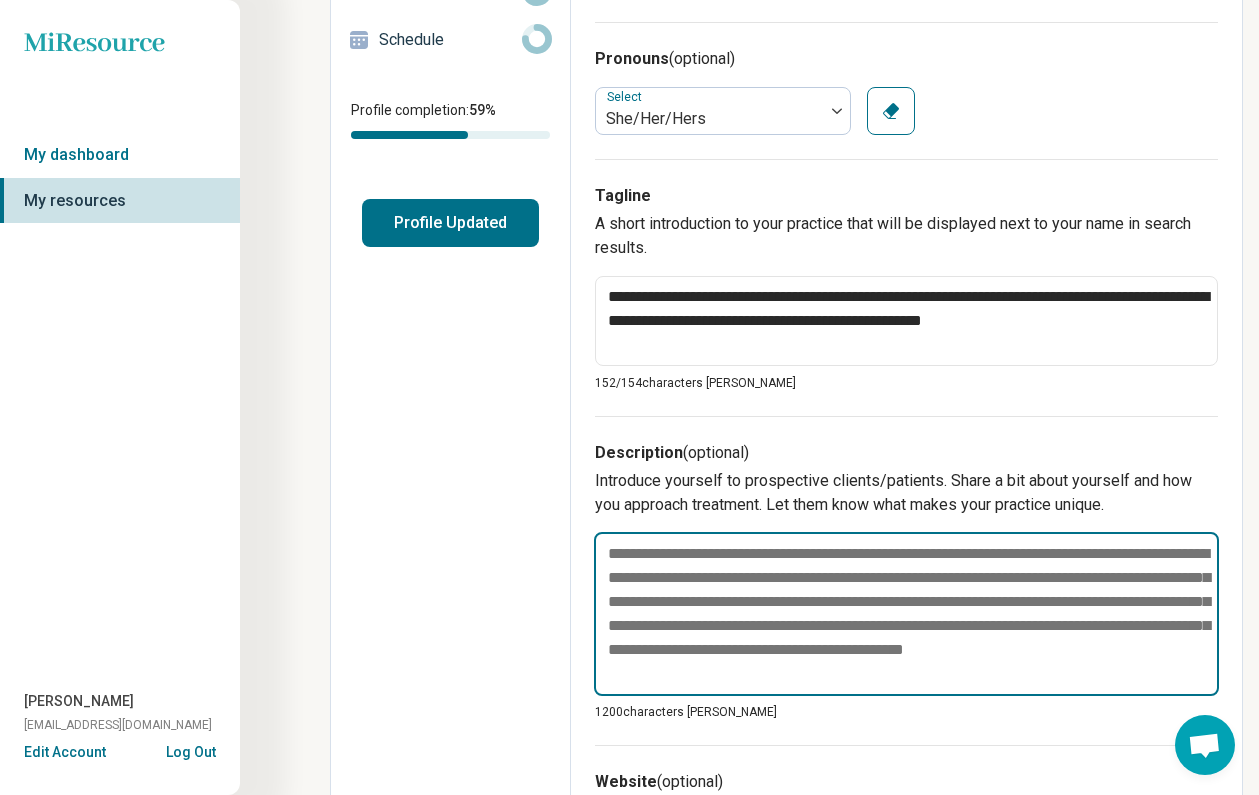 drag, startPoint x: 922, startPoint y: 681, endPoint x: 644, endPoint y: 586, distance: 293.78394 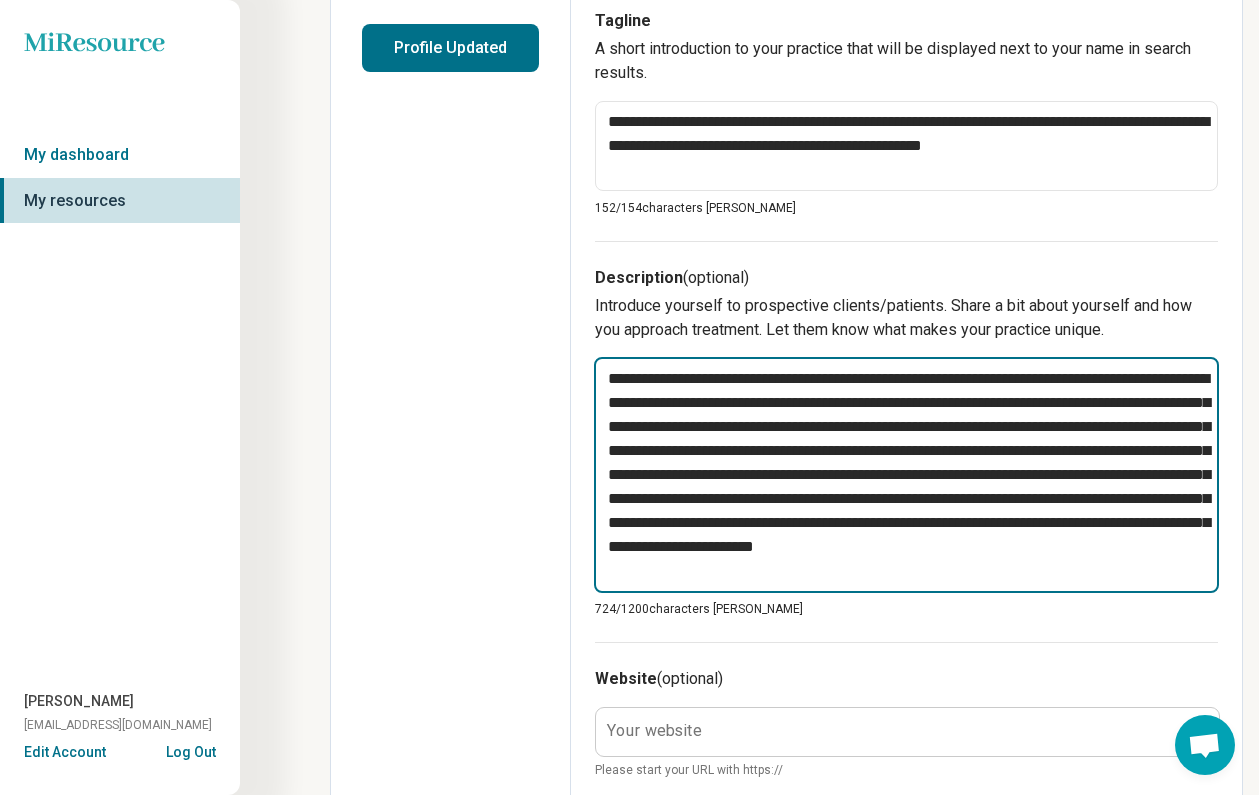 scroll, scrollTop: 545, scrollLeft: 0, axis: vertical 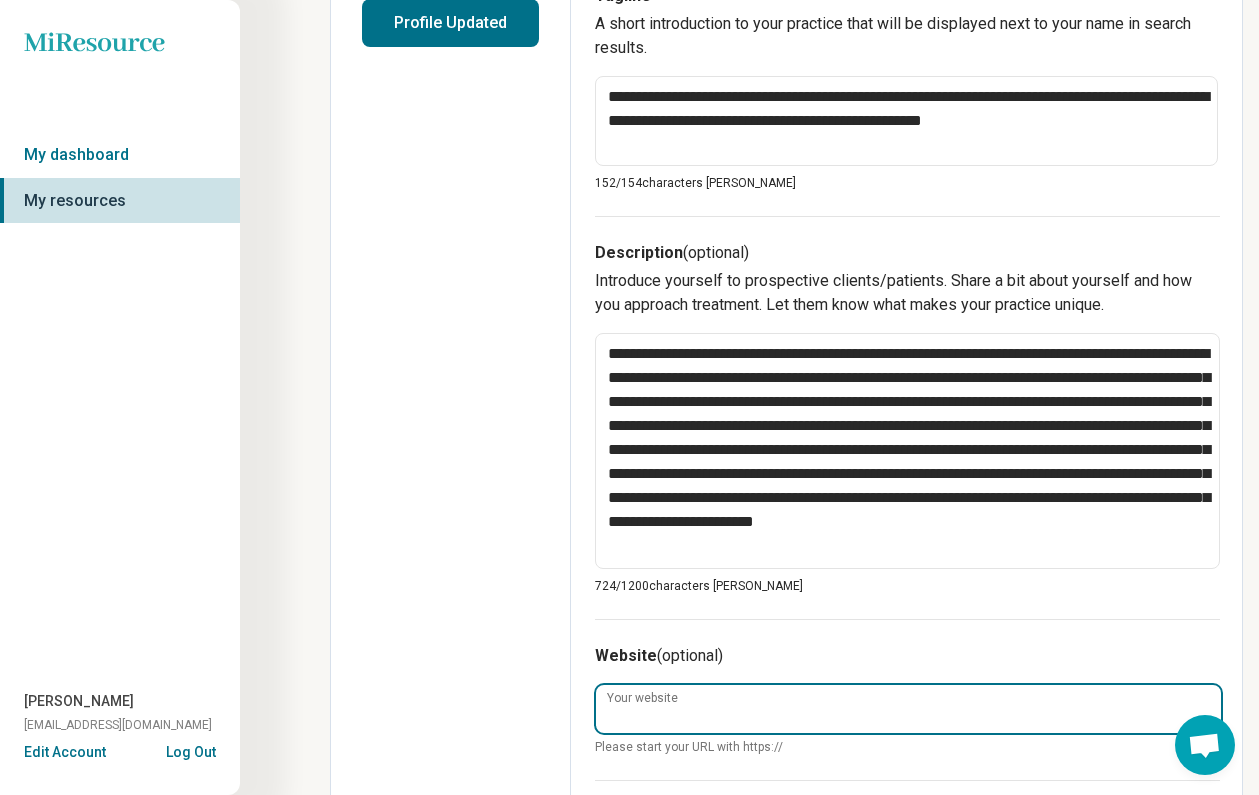 click on "Your website" at bounding box center [908, 709] 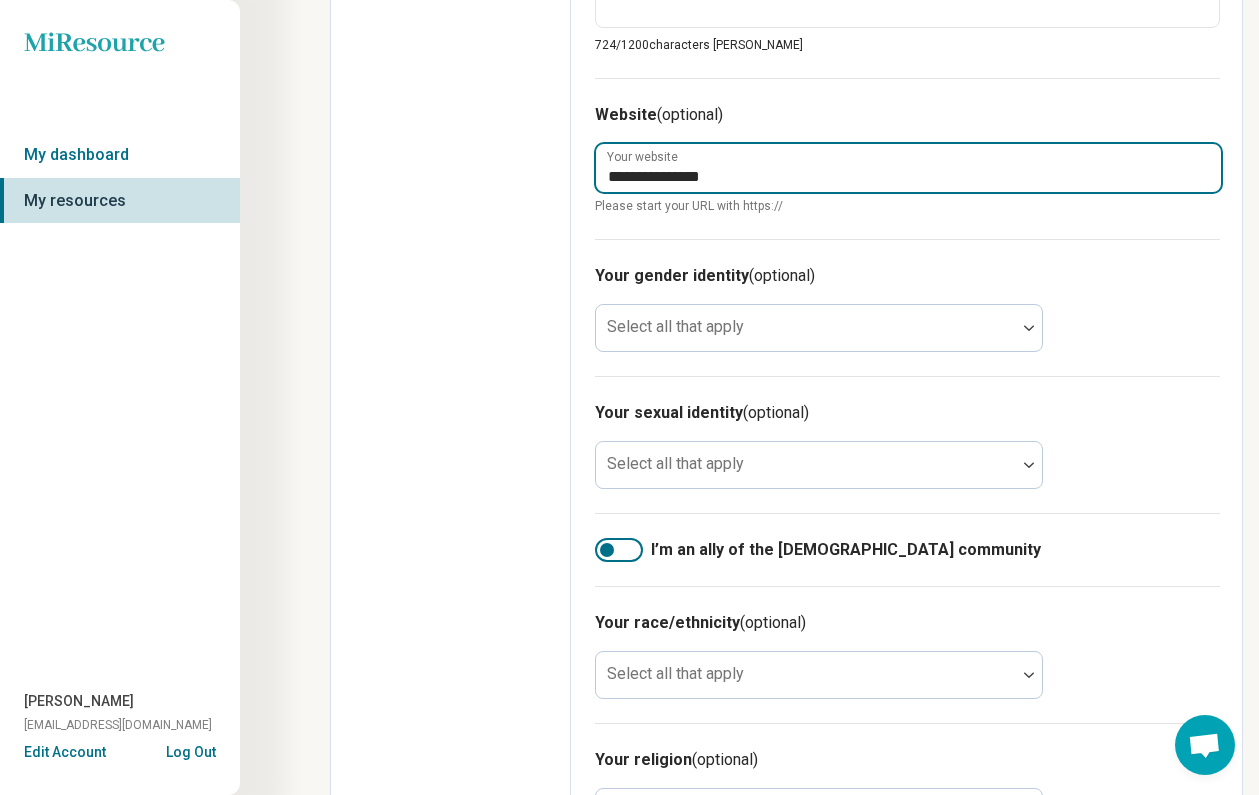 scroll, scrollTop: 1174, scrollLeft: 0, axis: vertical 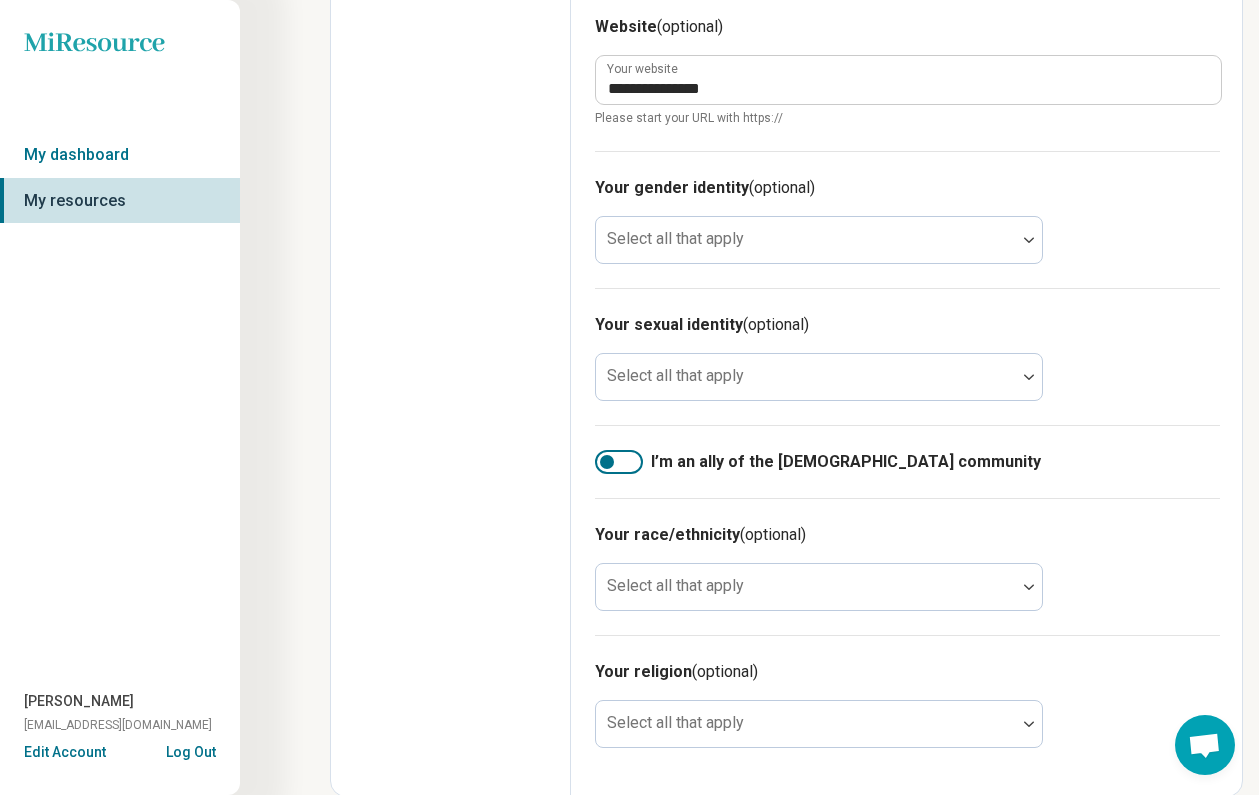 click at bounding box center [619, 462] 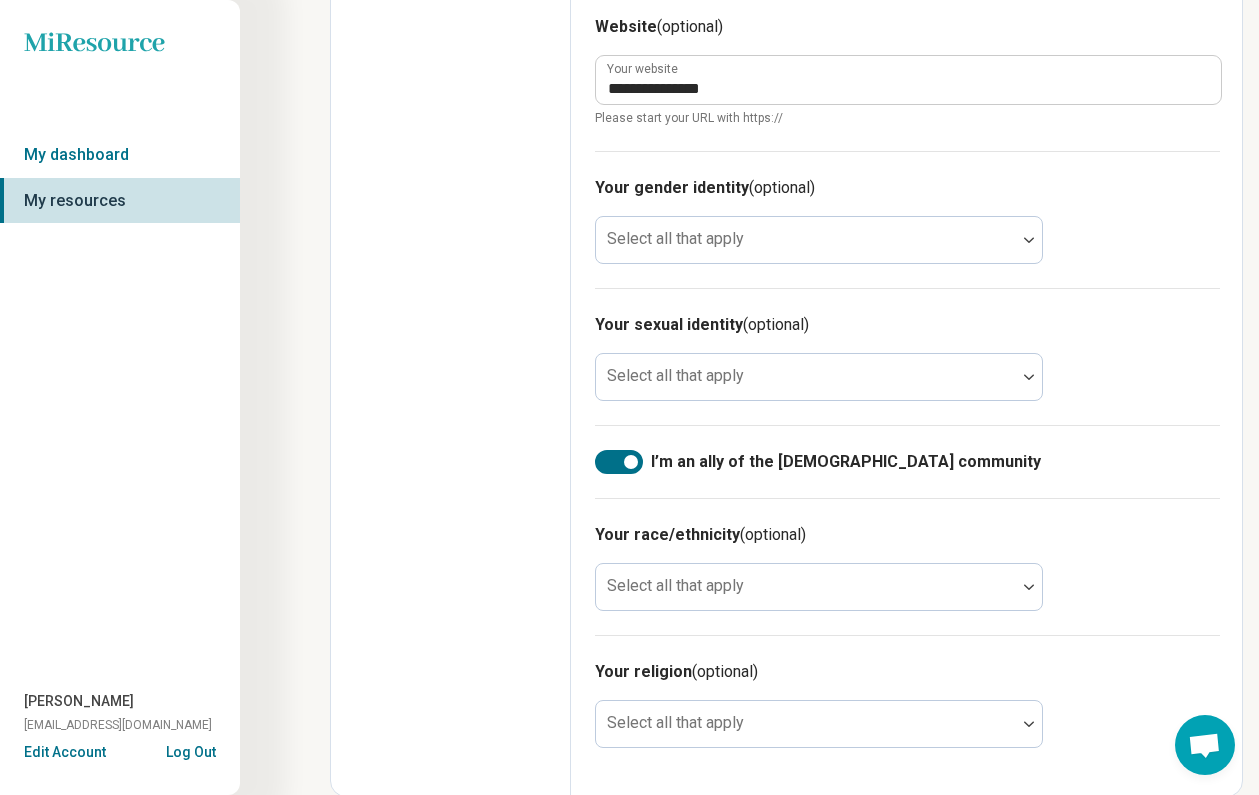 scroll, scrollTop: 0, scrollLeft: 0, axis: both 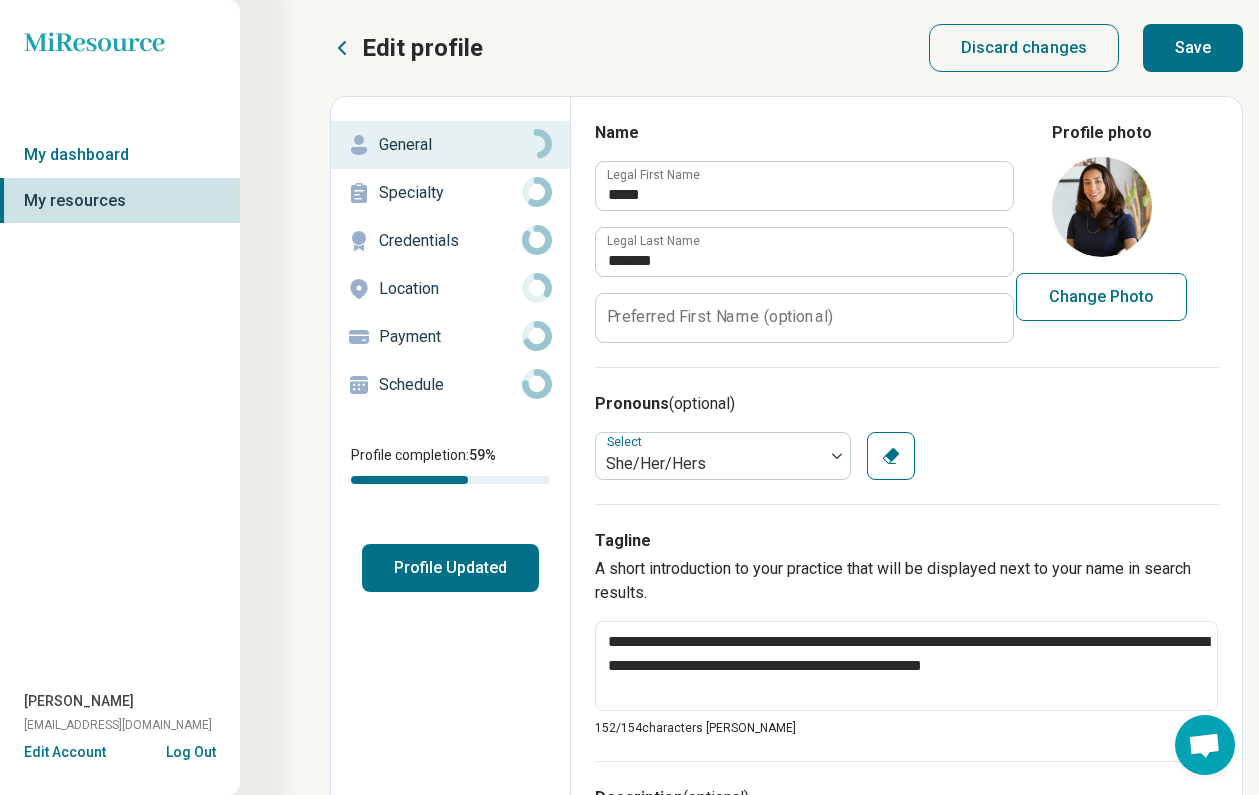 click on "Save" at bounding box center (1193, 48) 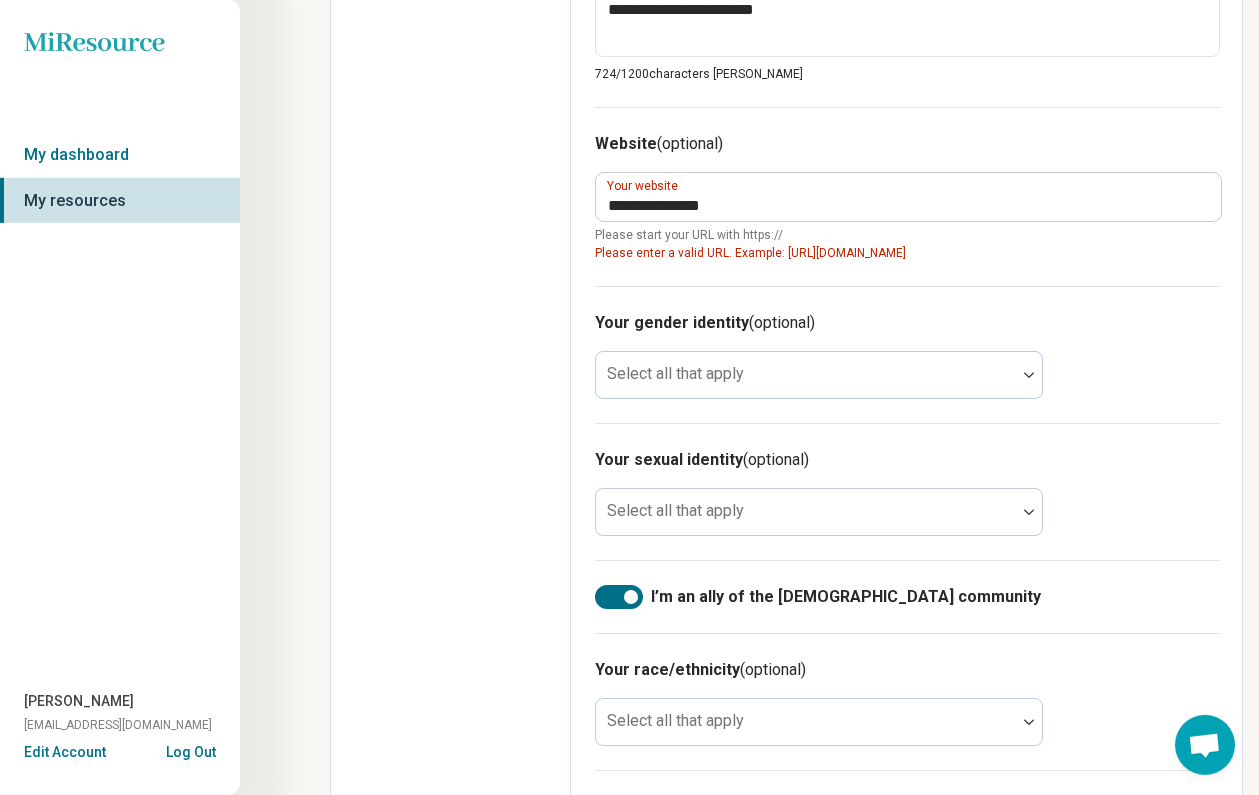 scroll, scrollTop: 1043, scrollLeft: 0, axis: vertical 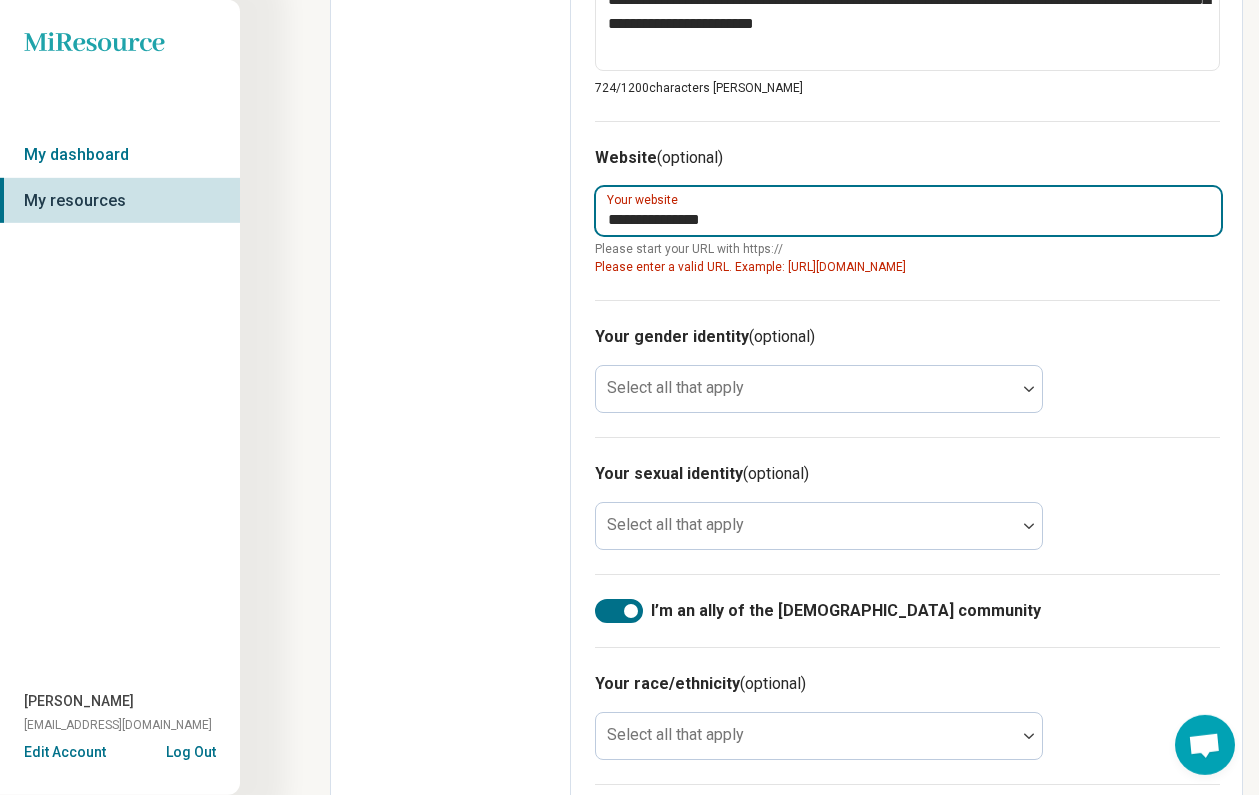 click on "**********" at bounding box center [908, 211] 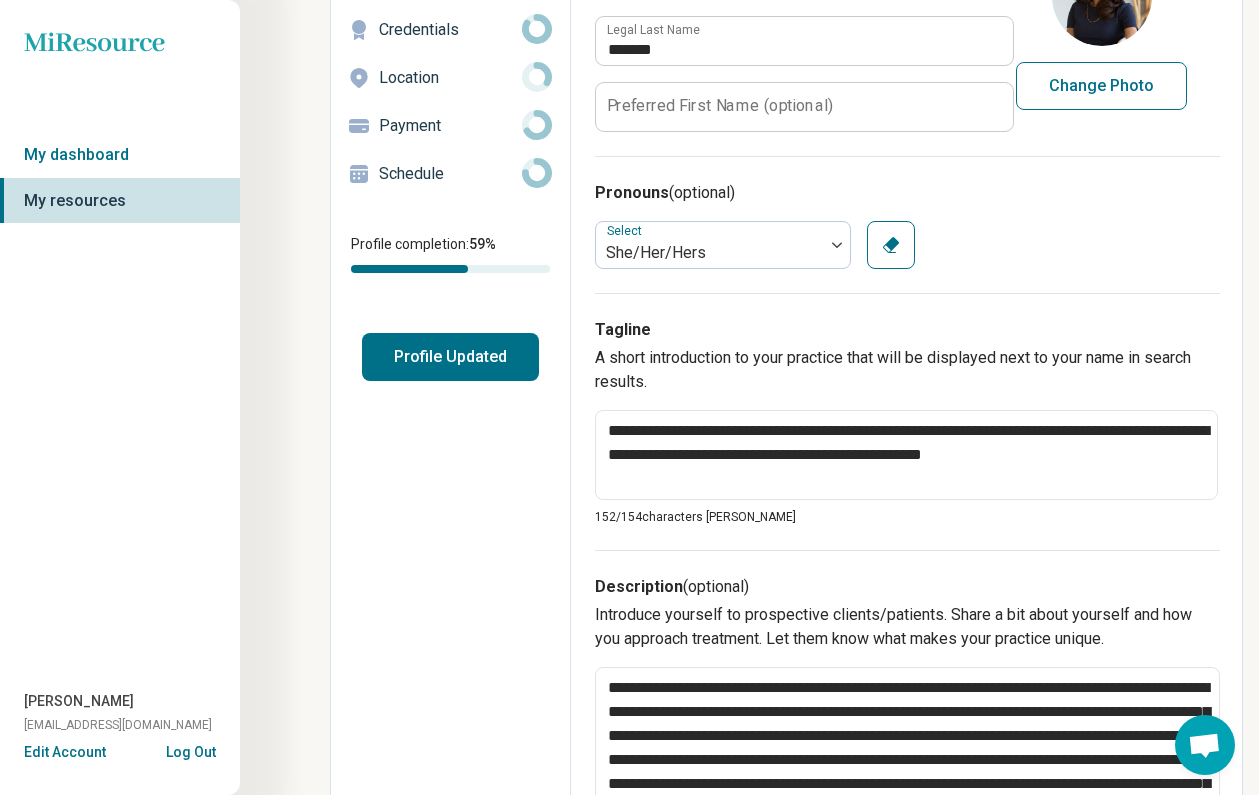 scroll, scrollTop: 0, scrollLeft: 0, axis: both 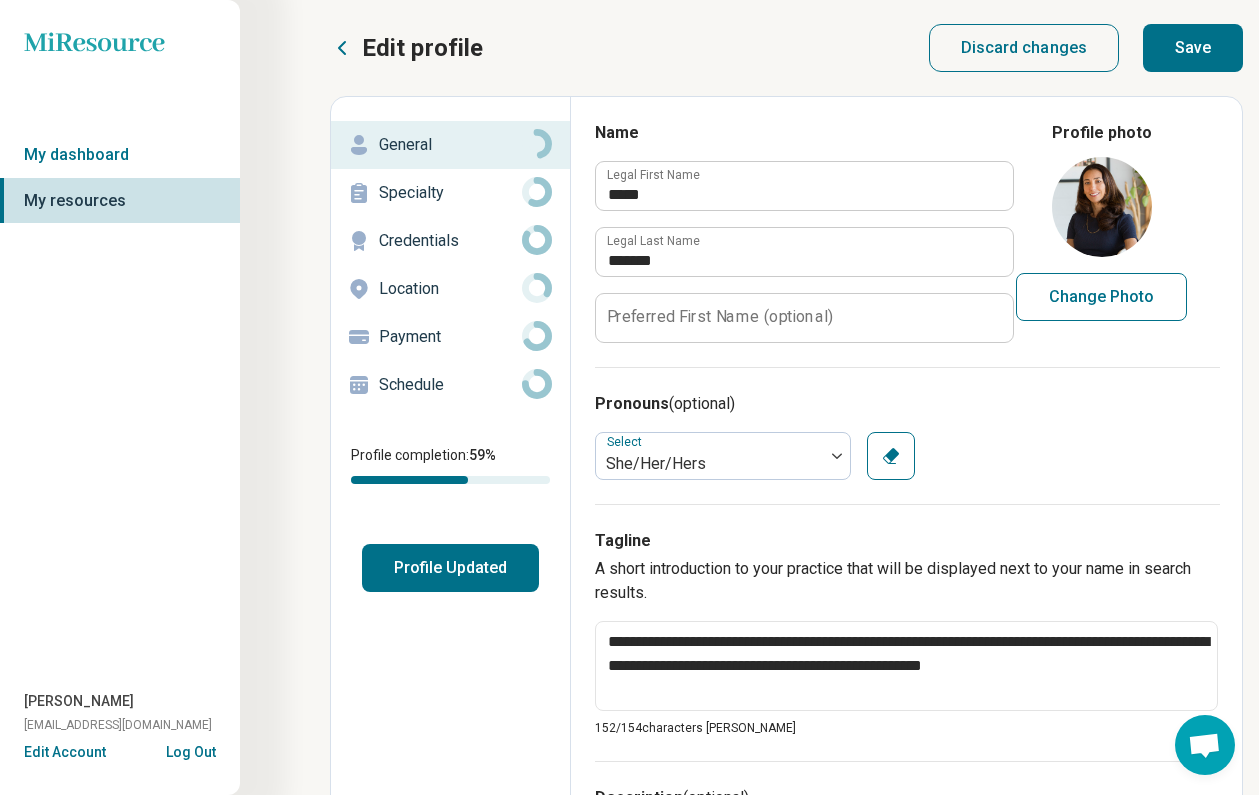 click on "Save" at bounding box center [1193, 48] 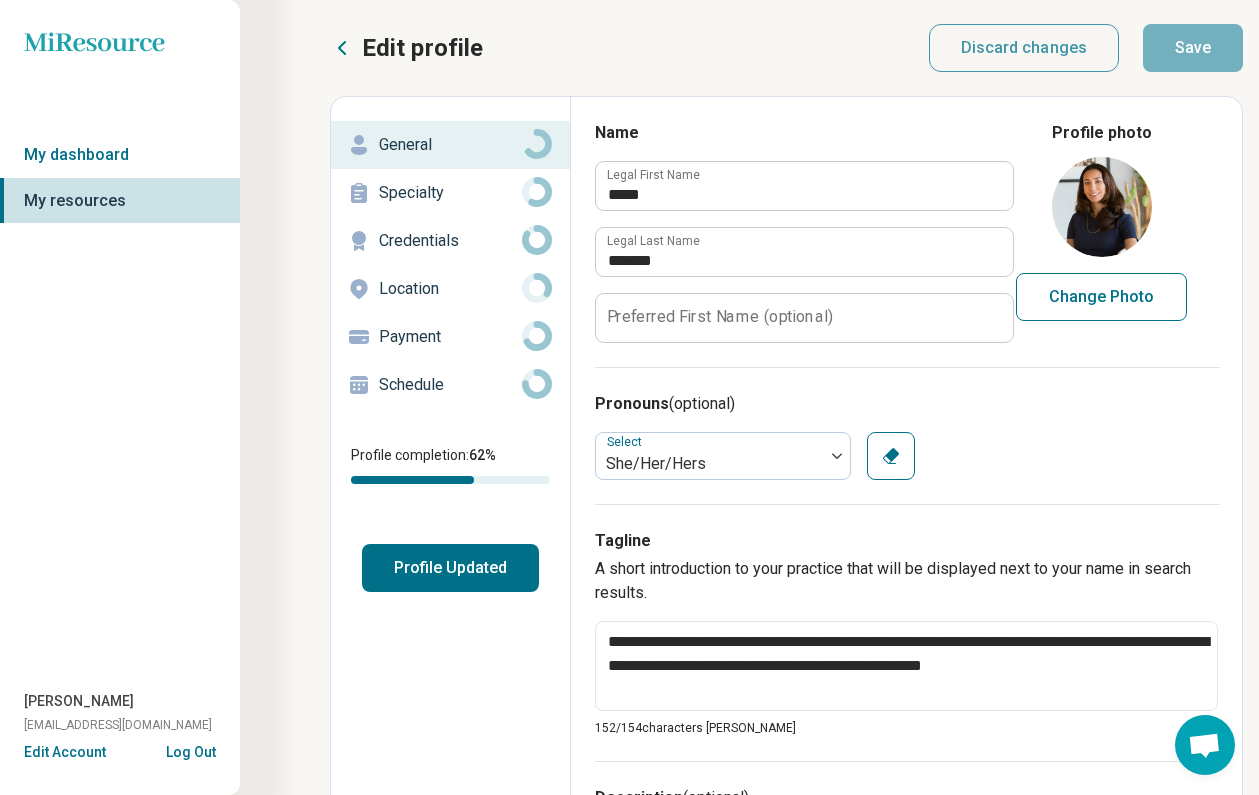 click on "Specialty" at bounding box center (450, 193) 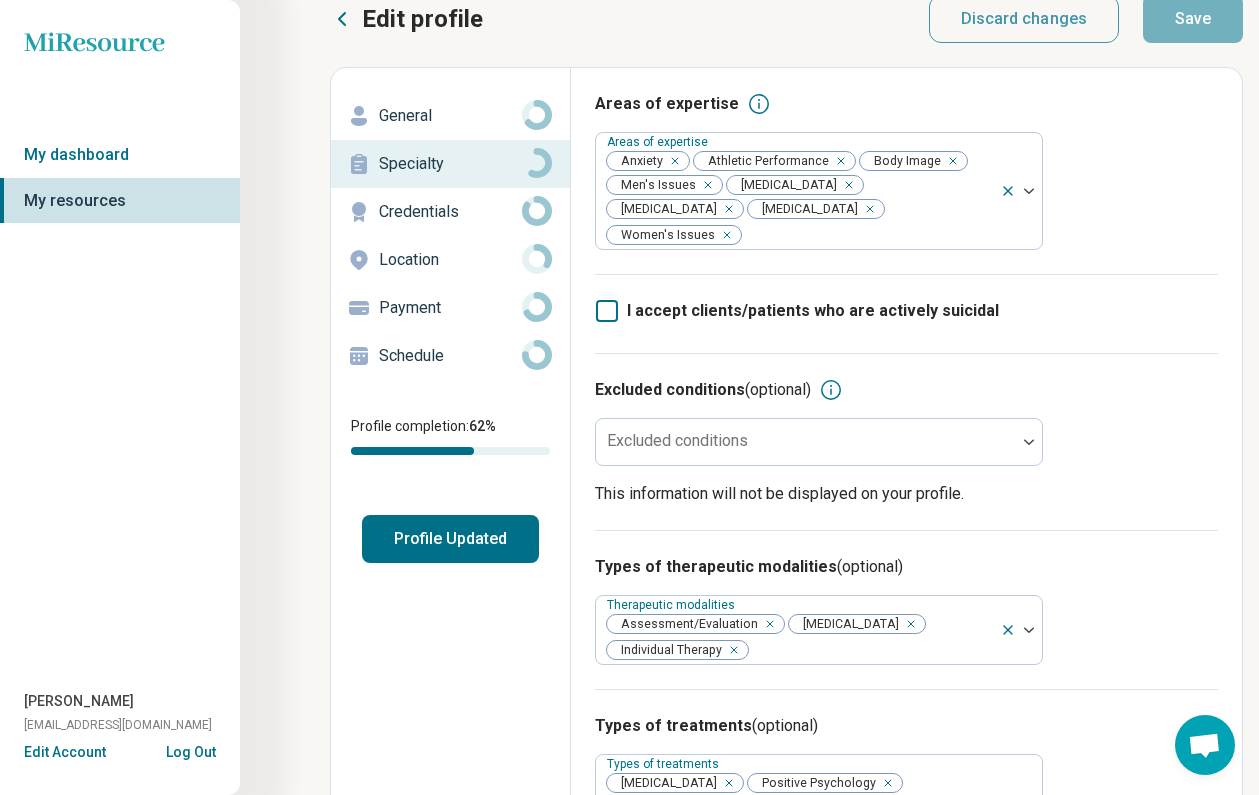 scroll, scrollTop: 1, scrollLeft: 0, axis: vertical 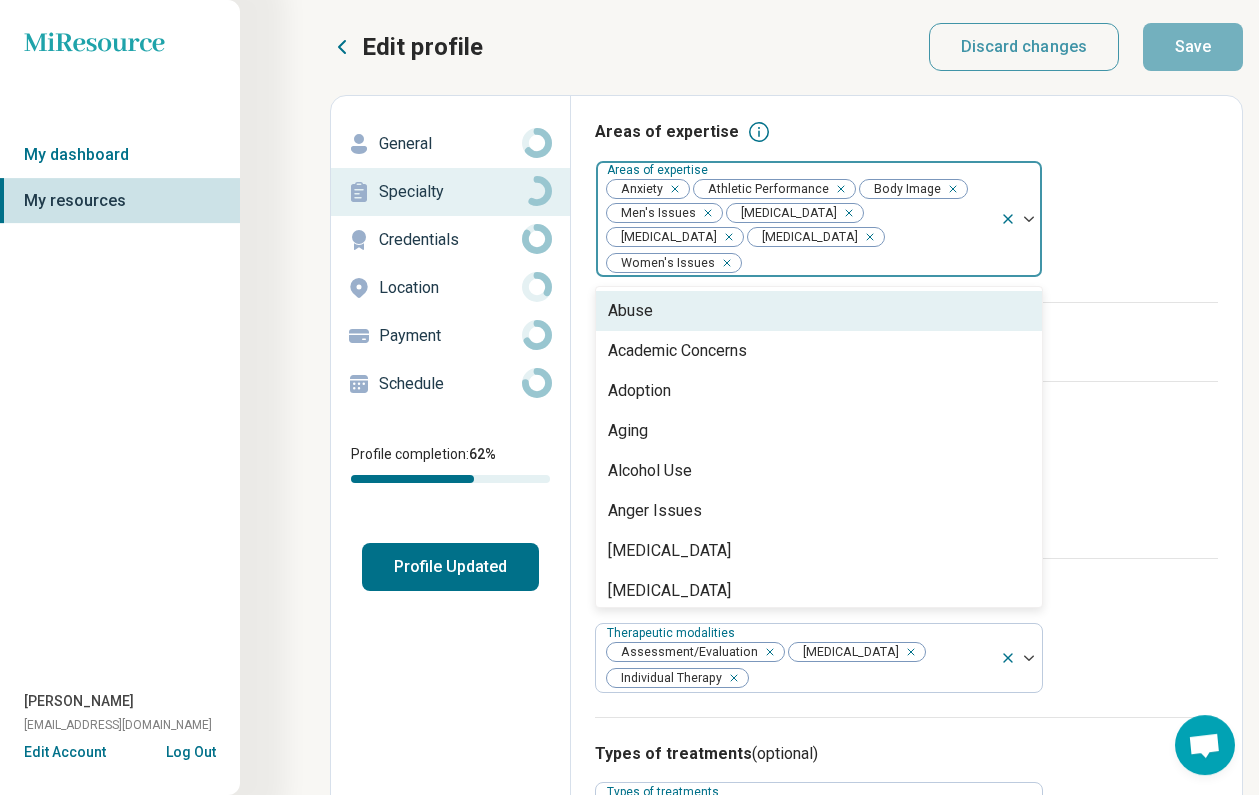click at bounding box center (1021, 219) 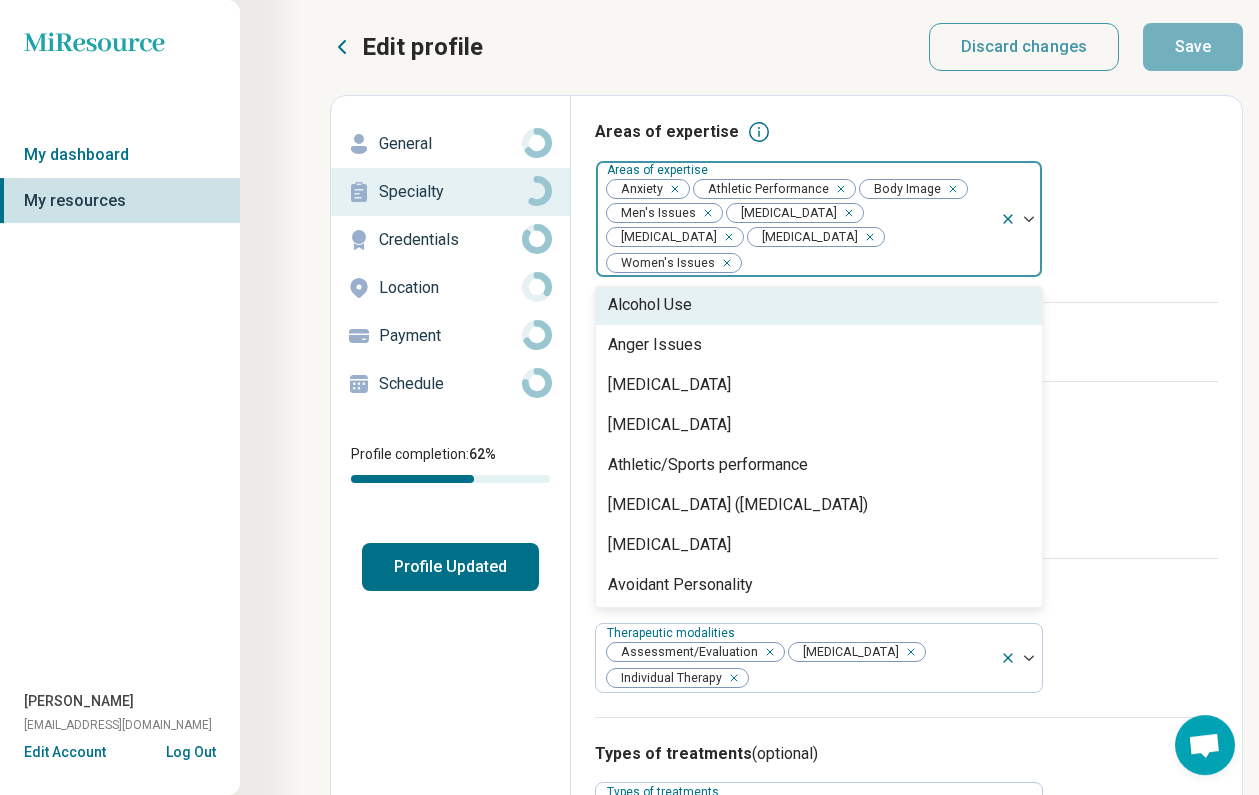scroll, scrollTop: 173, scrollLeft: 0, axis: vertical 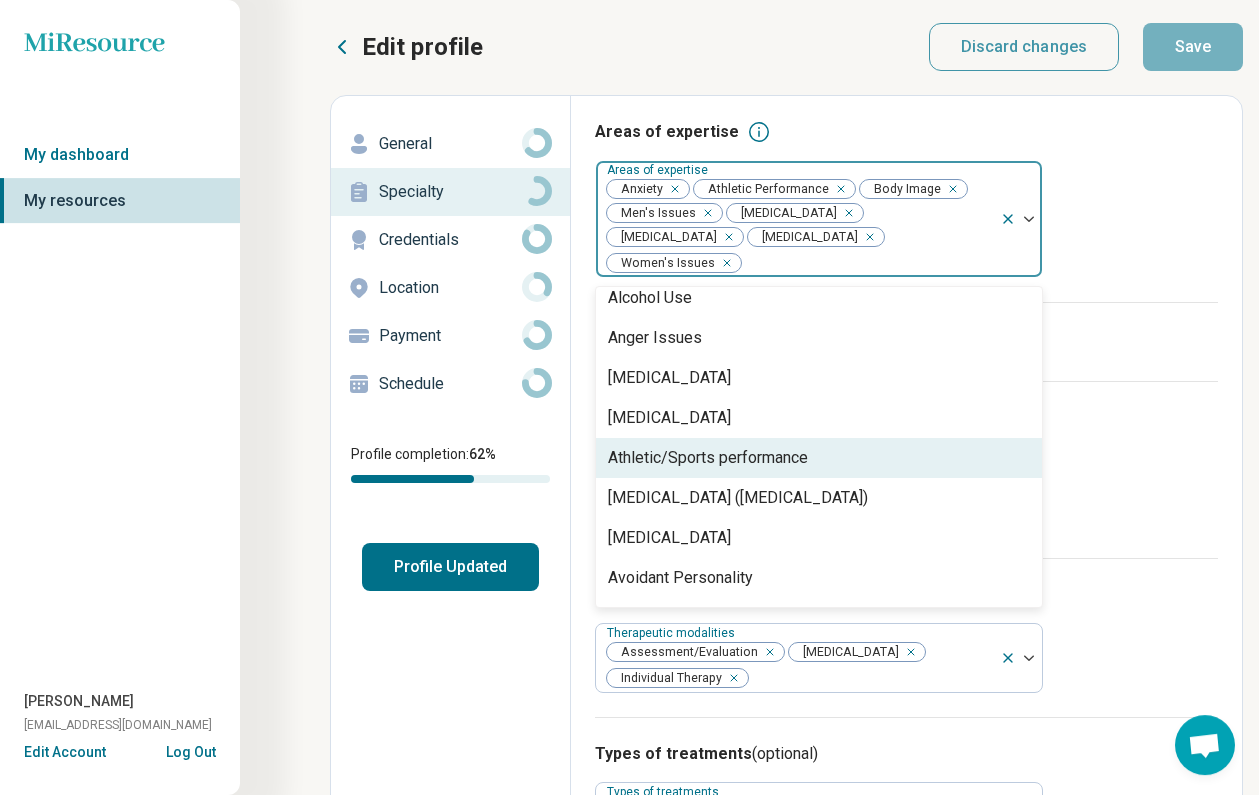 click on "Athletic/Sports performance" at bounding box center (708, 458) 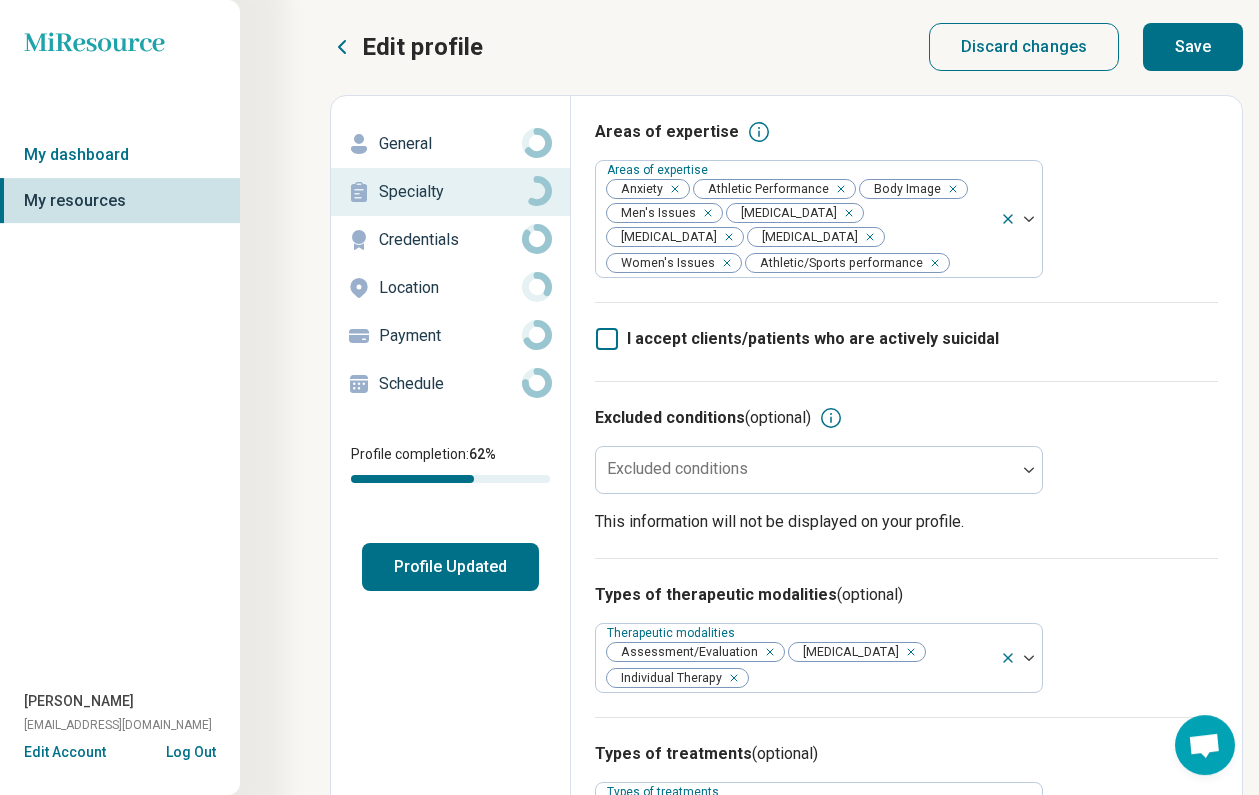 drag, startPoint x: 800, startPoint y: 265, endPoint x: 759, endPoint y: 283, distance: 44.777225 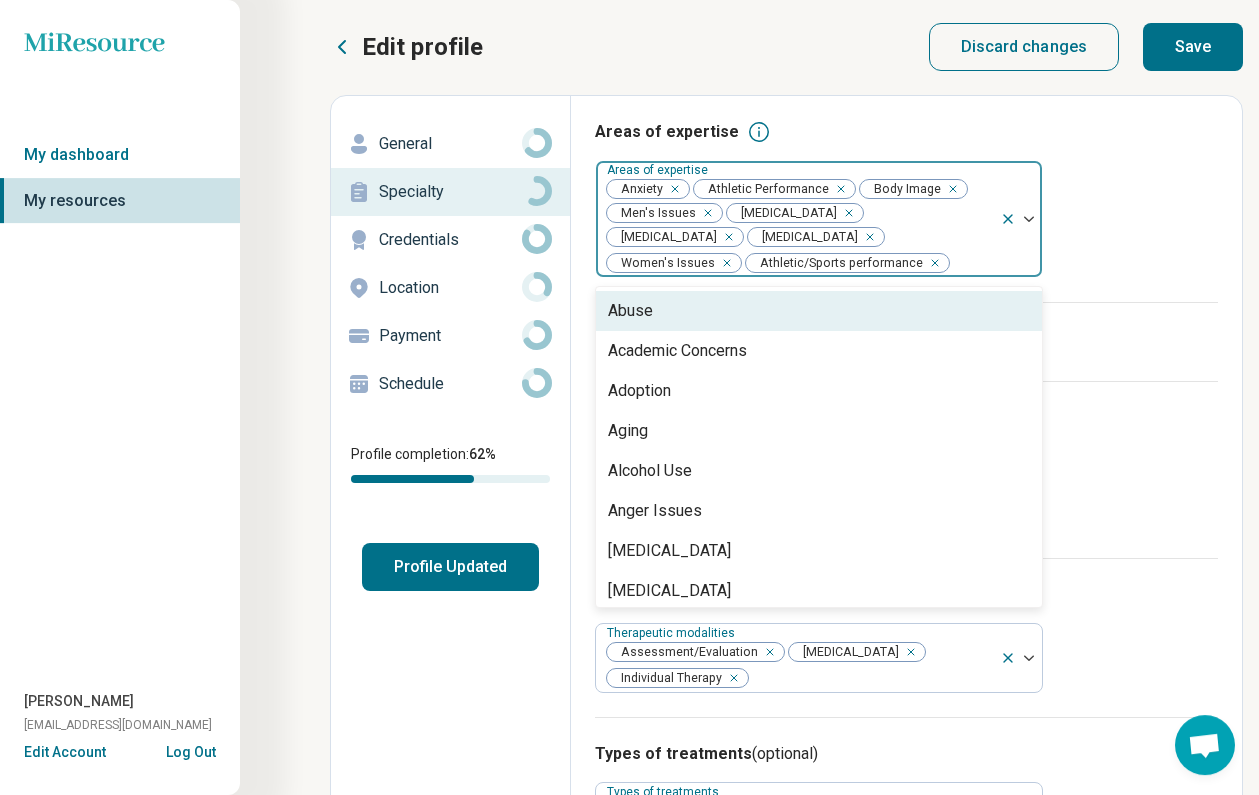 drag, startPoint x: 761, startPoint y: 262, endPoint x: 576, endPoint y: 165, distance: 208.88753 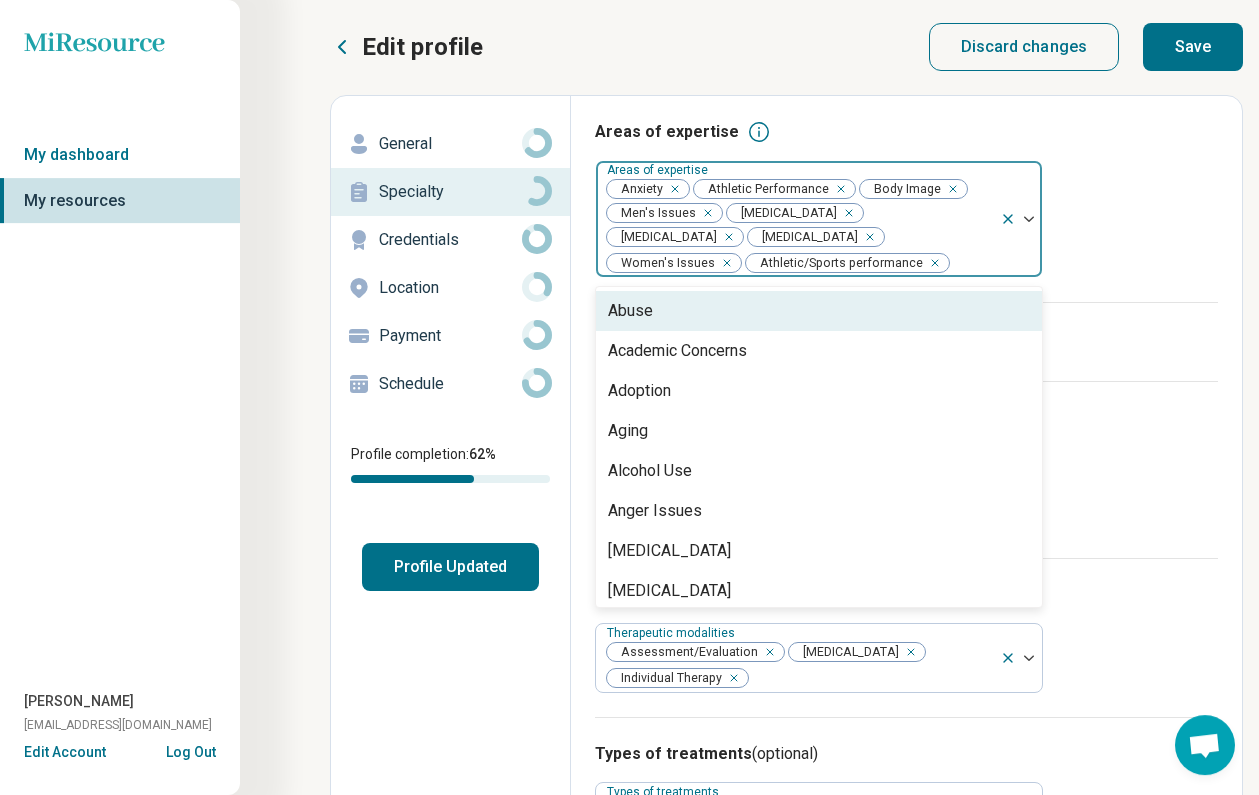 click 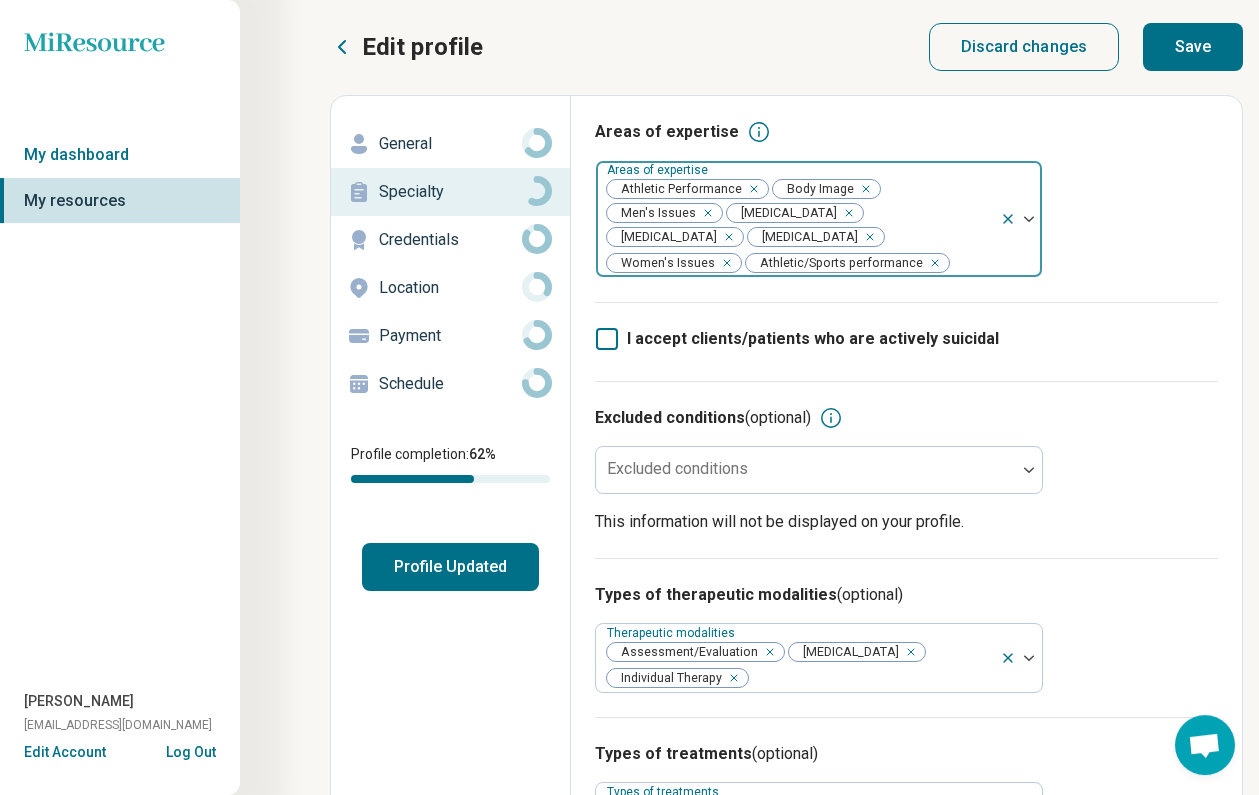 click on "Athletic Performance" at bounding box center (677, 189) 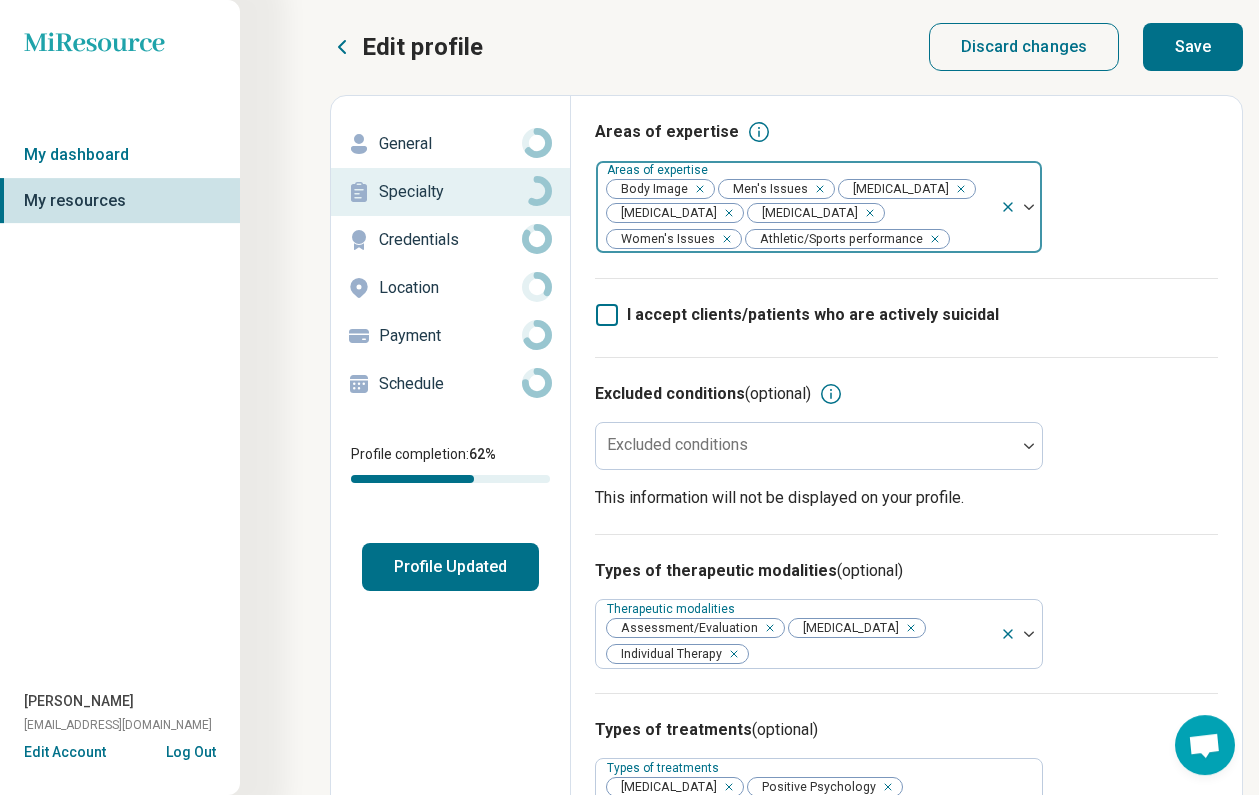 click on "Men's Issues" at bounding box center (766, 189) 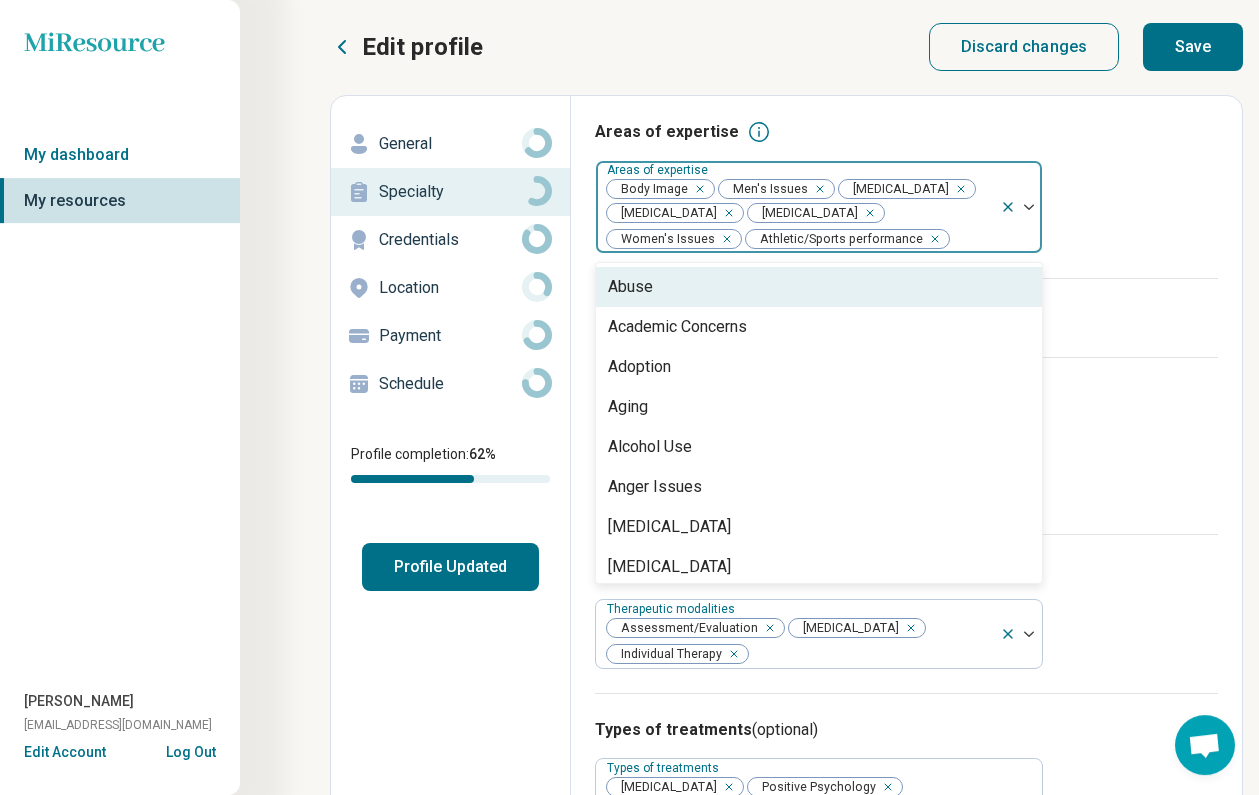 click on "Men's Issues" at bounding box center (766, 189) 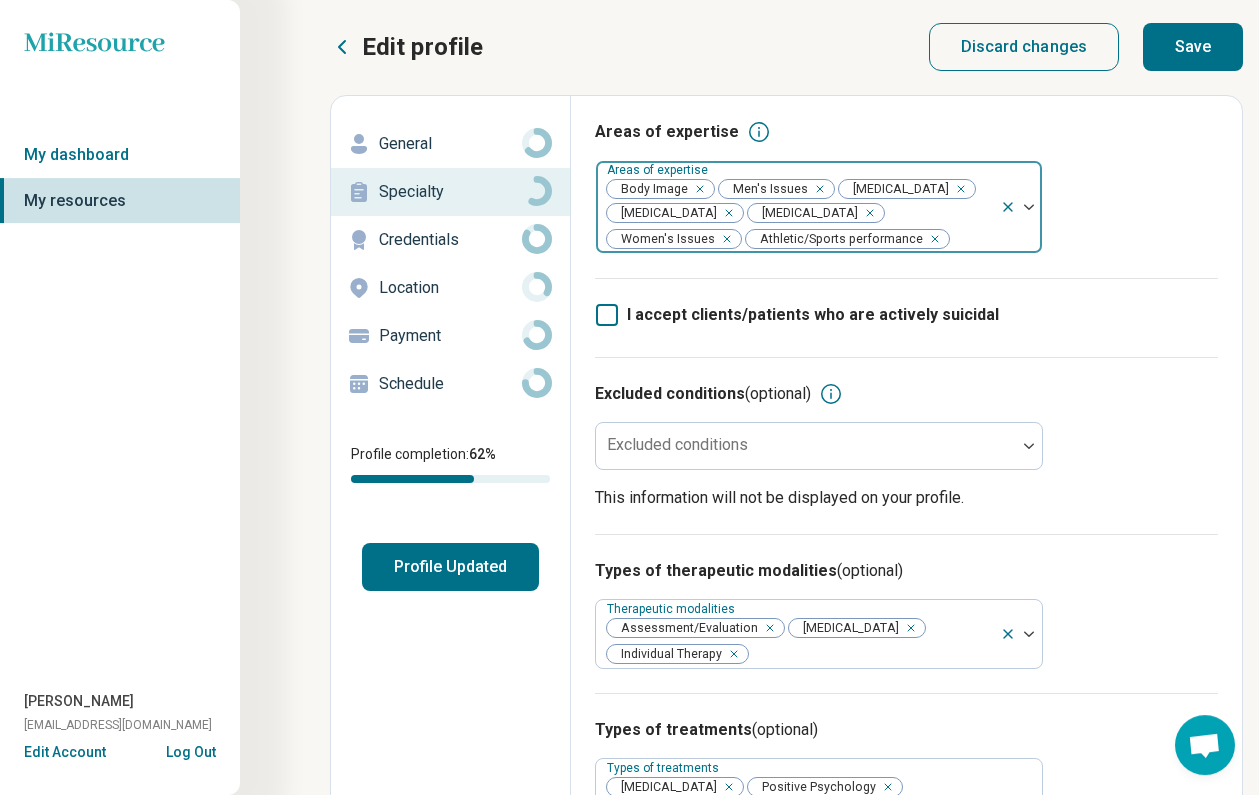 click at bounding box center (696, 189) 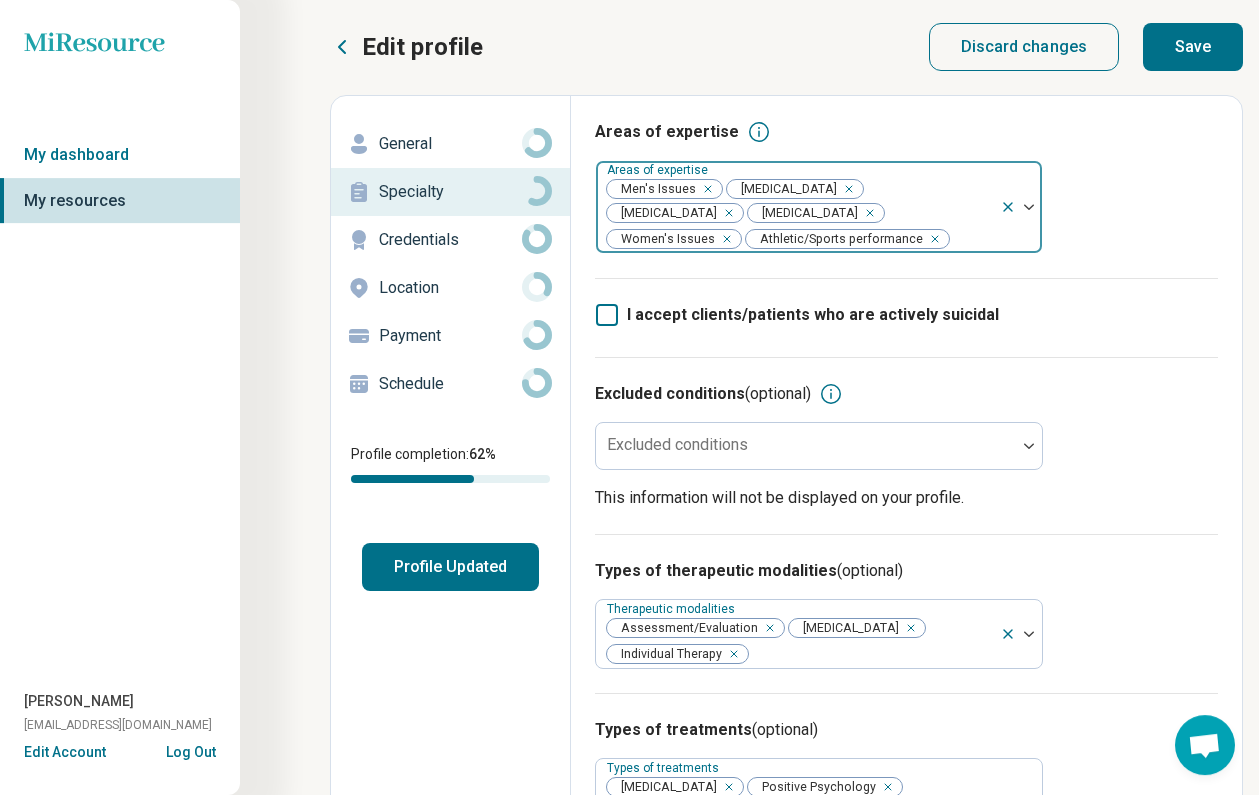 click 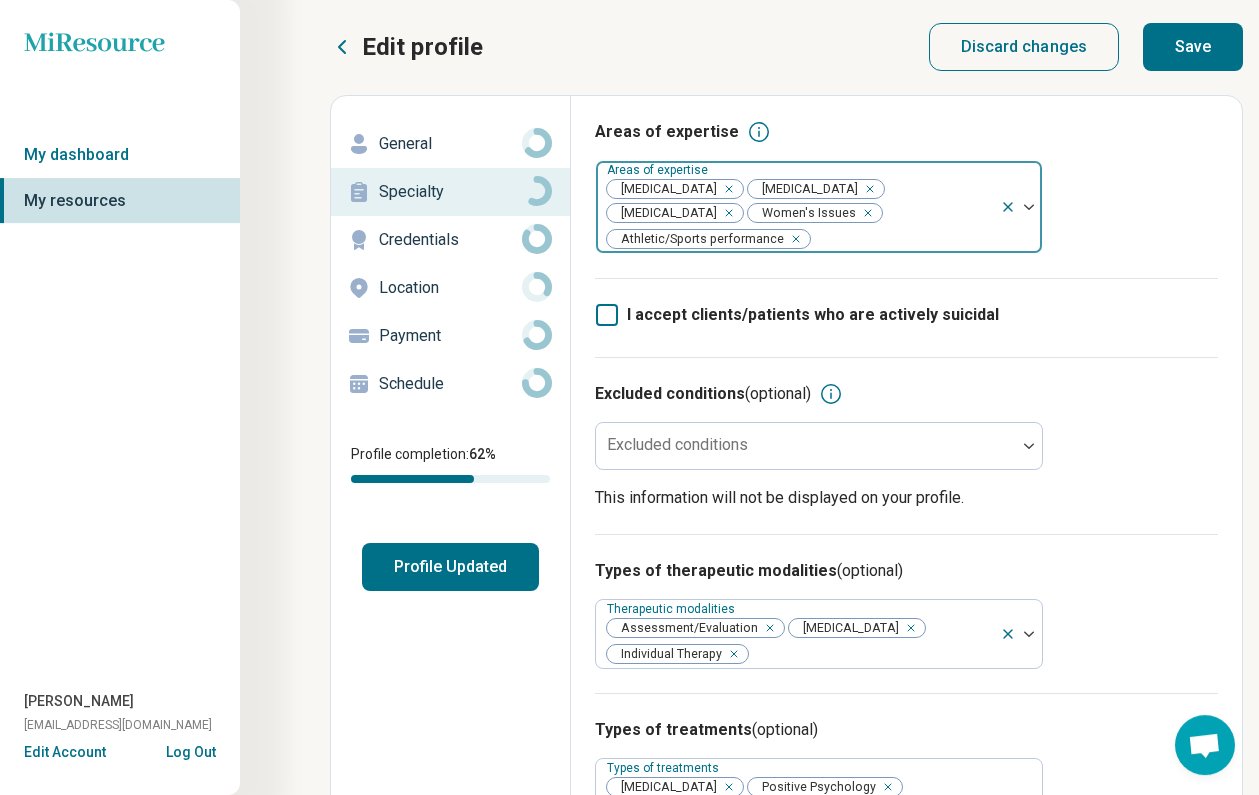 click 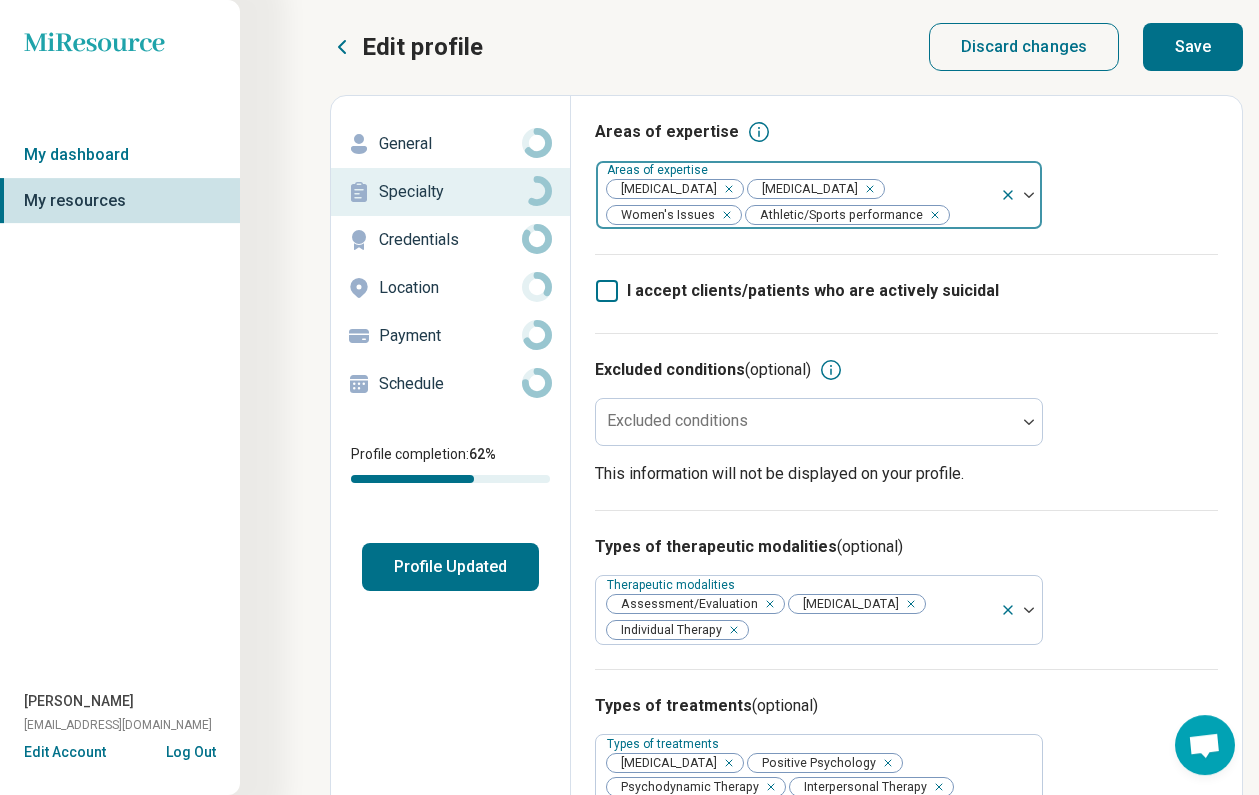 click 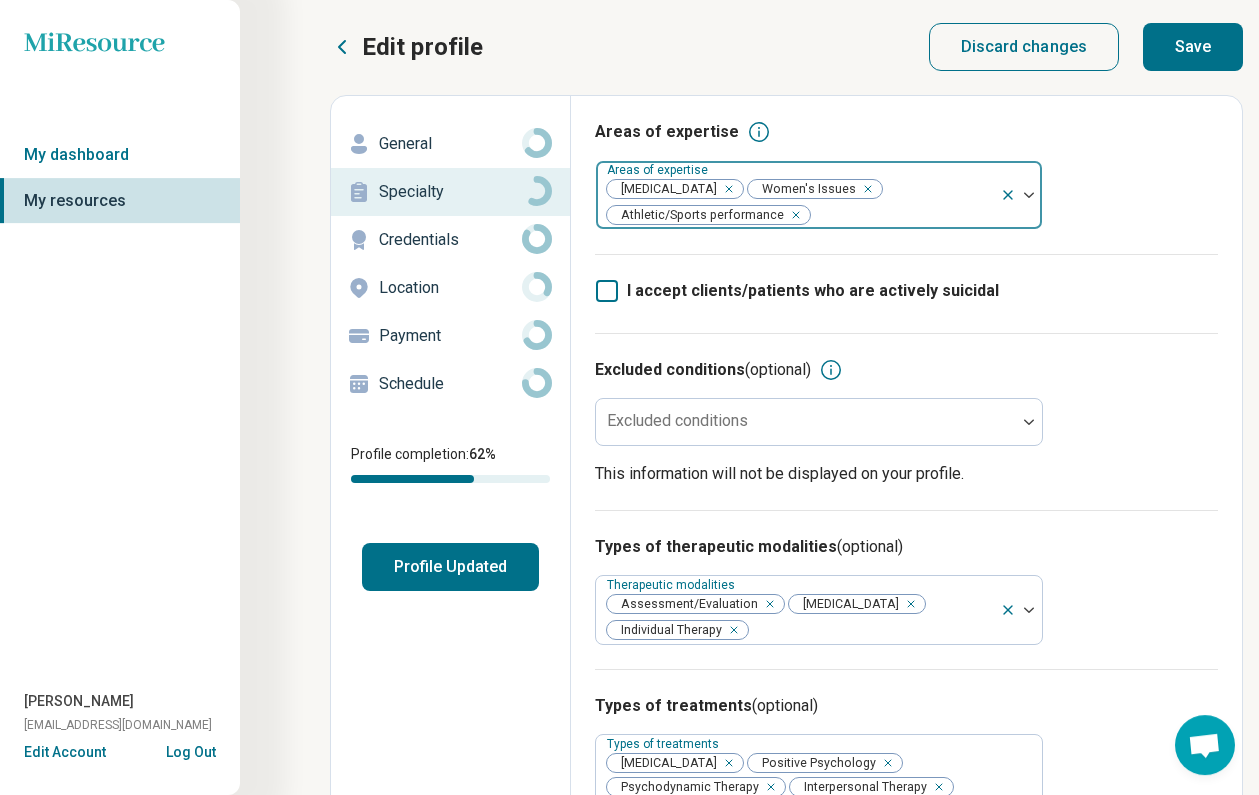 click 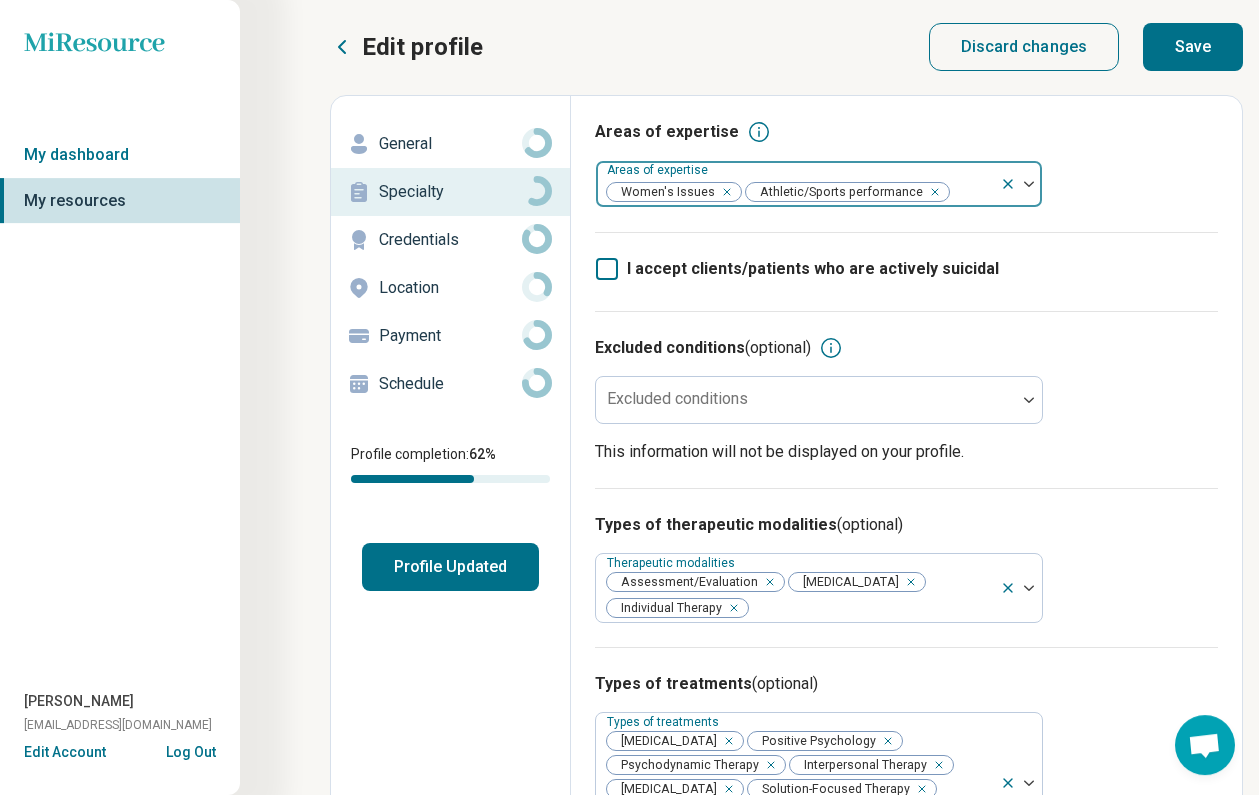 click at bounding box center [723, 192] 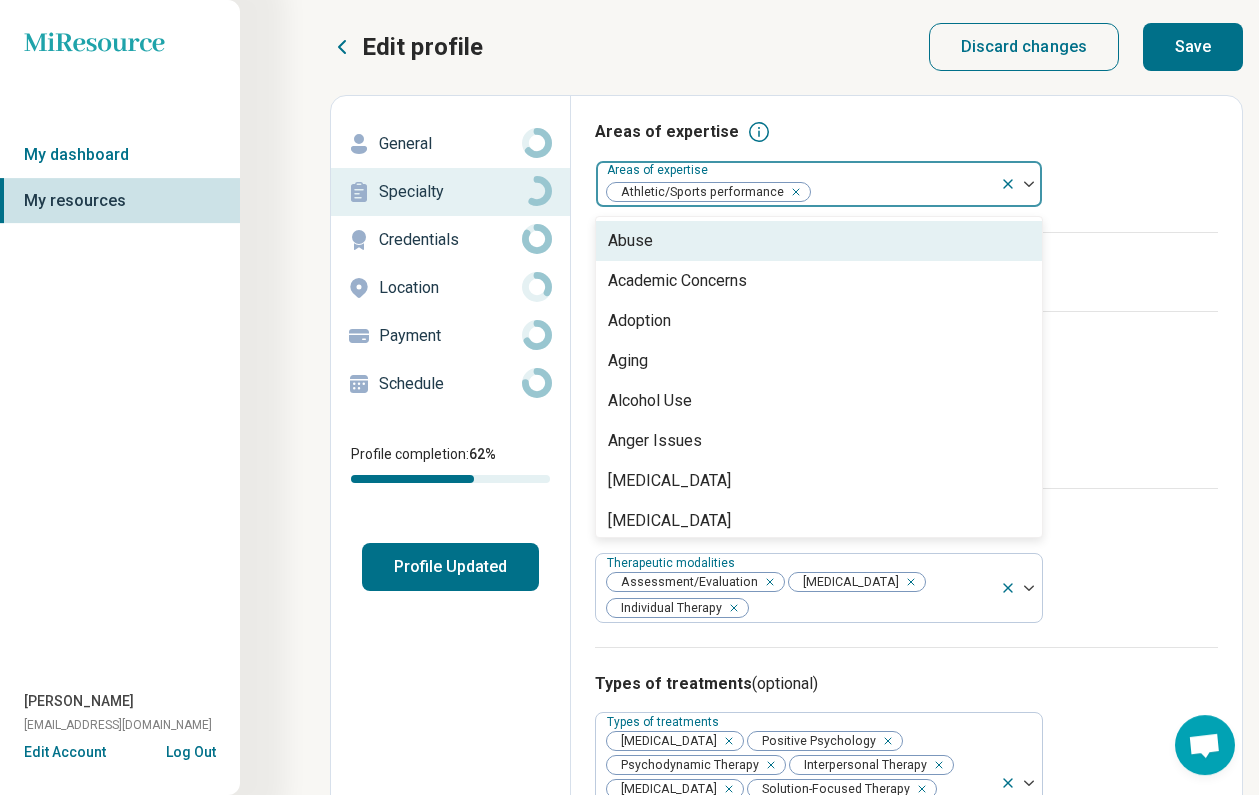 click at bounding box center [1029, 184] 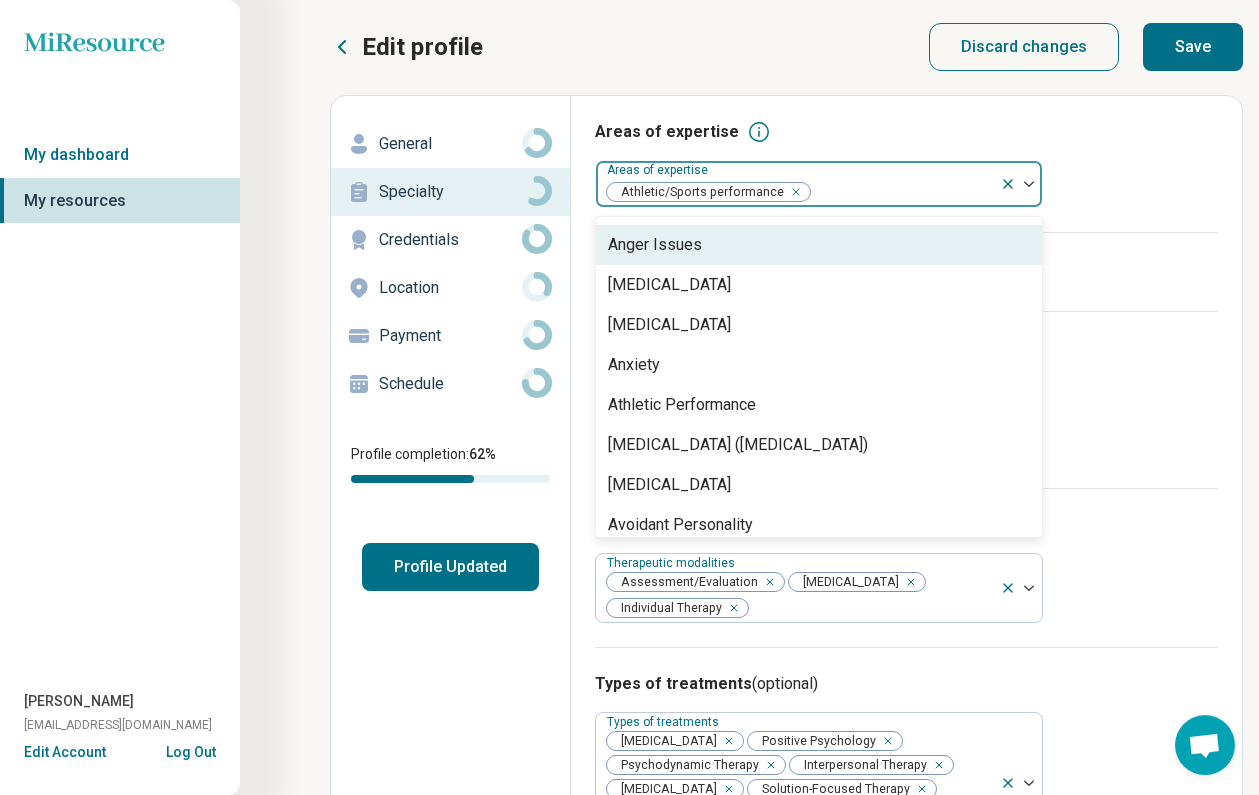 scroll, scrollTop: 202, scrollLeft: 0, axis: vertical 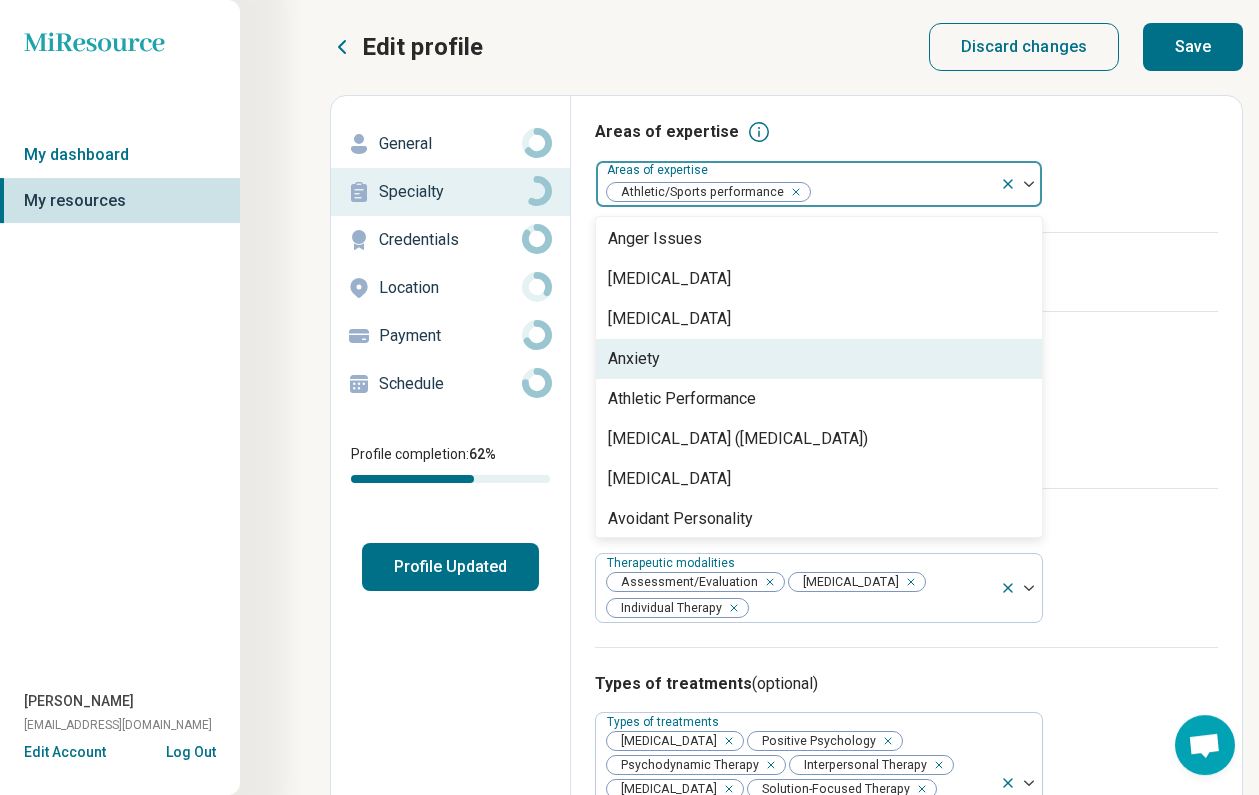 click on "Anxiety" at bounding box center (819, 359) 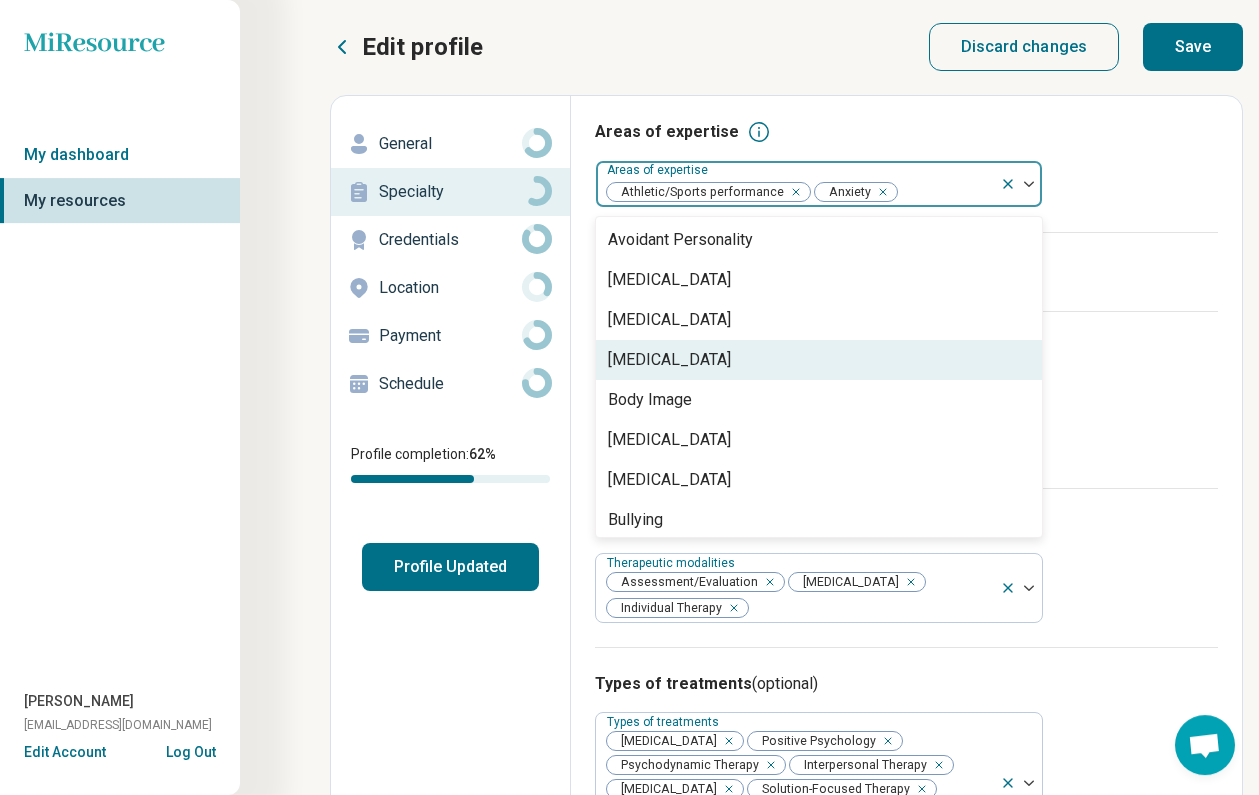 scroll, scrollTop: 443, scrollLeft: 0, axis: vertical 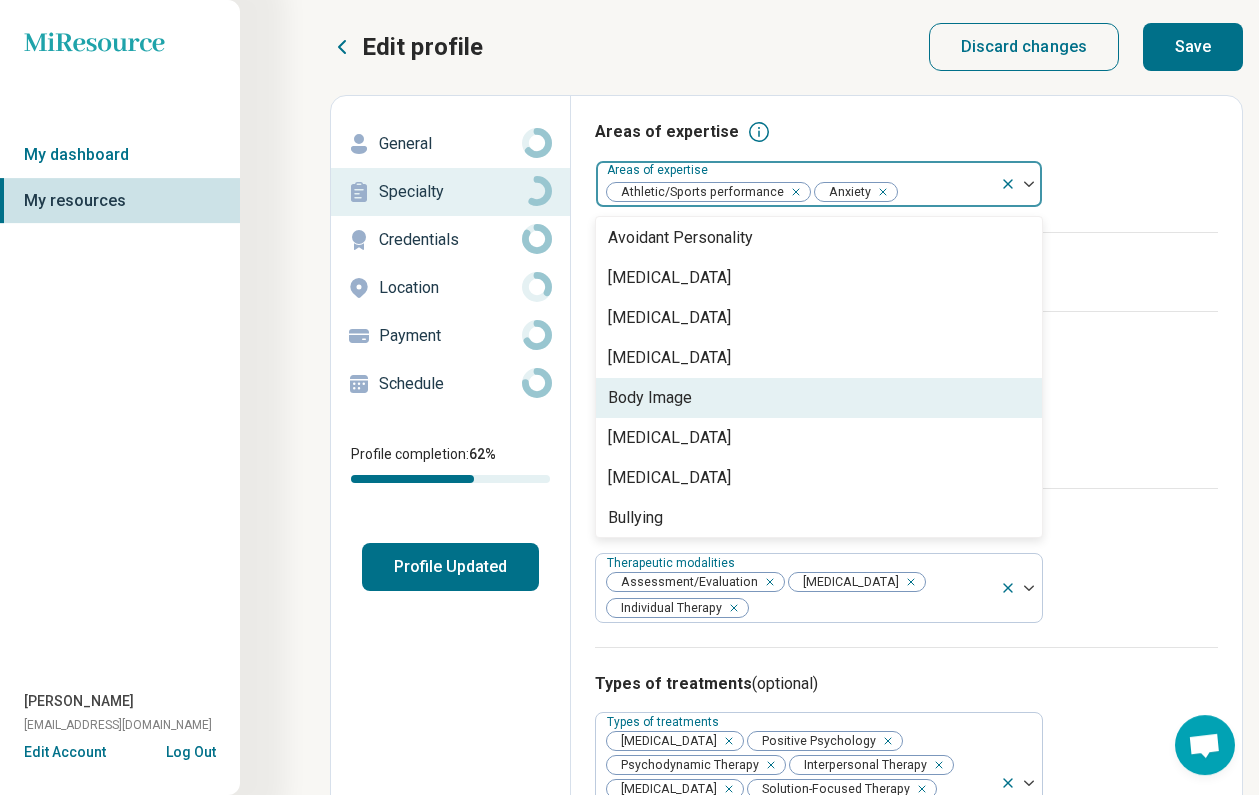 click on "Body Image" at bounding box center [819, 398] 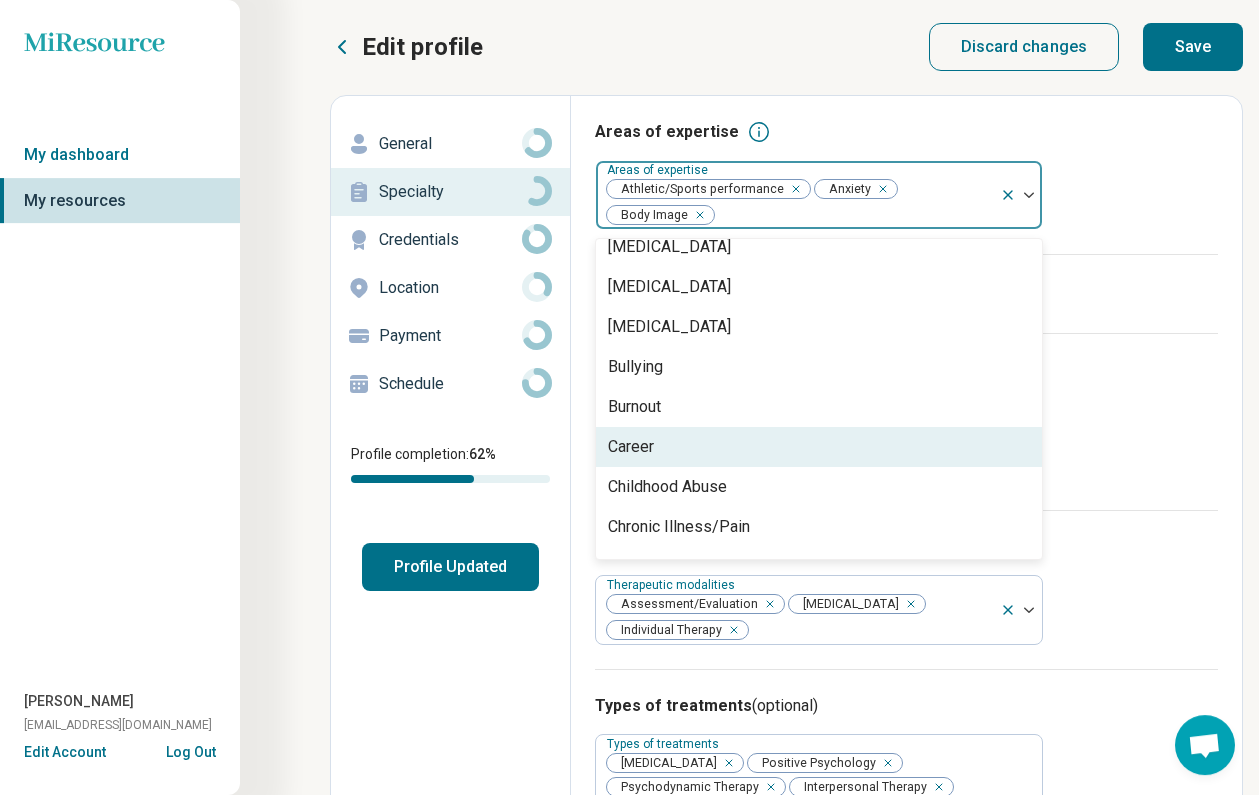 scroll, scrollTop: 577, scrollLeft: 0, axis: vertical 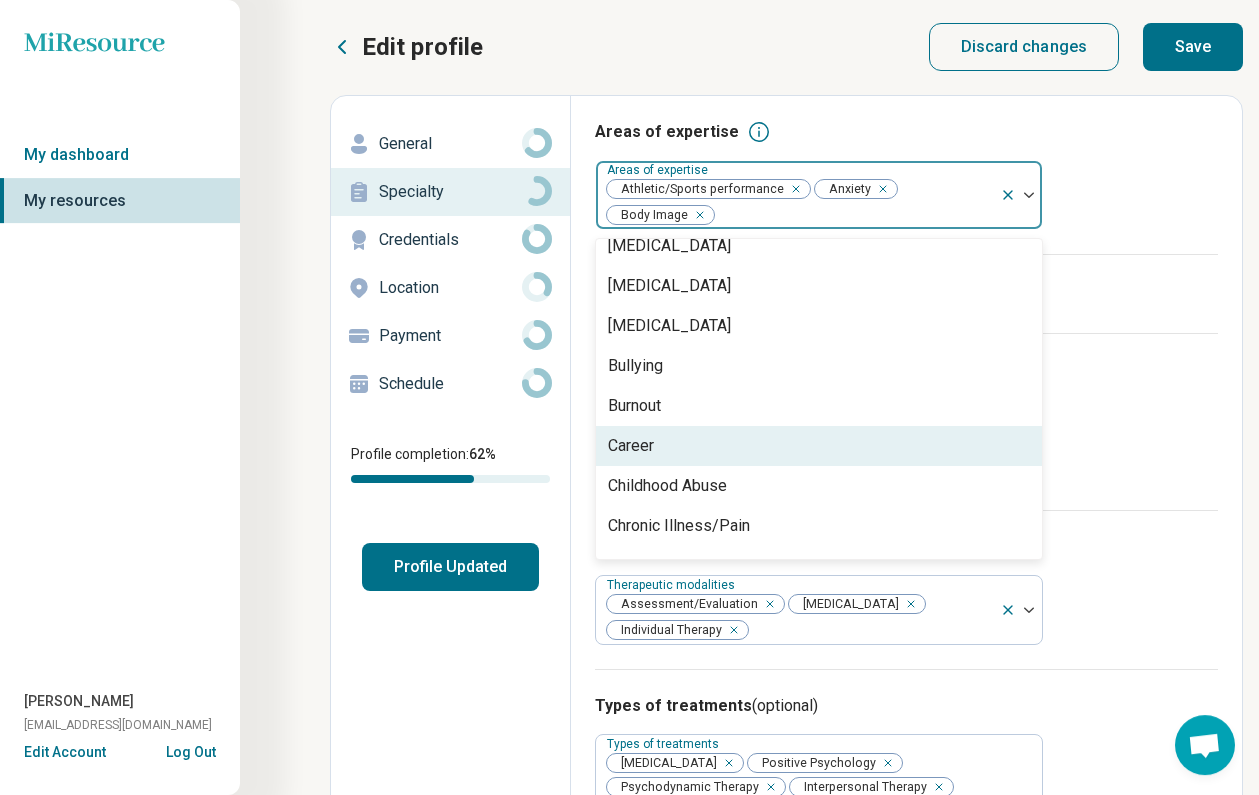 click on "Career" at bounding box center (819, 446) 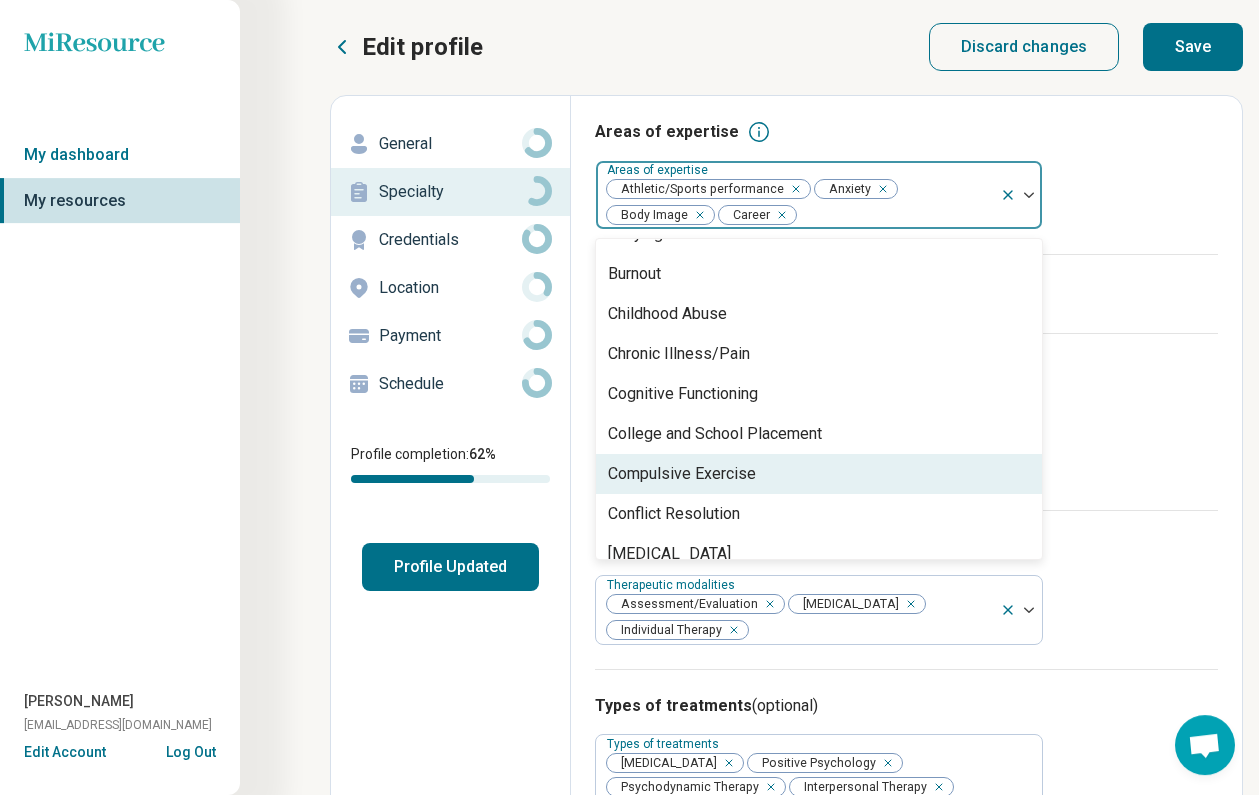 scroll, scrollTop: 728, scrollLeft: 0, axis: vertical 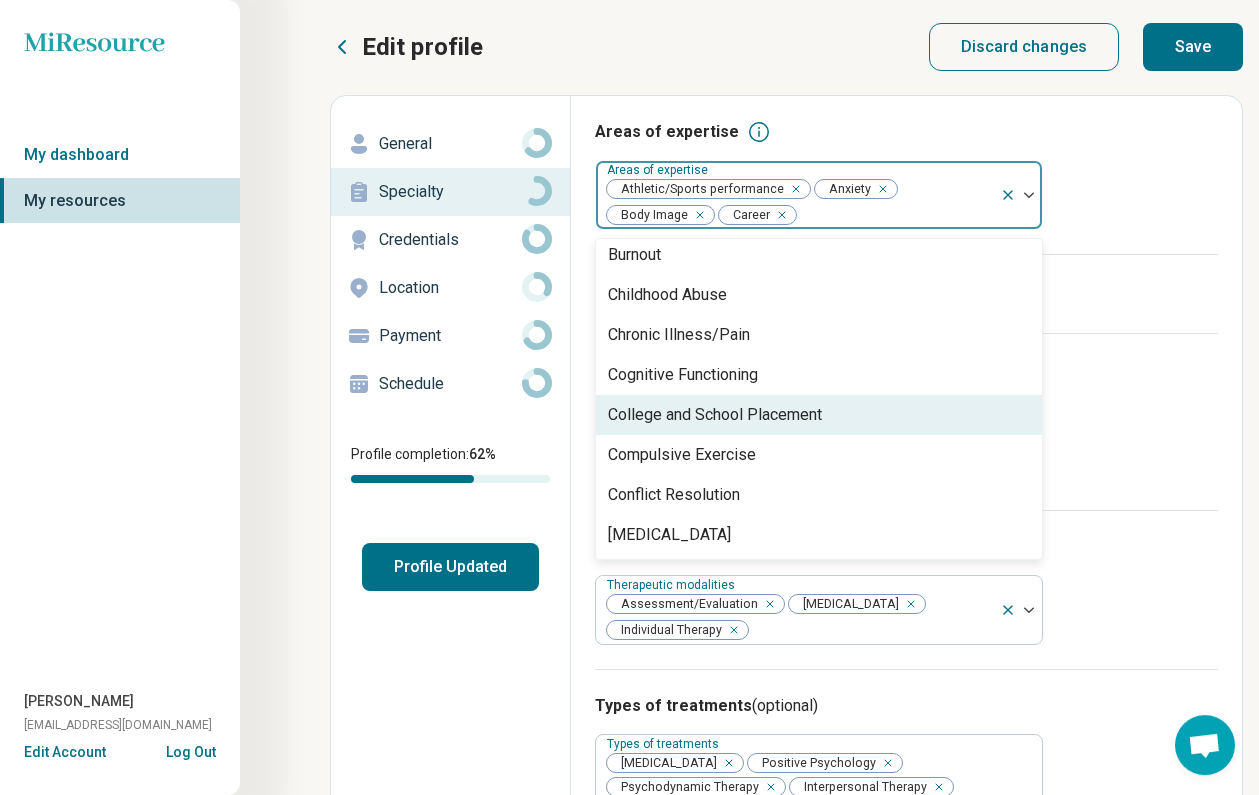 click on "College and School Placement" at bounding box center (715, 415) 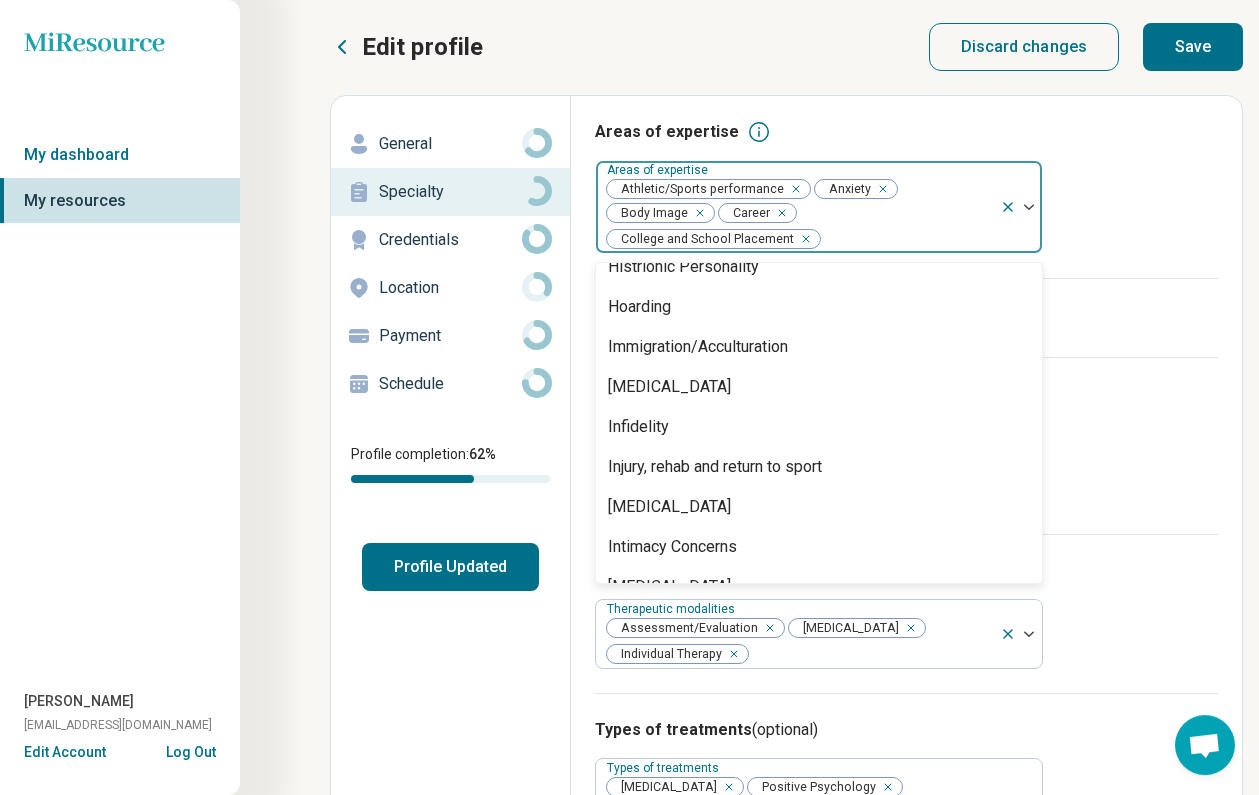 scroll, scrollTop: 1539, scrollLeft: 0, axis: vertical 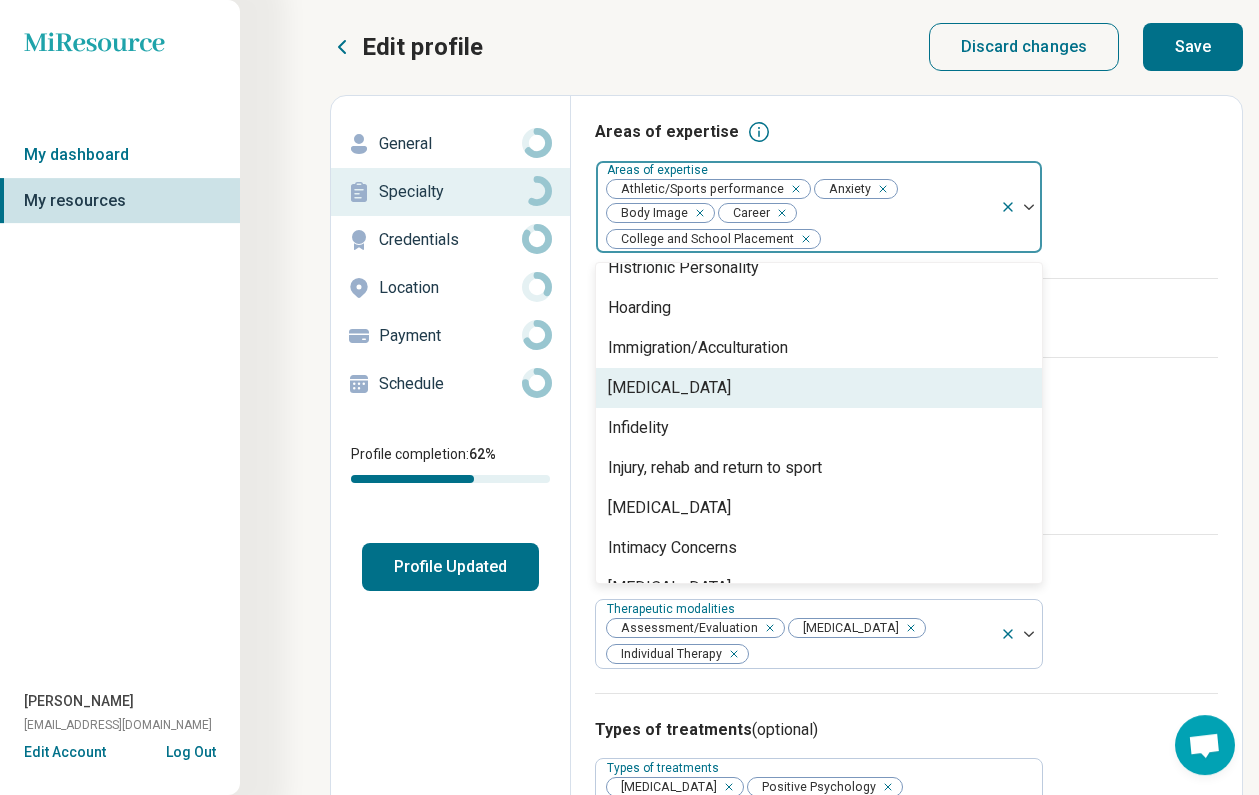 click on "[MEDICAL_DATA]" at bounding box center [819, 388] 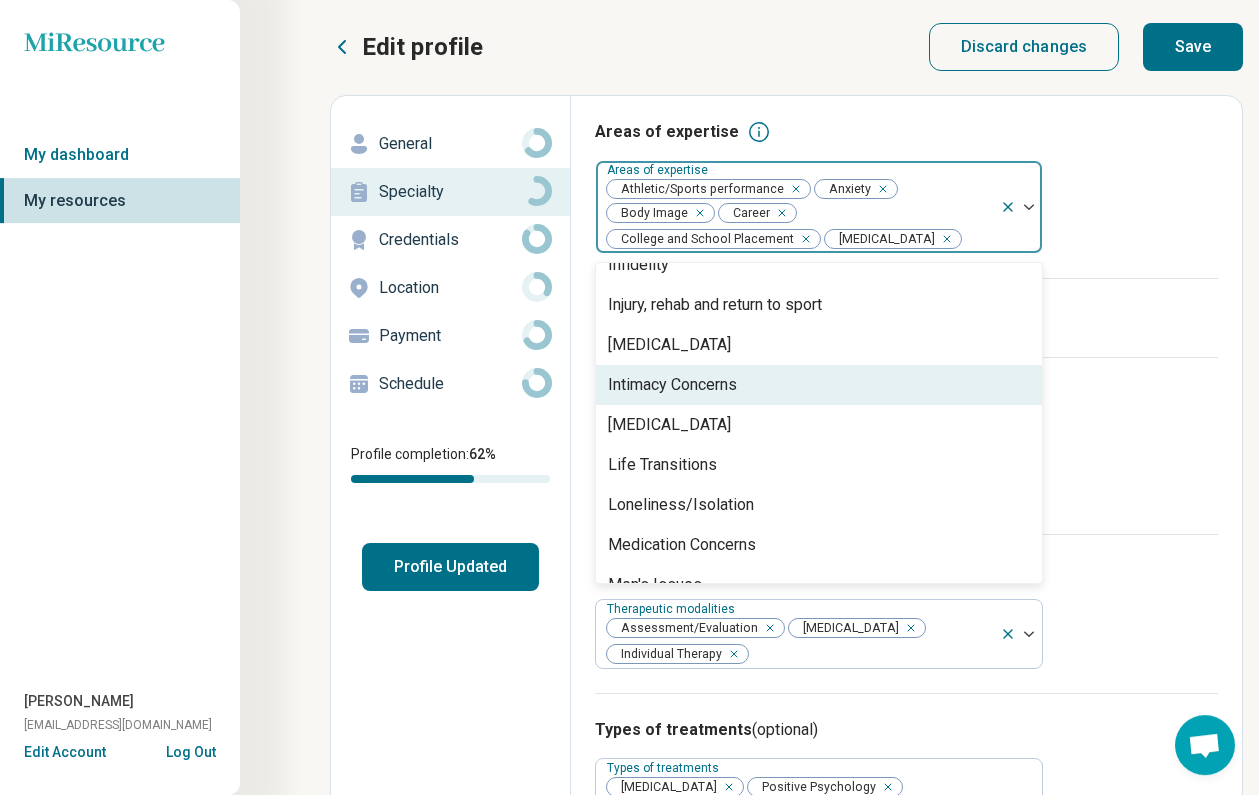 scroll, scrollTop: 1666, scrollLeft: 0, axis: vertical 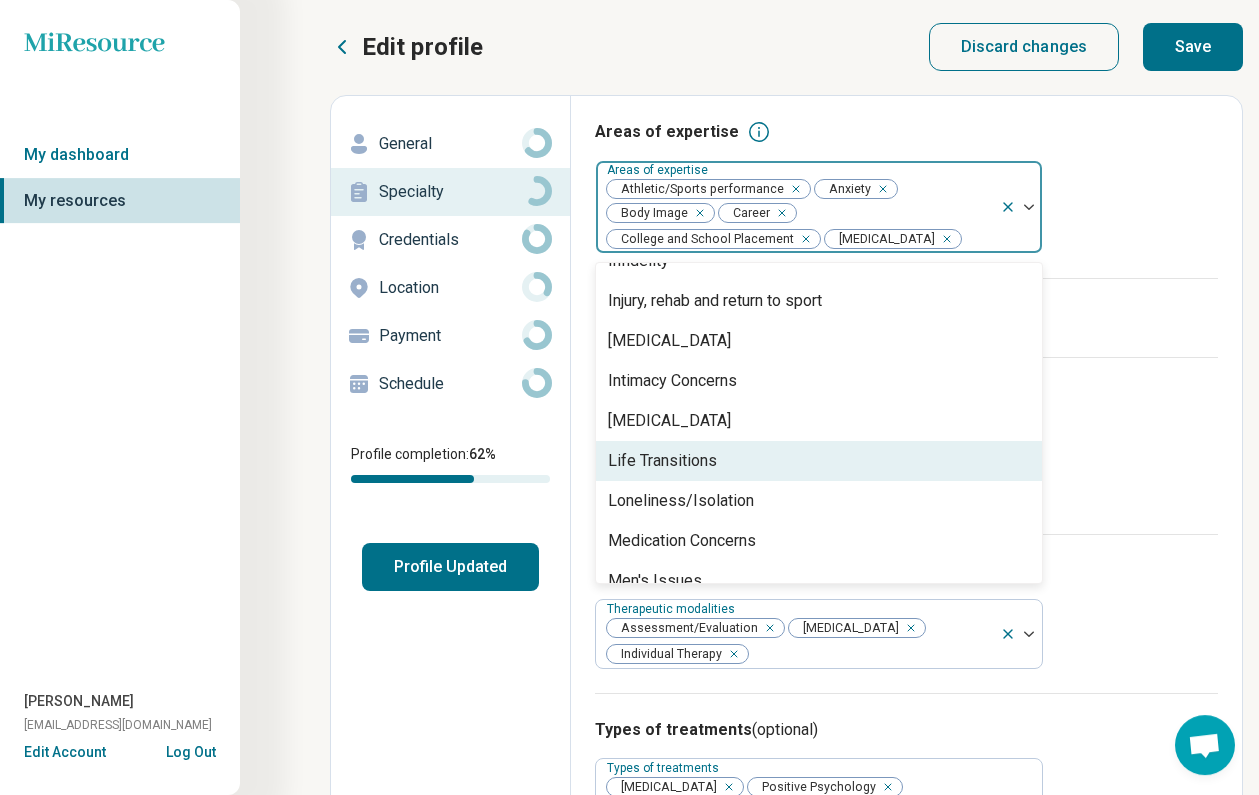 click on "Life Transitions" at bounding box center [819, 461] 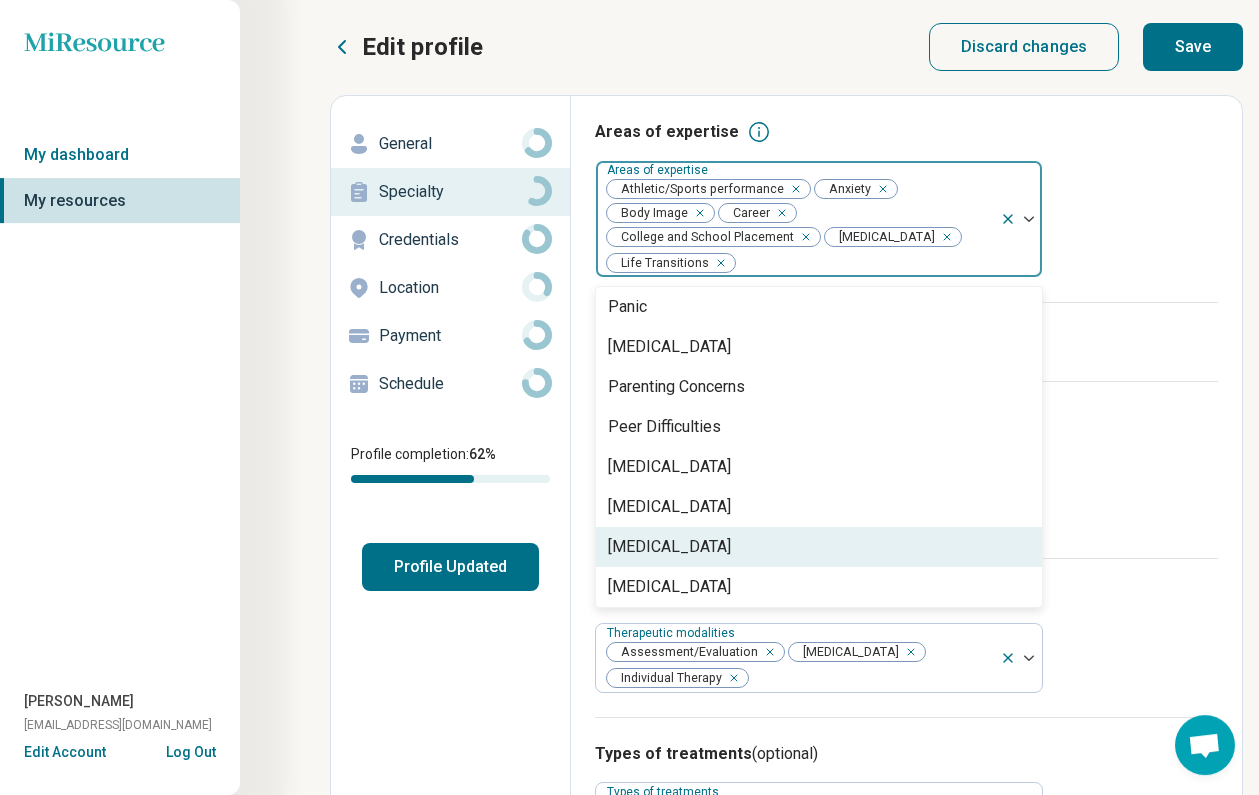 scroll, scrollTop: 2119, scrollLeft: 0, axis: vertical 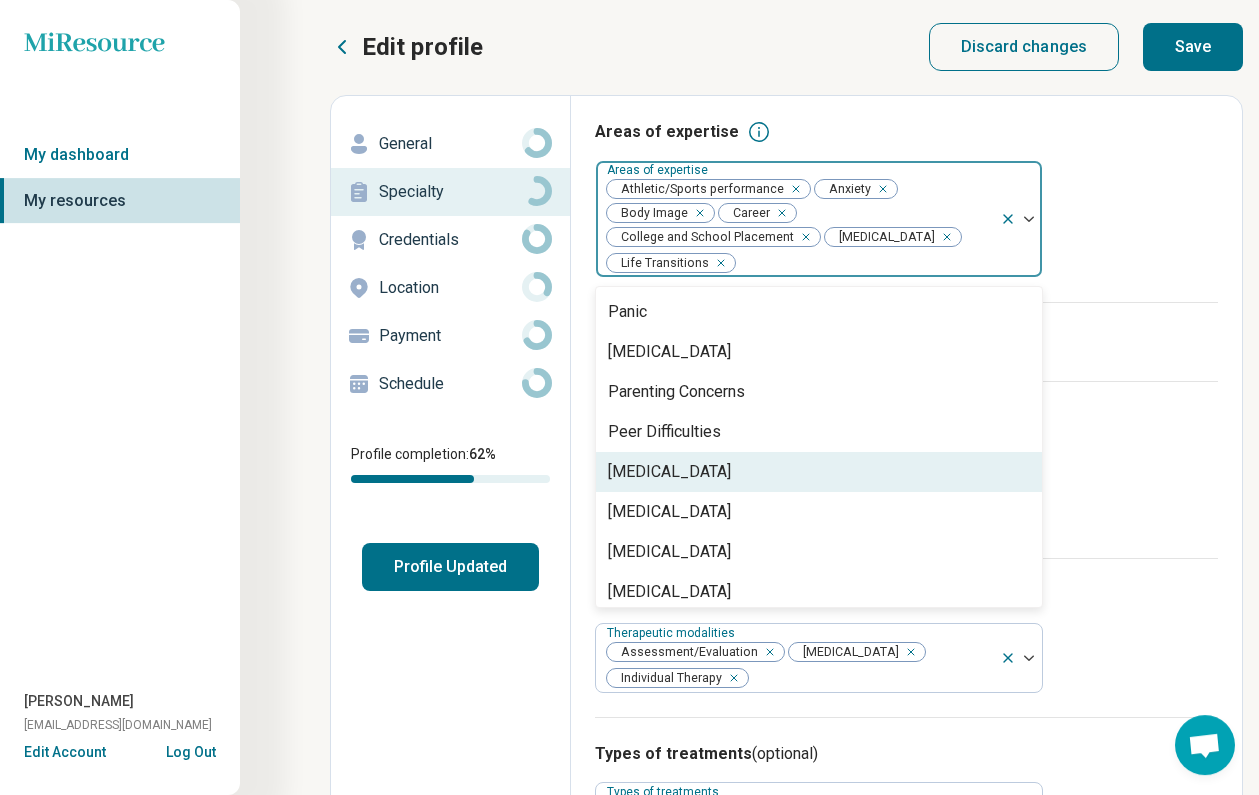 click on "[MEDICAL_DATA]" at bounding box center (819, 472) 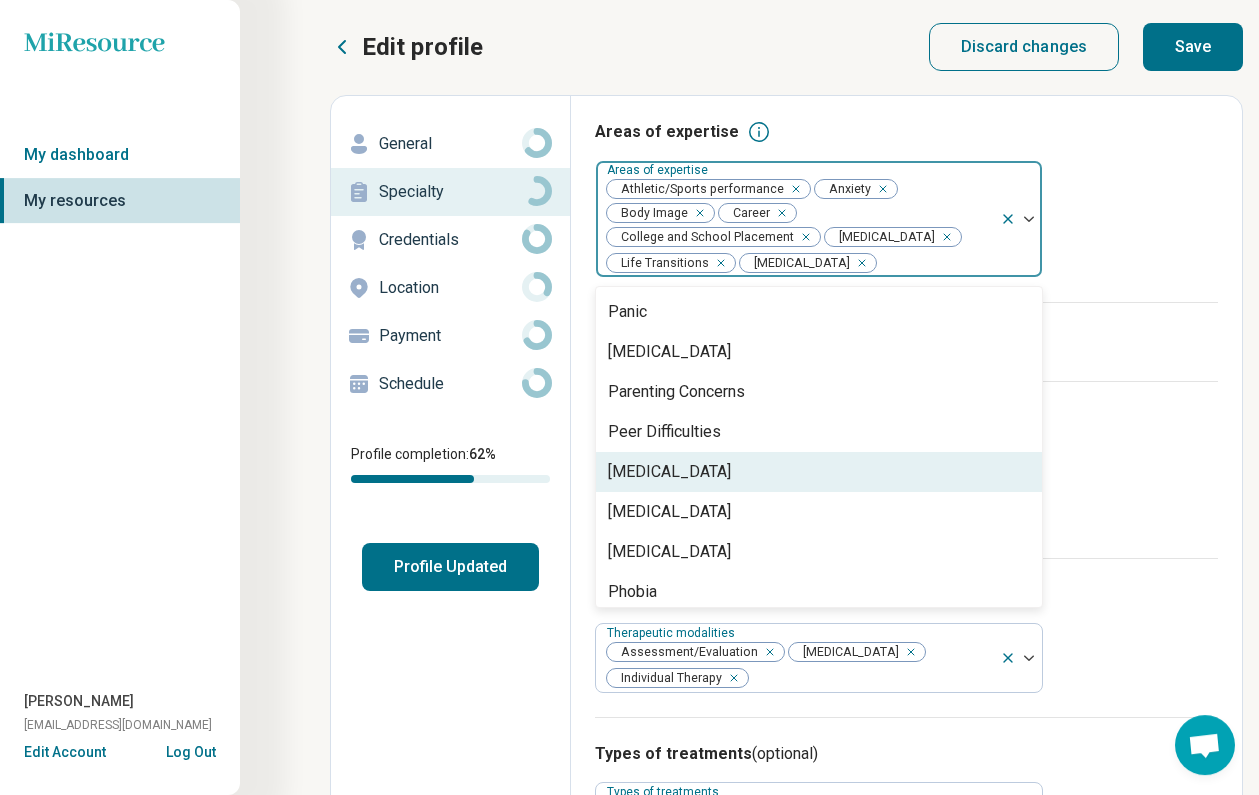 click on "[MEDICAL_DATA]" at bounding box center (819, 472) 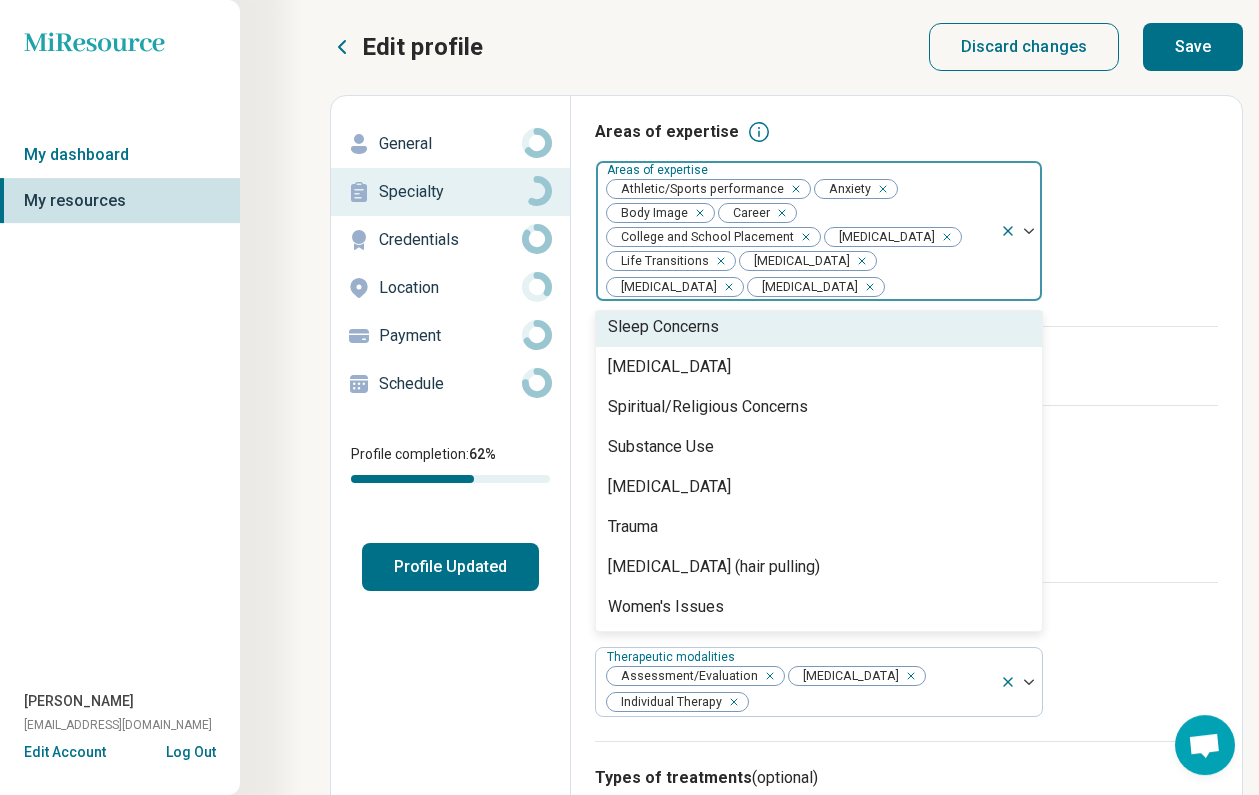 scroll, scrollTop: 3288, scrollLeft: 0, axis: vertical 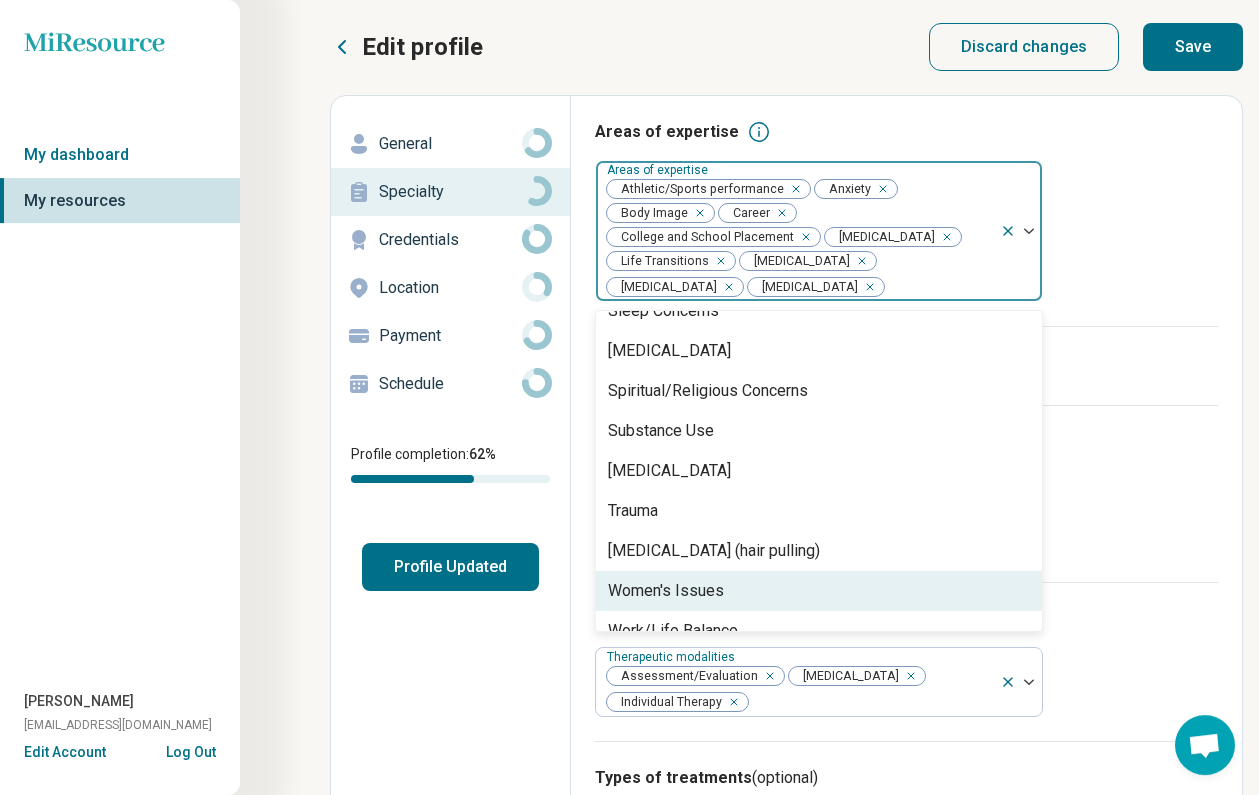 click on "Women's Issues" at bounding box center [819, 591] 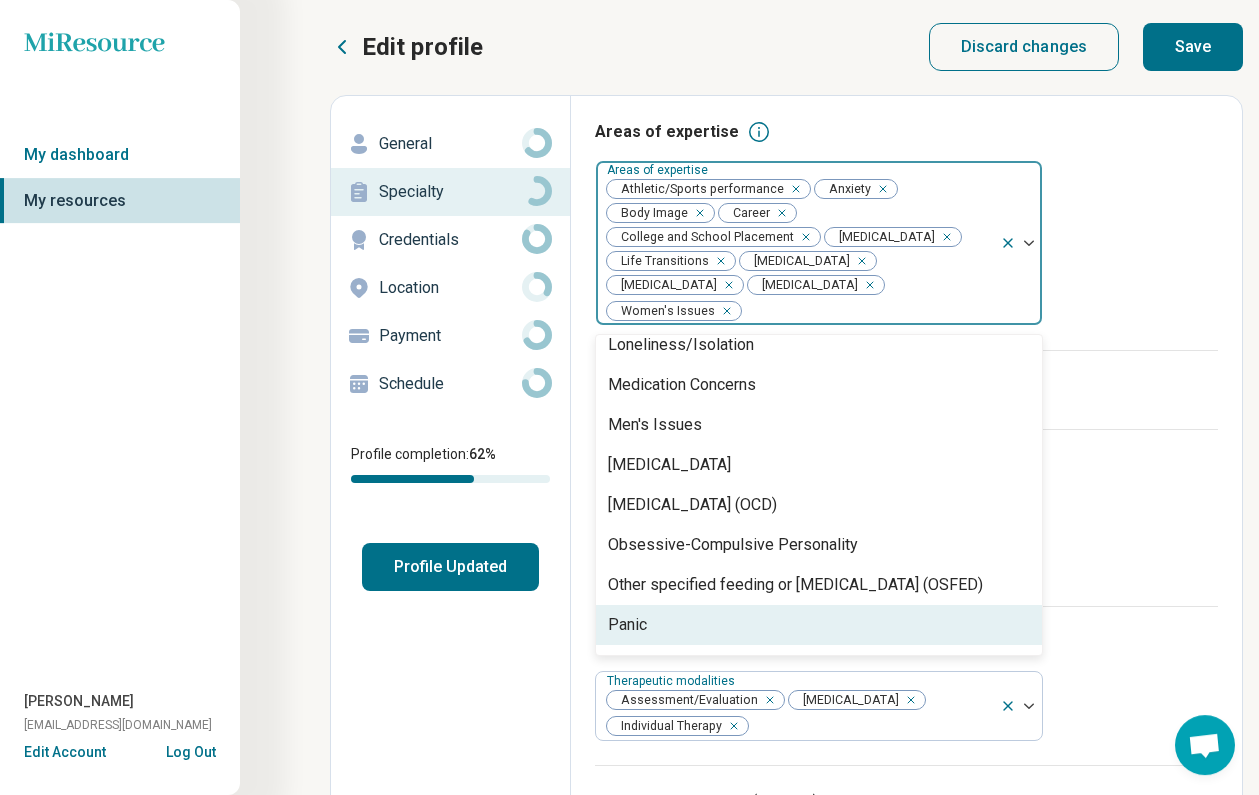 scroll, scrollTop: 1846, scrollLeft: 0, axis: vertical 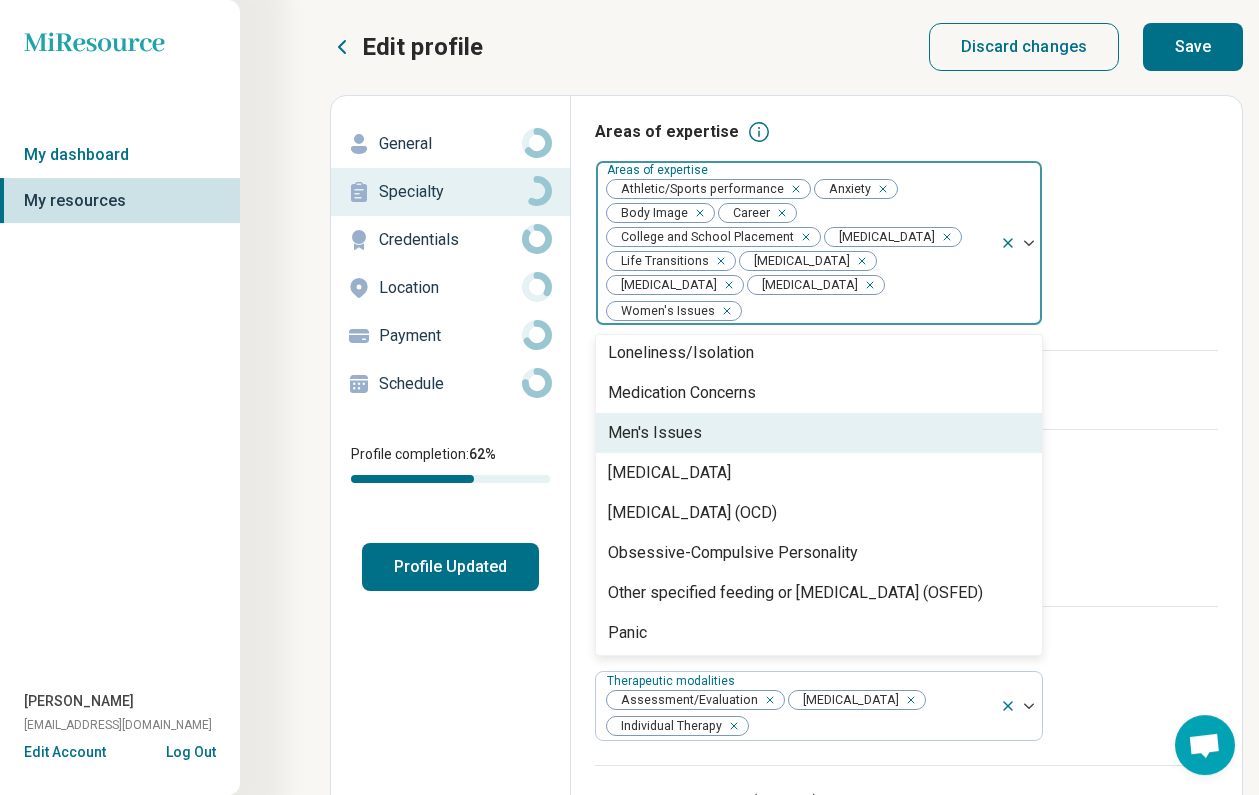 click on "Men's Issues" at bounding box center [819, 433] 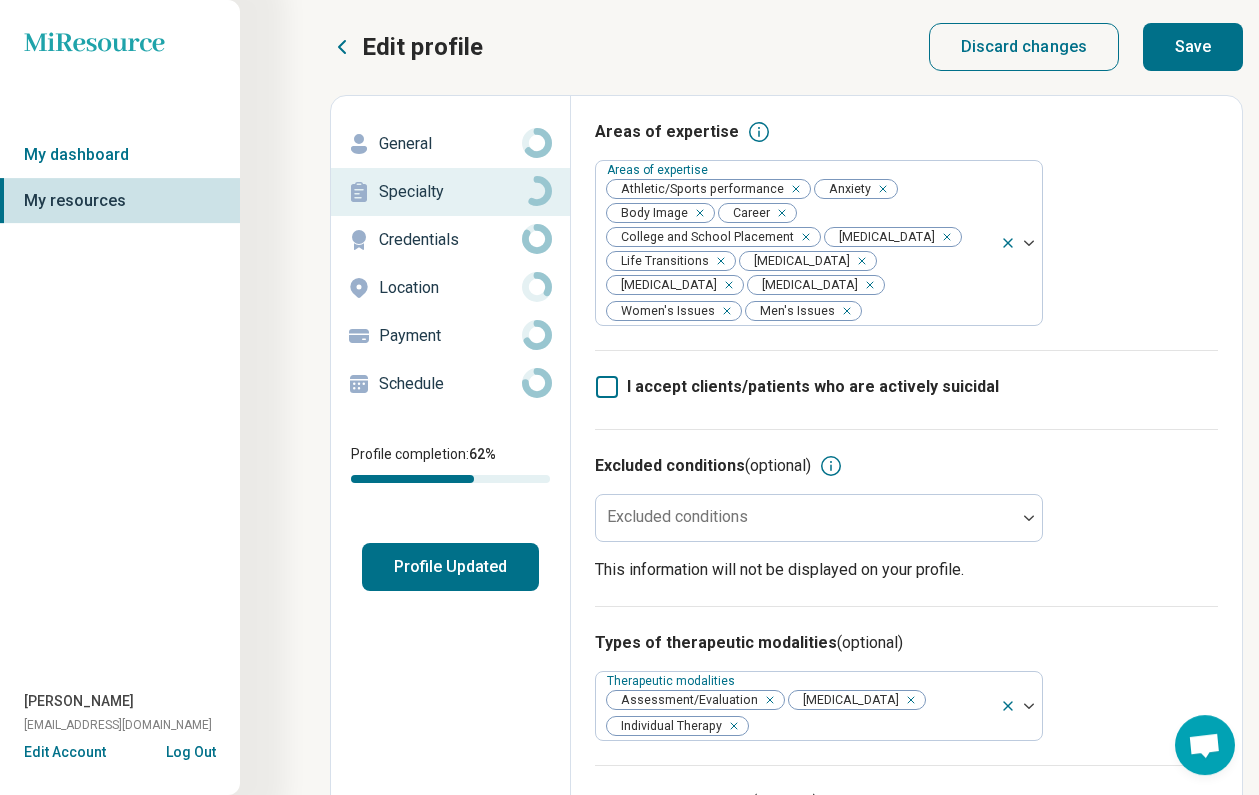 click on "Excluded conditions  (optional) Excluded conditions This information will not be displayed on your profile." at bounding box center [906, 517] 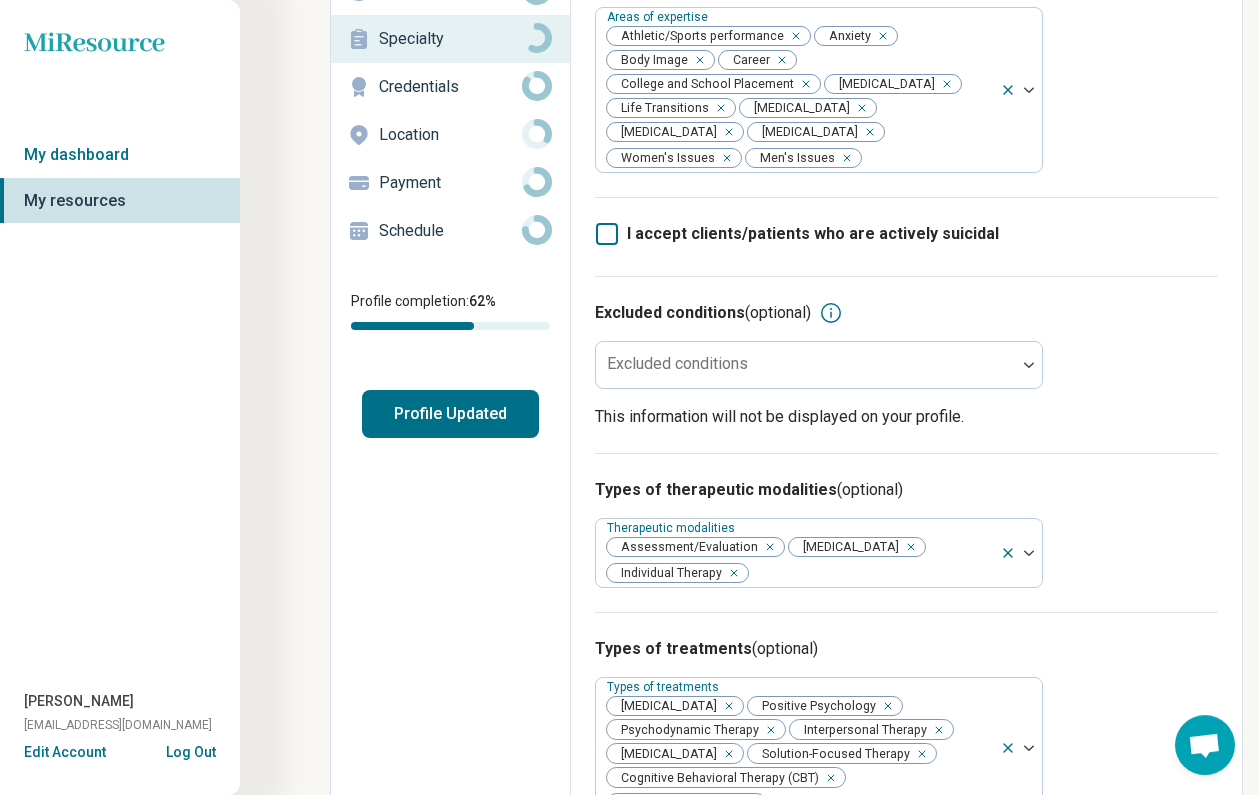 scroll, scrollTop: 163, scrollLeft: 0, axis: vertical 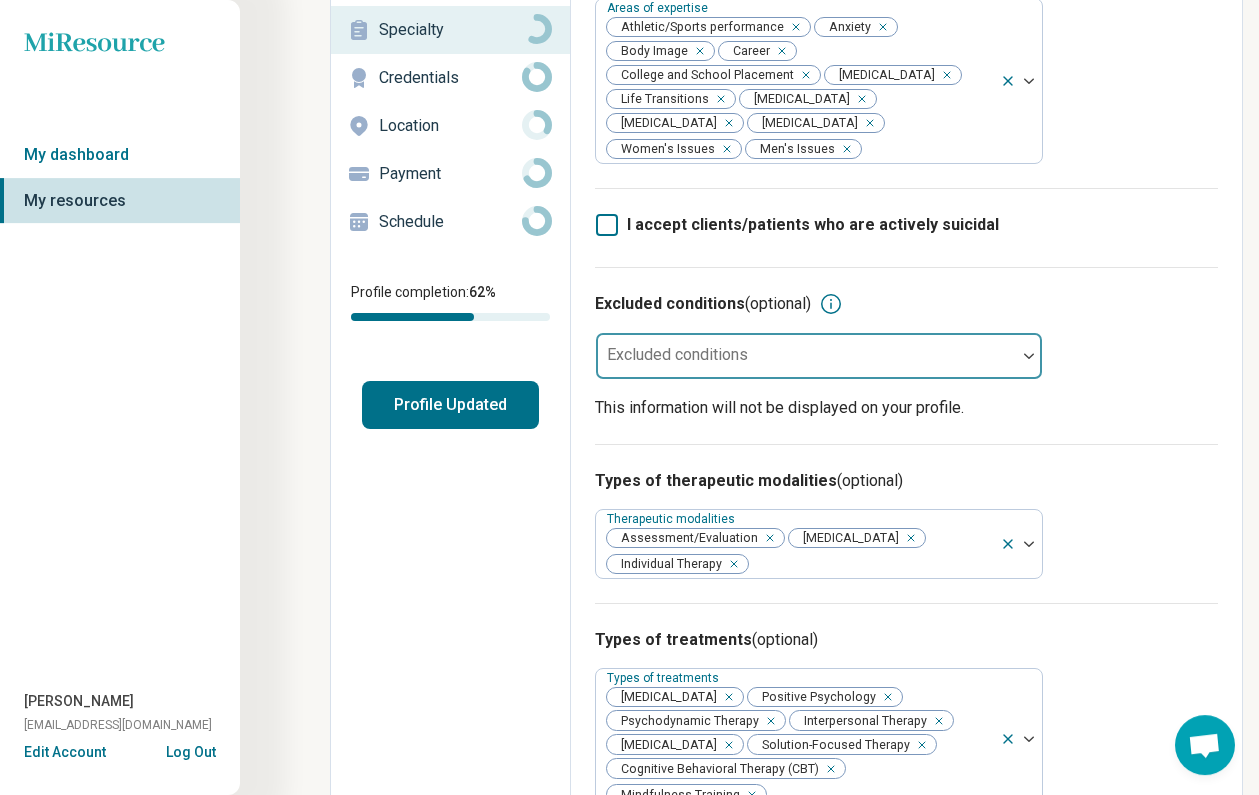 click at bounding box center [1029, 356] 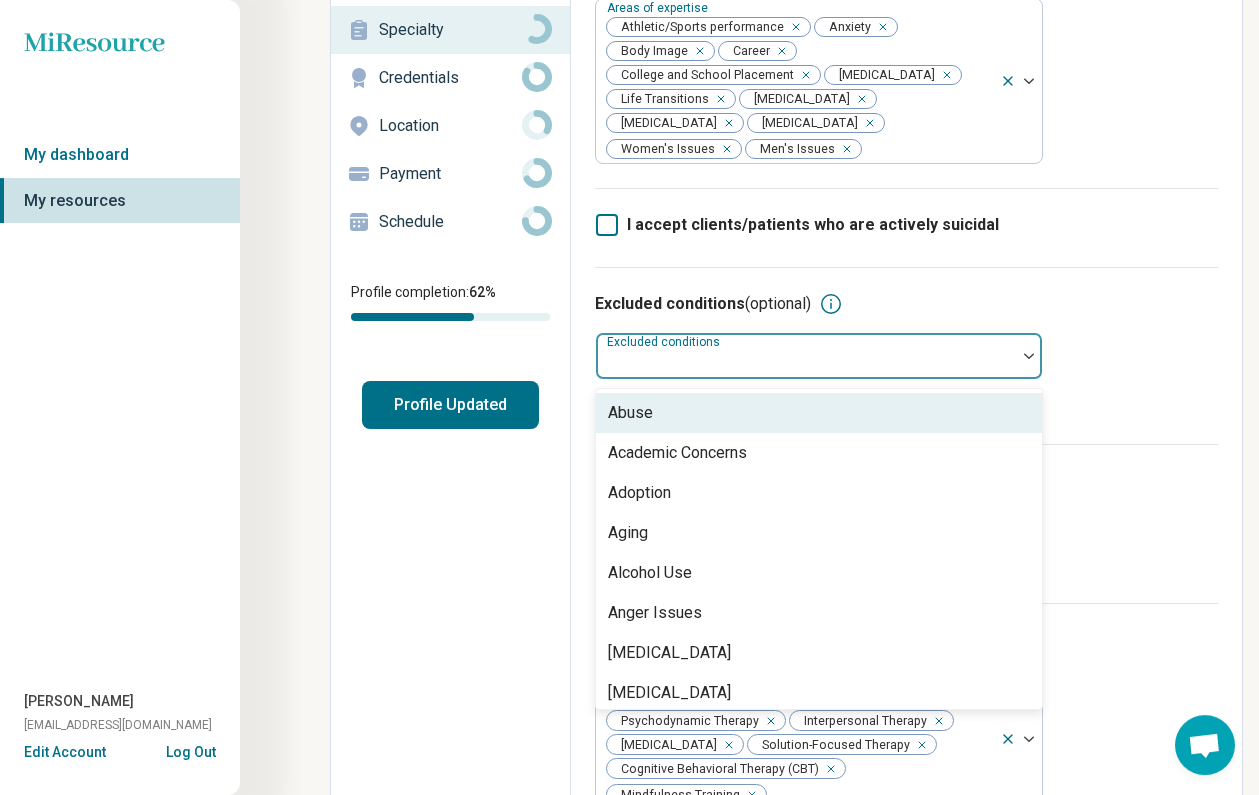 click on "Excluded conditions  (optional) Abuse, 1 of 88. 88 results available. Use Up and Down to choose options, press Enter to select the currently focused option, press Escape to exit the menu, press Tab to select the option and exit the menu. Excluded conditions Abuse Academic Concerns Adoption Aging Alcohol Use Anger Issues [MEDICAL_DATA] [MEDICAL_DATA] Athletic Performance [MEDICAL_DATA] ([MEDICAL_DATA]) [MEDICAL_DATA] Avoidant Personality [MEDICAL_DATA] [MEDICAL_DATA] [MEDICAL_DATA] [MEDICAL_DATA] [MEDICAL_DATA] Bullying Burnout Childhood Abuse Chronic Illness/Pain Cognitive Functioning Compulsive Exercise Conflict Resolution [MEDICAL_DATA] [MEDICAL_DATA] Disability Divorce Drug Use Eating Concerns End of Life [MEDICAL_DATA] (skin picking) Family Caregiving Stress Financial Concerns Gambling Concerns Gaming/Internet Concerns Gender Identity Grief and Loss Histrionic Personality Hoarding Immigration/Acculturation Infidelity [MEDICAL_DATA] Panic" at bounding box center [906, 355] 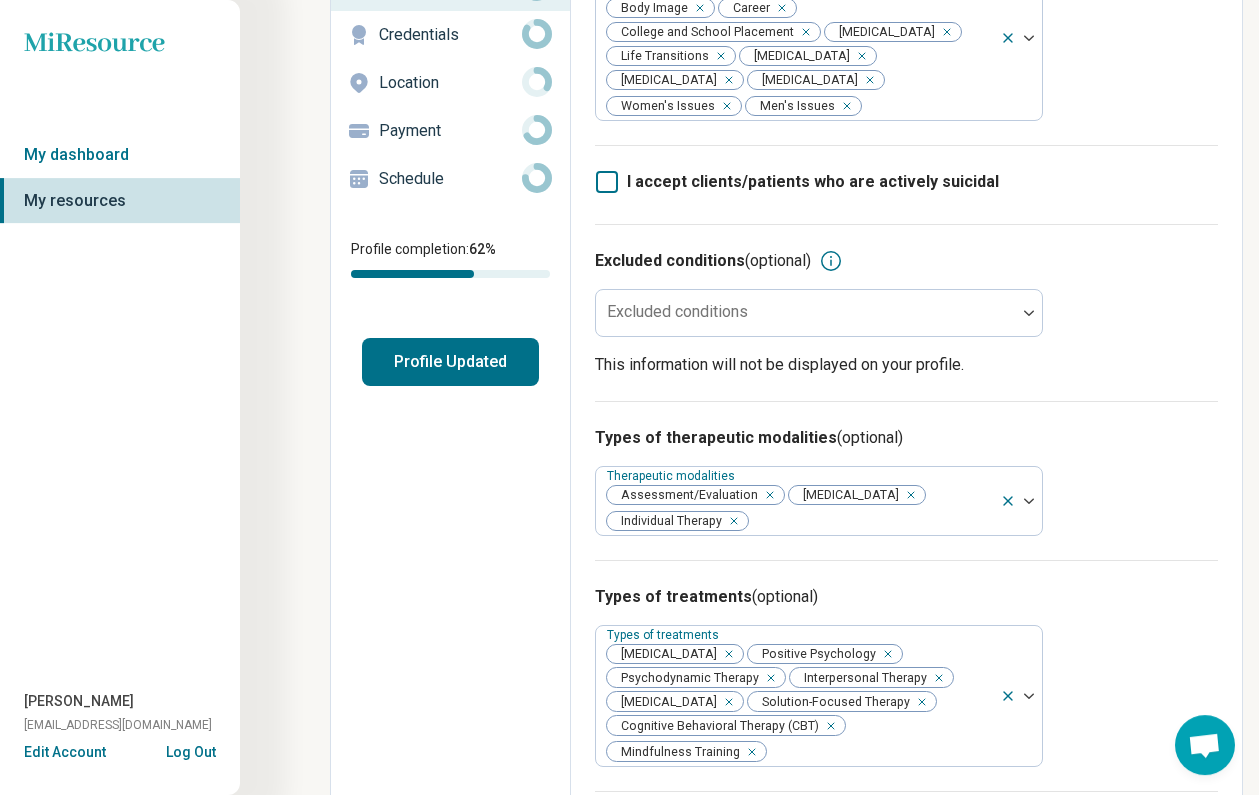 scroll, scrollTop: 209, scrollLeft: 0, axis: vertical 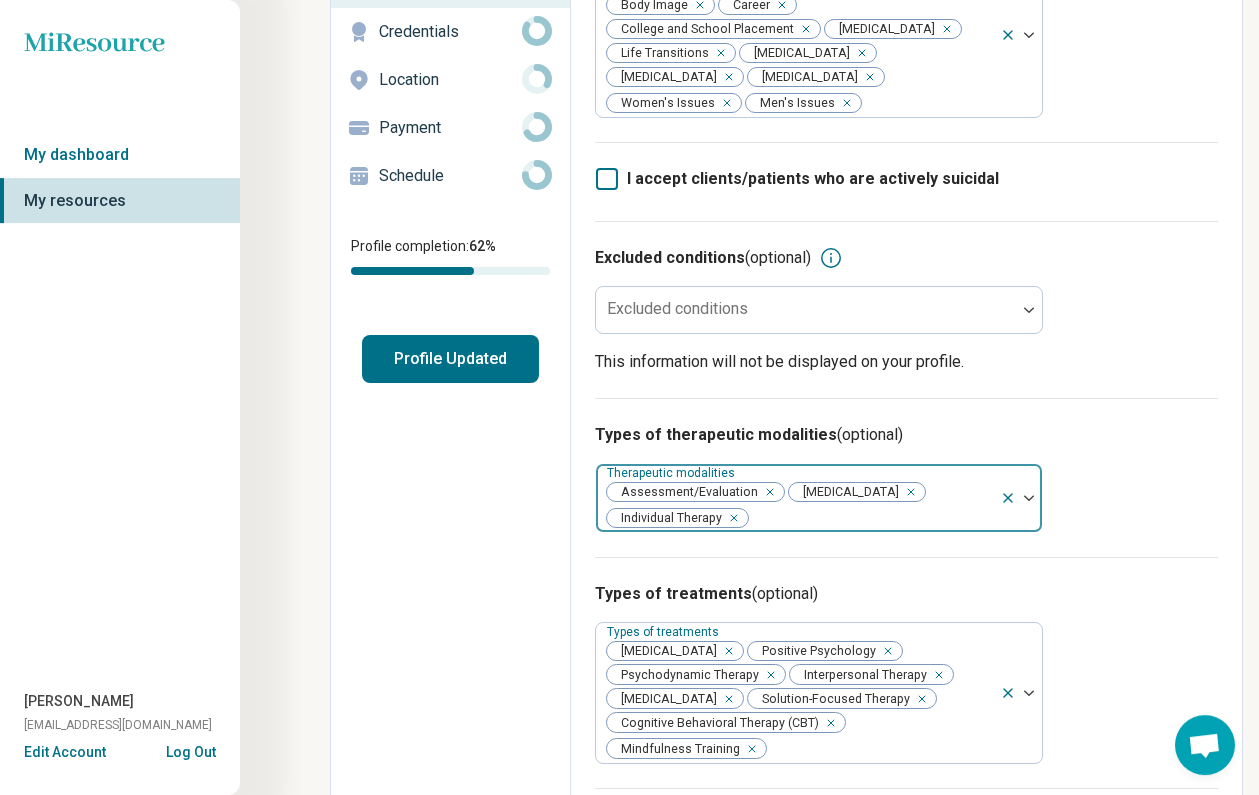 click 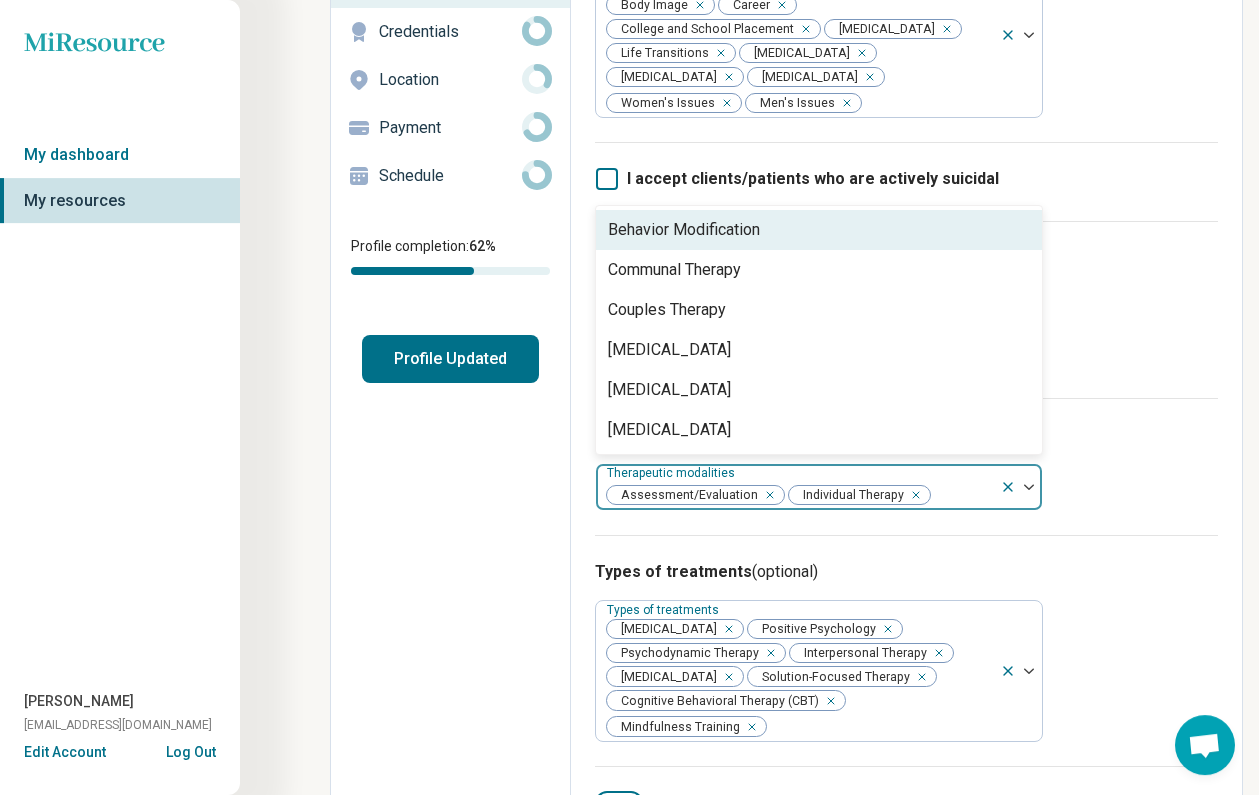 click at bounding box center (1021, 487) 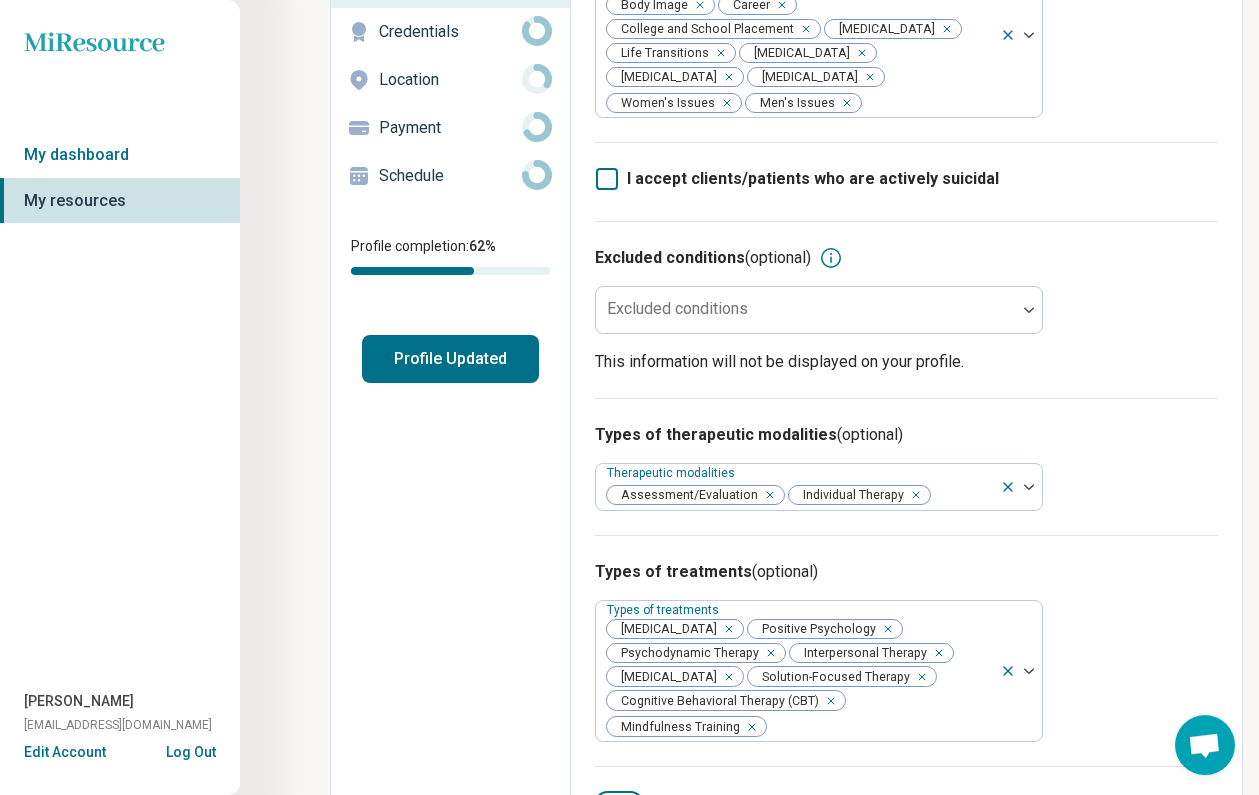 click on "Types of therapeutic modalities  (optional) Therapeutic modalities Assessment/Evaluation Individual Therapy" at bounding box center [906, 466] 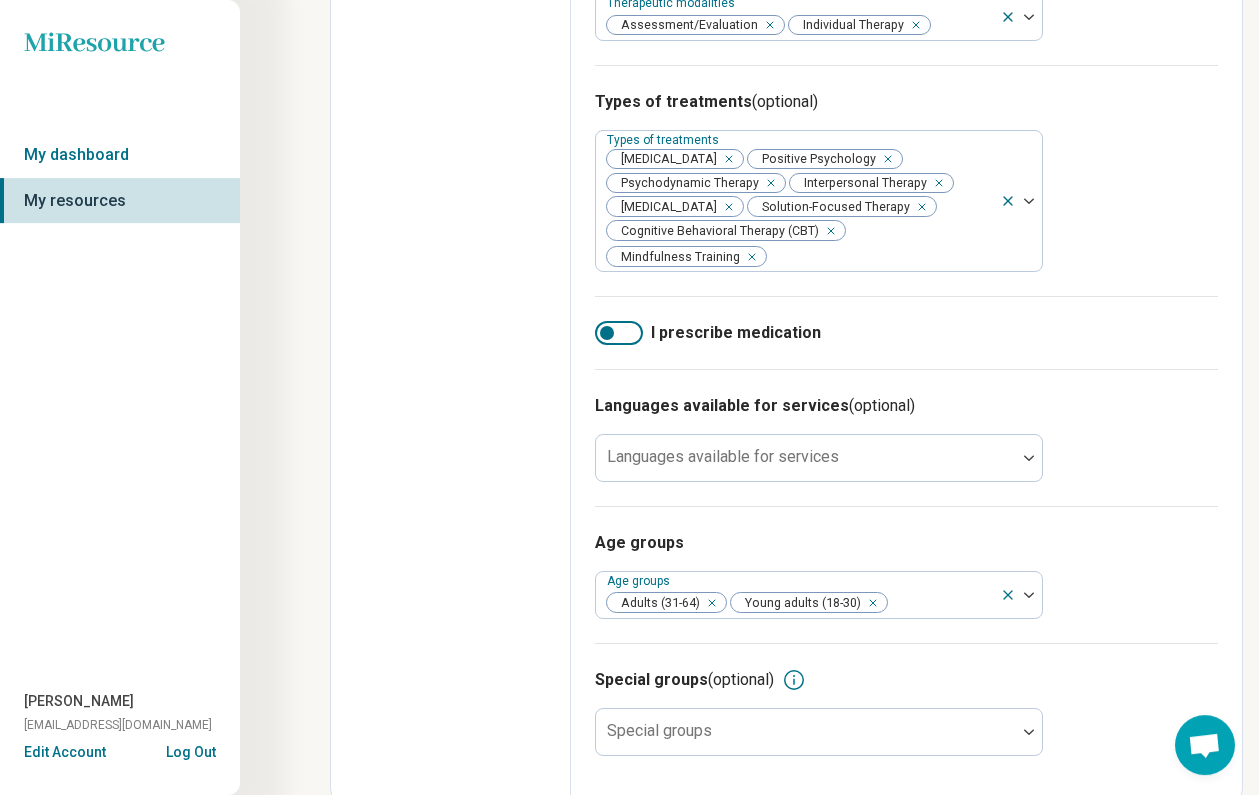 scroll, scrollTop: 696, scrollLeft: 0, axis: vertical 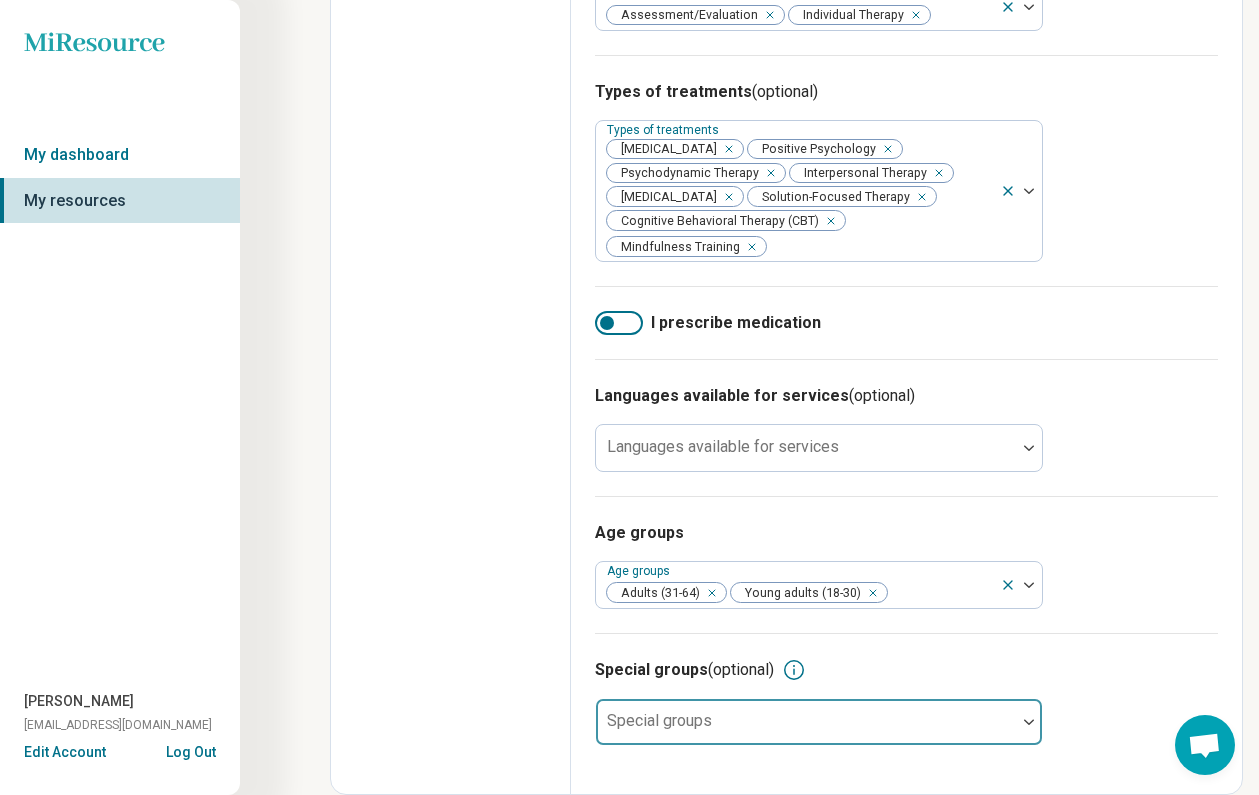 click at bounding box center (1029, 722) 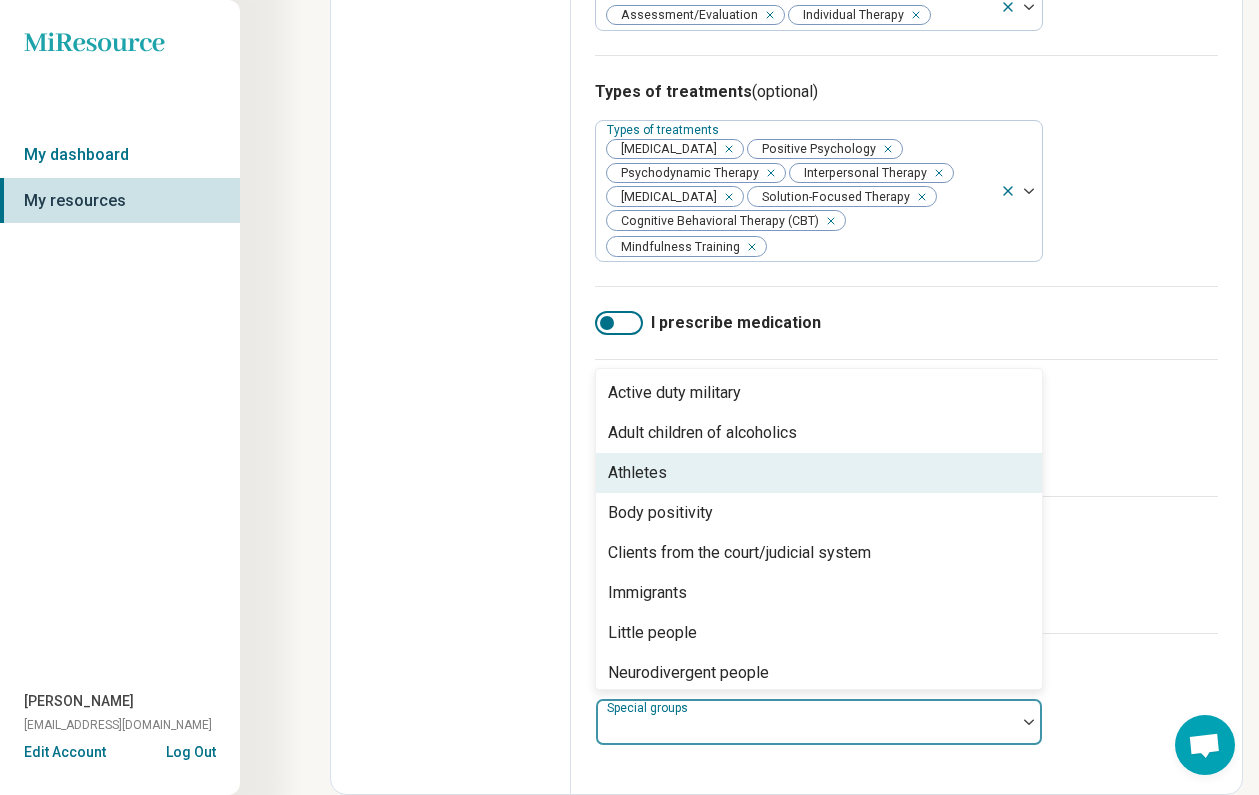 click on "Athletes" at bounding box center [819, 473] 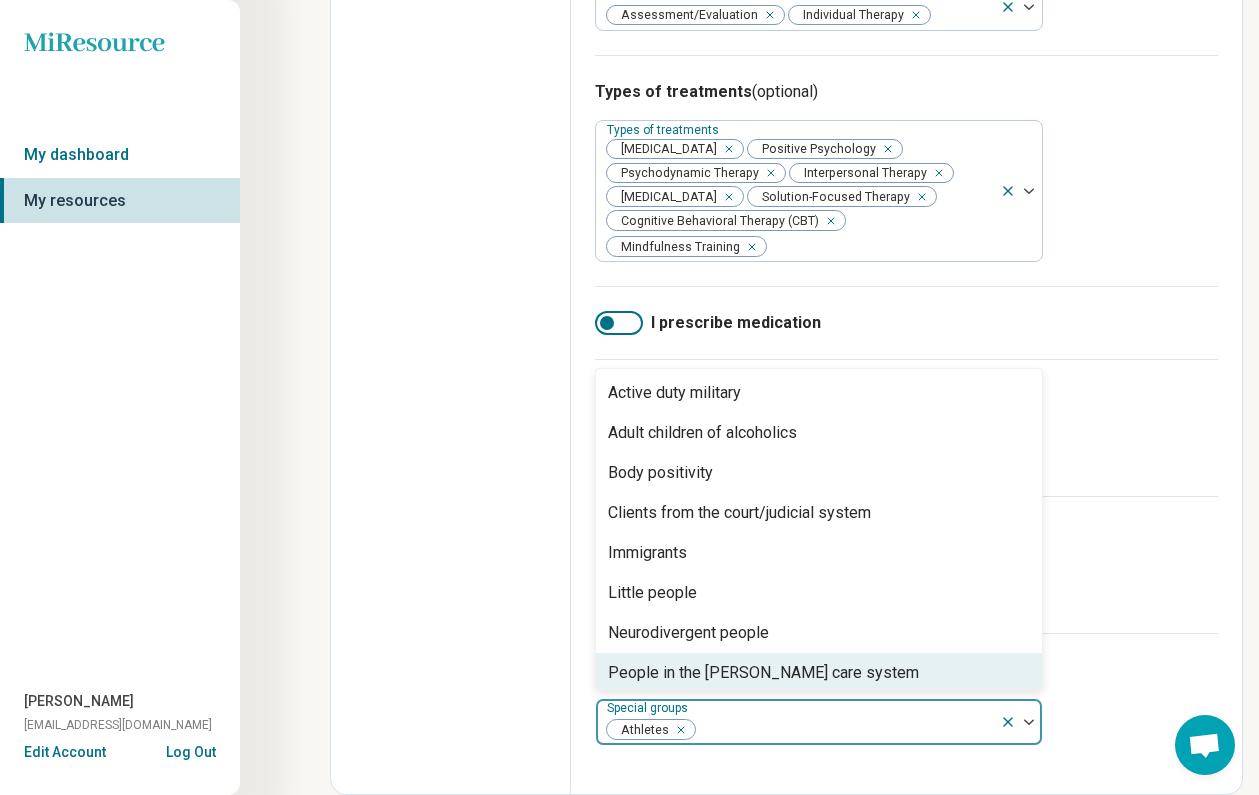 click at bounding box center (1029, 722) 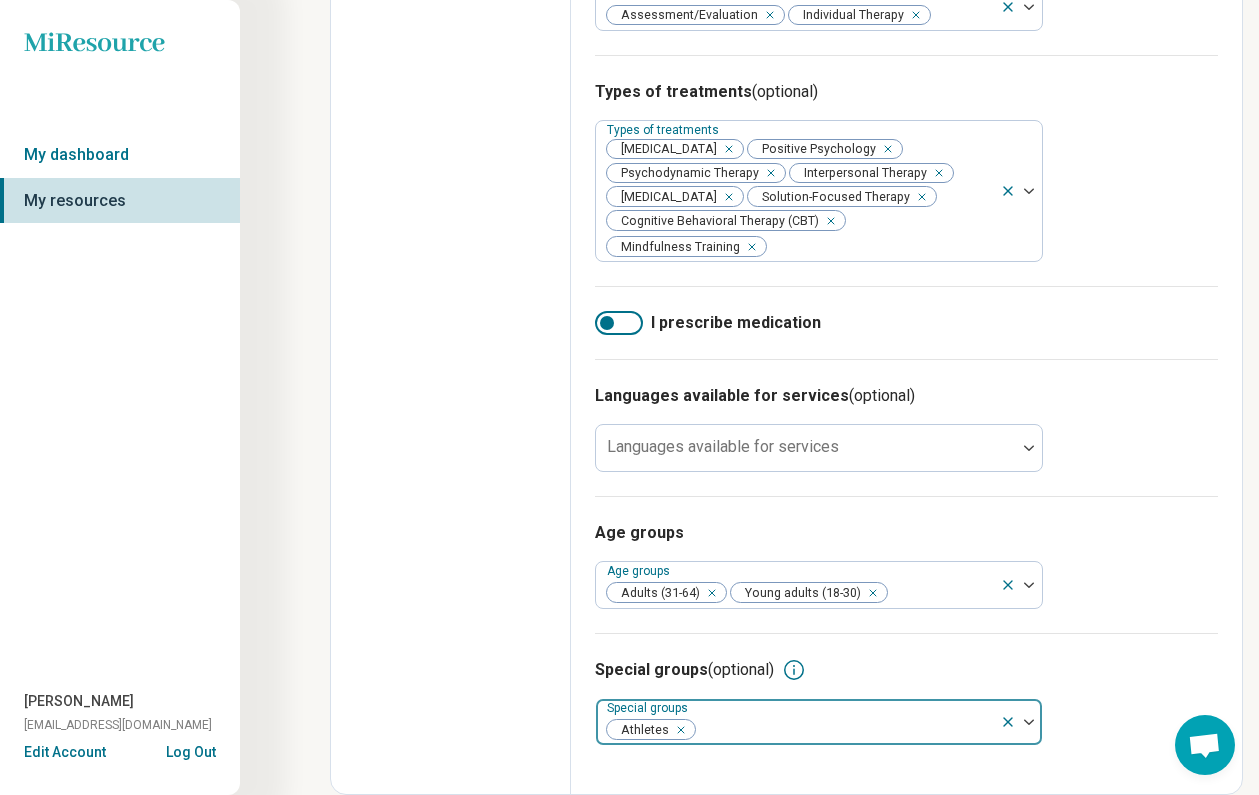 click at bounding box center (1021, 722) 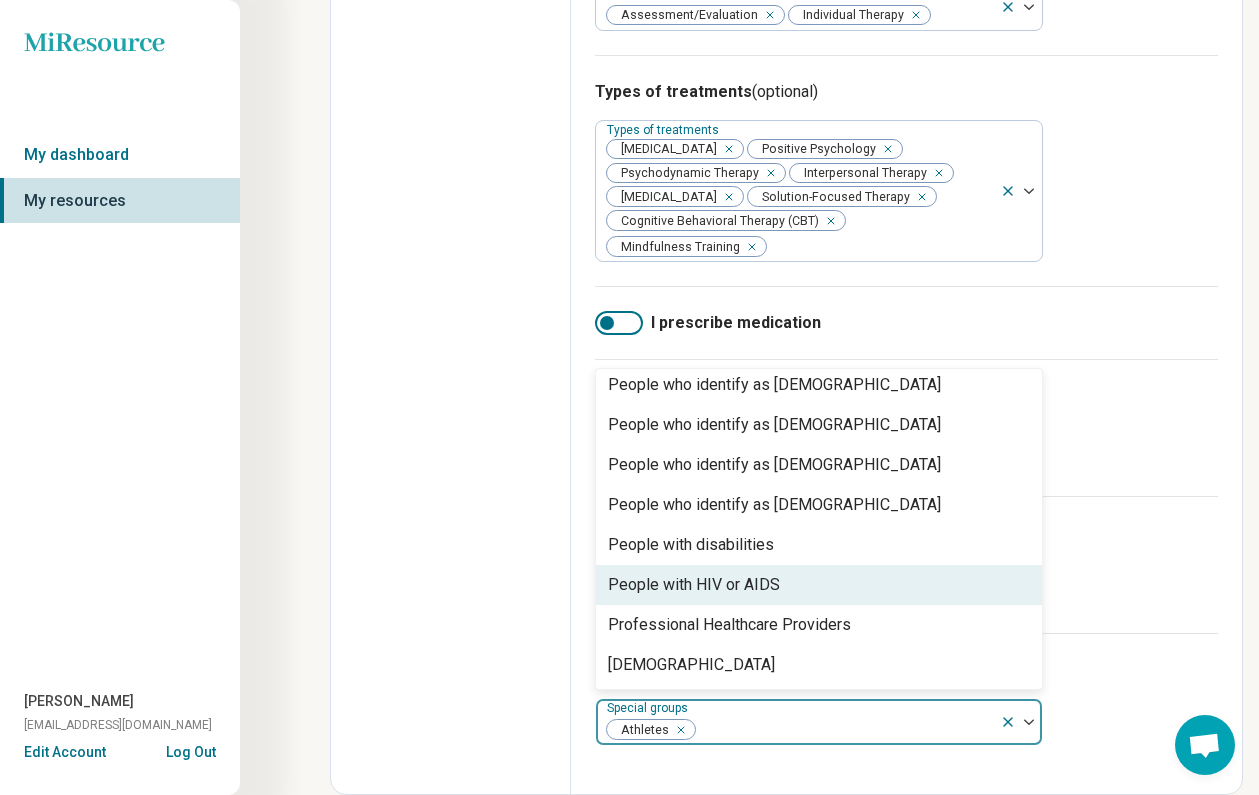 scroll, scrollTop: 568, scrollLeft: 0, axis: vertical 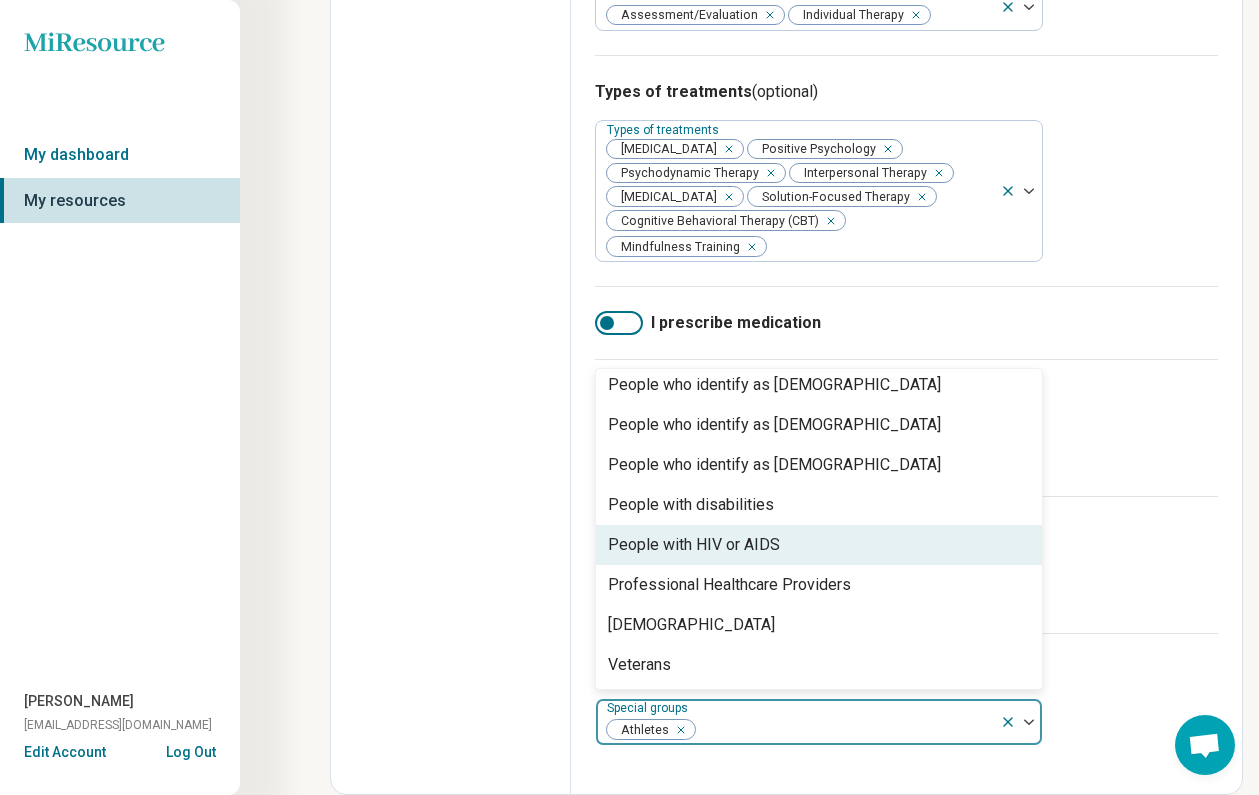 click on "Age groups" at bounding box center (906, 533) 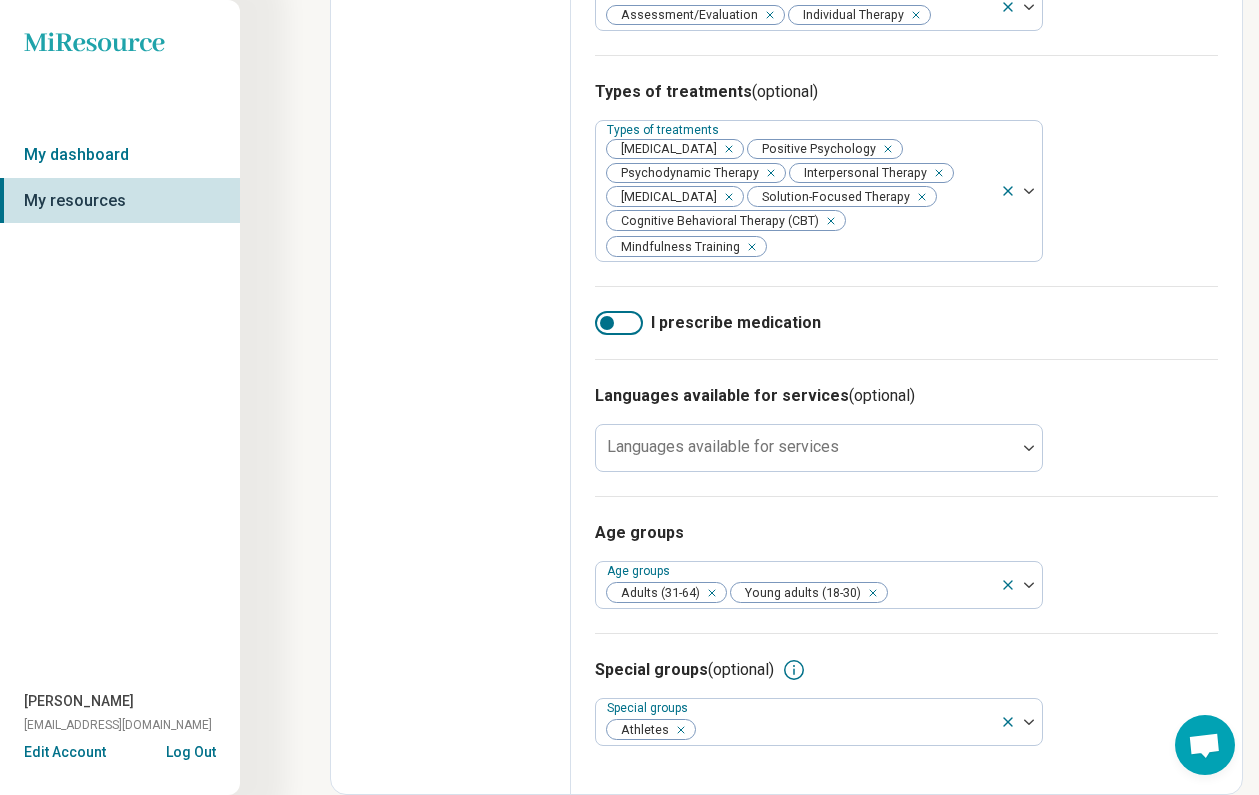 scroll, scrollTop: 0, scrollLeft: 0, axis: both 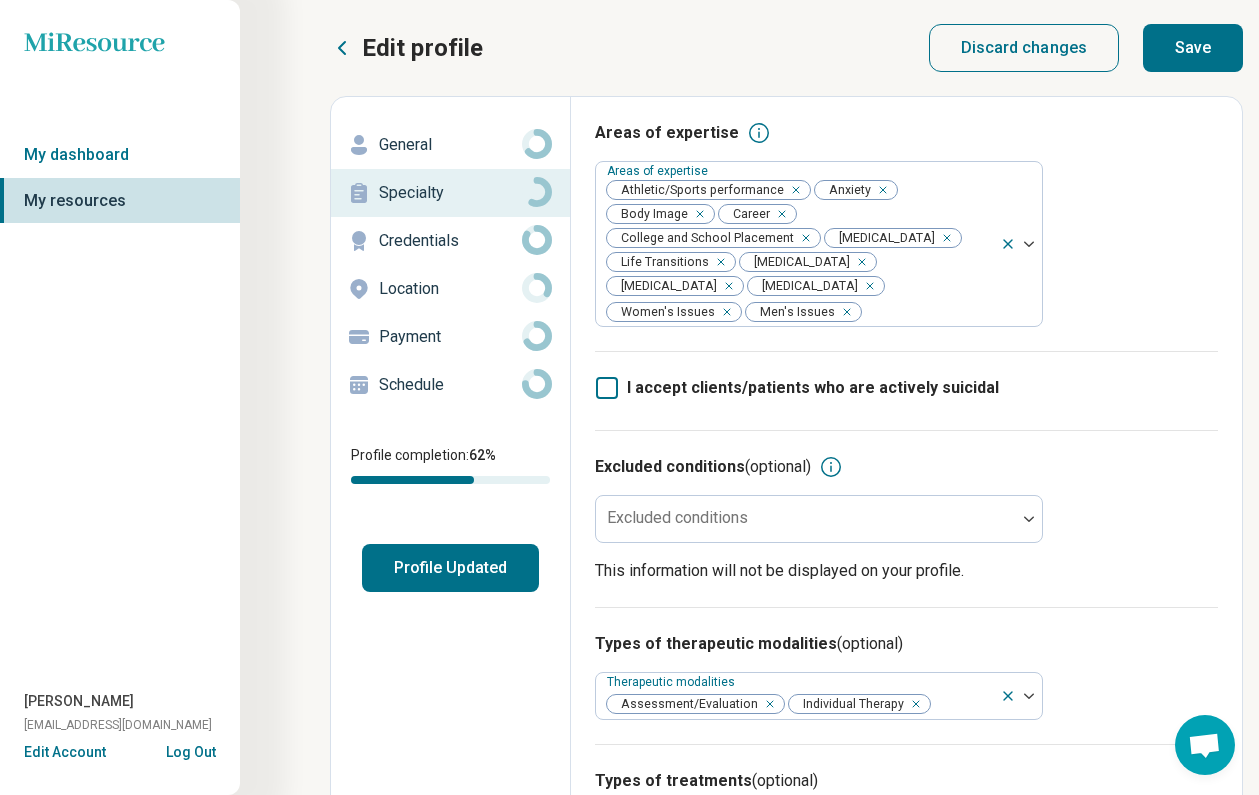 click on "Save" at bounding box center [1193, 48] 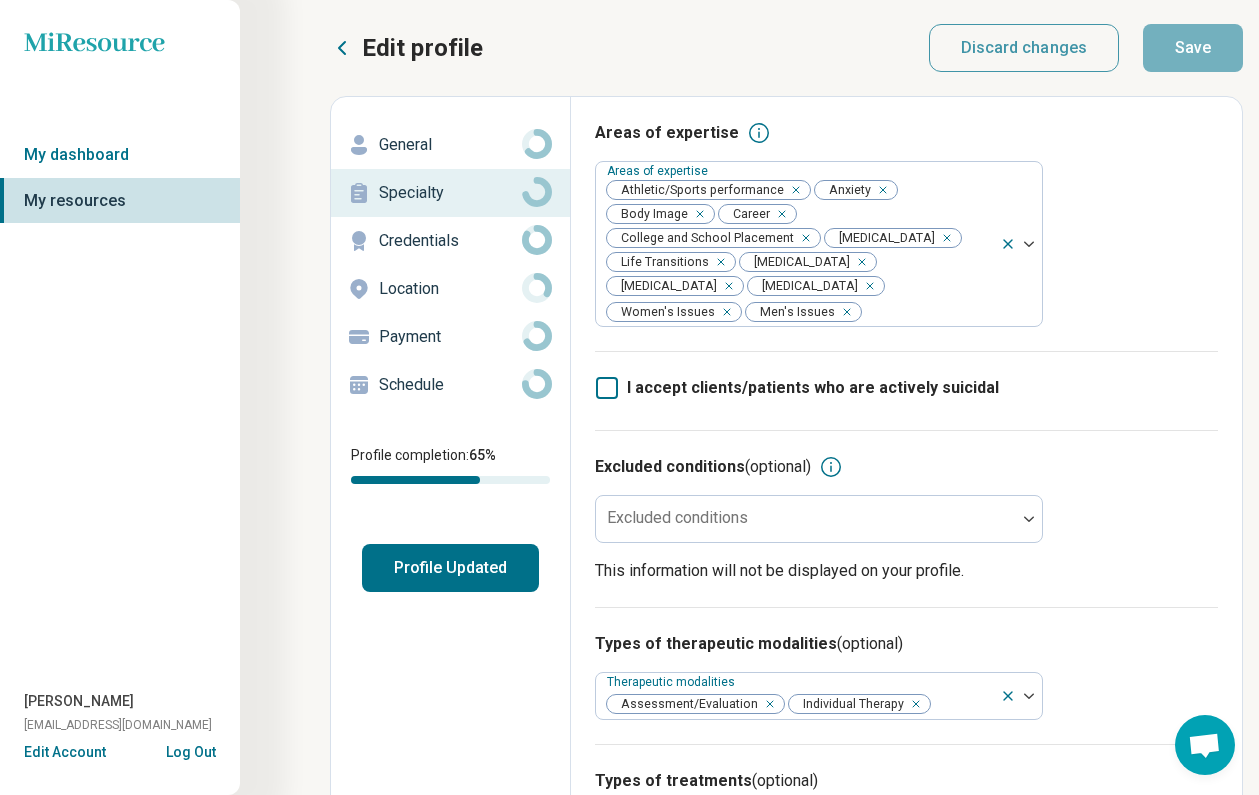 click on "Credentials" at bounding box center [450, 241] 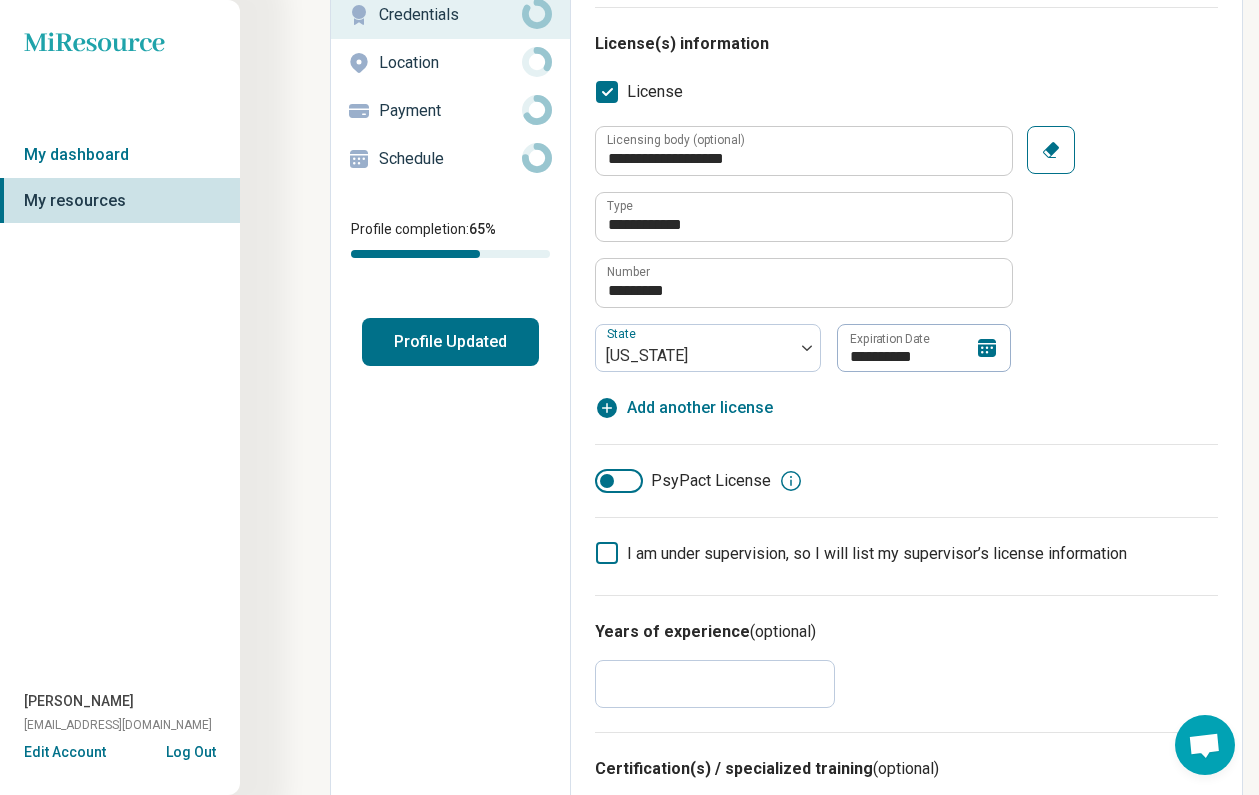 scroll, scrollTop: 228, scrollLeft: 0, axis: vertical 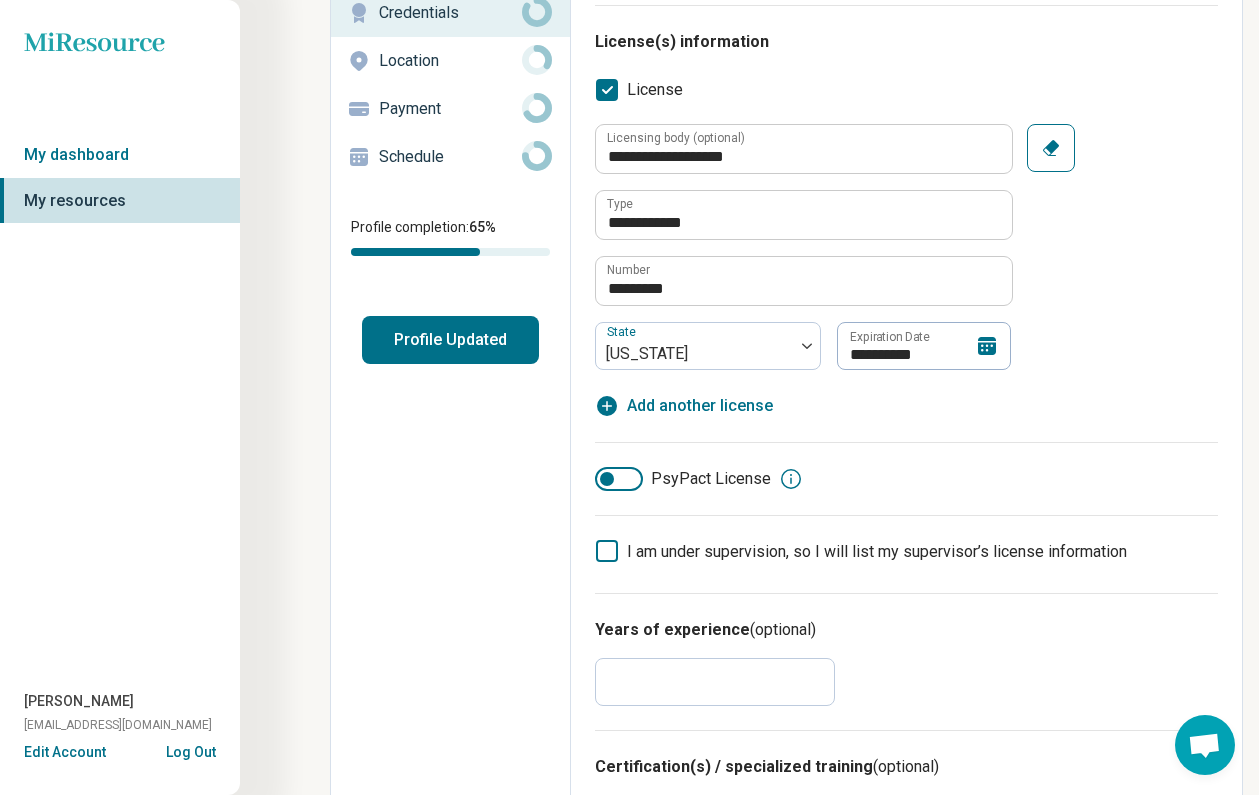 click on "Add another license" at bounding box center (700, 406) 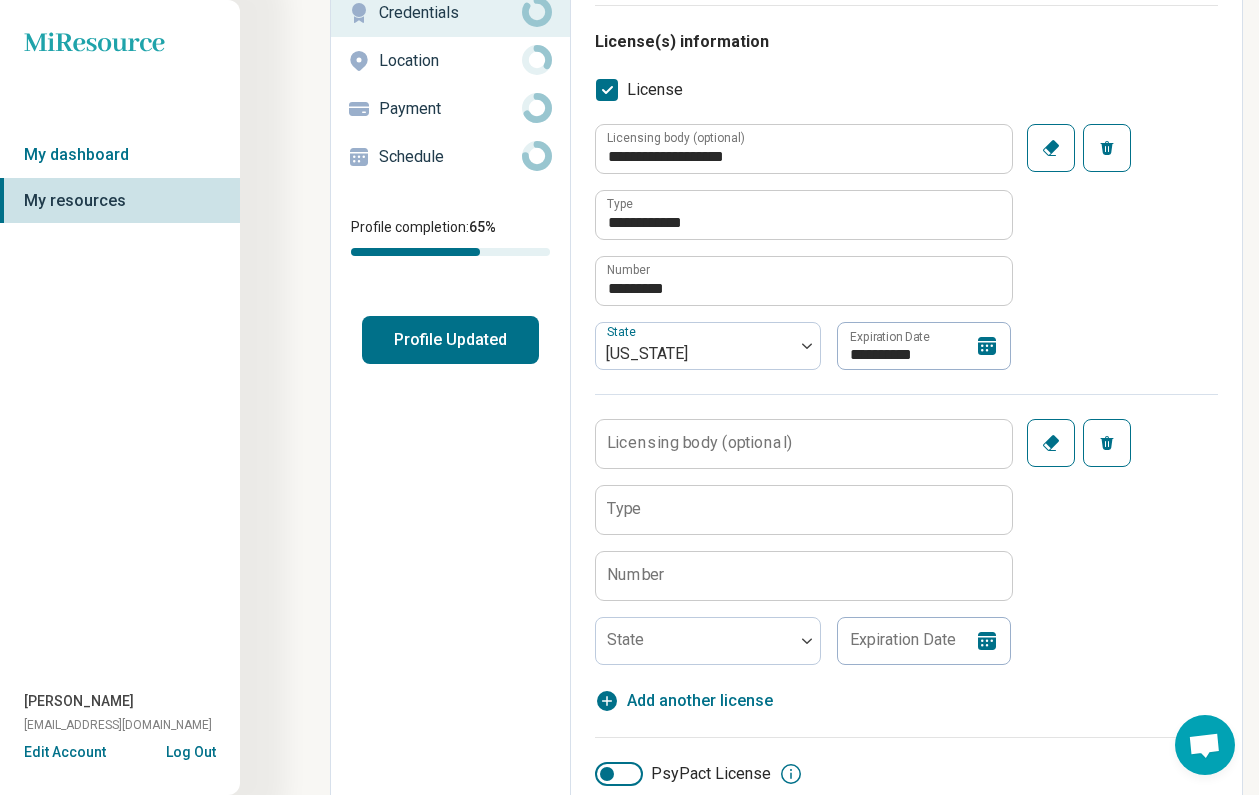 click on "Licensing body (optional)" at bounding box center [699, 443] 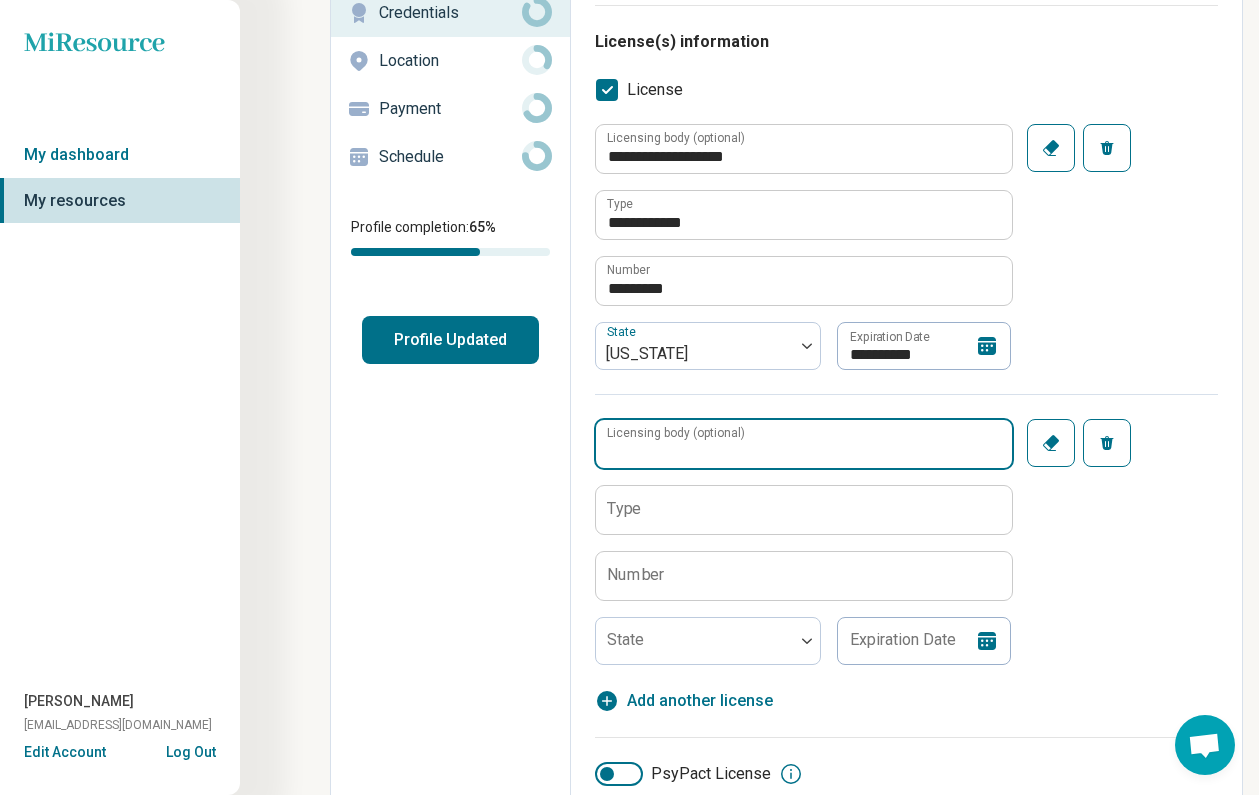 click on "Licensing body (optional)" at bounding box center (804, 444) 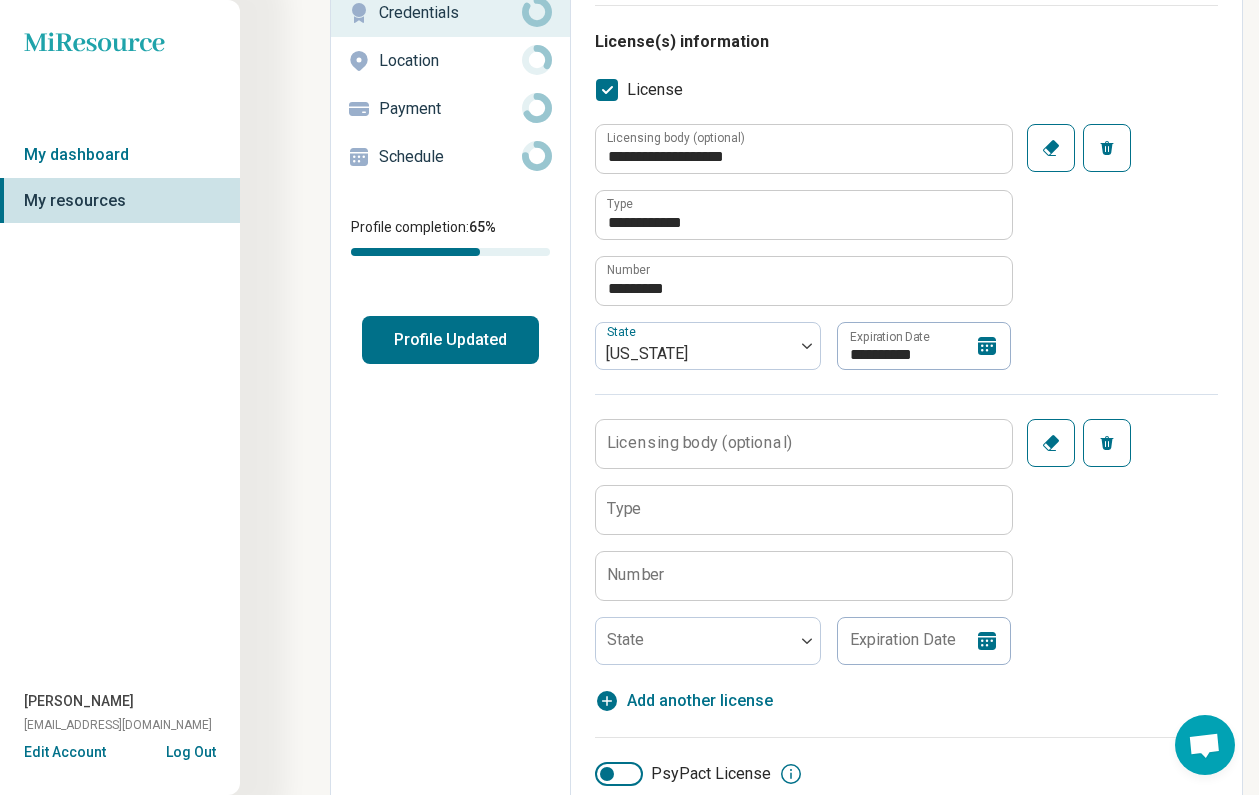 click on "Licensing body (optional) Type Number State Expiration Date Clear Remove" at bounding box center (906, 529) 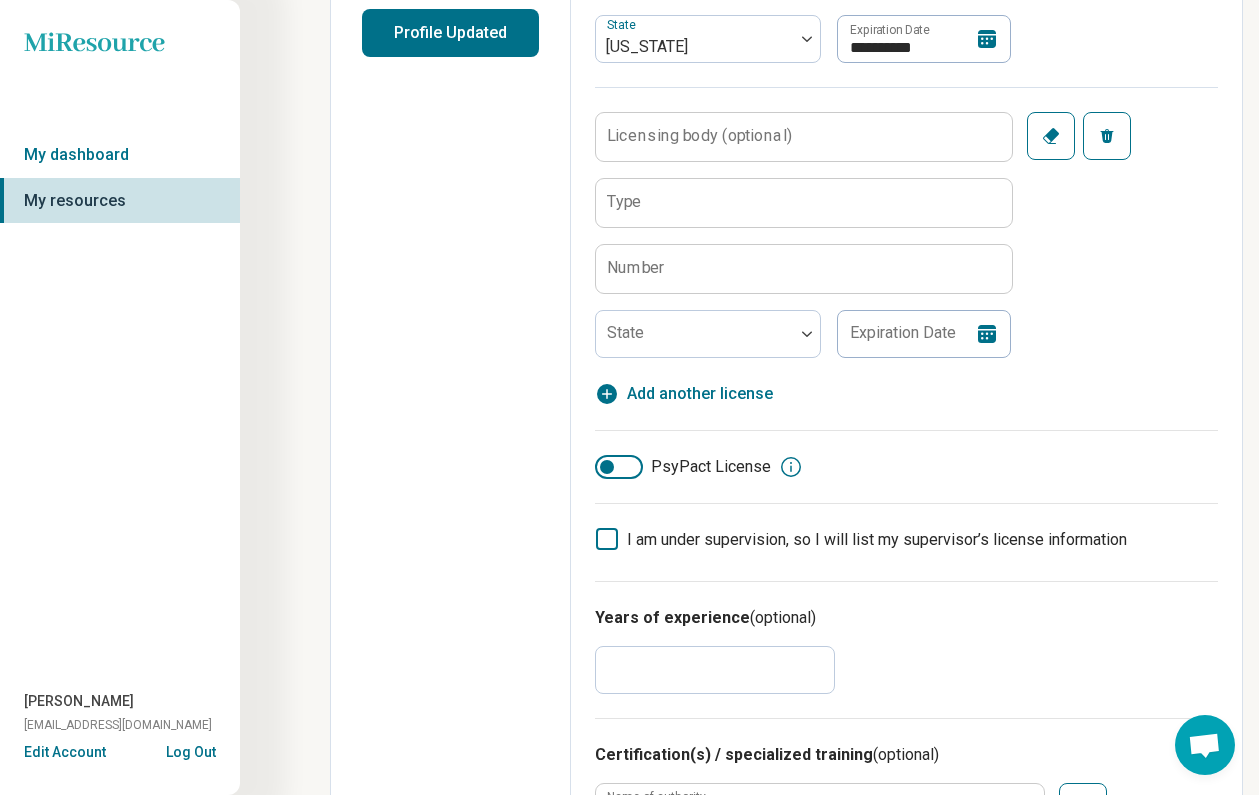 scroll, scrollTop: 533, scrollLeft: 0, axis: vertical 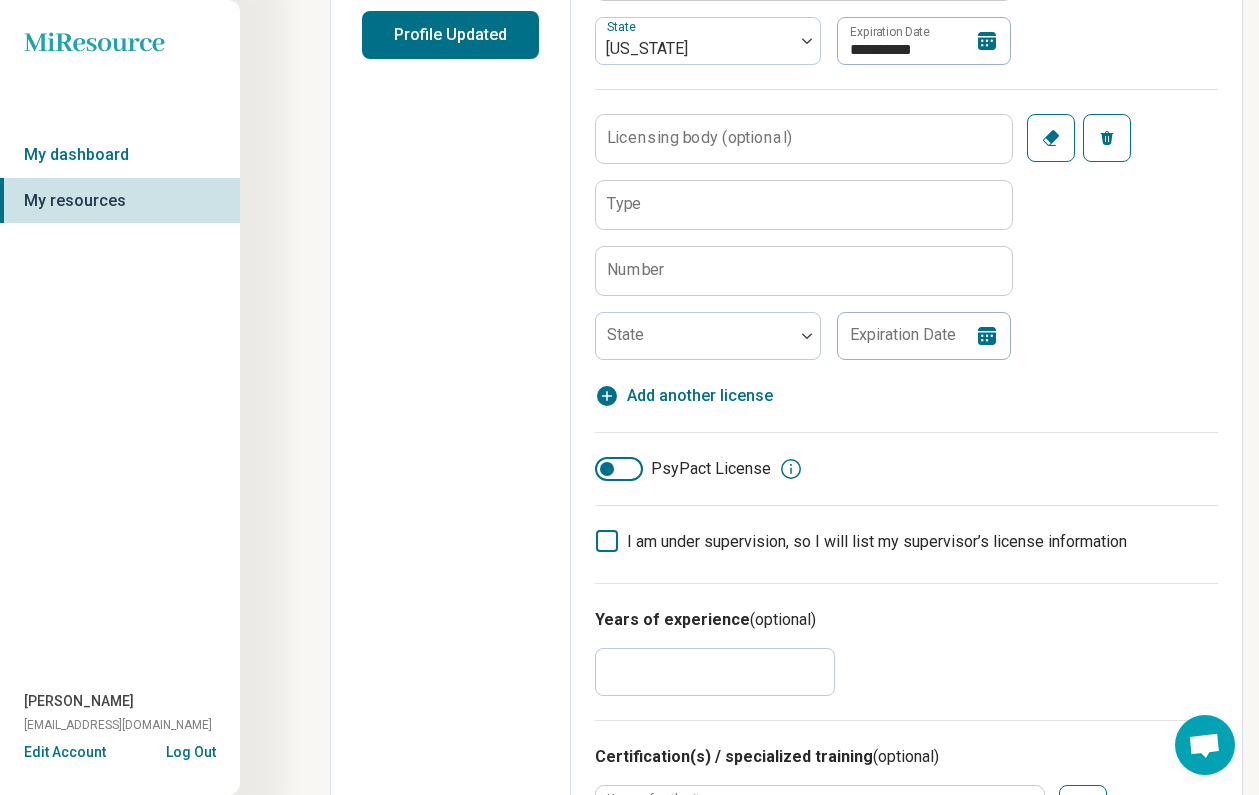 click on "Licensing body (optional)" at bounding box center (699, 138) 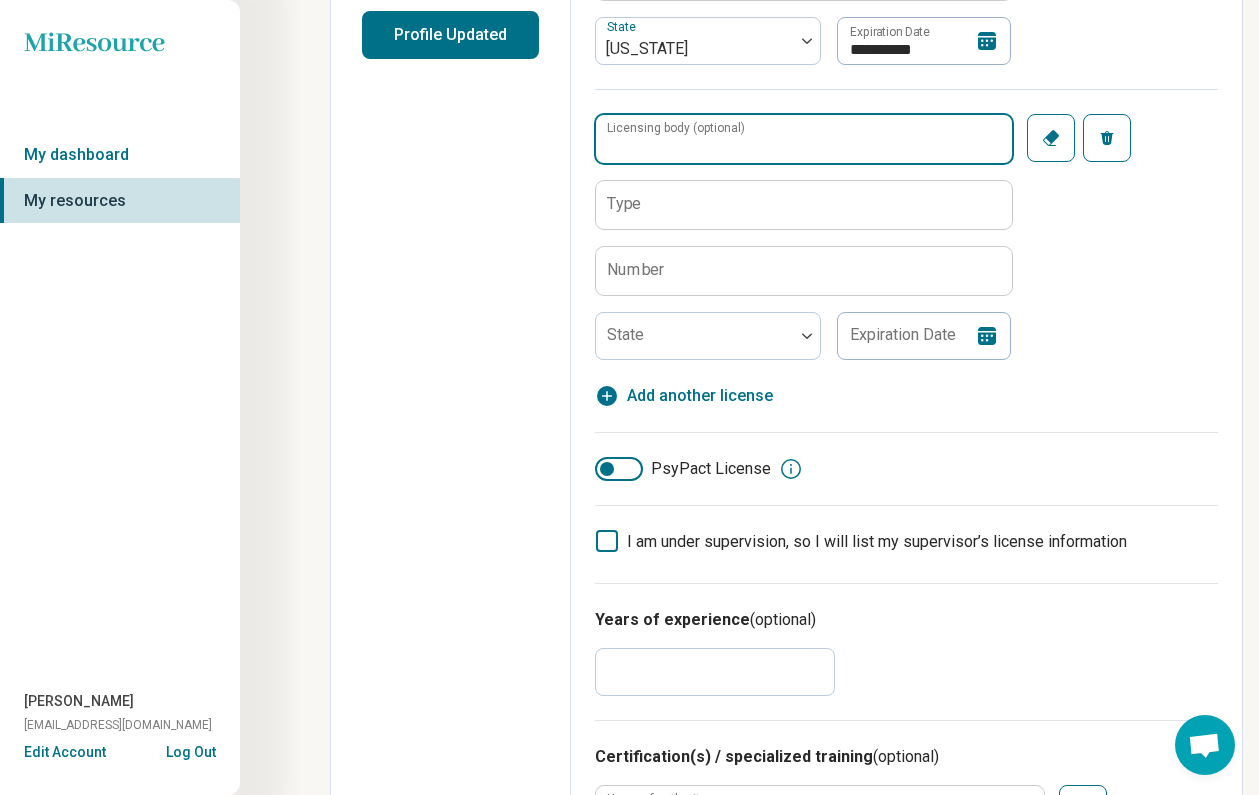 click on "Licensing body (optional)" at bounding box center (804, 139) 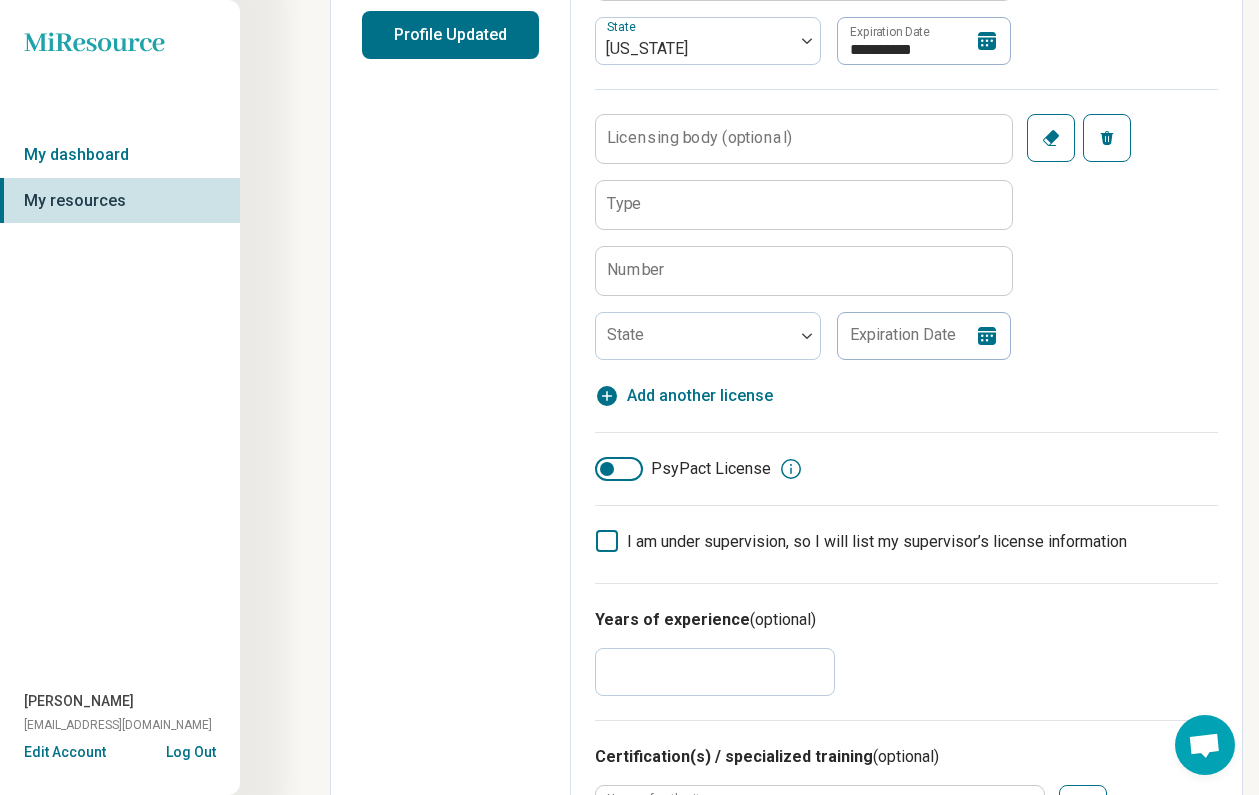 click on "Licensing body (optional) Type Number State Expiration Date Clear Remove" at bounding box center [906, 224] 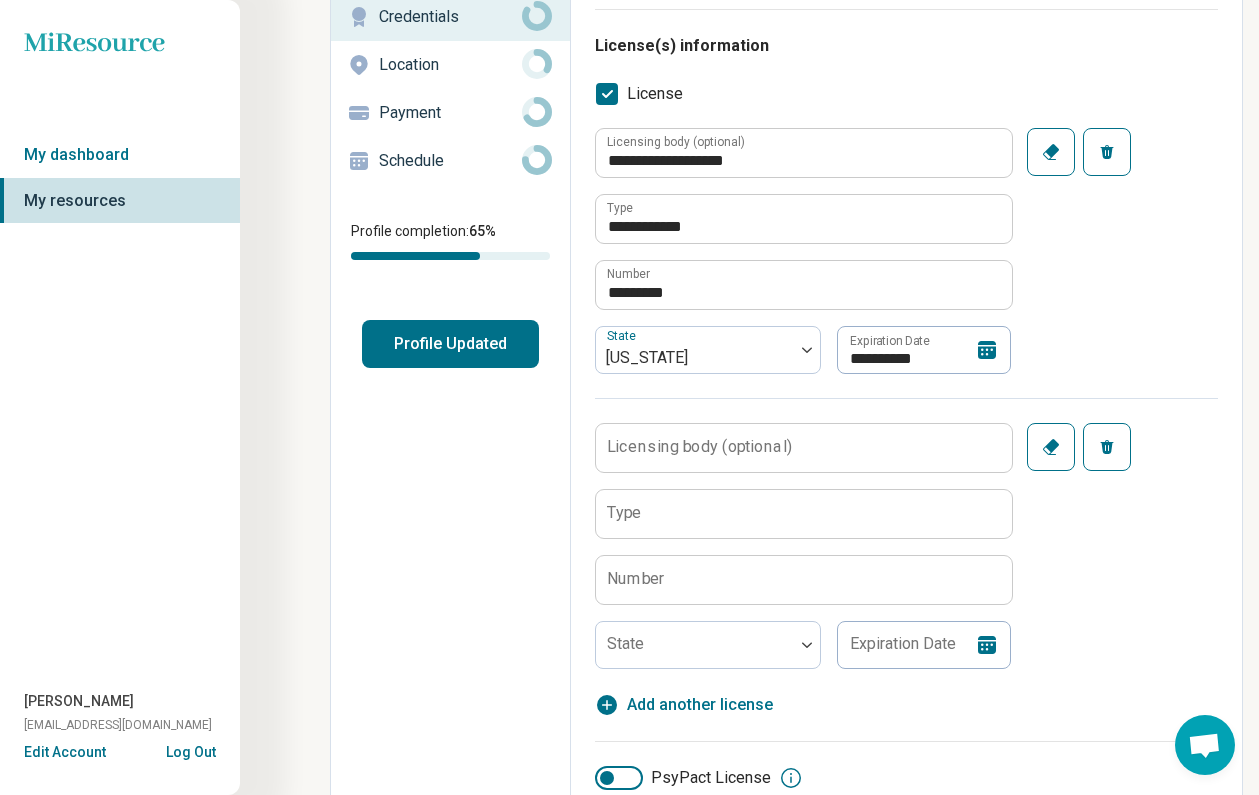 scroll, scrollTop: 221, scrollLeft: 0, axis: vertical 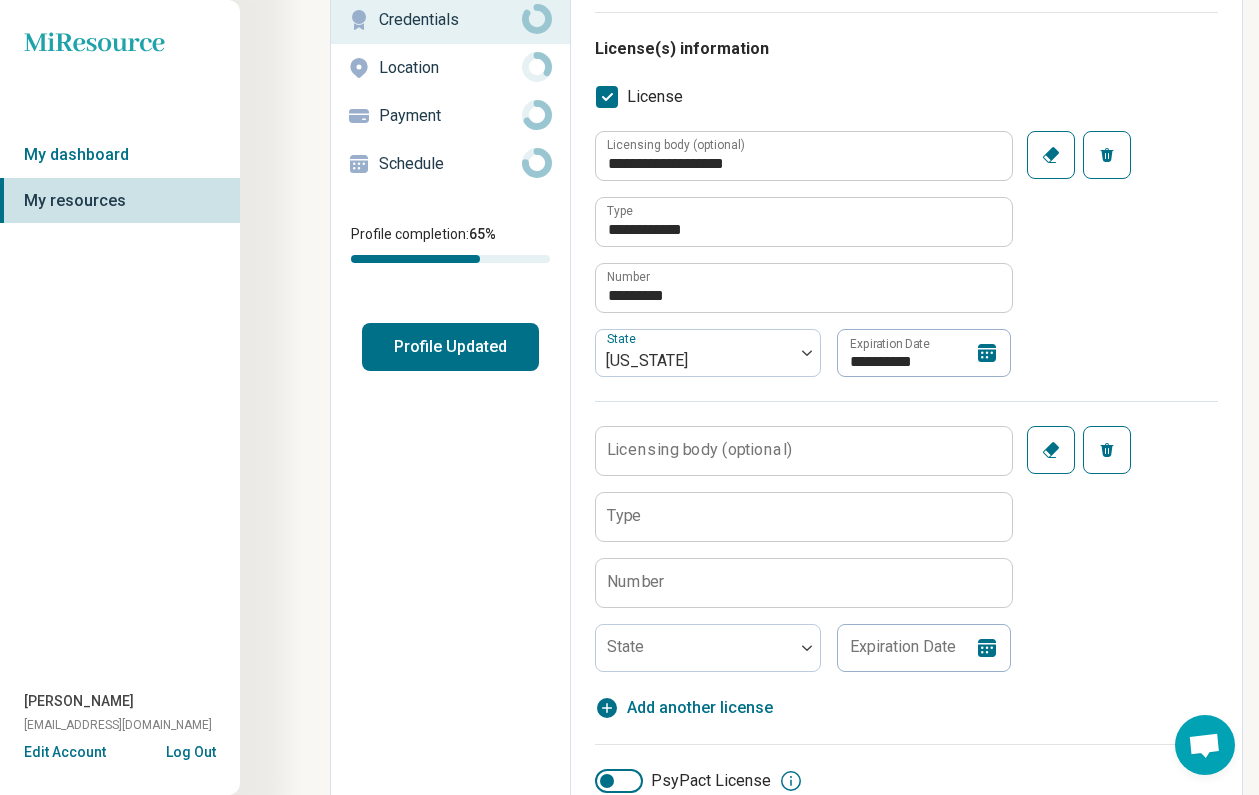 click 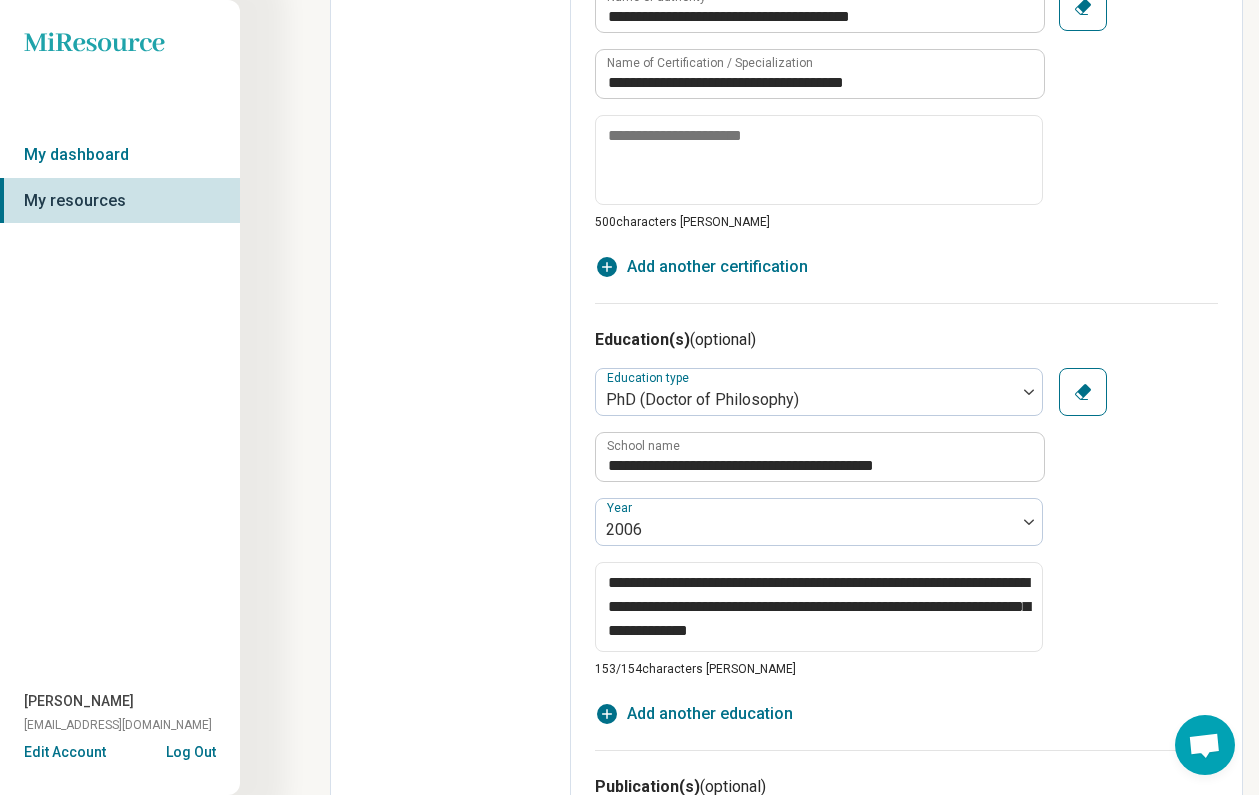 scroll, scrollTop: 1042, scrollLeft: 0, axis: vertical 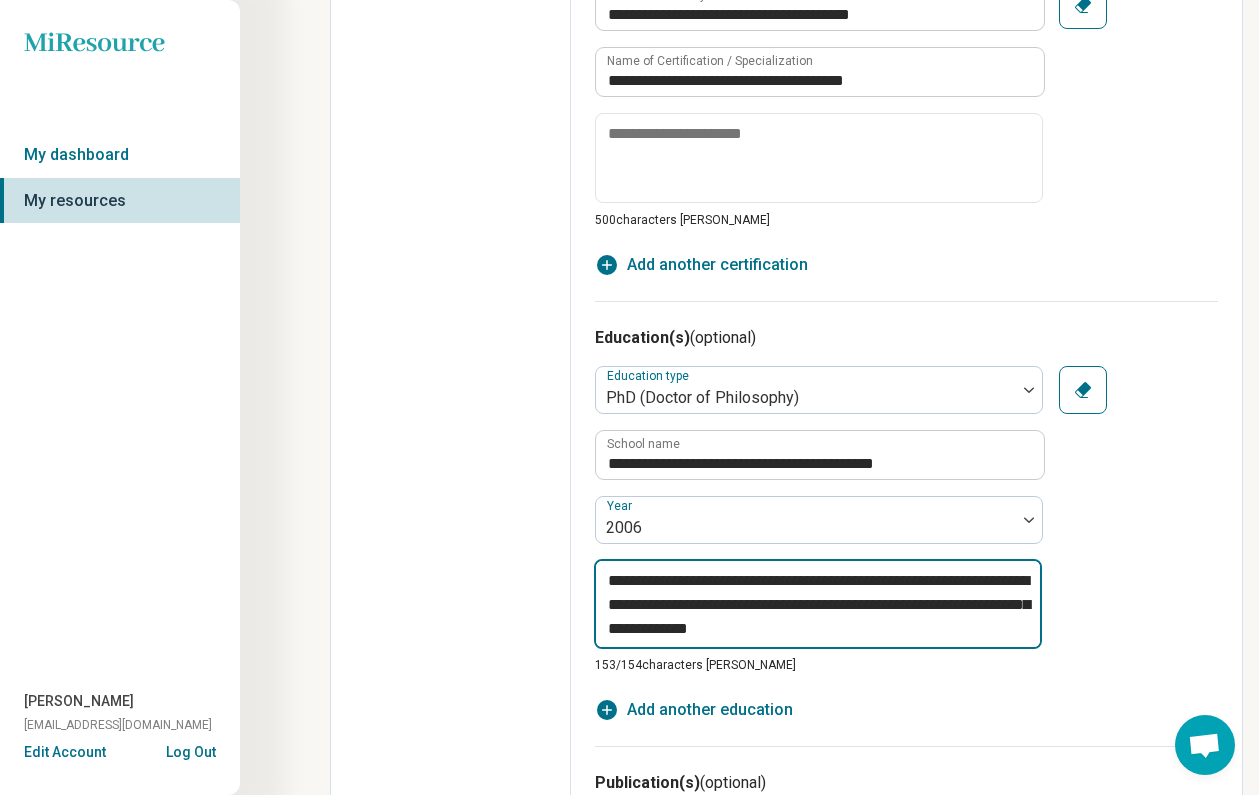 click on "**********" at bounding box center (818, 604) 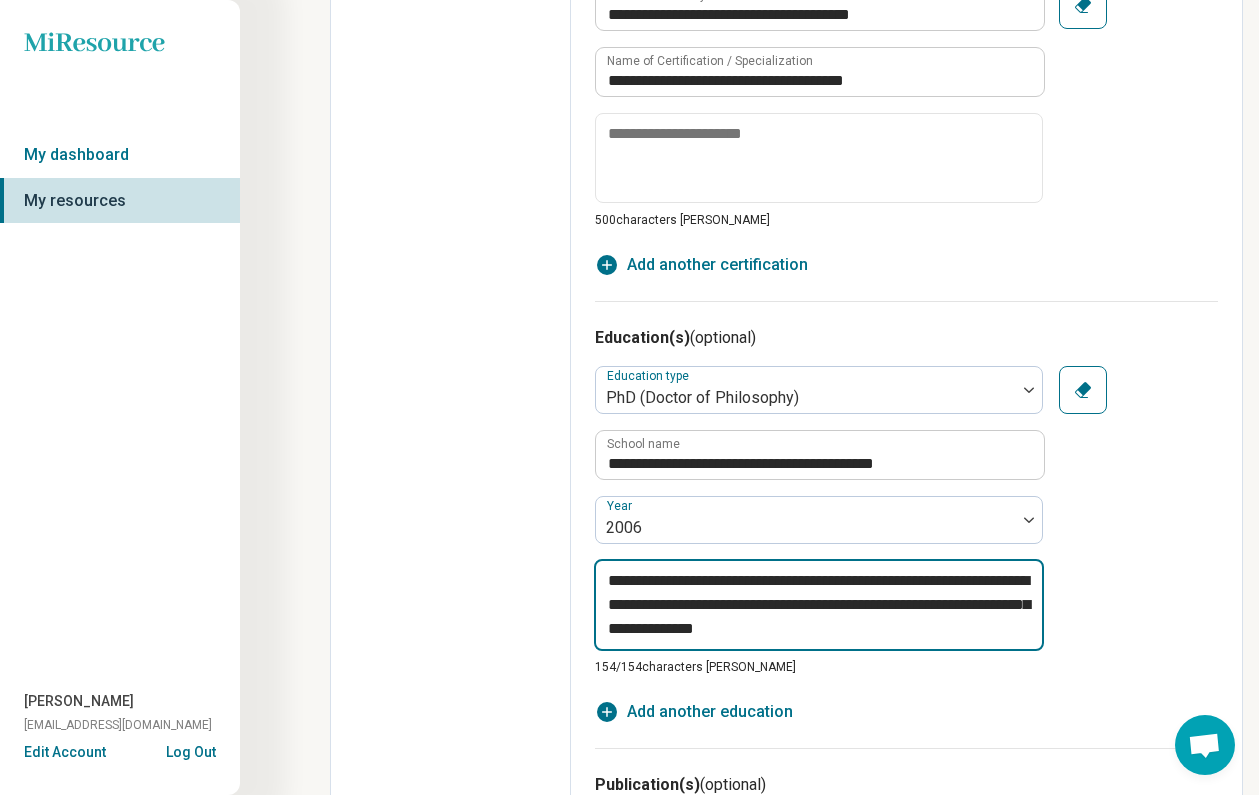 click on "**********" at bounding box center [819, 605] 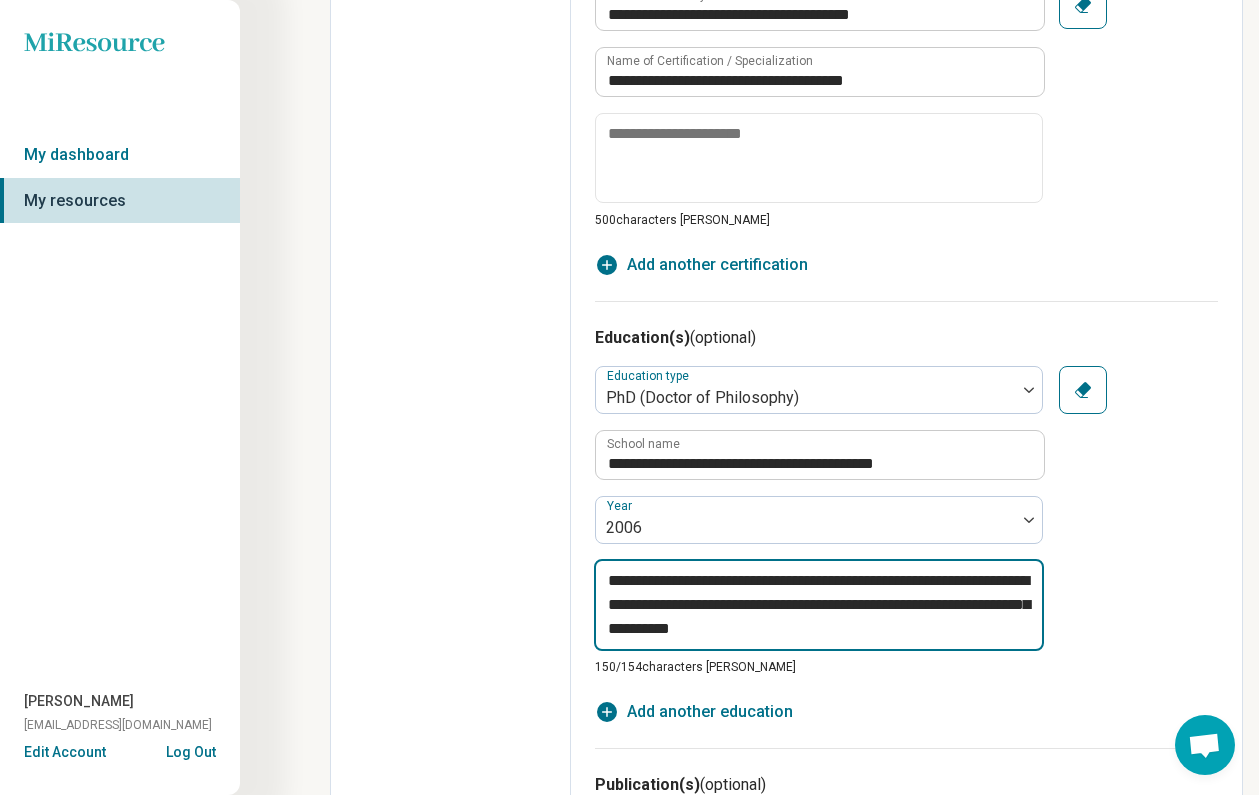click on "**********" at bounding box center (819, 605) 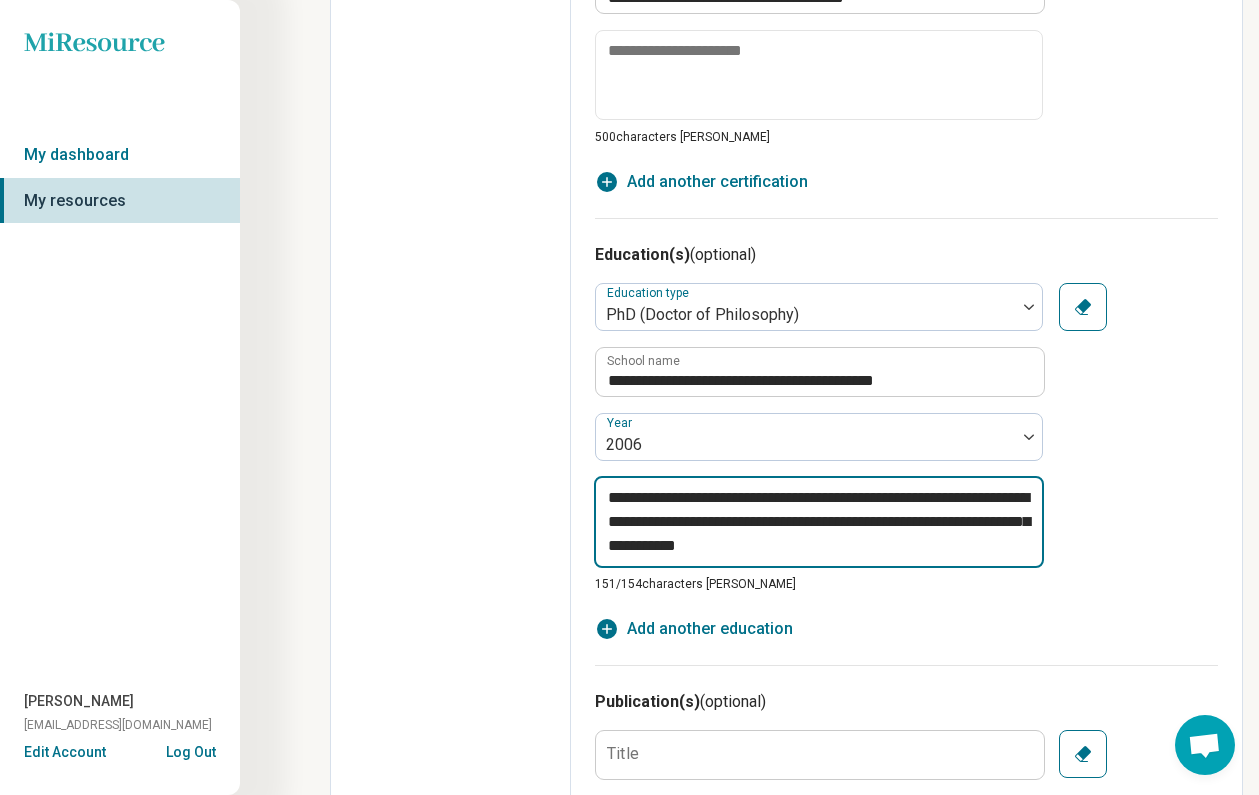 scroll, scrollTop: 1129, scrollLeft: 0, axis: vertical 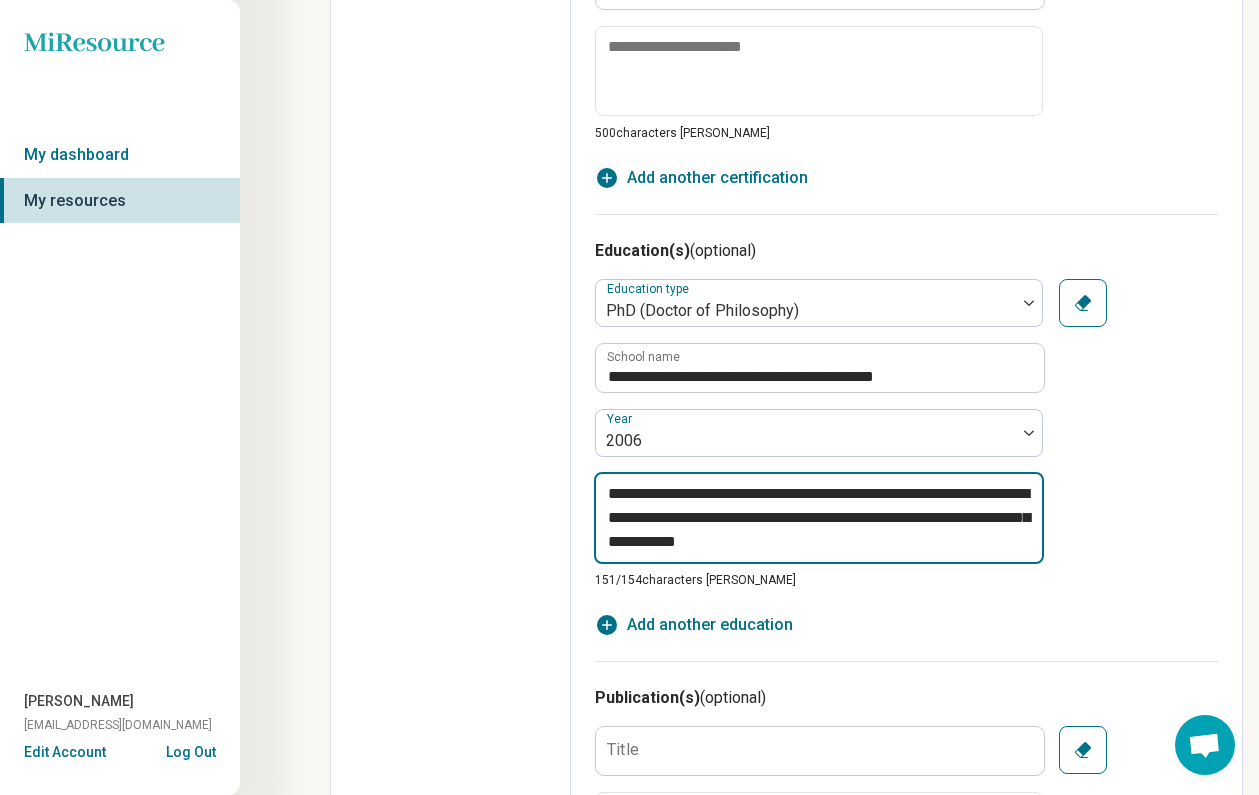 click on "**********" at bounding box center (819, 518) 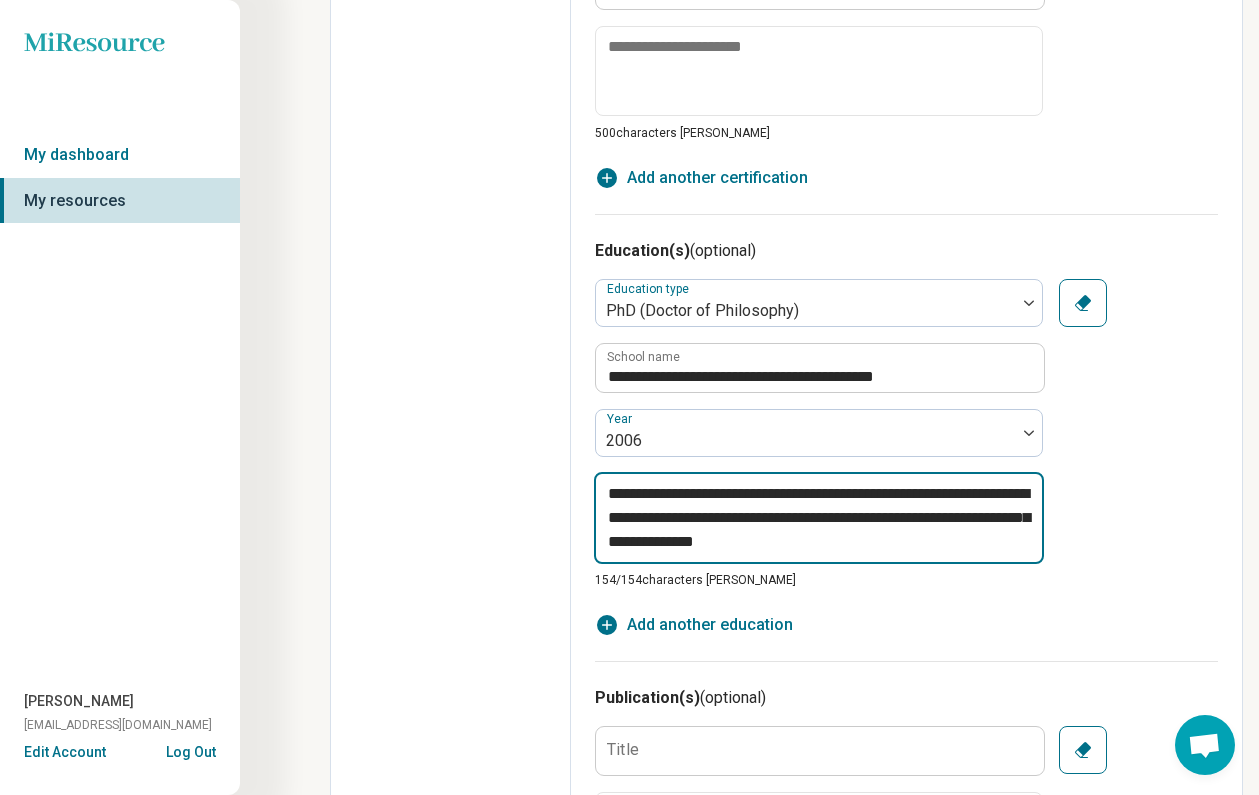 drag, startPoint x: 882, startPoint y: 519, endPoint x: 594, endPoint y: 525, distance: 288.0625 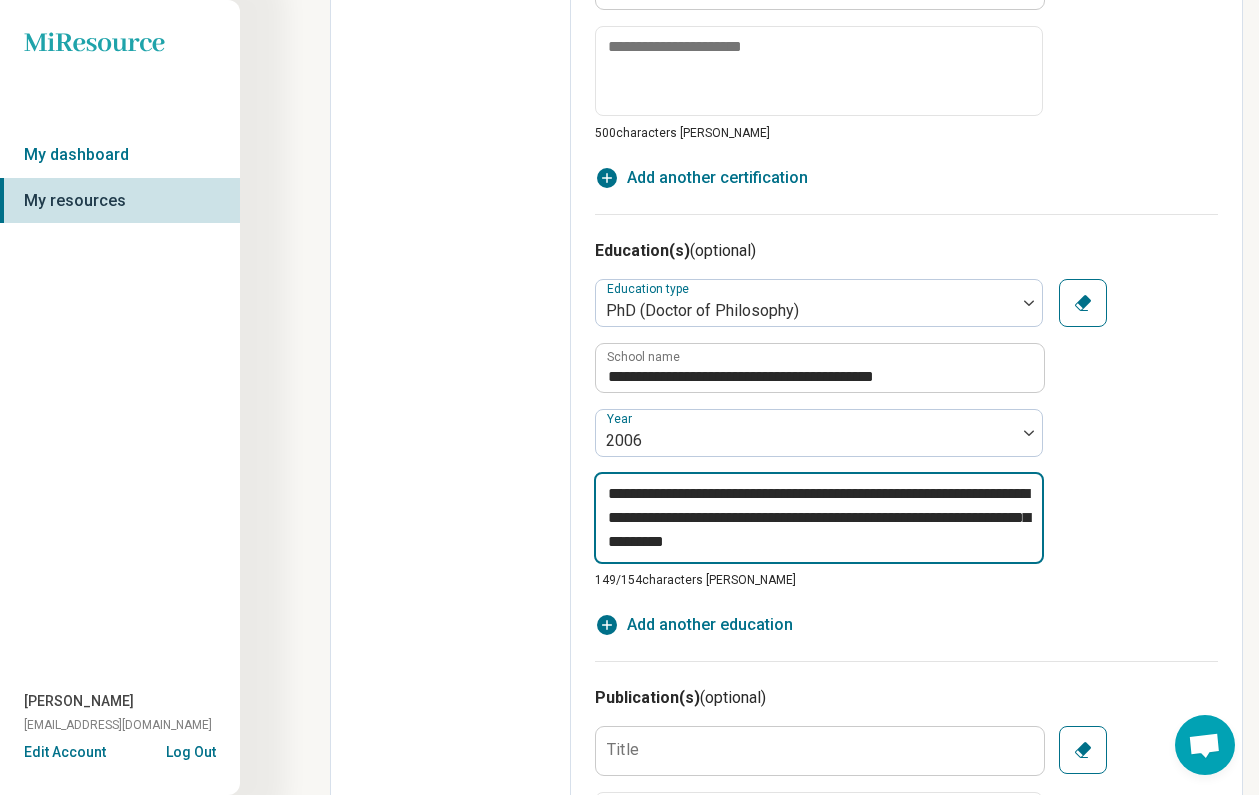 click on "**********" at bounding box center (819, 518) 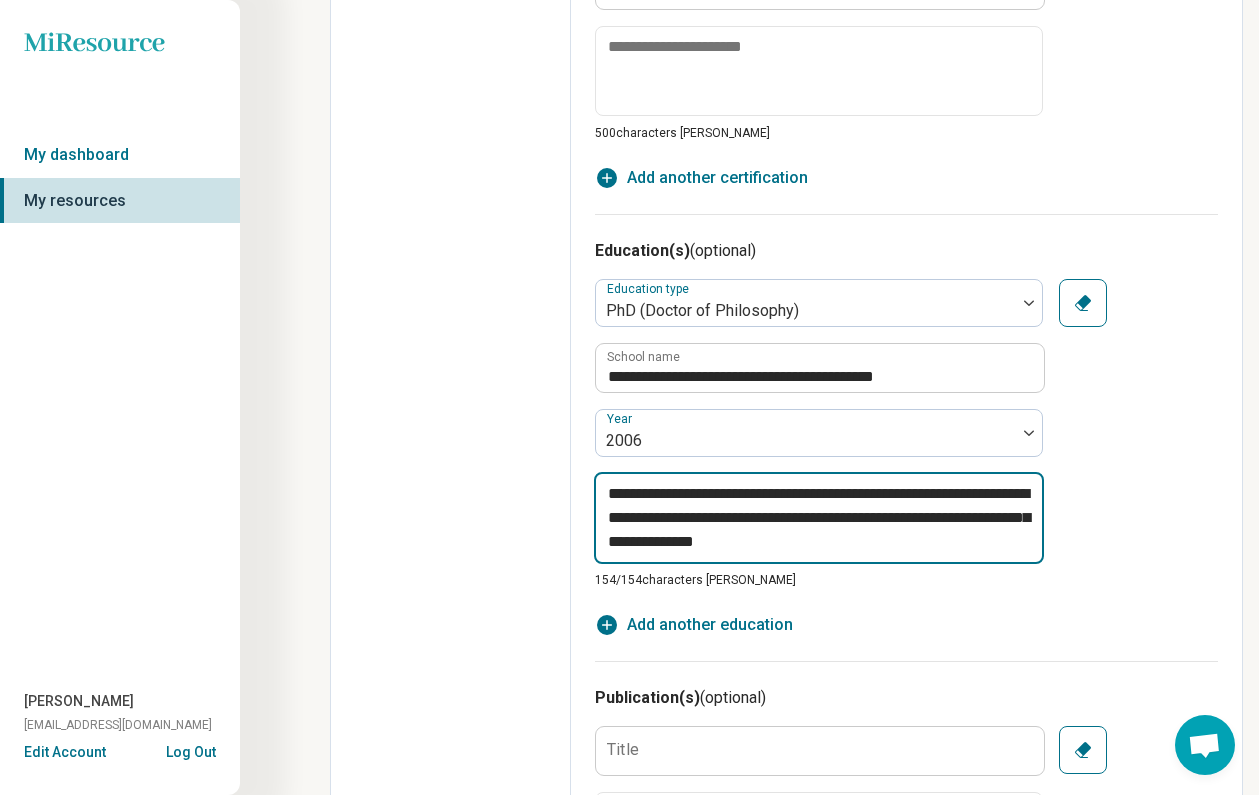 drag, startPoint x: 744, startPoint y: 521, endPoint x: 719, endPoint y: 522, distance: 25.019993 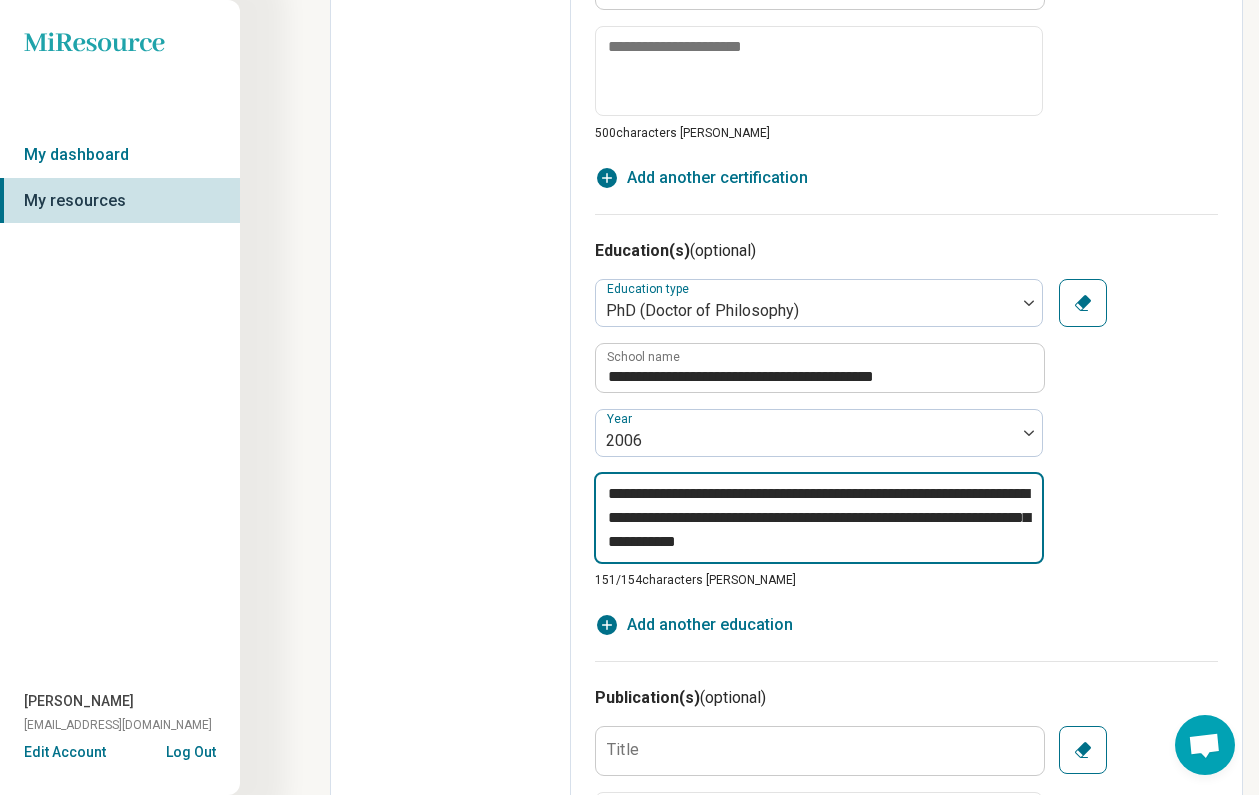 click on "**********" at bounding box center [819, 518] 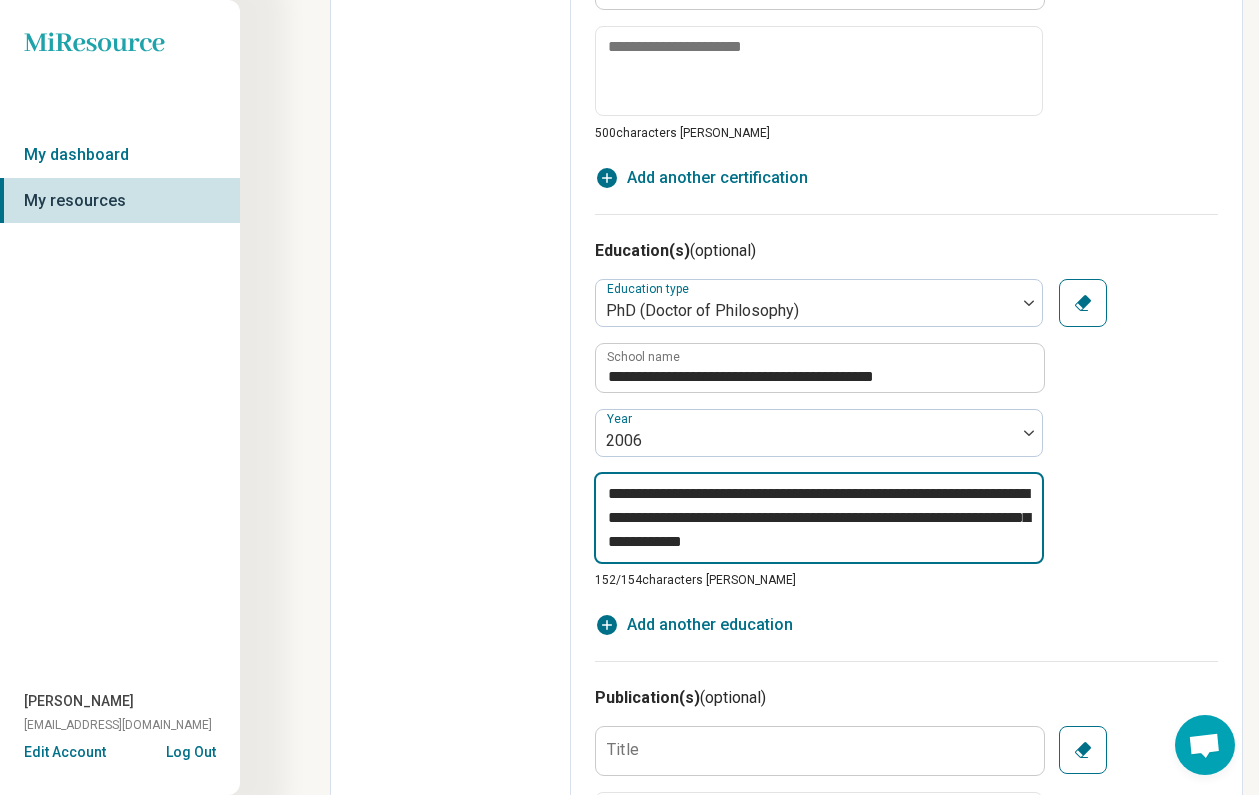 drag, startPoint x: 726, startPoint y: 516, endPoint x: 693, endPoint y: 516, distance: 33 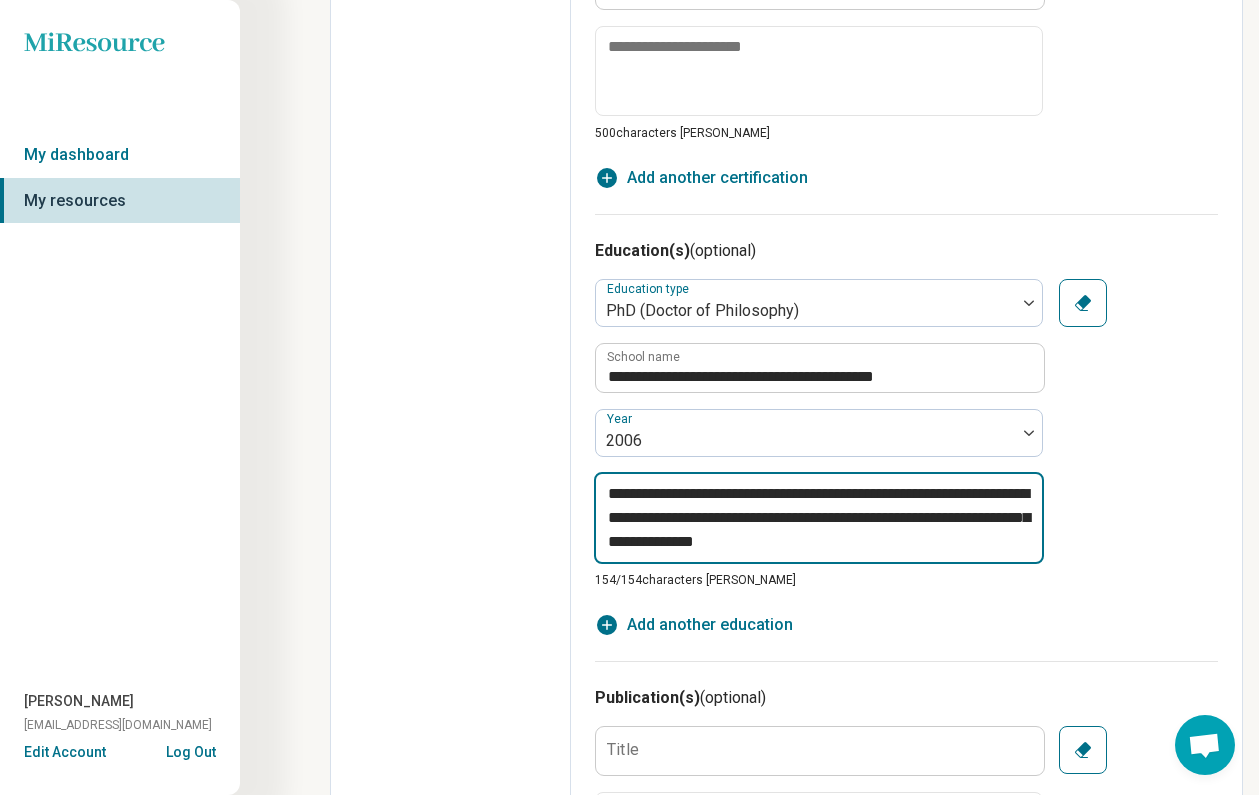 click on "**********" at bounding box center (819, 518) 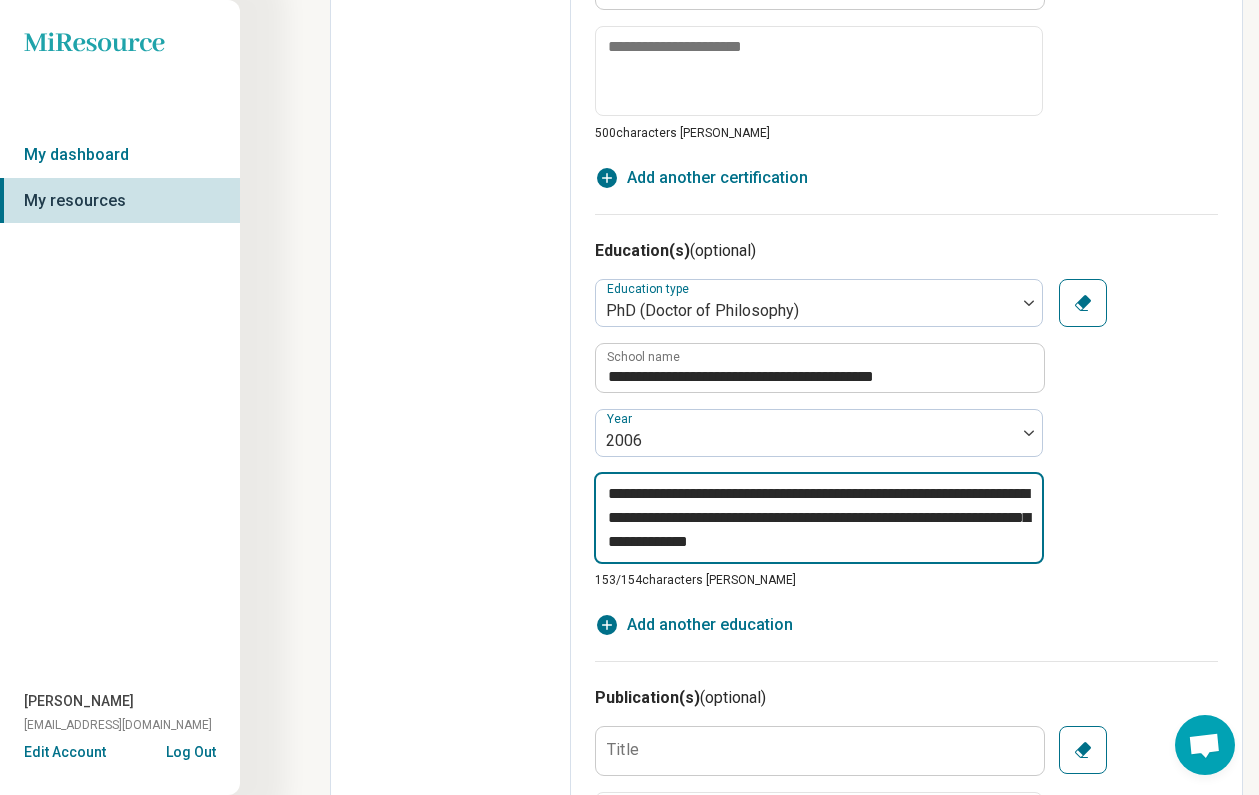 click on "**********" at bounding box center [819, 518] 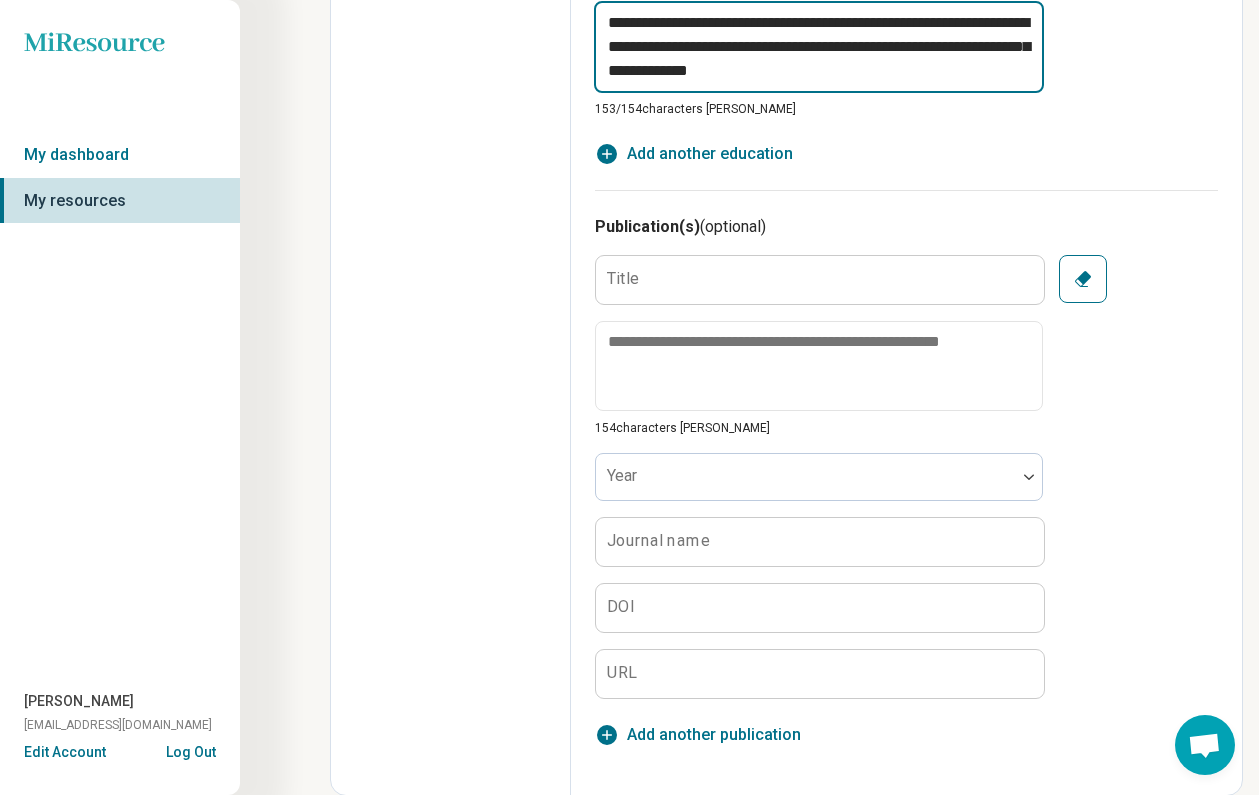 scroll, scrollTop: 0, scrollLeft: 0, axis: both 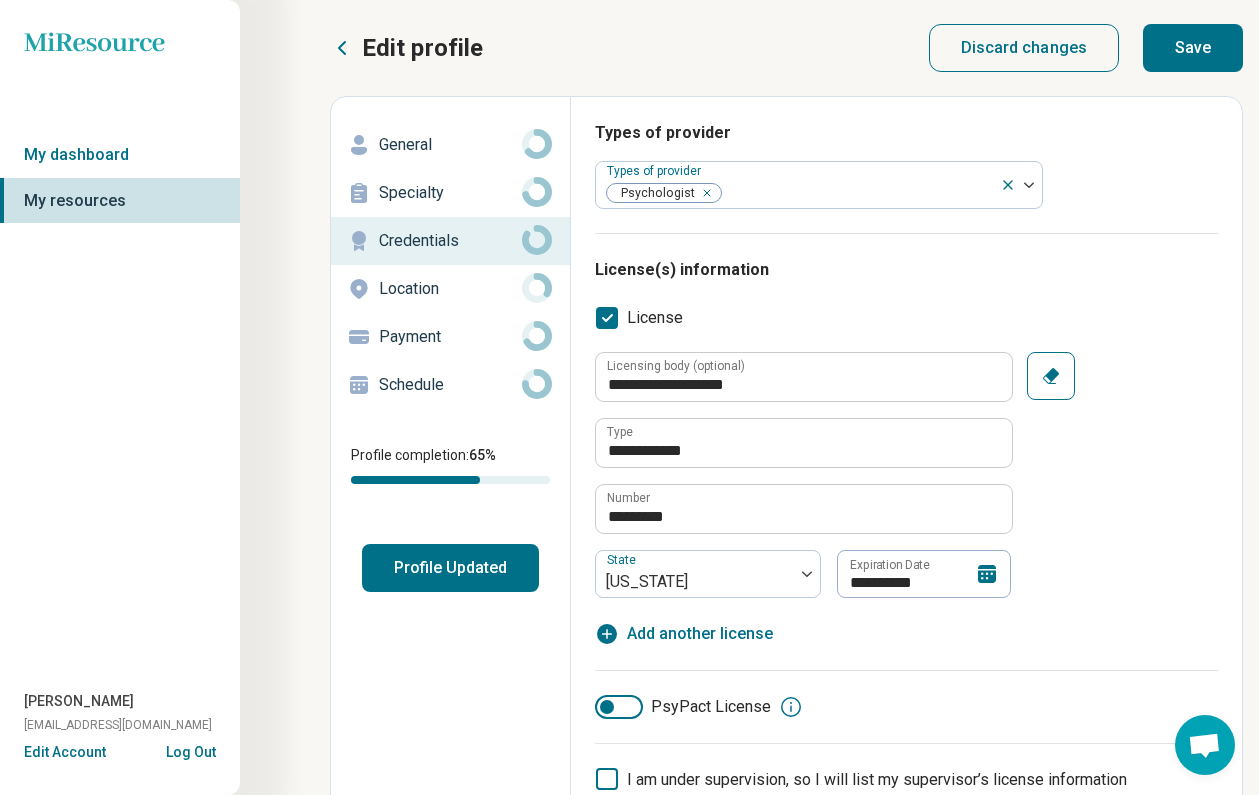 click on "Save" at bounding box center [1193, 48] 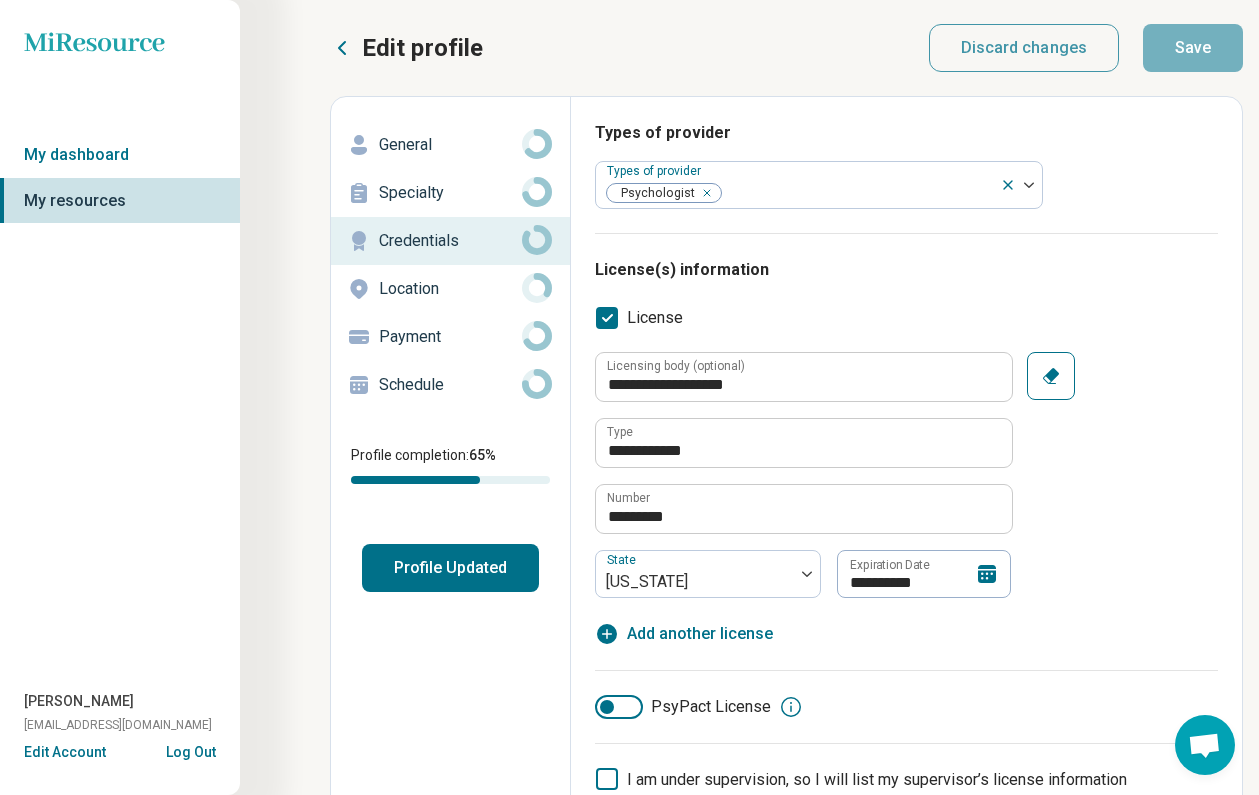 click on "Location" at bounding box center (450, 289) 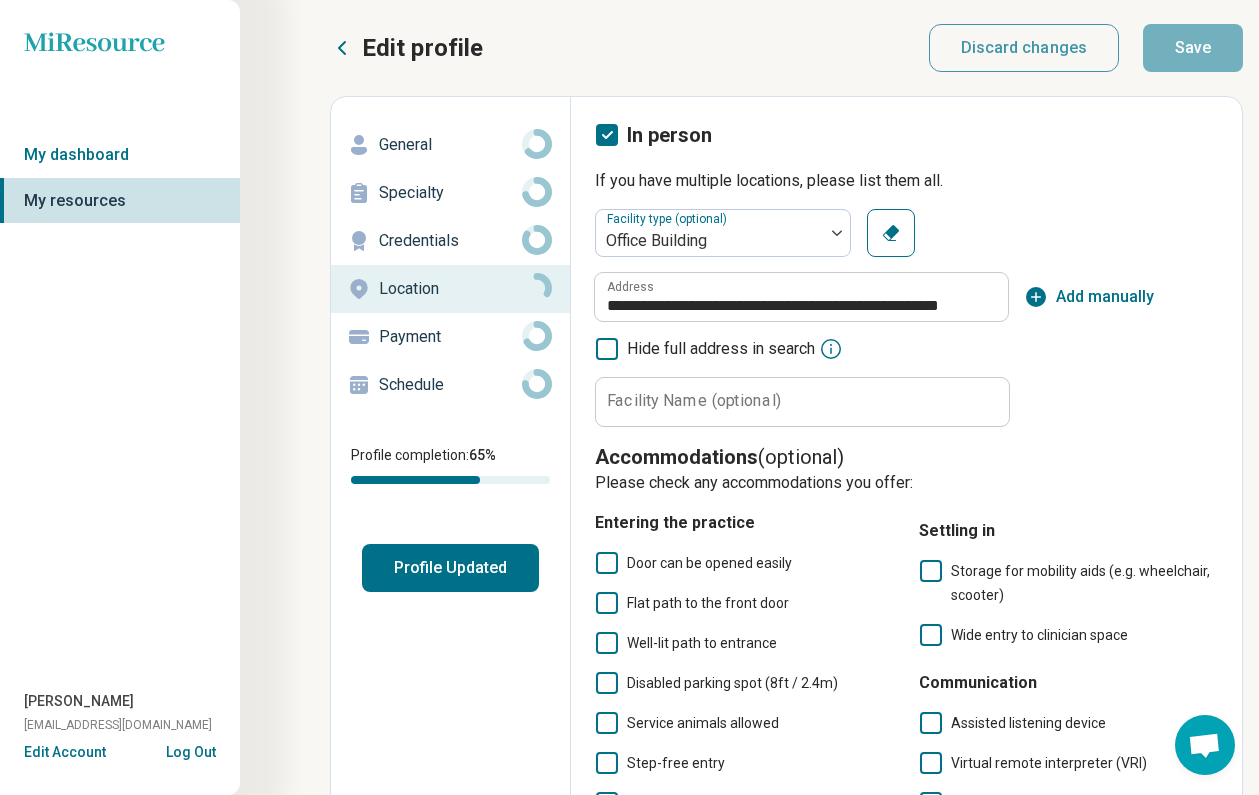 click on "Credentials" at bounding box center (450, 241) 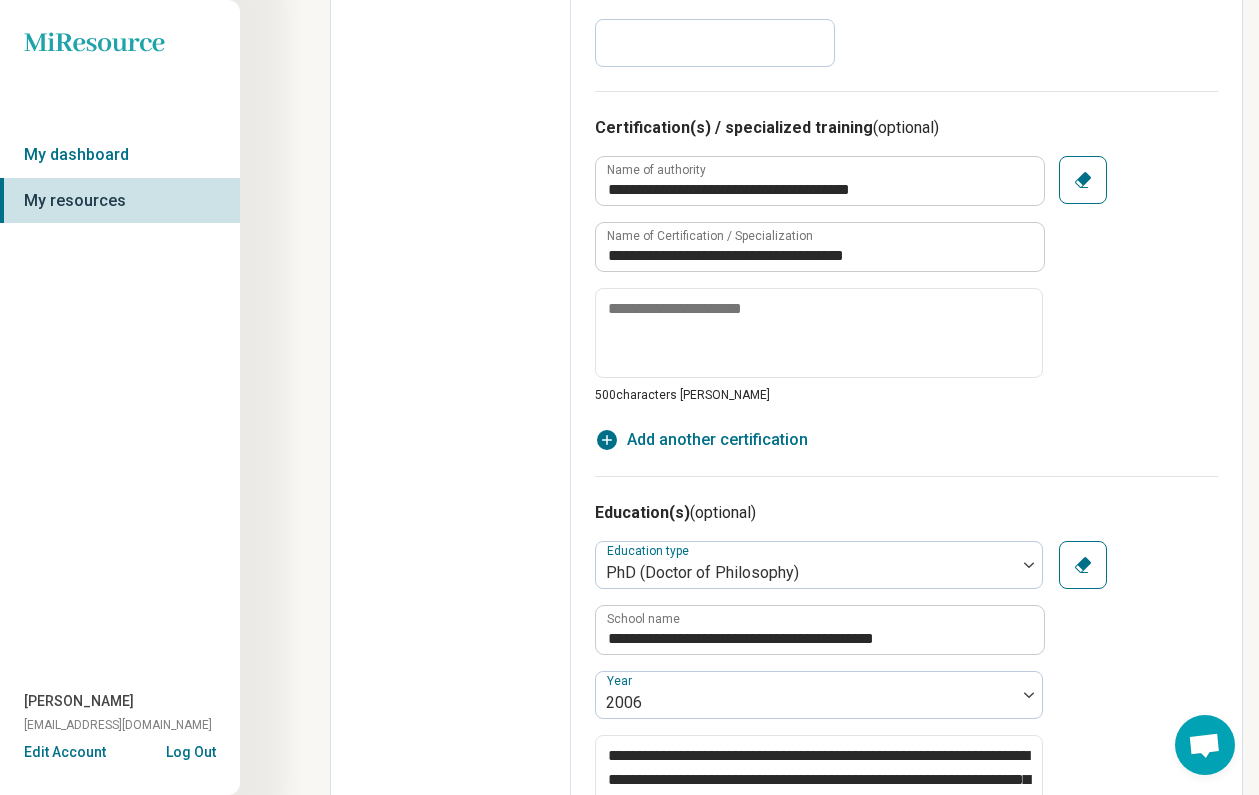 scroll, scrollTop: 0, scrollLeft: 0, axis: both 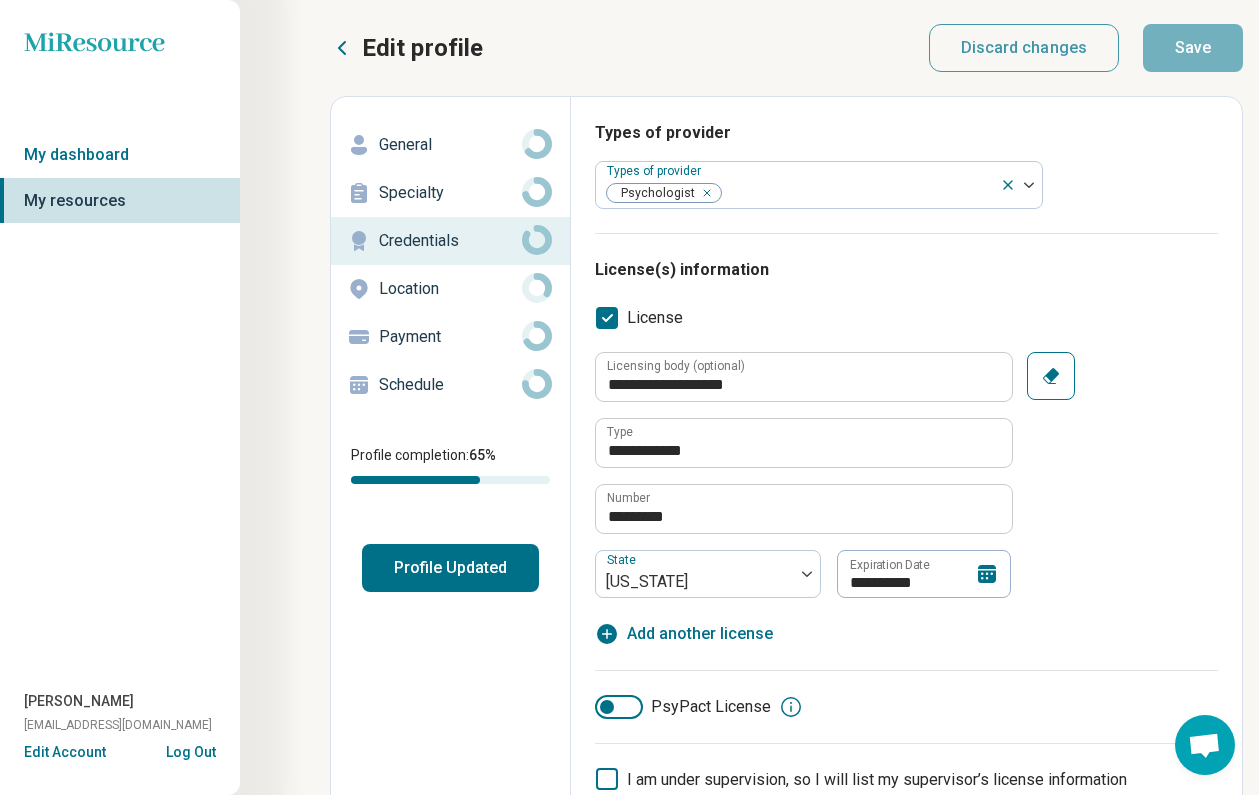 click on "Location" at bounding box center (450, 289) 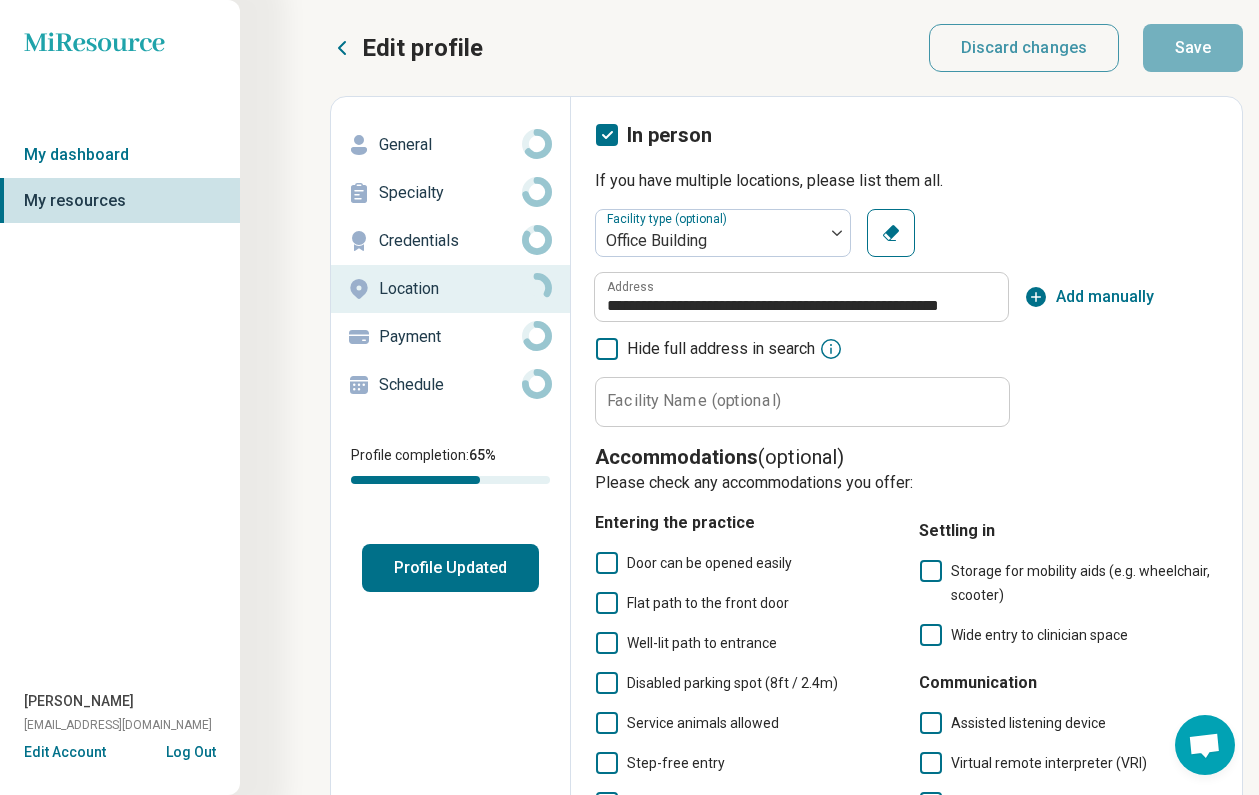 click on "Credentials" at bounding box center (450, 241) 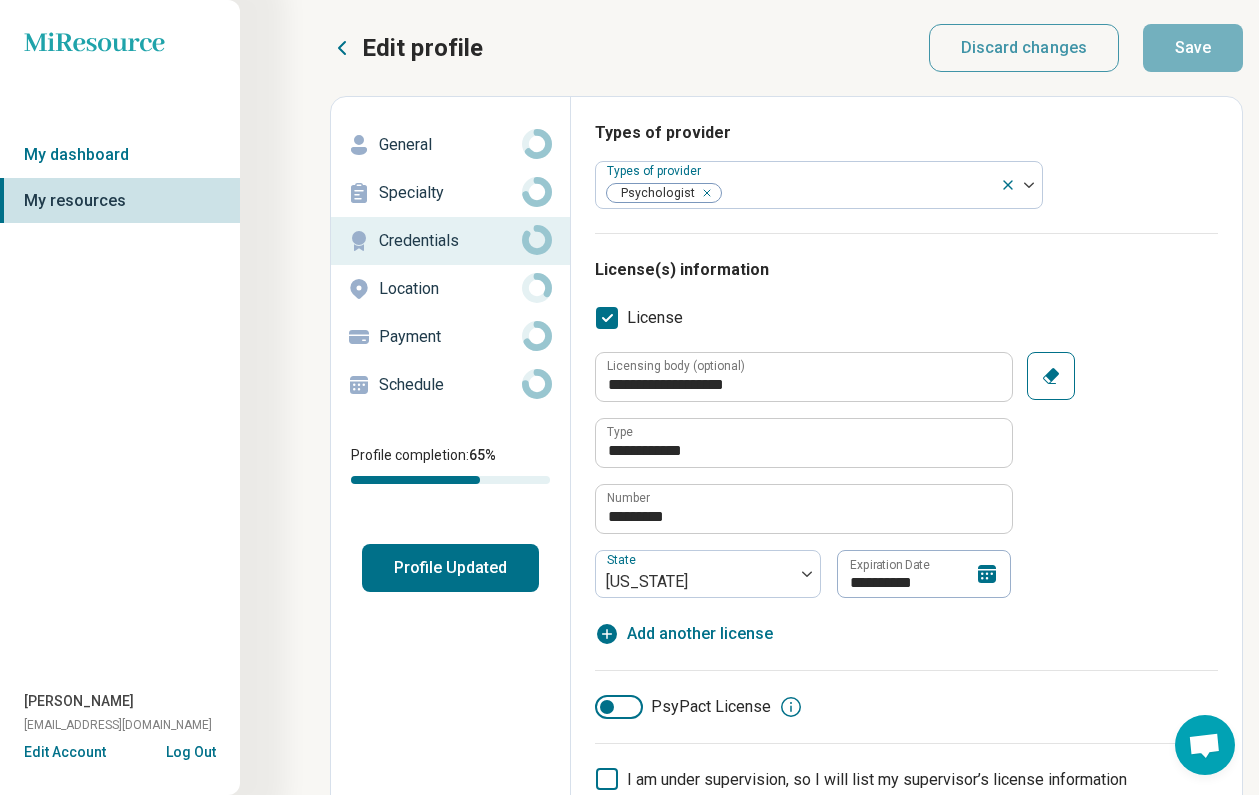 click on "Profile Updated" at bounding box center (450, 568) 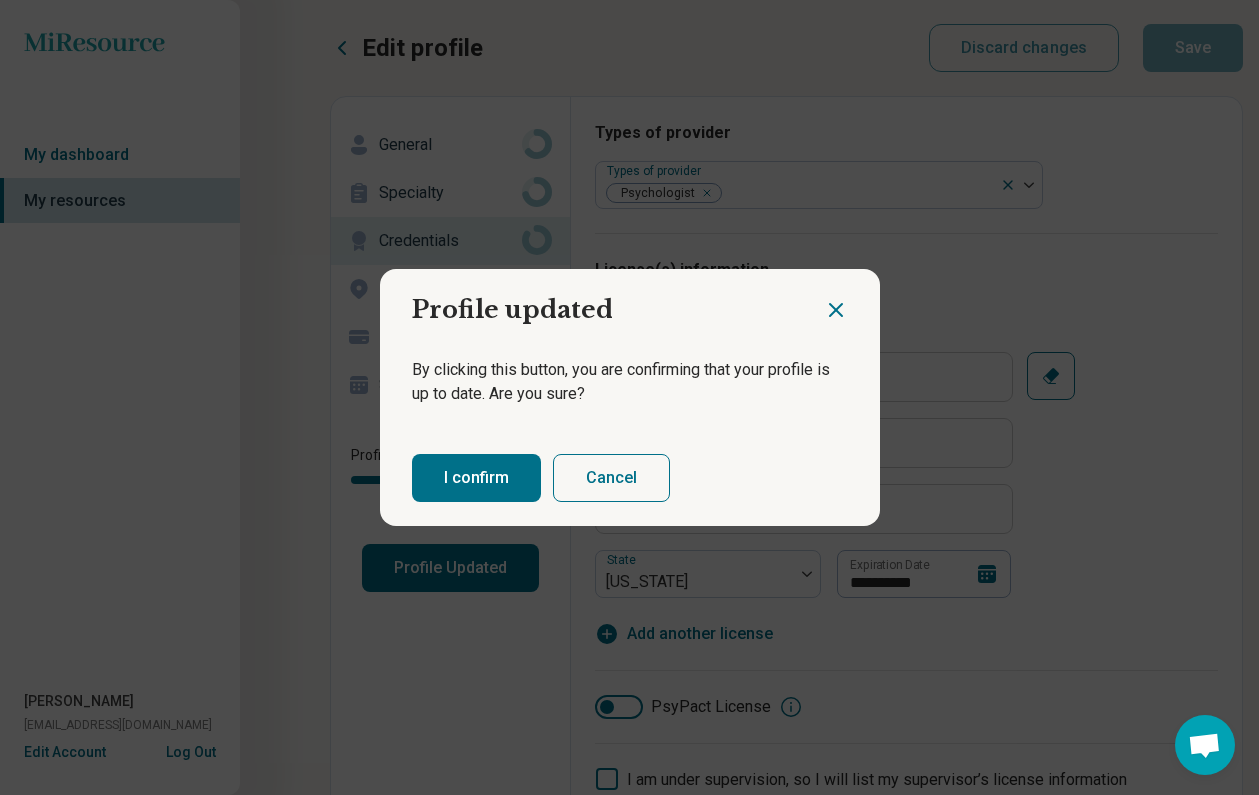 click on "I confirm" at bounding box center [476, 478] 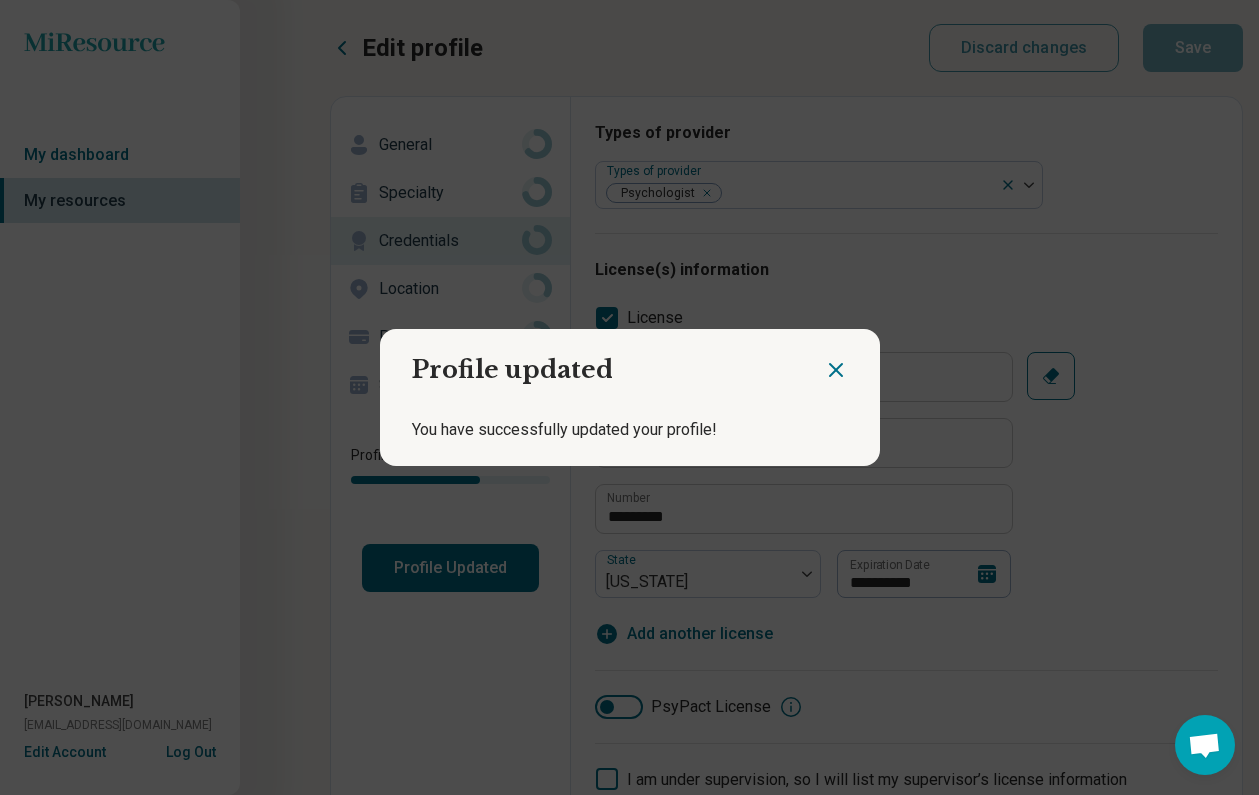 click 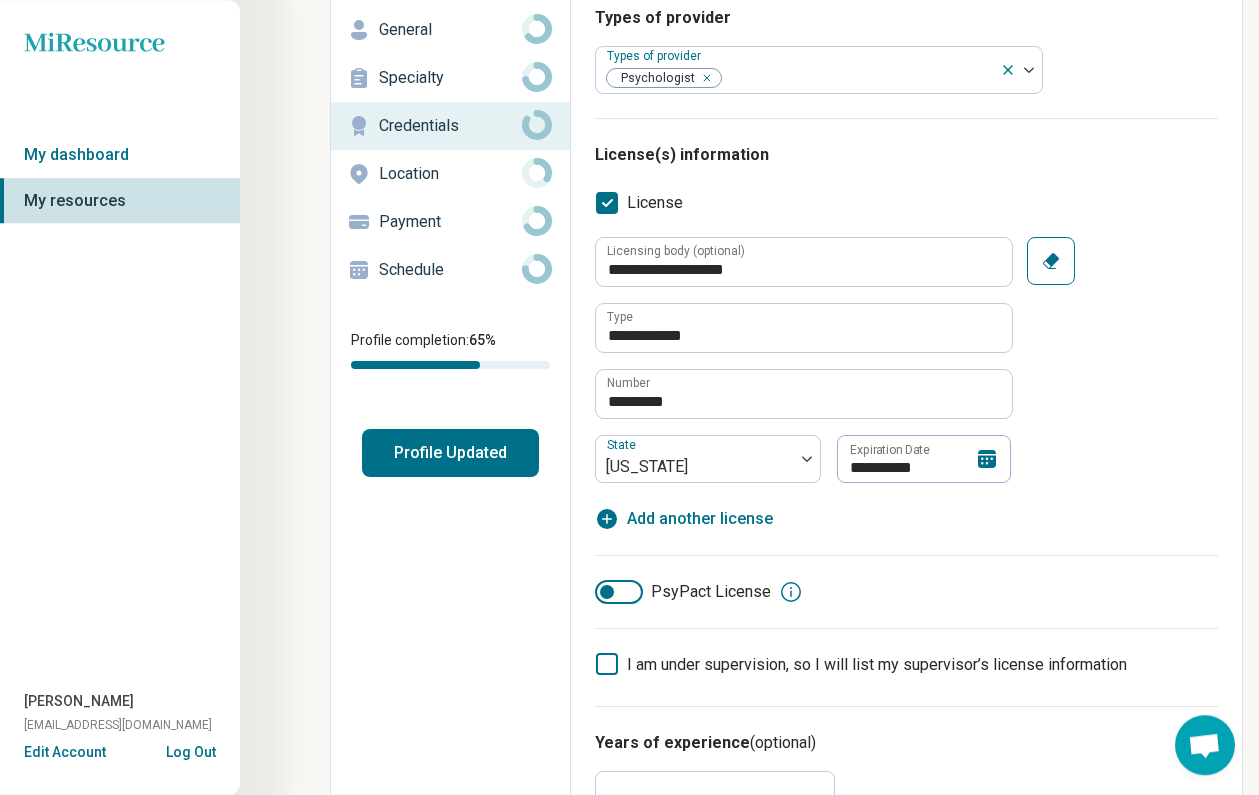 scroll, scrollTop: 0, scrollLeft: 0, axis: both 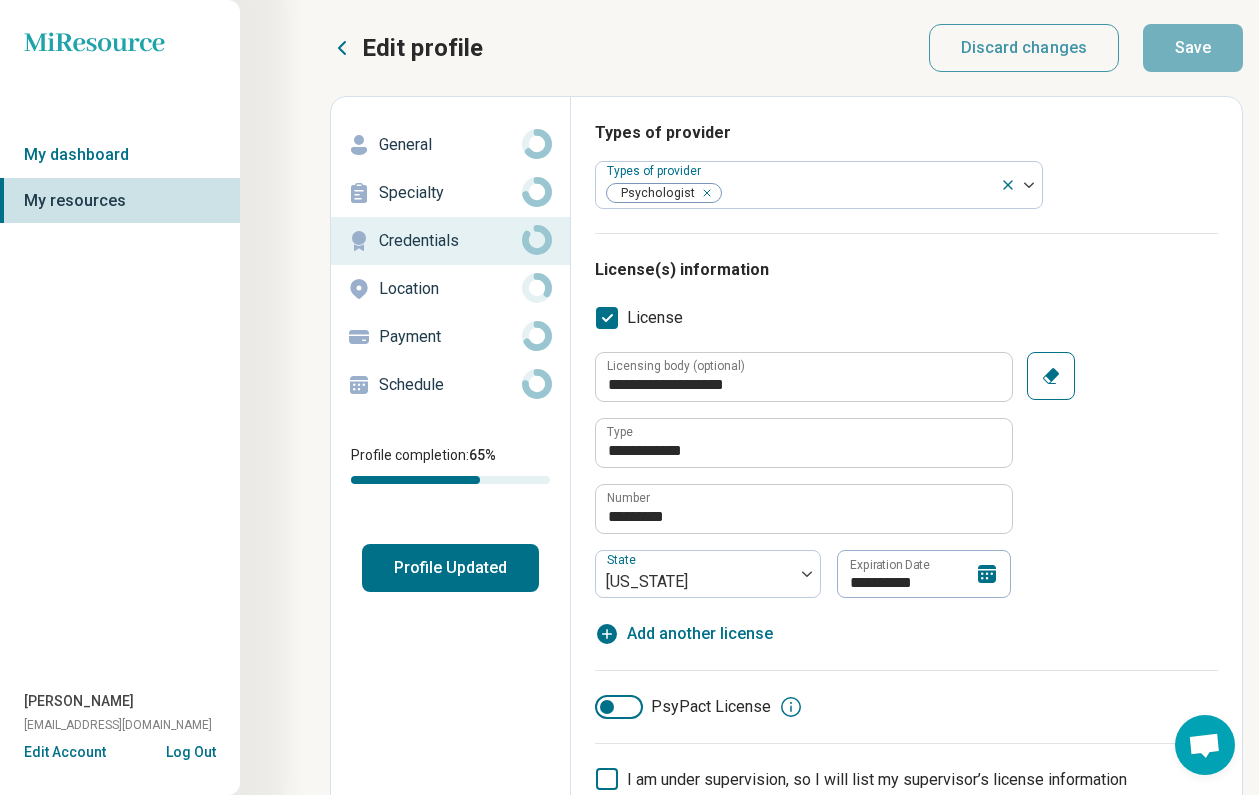 click on "Location" at bounding box center (450, 289) 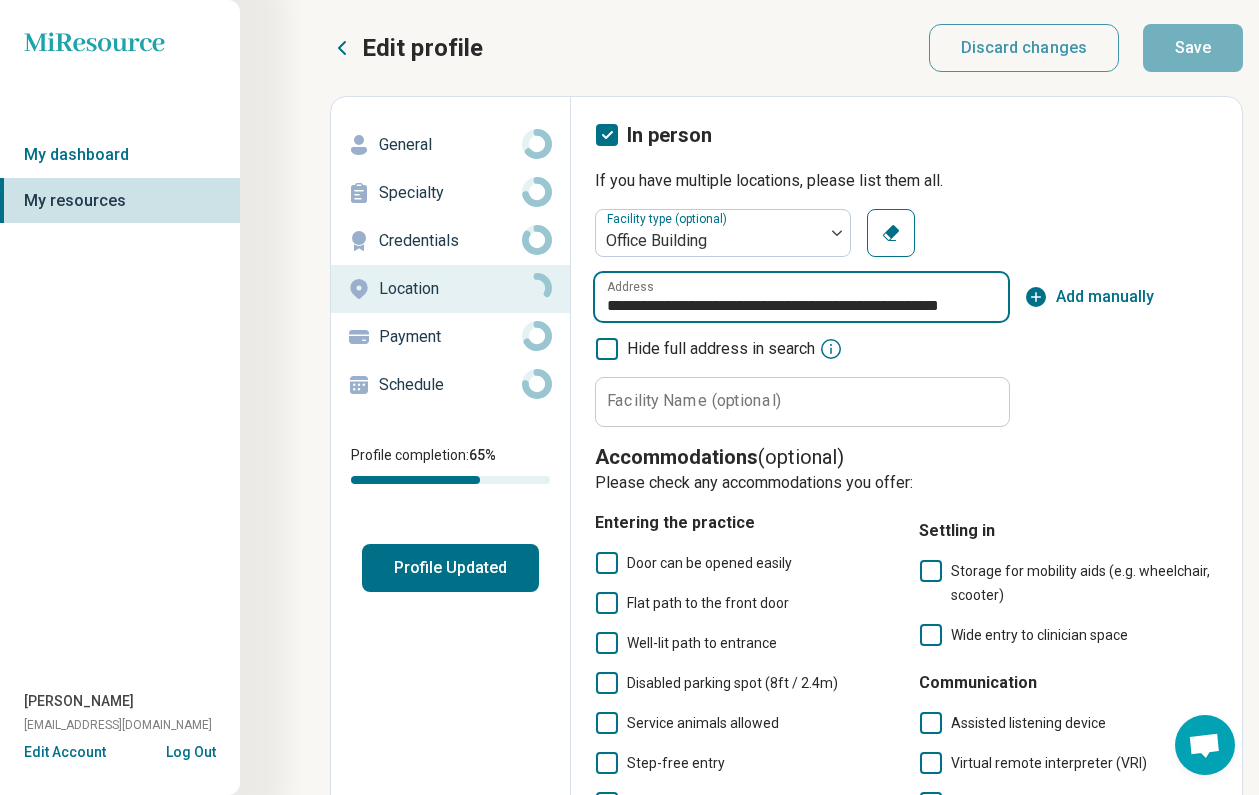 click on "**********" at bounding box center [801, 297] 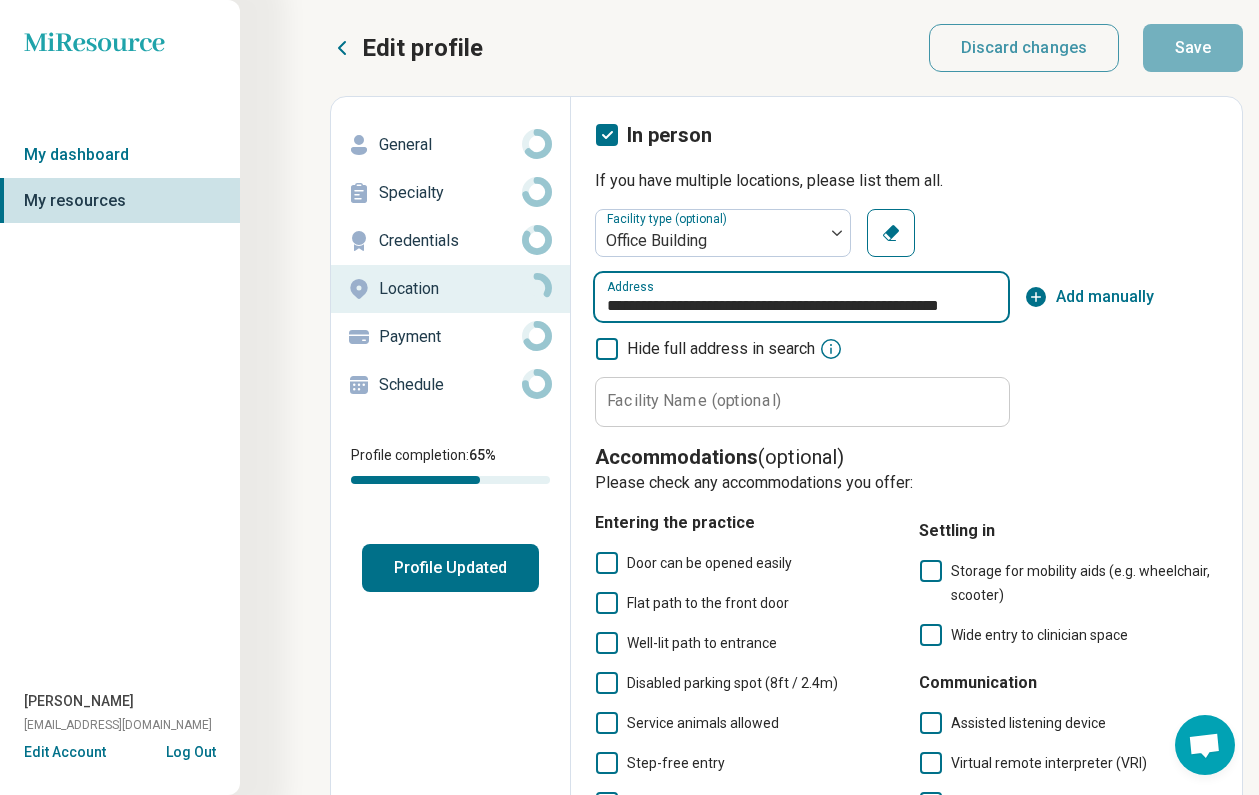 click on "**********" at bounding box center (801, 297) 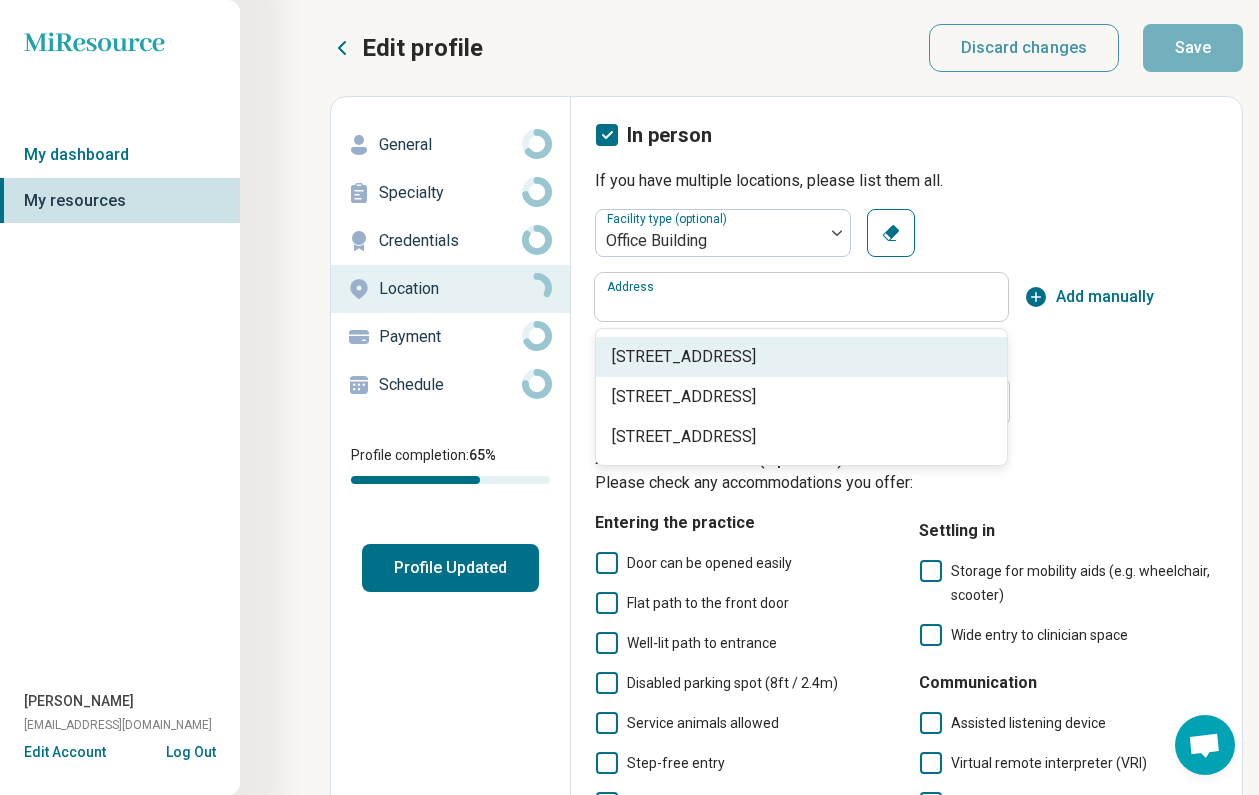 click on "Facility type (optional) Office Building Clear Address Add manually Hide full address in search Facility Name (optional) Clear" at bounding box center [906, 318] 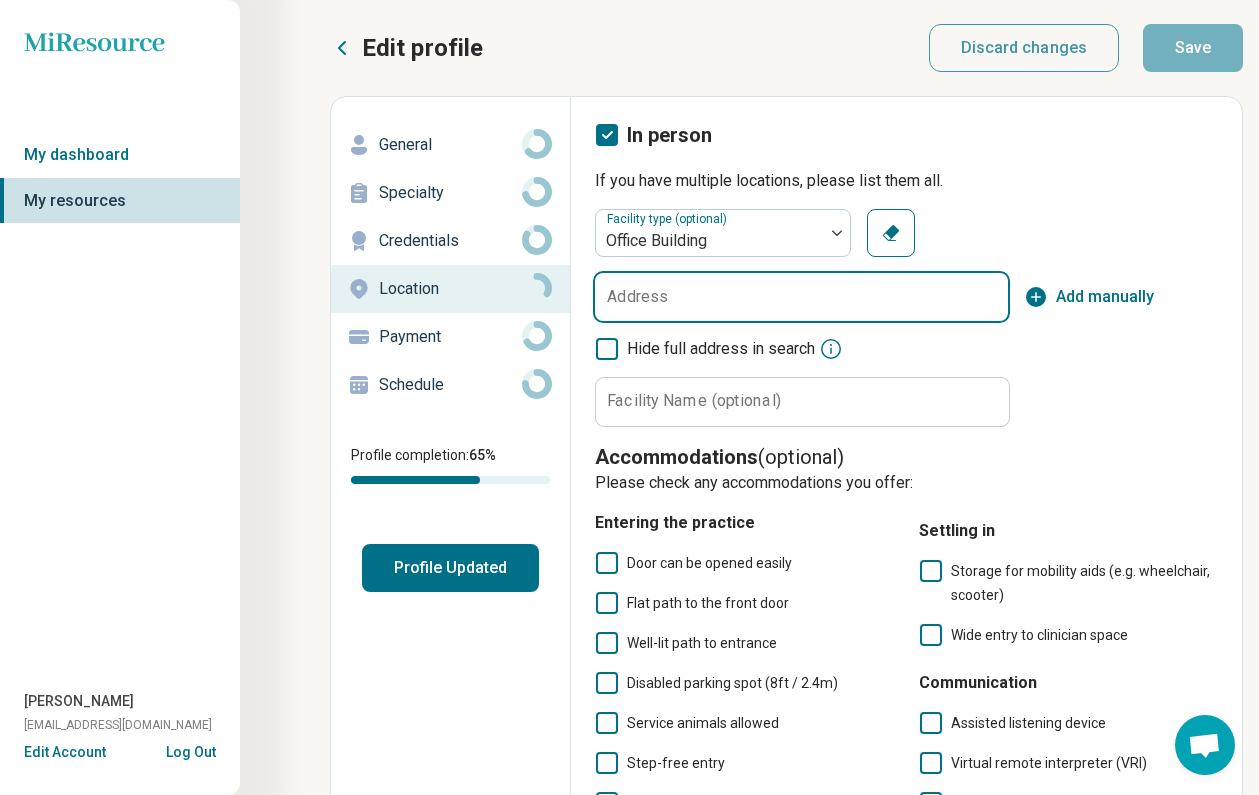 click on "Address" at bounding box center (801, 297) 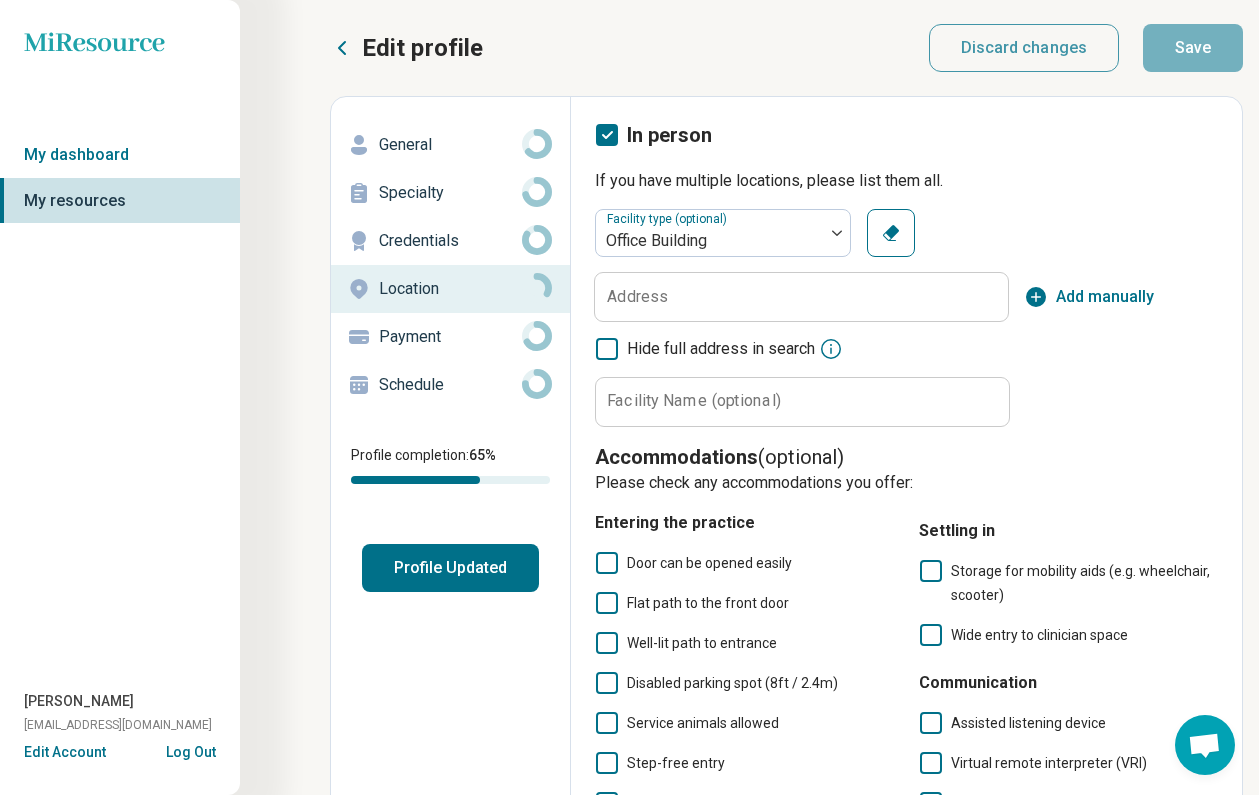 click on "Add manually" at bounding box center [1105, 297] 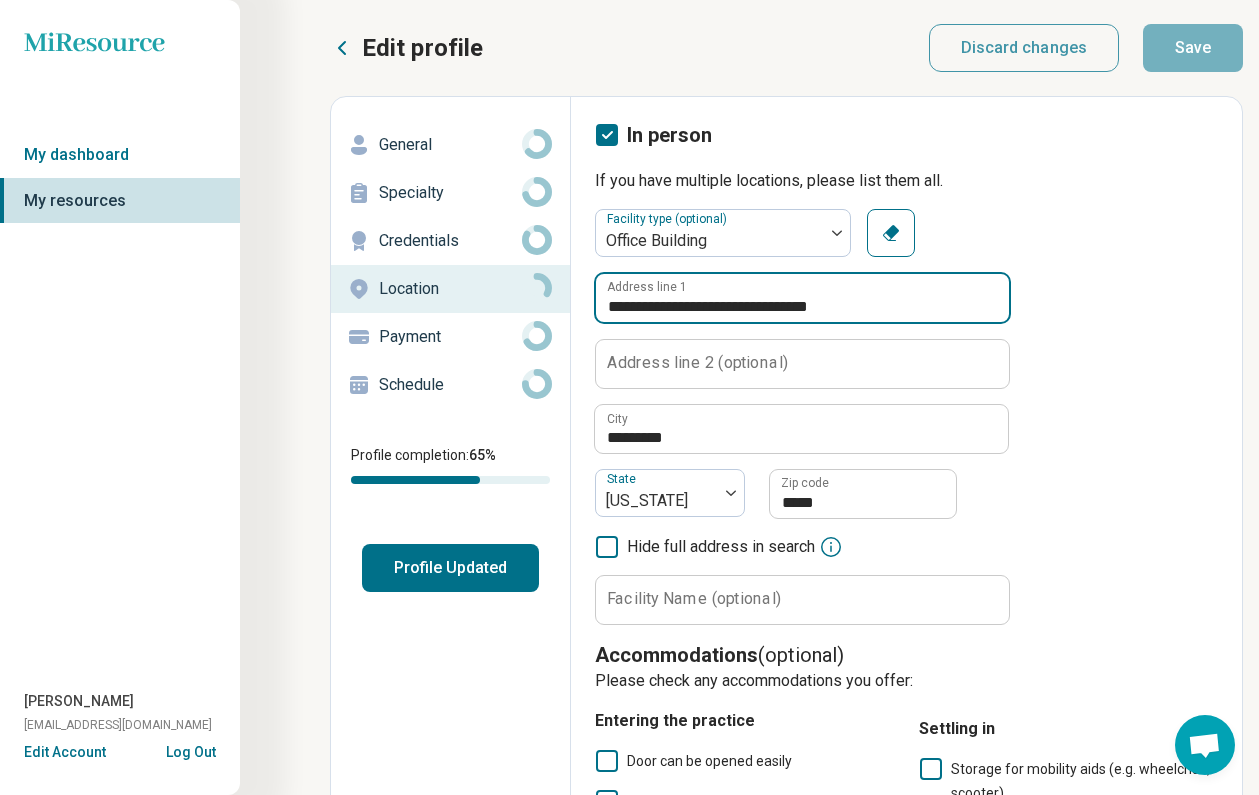 drag, startPoint x: 895, startPoint y: 313, endPoint x: 550, endPoint y: 293, distance: 345.57922 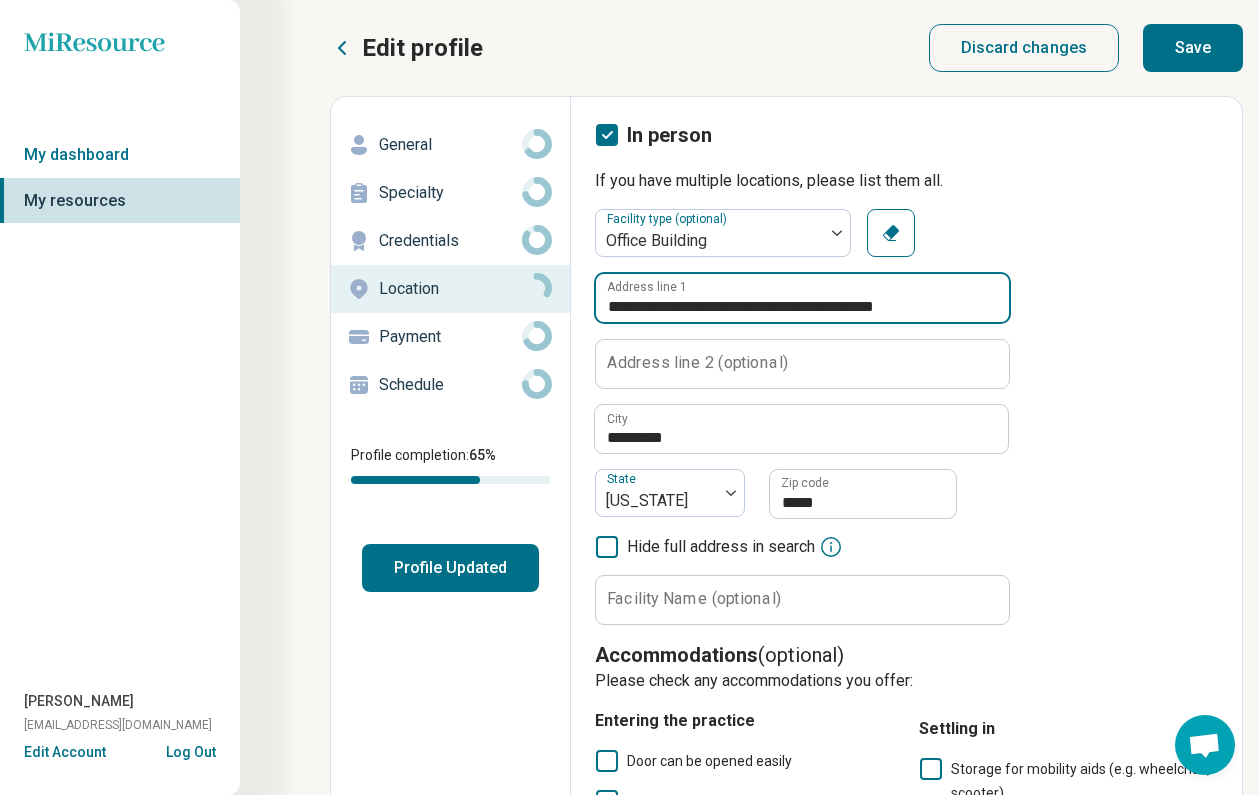 drag, startPoint x: 907, startPoint y: 306, endPoint x: 783, endPoint y: 315, distance: 124.32619 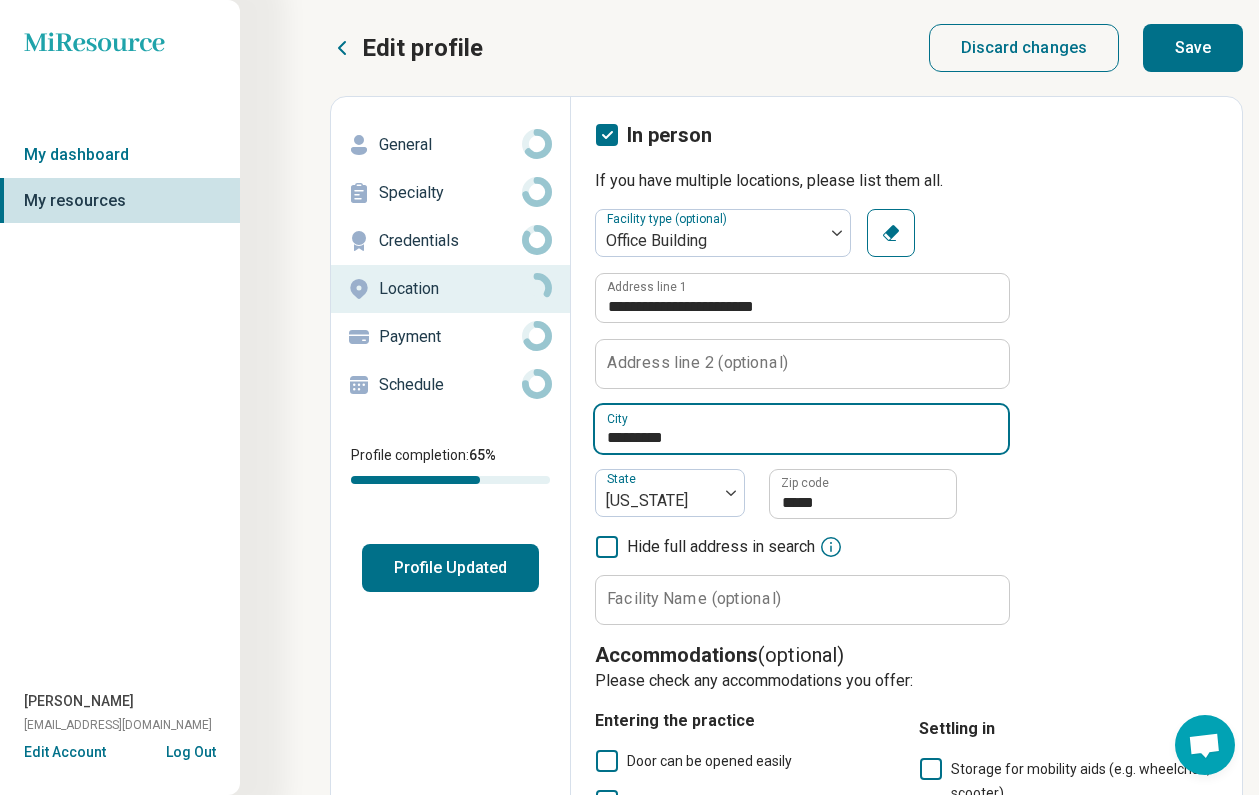 drag, startPoint x: 689, startPoint y: 429, endPoint x: 529, endPoint y: 430, distance: 160.00313 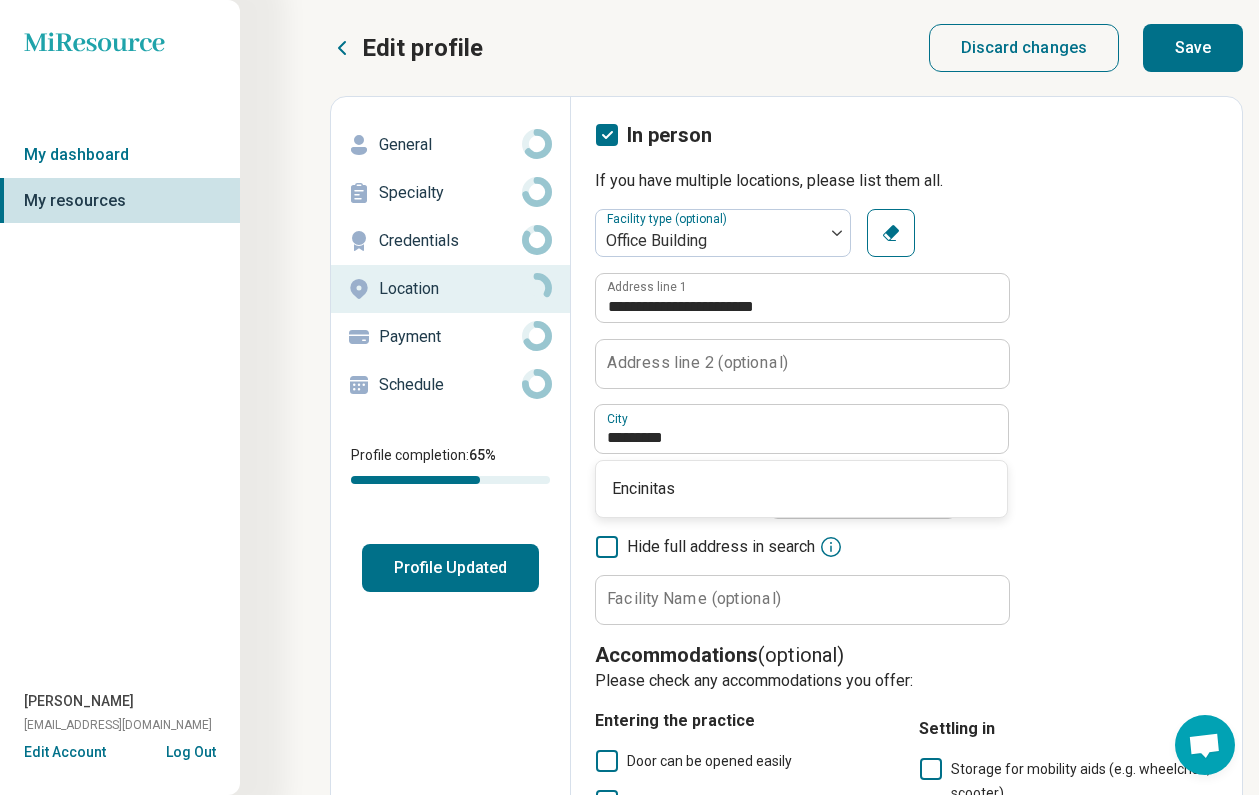 click on "**********" at bounding box center (906, 417) 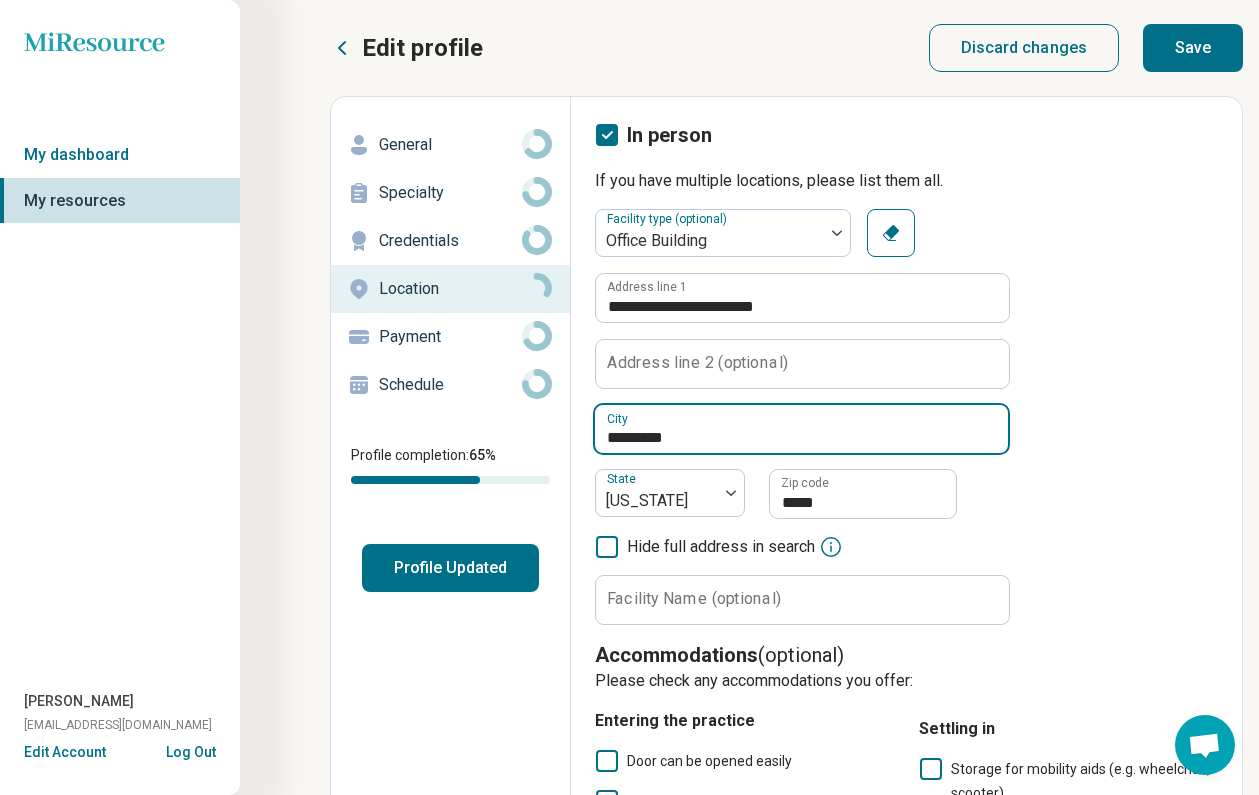 click on "*********" at bounding box center (801, 429) 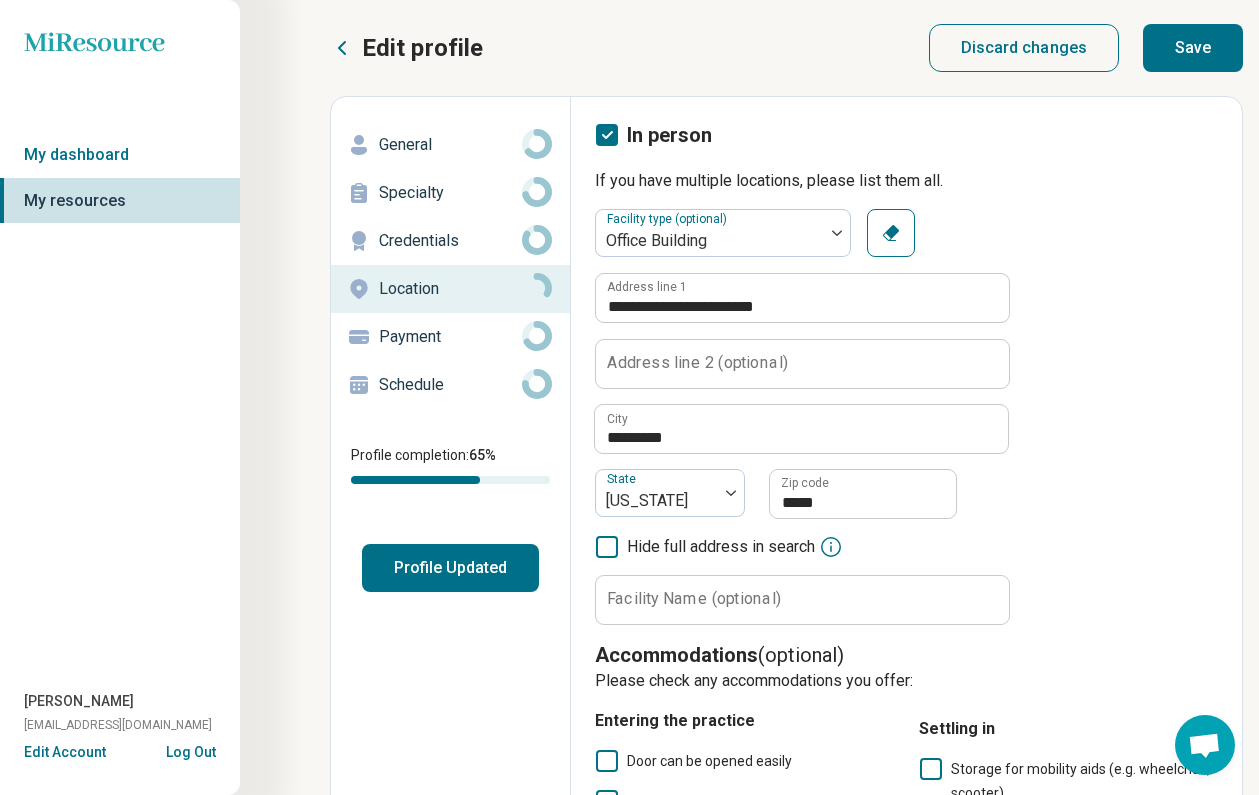 click on "**********" at bounding box center (906, 417) 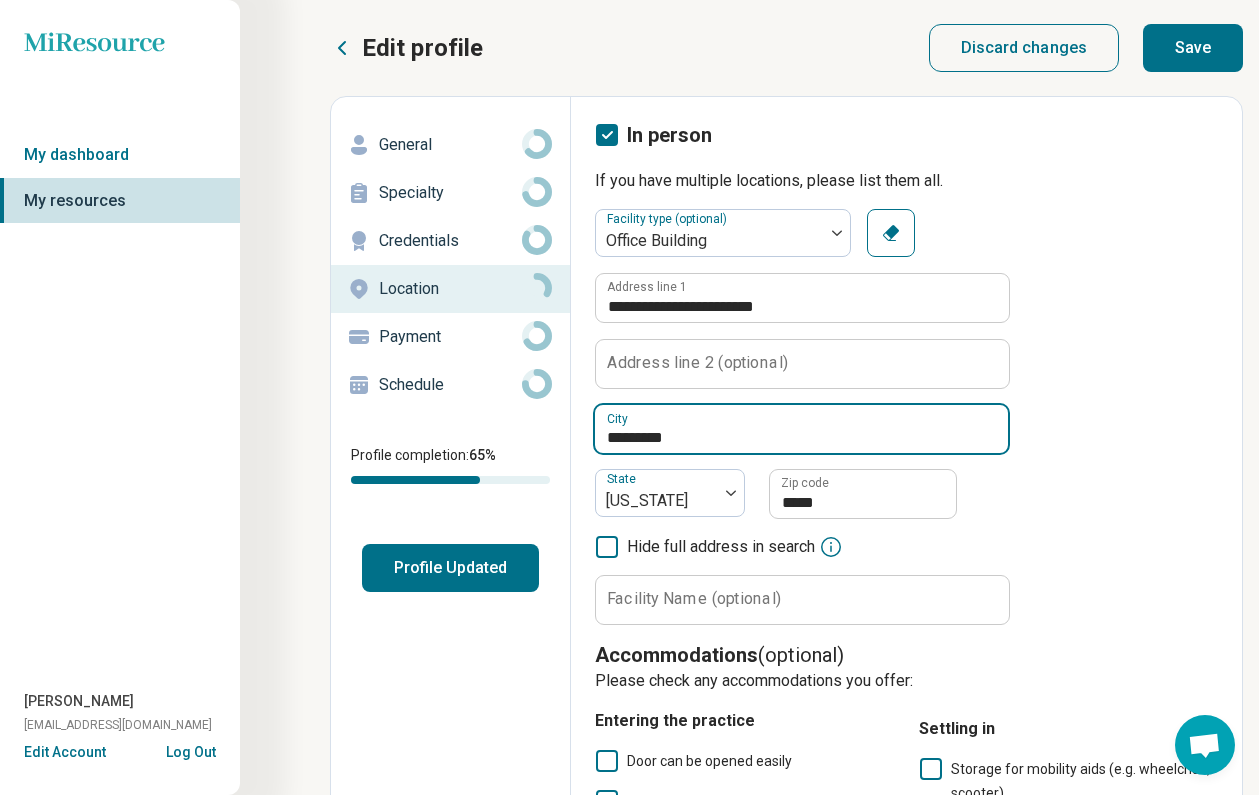 click on "*********" at bounding box center (801, 429) 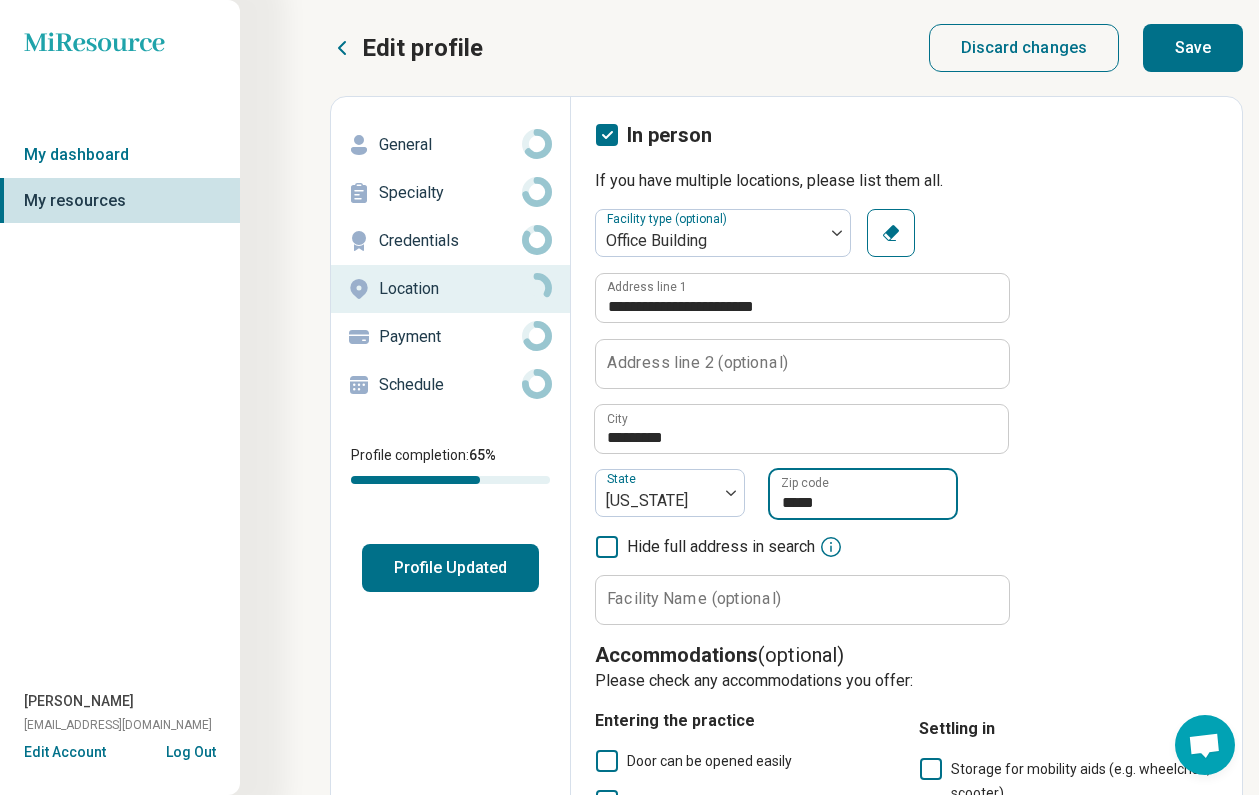 click on "*****" at bounding box center [863, 494] 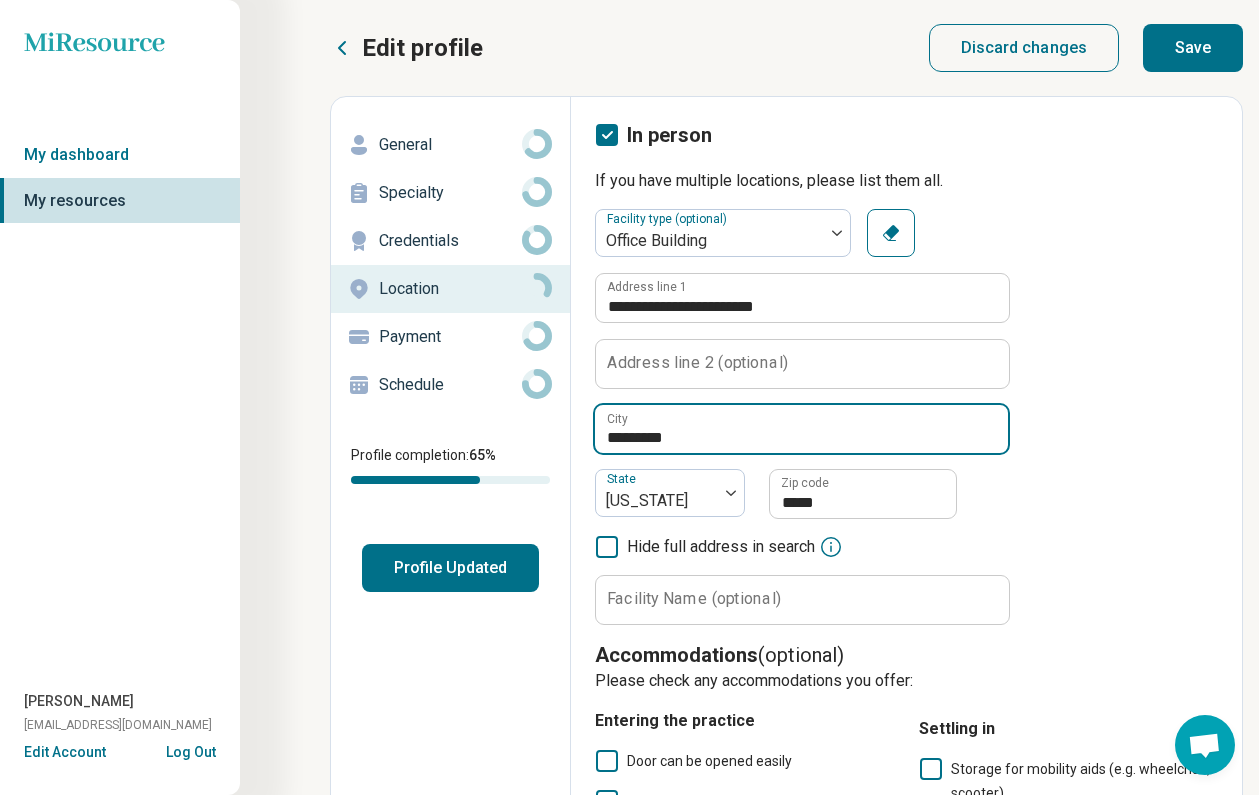 click on "*********" at bounding box center [801, 429] 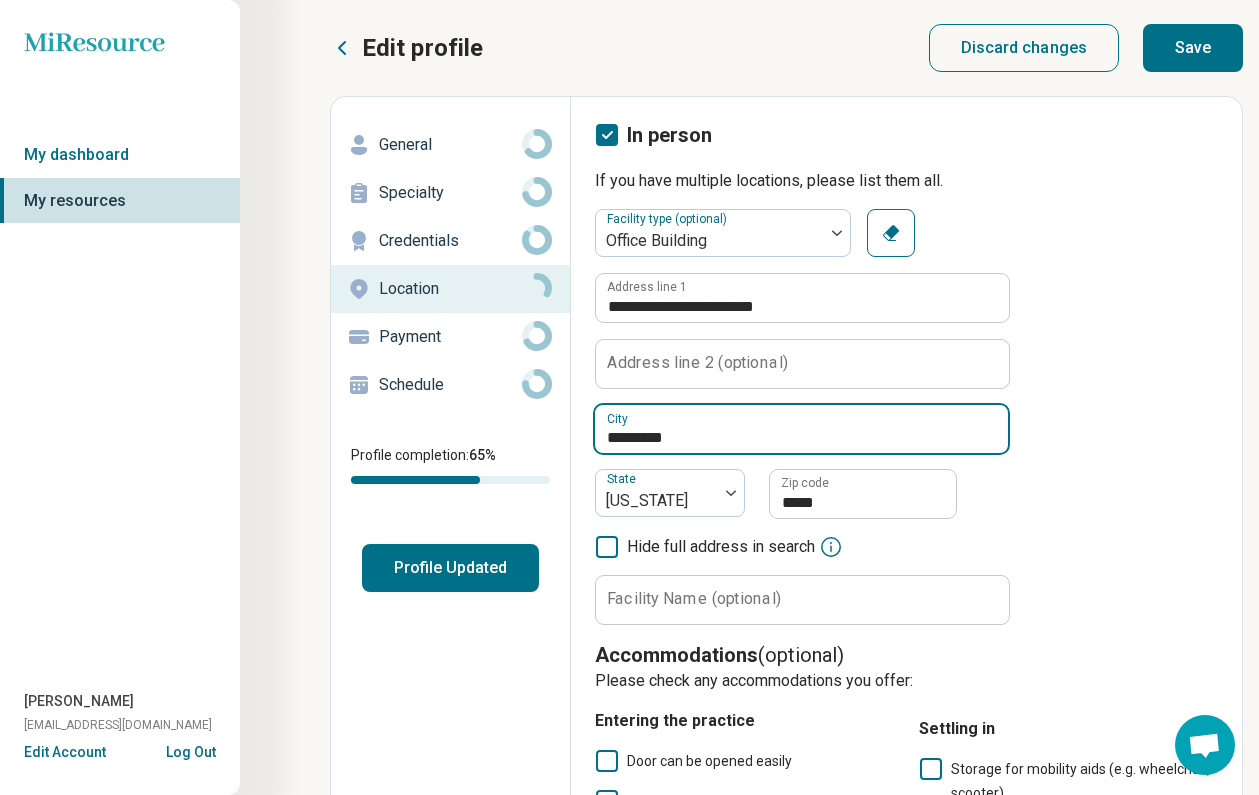 click on "*********" at bounding box center [801, 429] 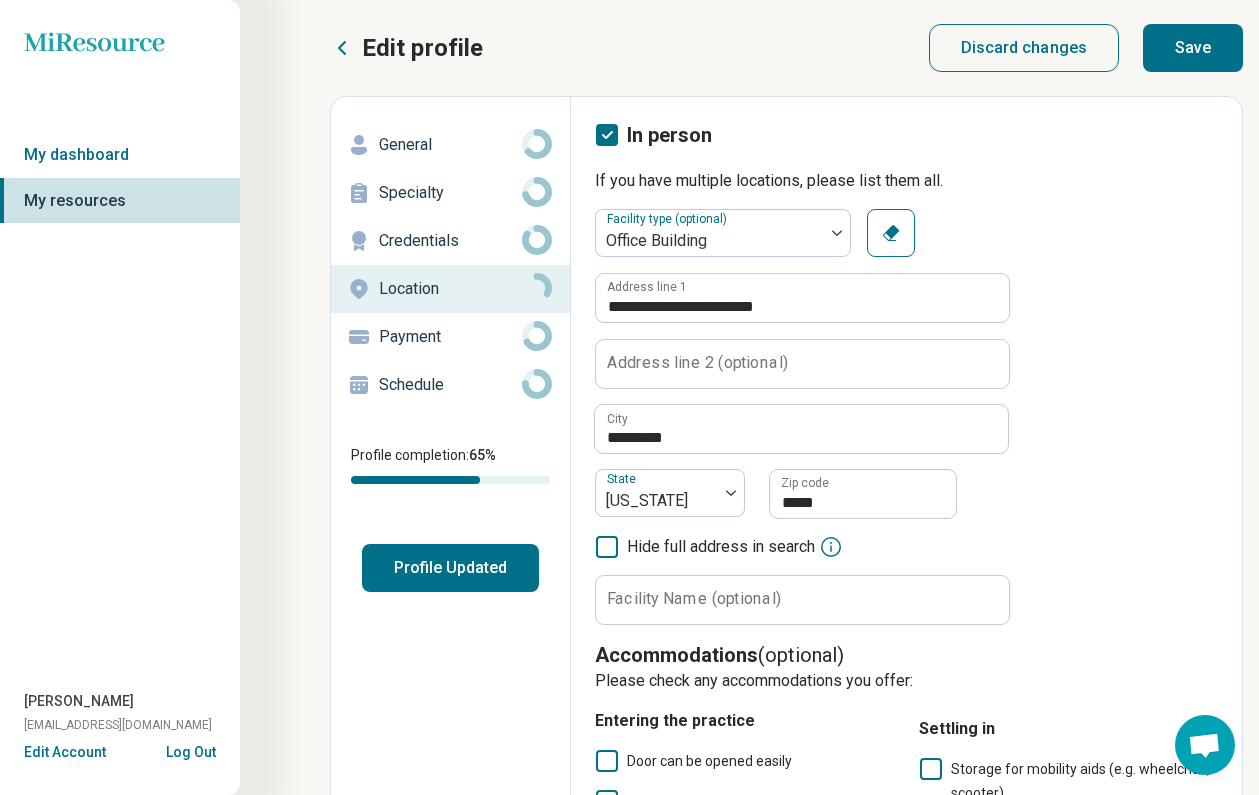 click on "**********" at bounding box center (906, 417) 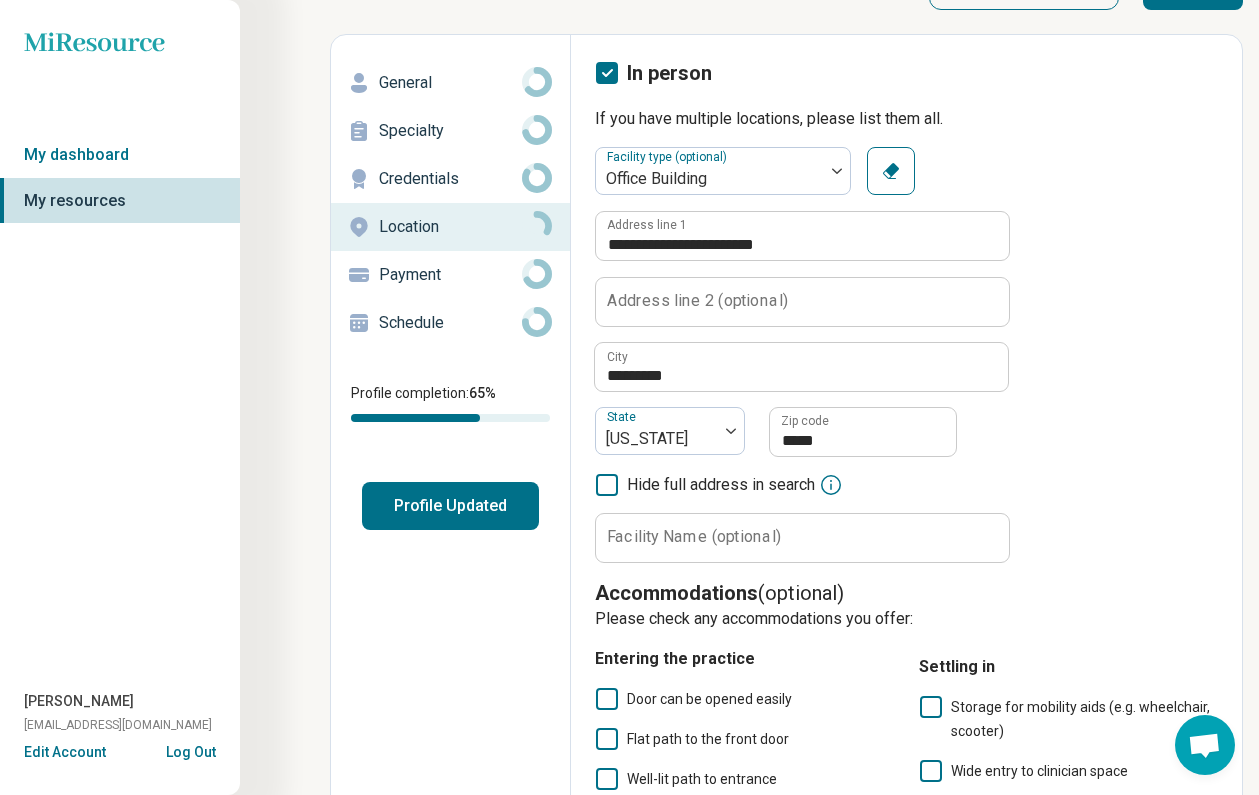 scroll, scrollTop: 71, scrollLeft: 0, axis: vertical 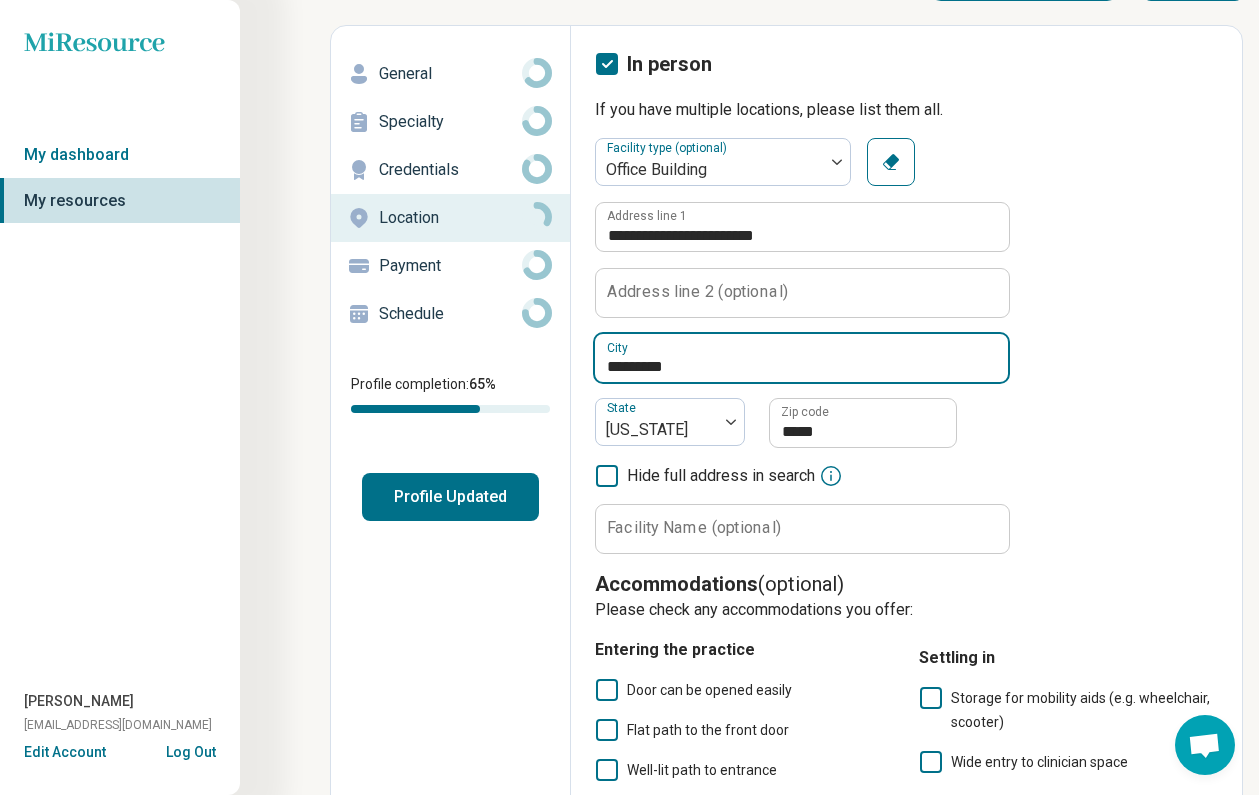 drag, startPoint x: 755, startPoint y: 363, endPoint x: 596, endPoint y: 361, distance: 159.01257 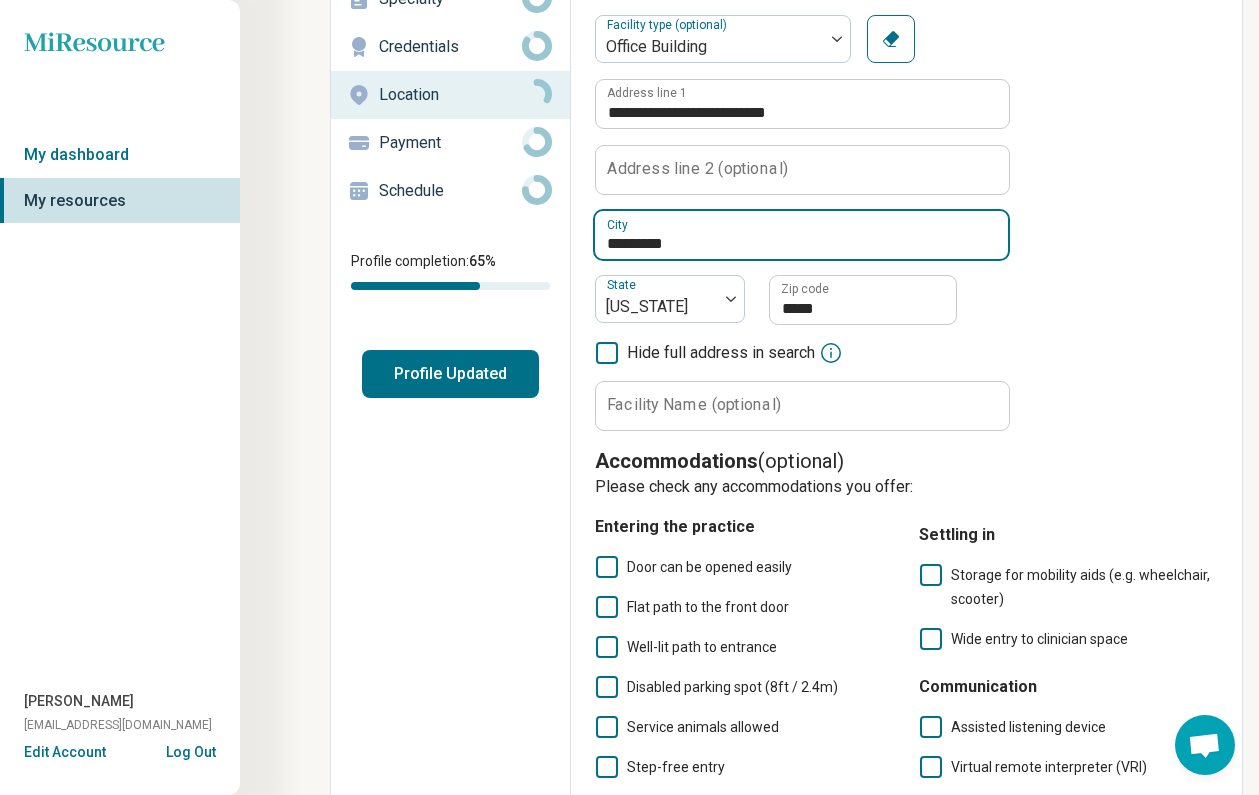 scroll, scrollTop: 188, scrollLeft: 0, axis: vertical 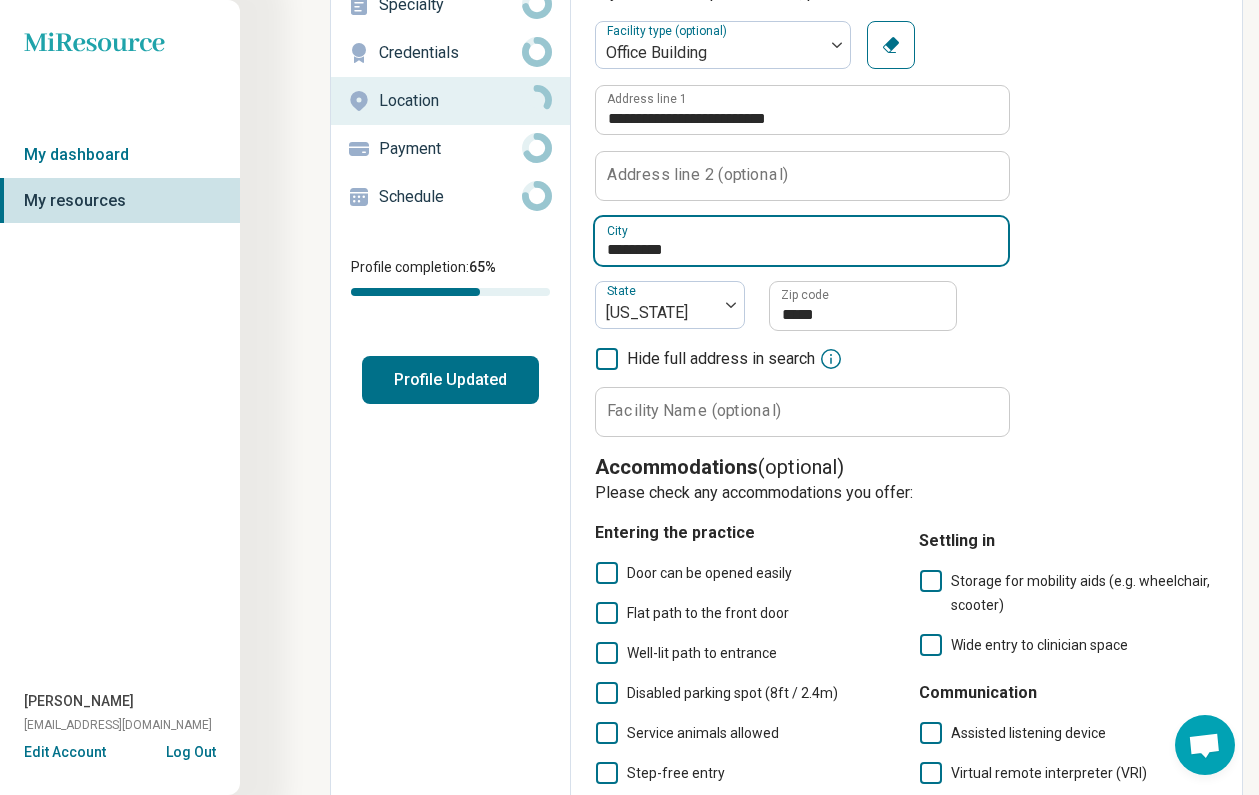 click on "*********" at bounding box center (801, 241) 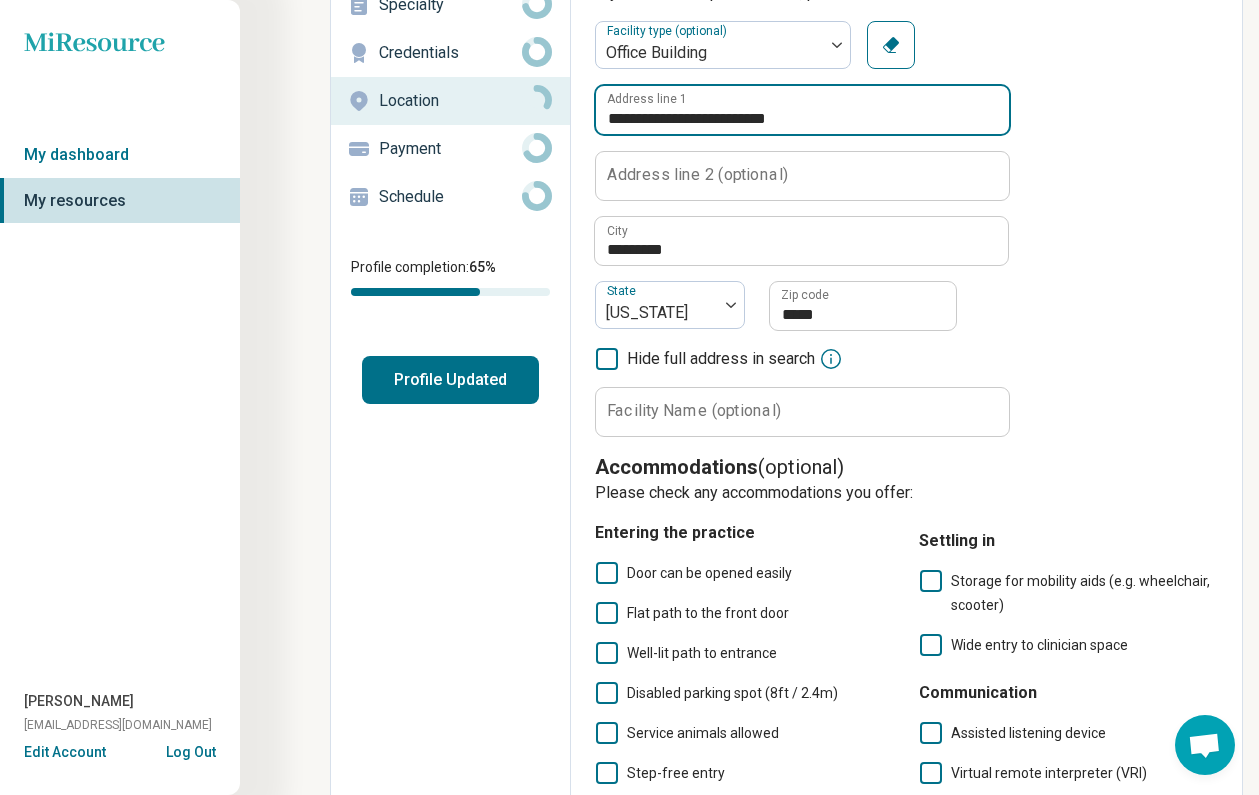 click on "**********" at bounding box center [802, 110] 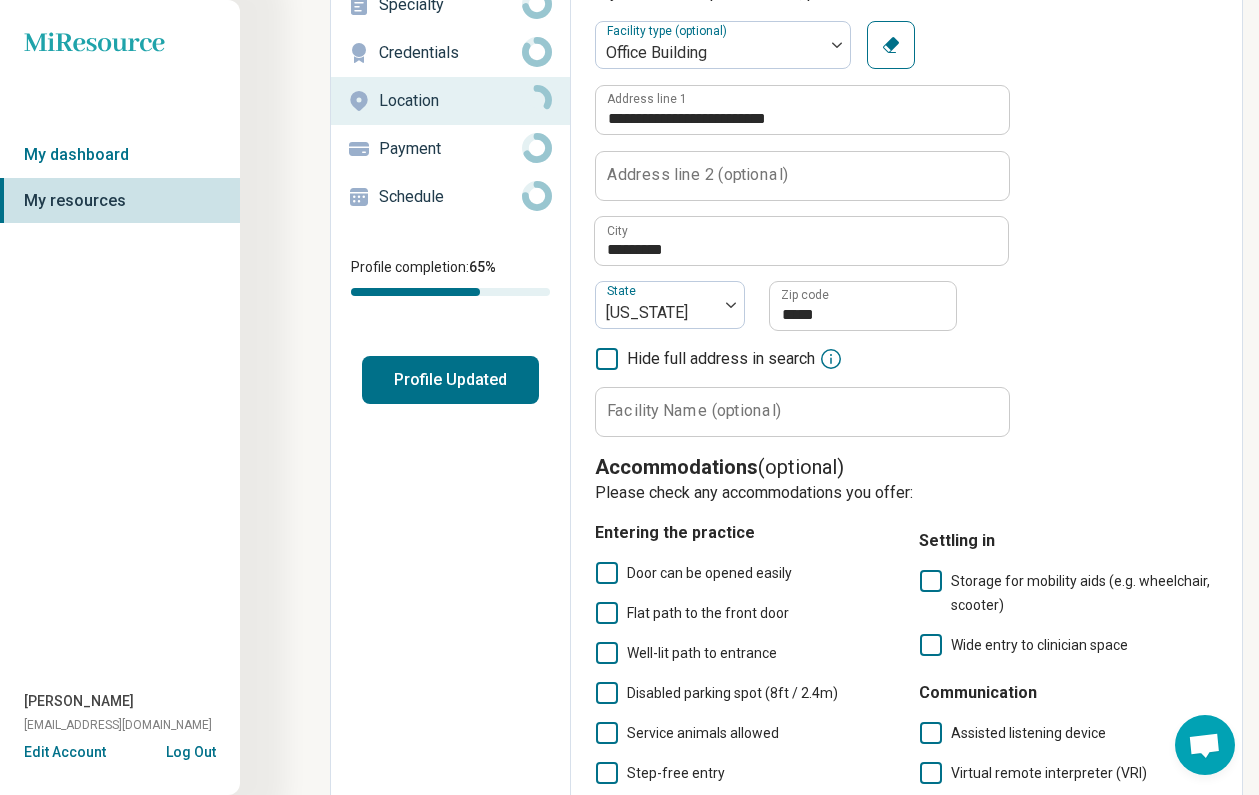 click on "**********" at bounding box center [906, 229] 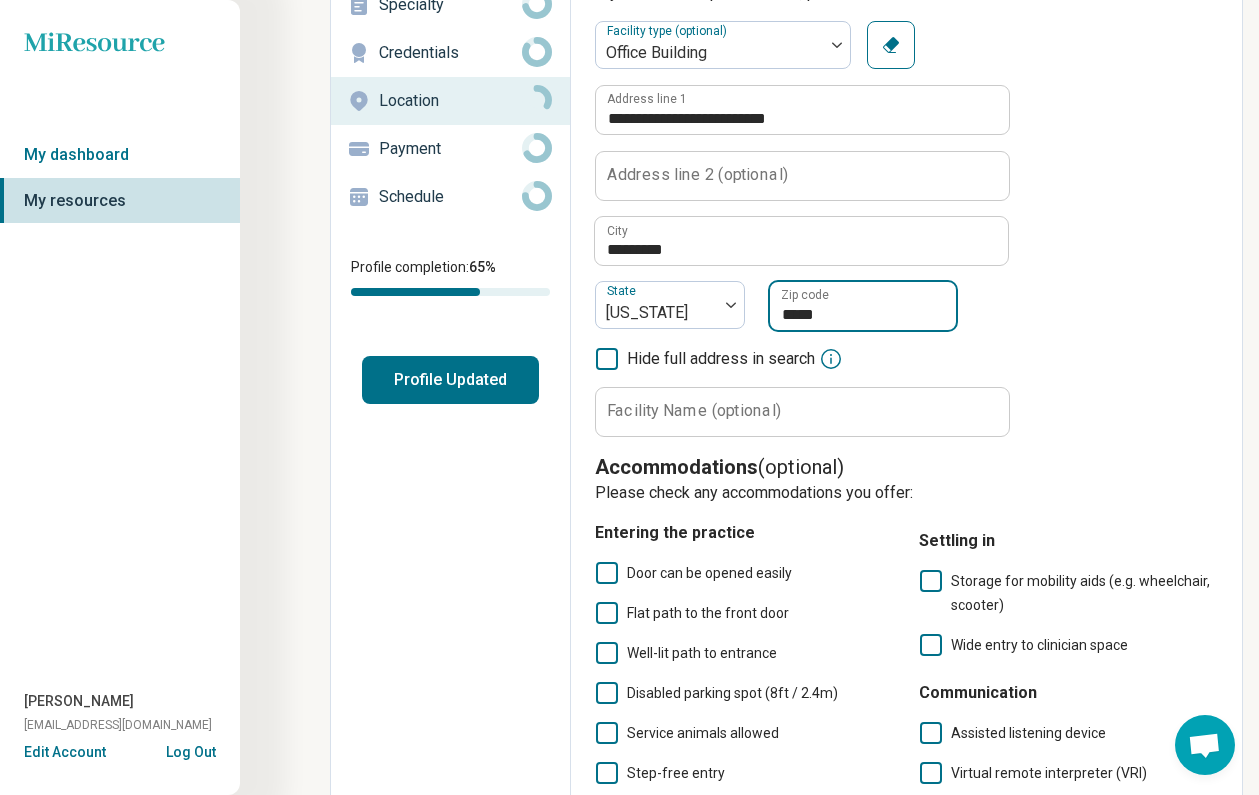 click on "*****" at bounding box center (863, 306) 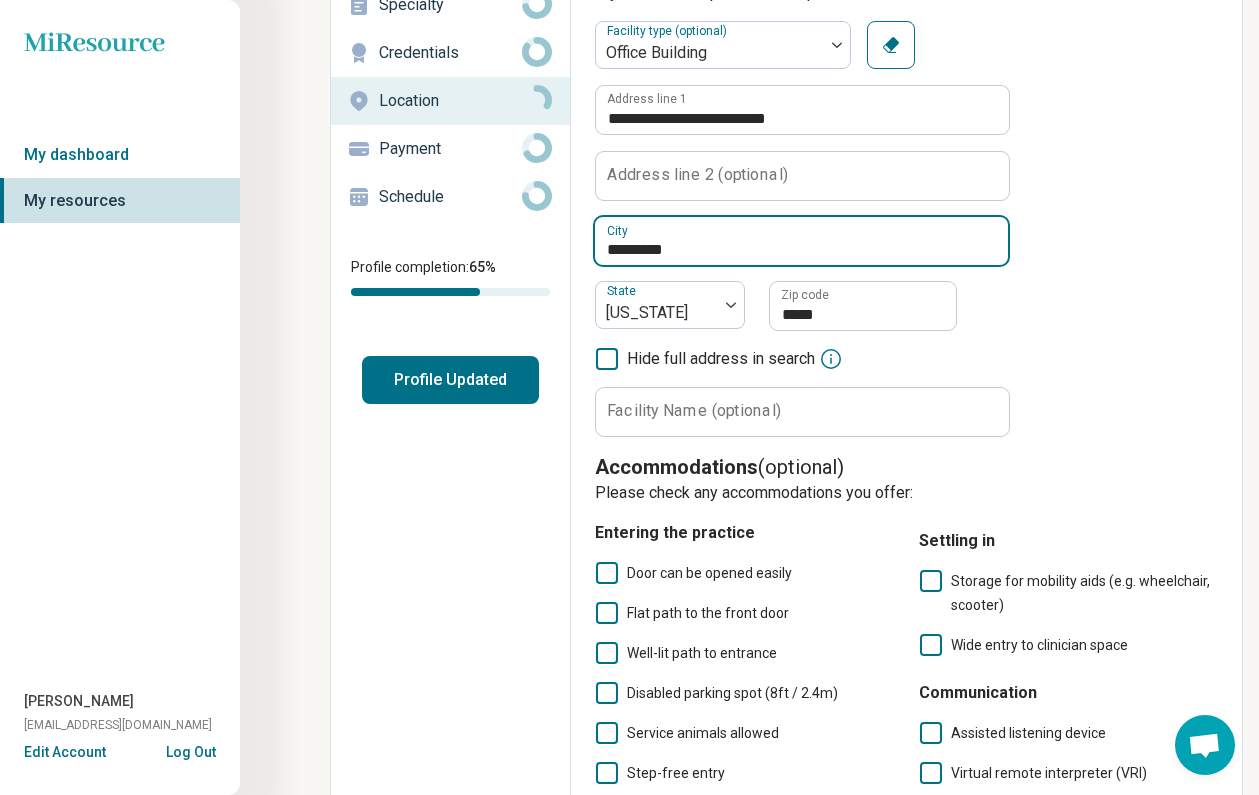drag, startPoint x: 707, startPoint y: 252, endPoint x: 548, endPoint y: 249, distance: 159.0283 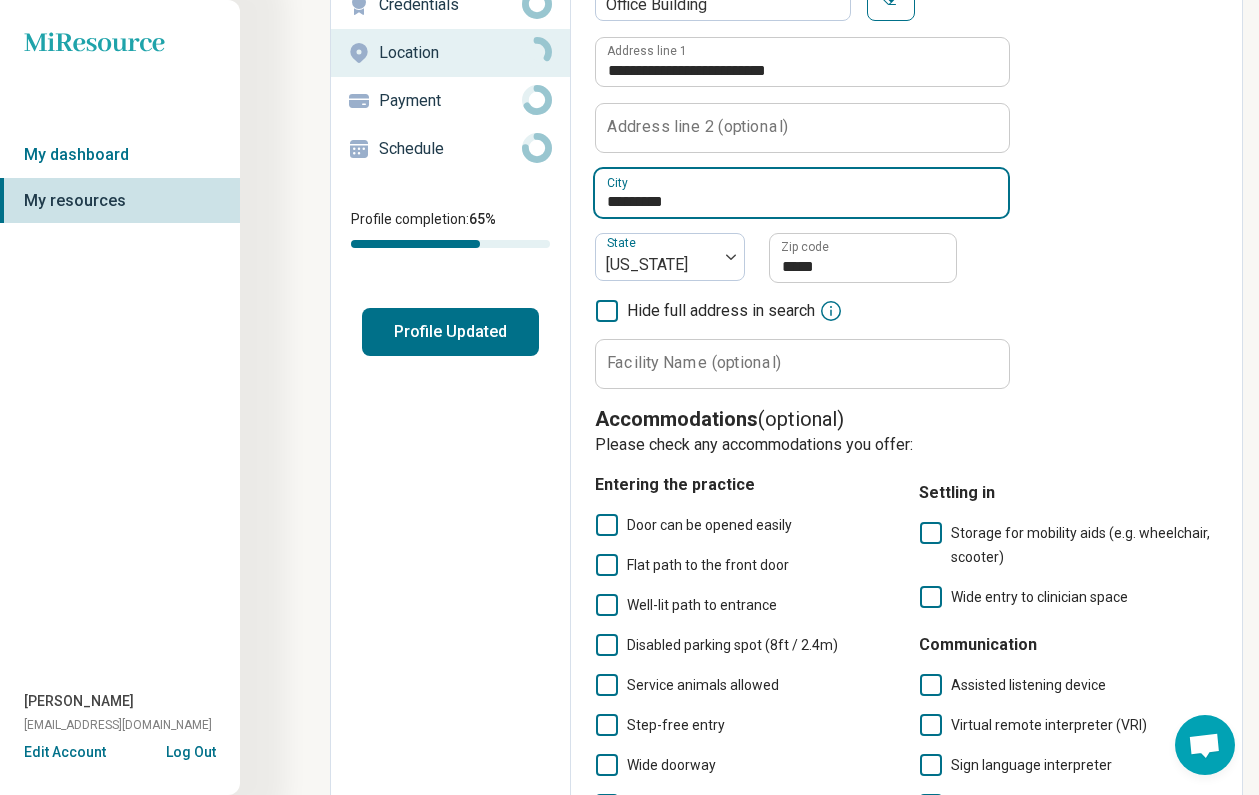 scroll, scrollTop: 230, scrollLeft: 0, axis: vertical 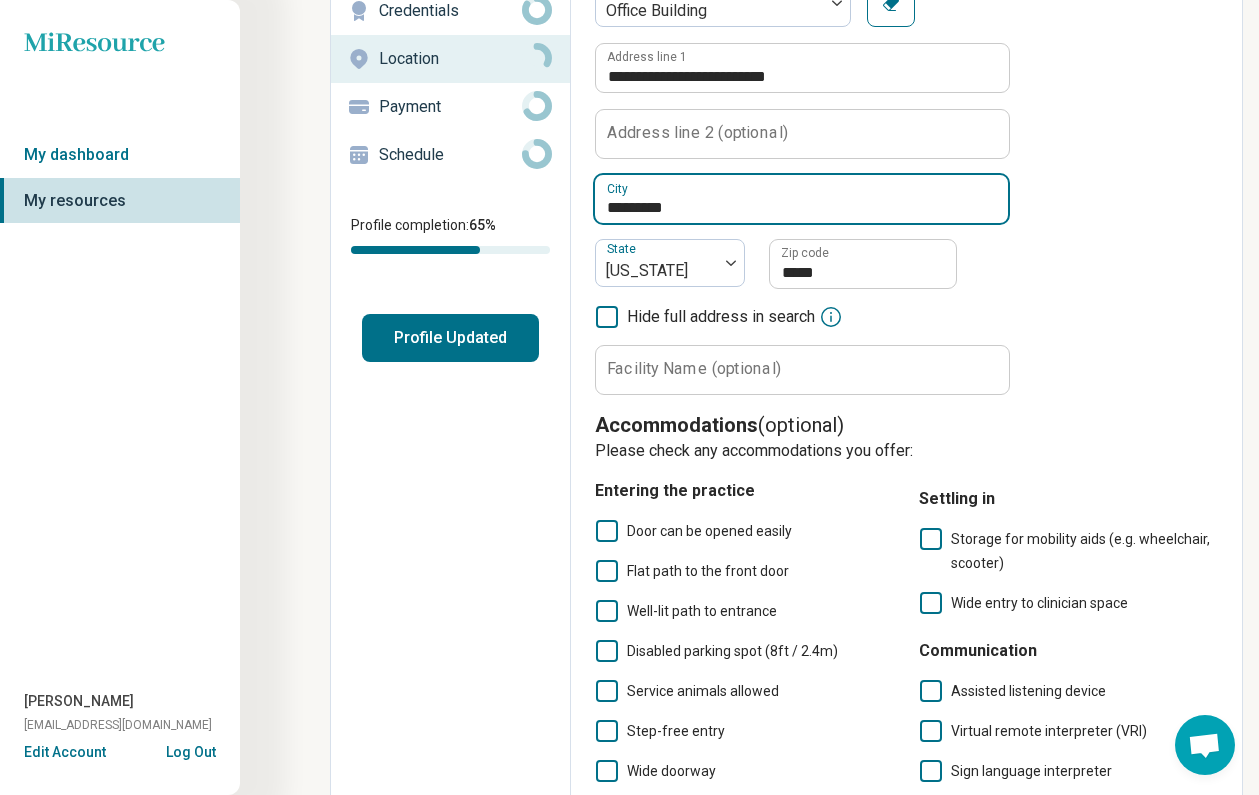 click on "*********" at bounding box center (801, 199) 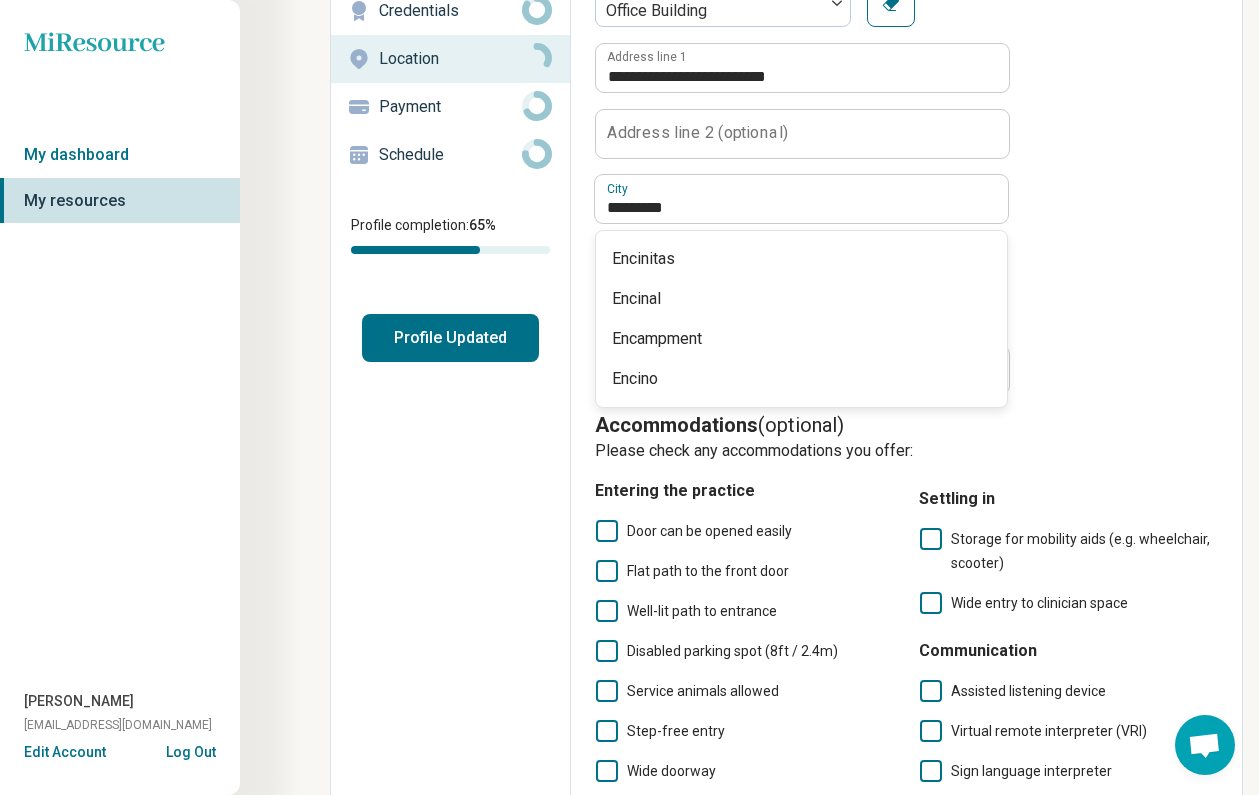 click on "**********" at bounding box center [906, 187] 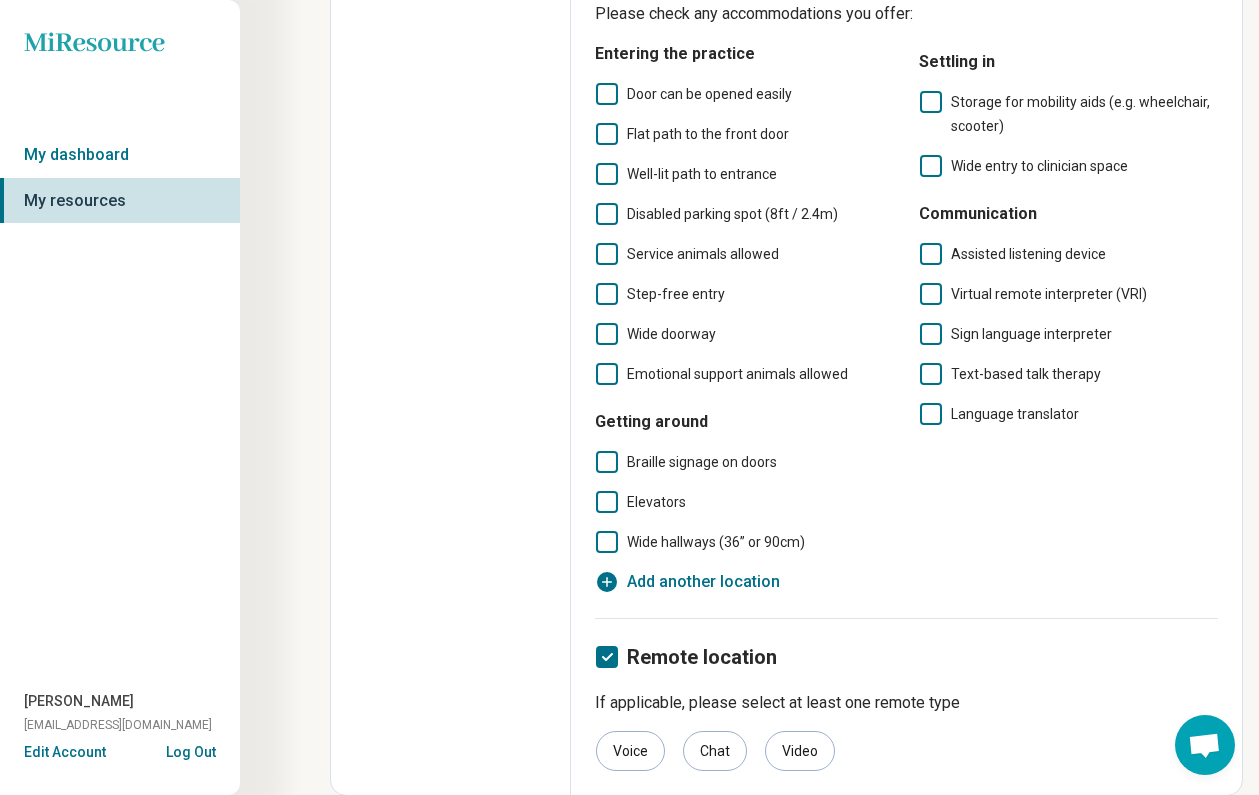 scroll, scrollTop: 0, scrollLeft: 0, axis: both 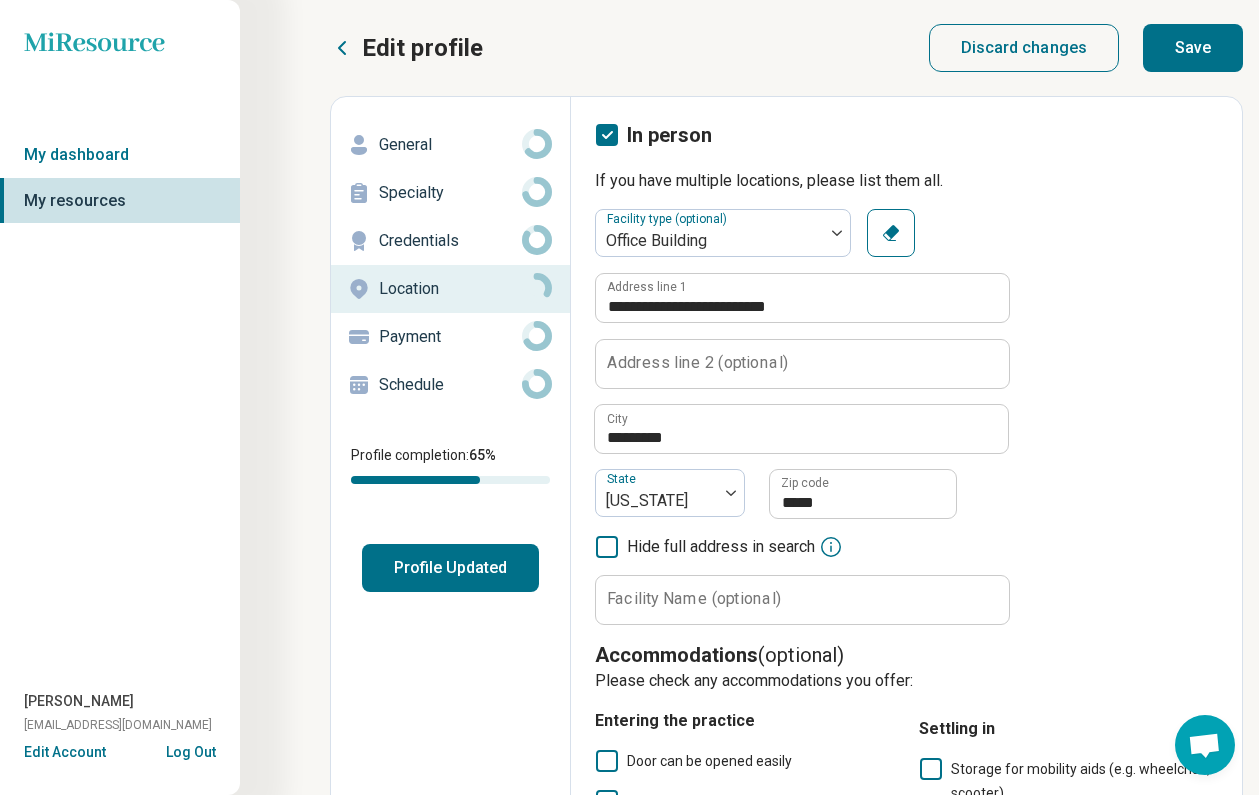 click on "Save" at bounding box center (1193, 48) 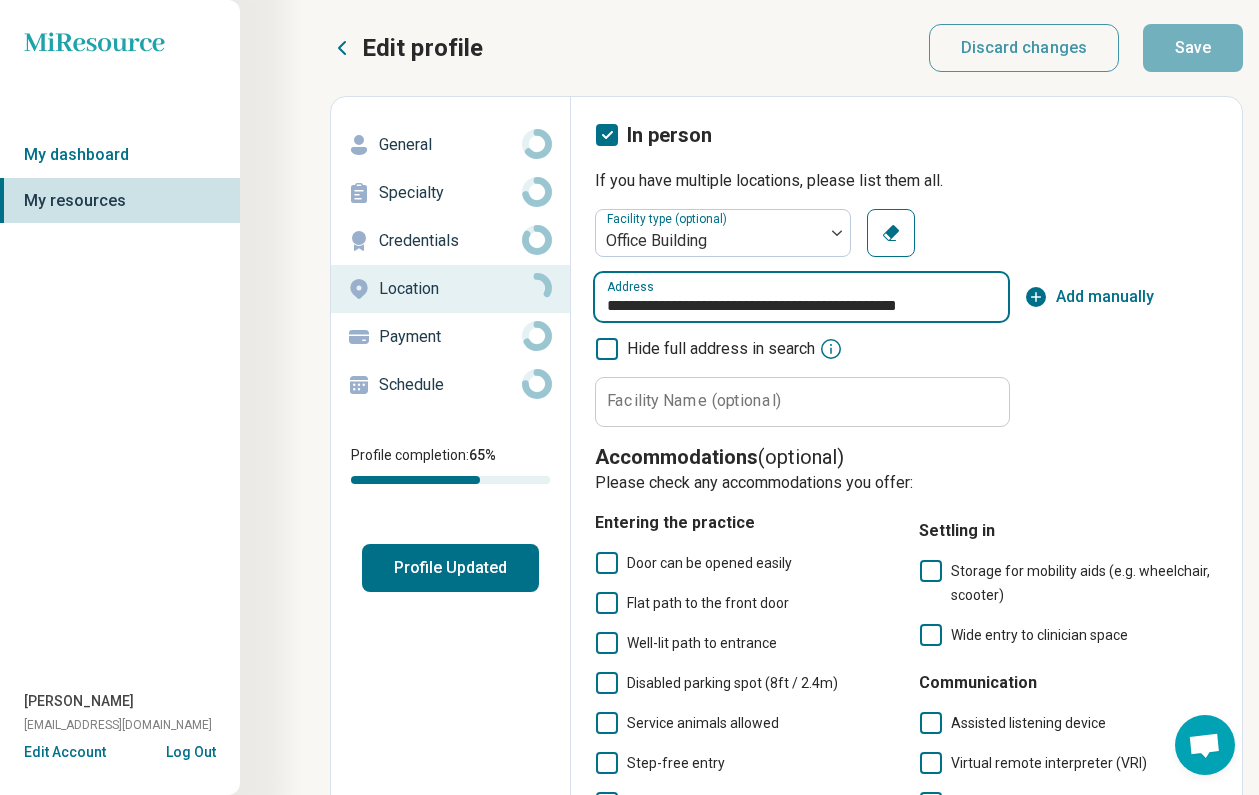 drag, startPoint x: 885, startPoint y: 308, endPoint x: 811, endPoint y: 308, distance: 74 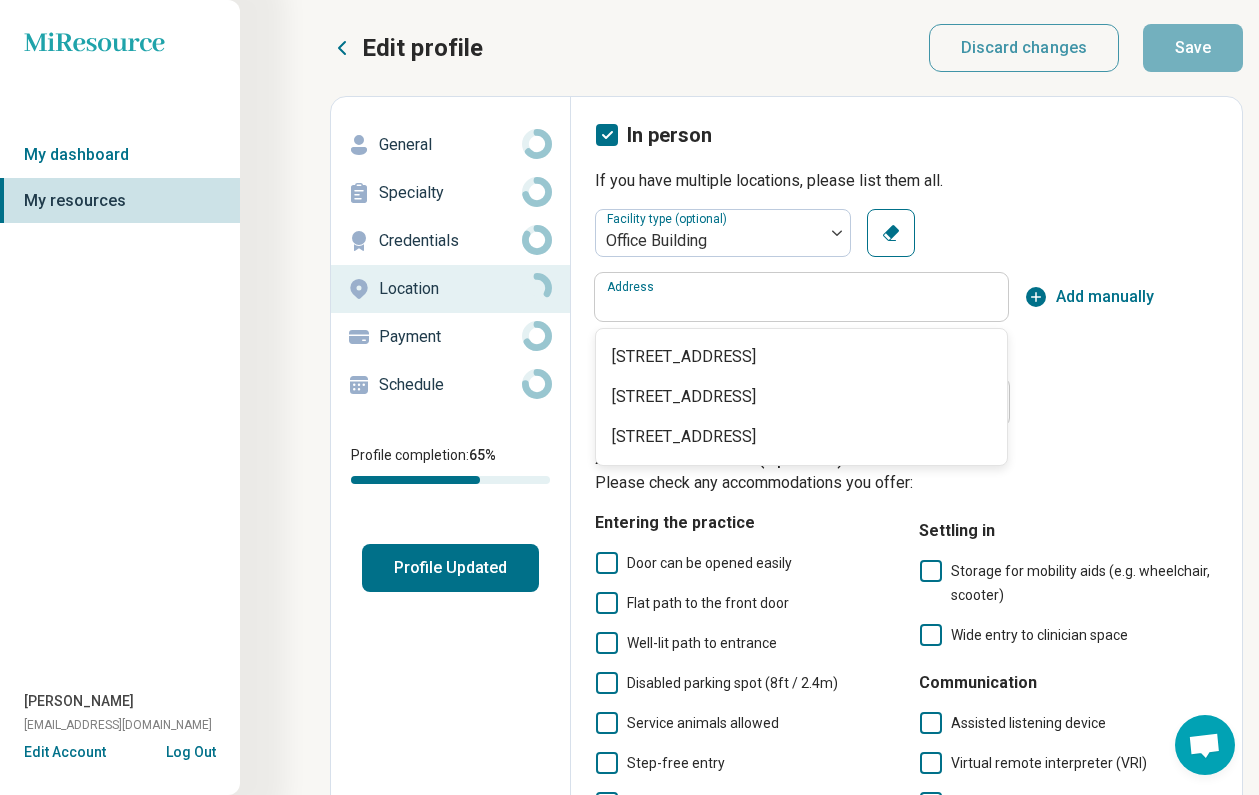 click on "Facility type (optional) Office Building Clear" at bounding box center (801, 233) 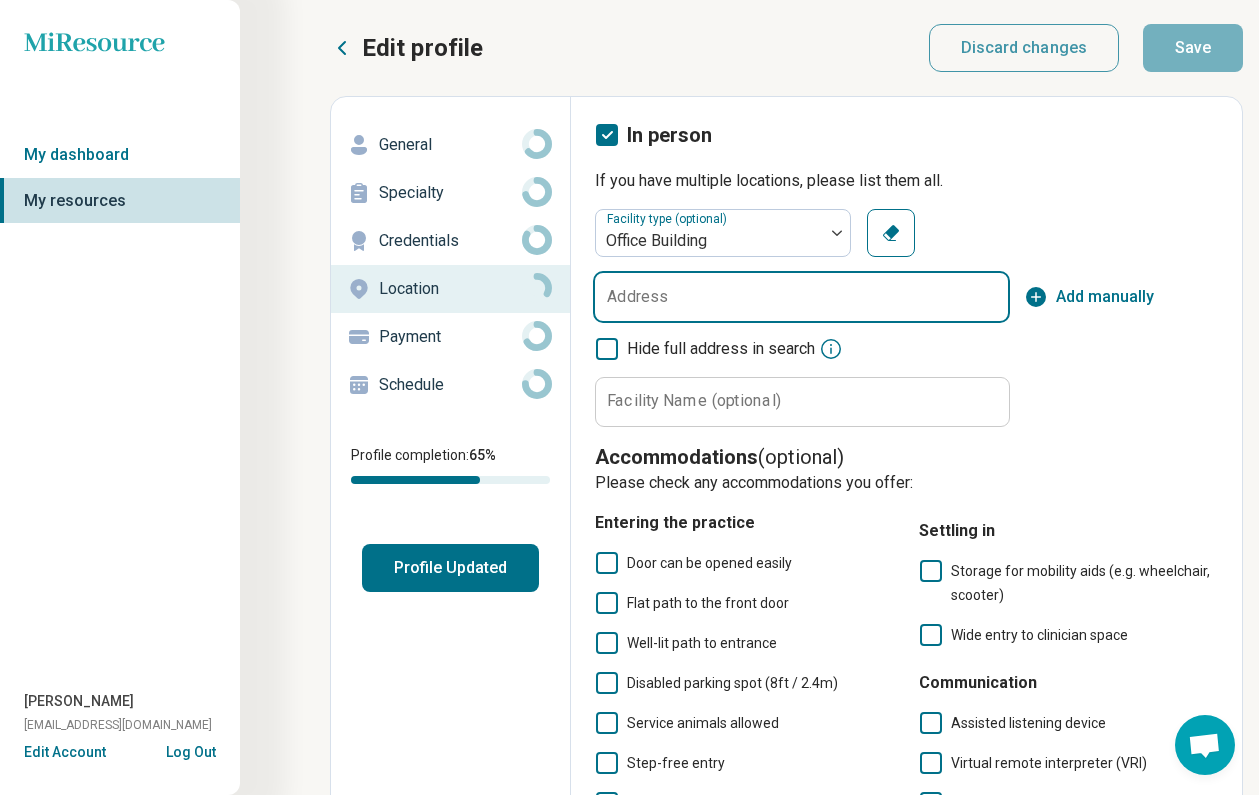 click on "Address" at bounding box center [801, 297] 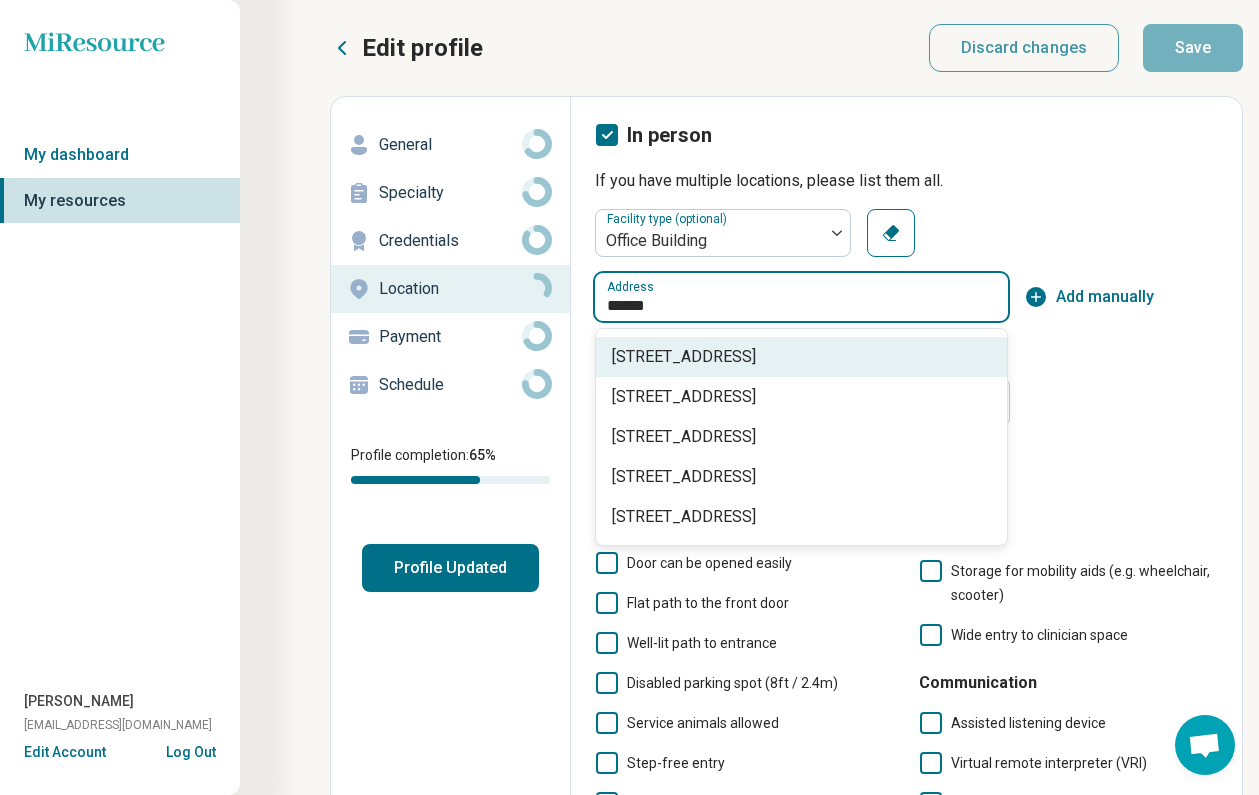 click on "[STREET_ADDRESS]" at bounding box center (805, 357) 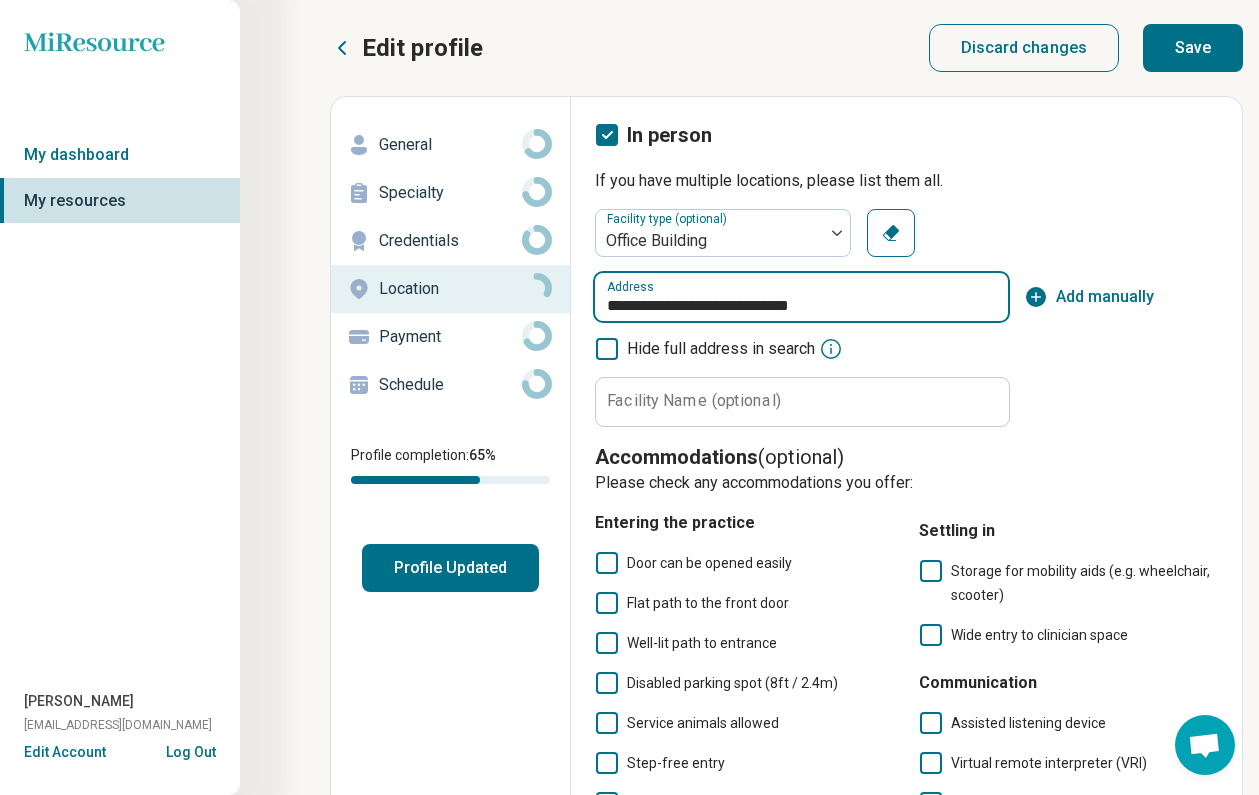 scroll, scrollTop: 1, scrollLeft: 0, axis: vertical 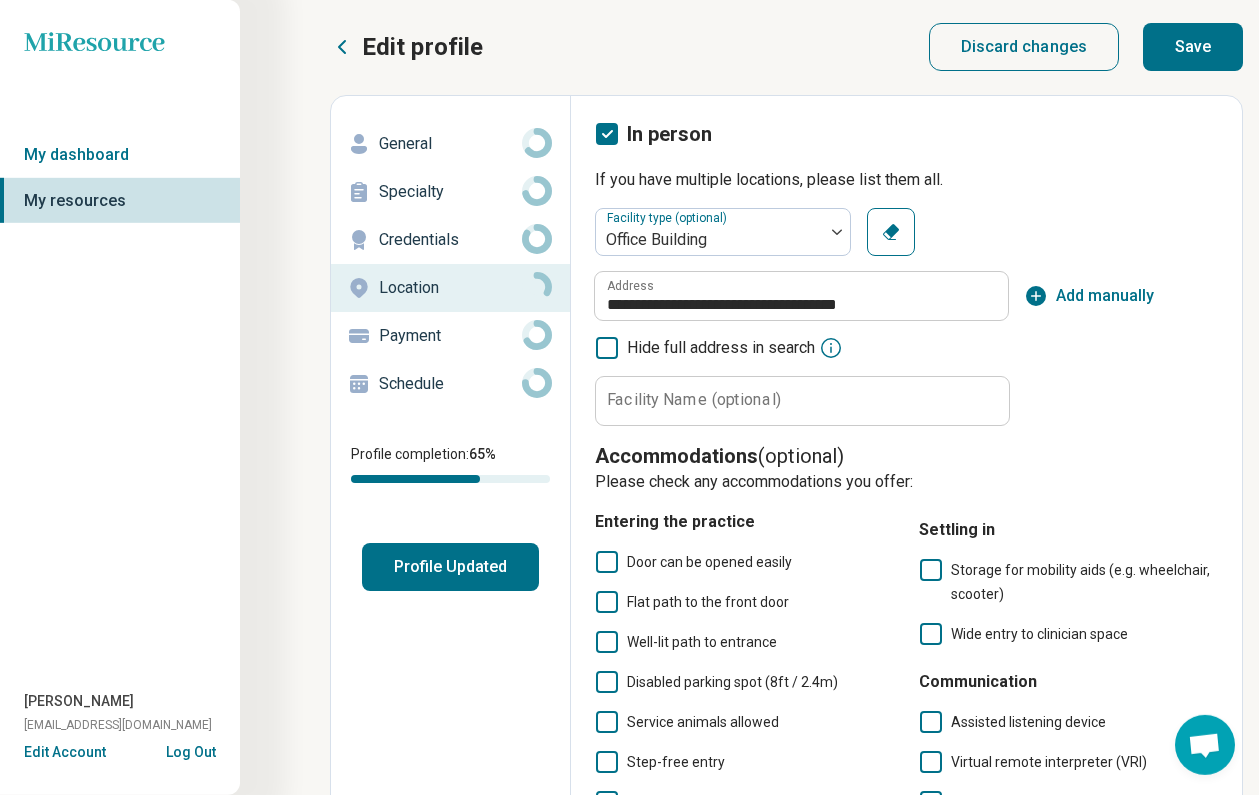 click on "Save" at bounding box center (1193, 47) 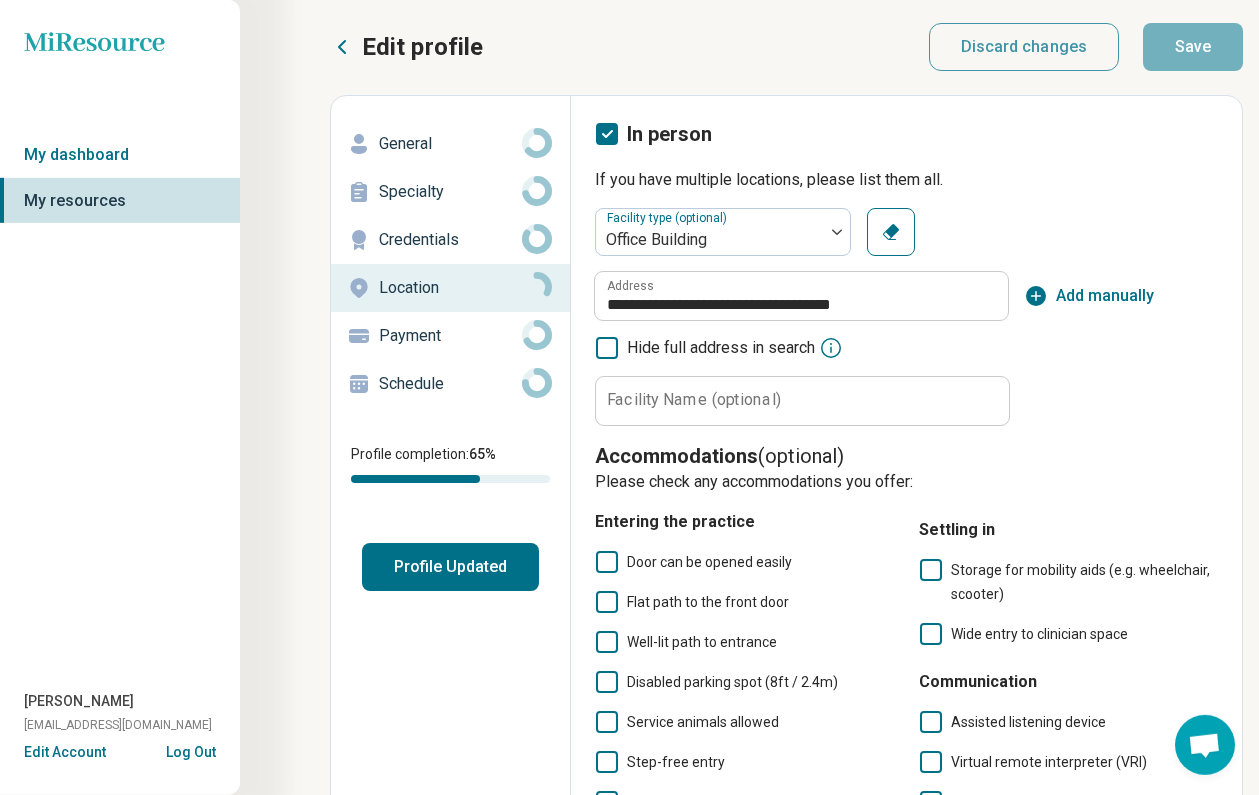 click on "Payment" at bounding box center (450, 336) 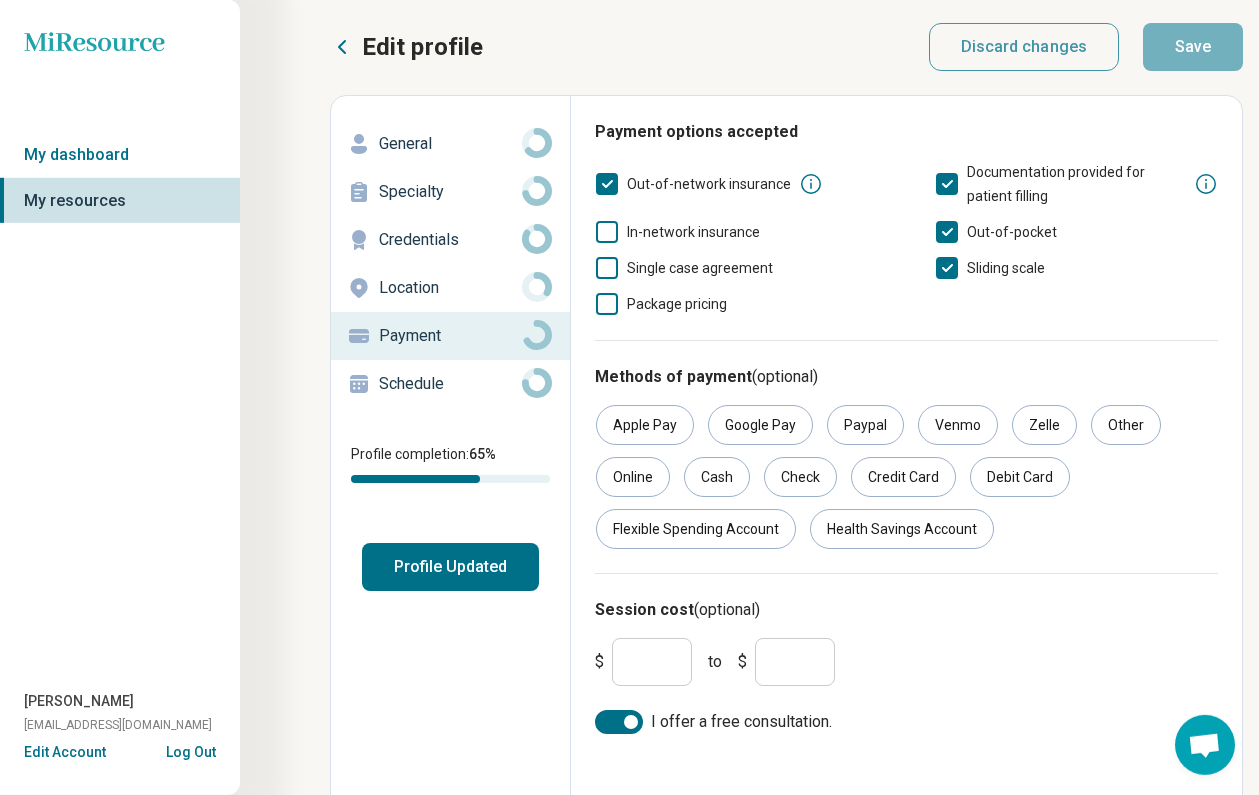 scroll, scrollTop: 21, scrollLeft: 0, axis: vertical 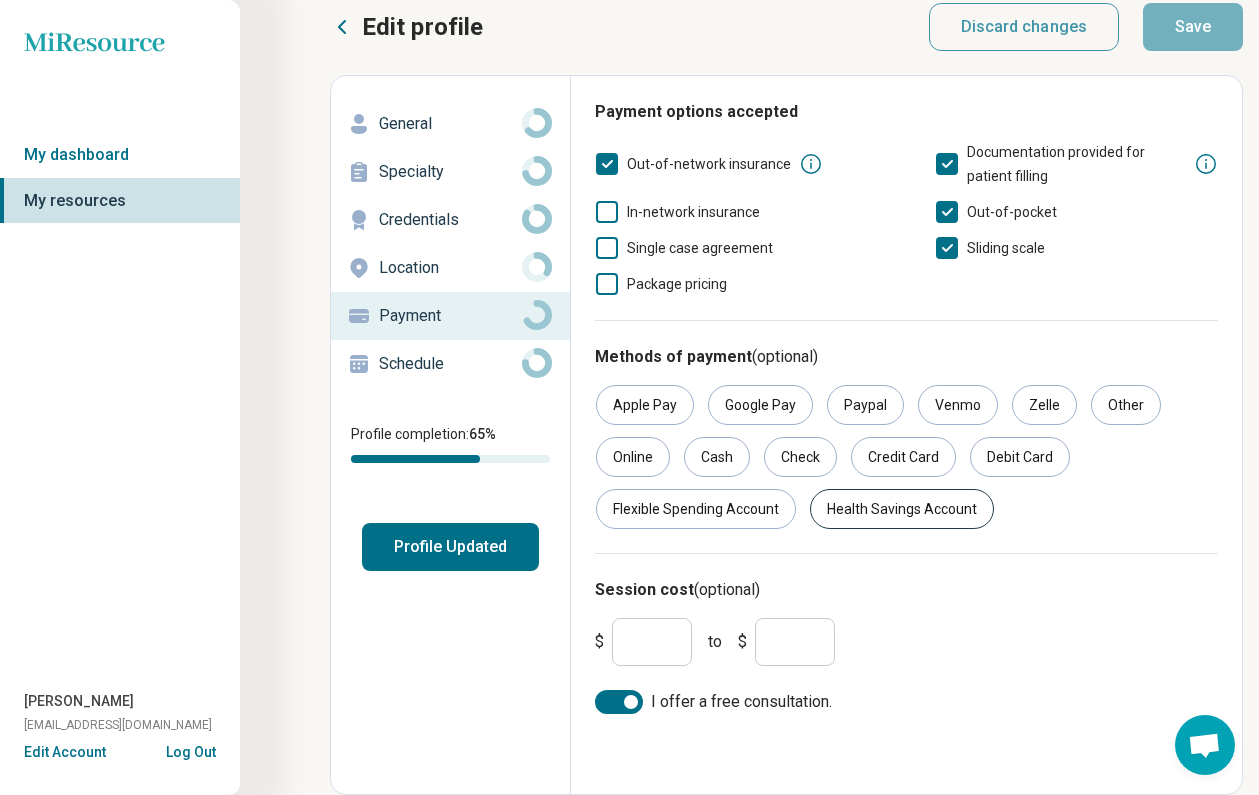 click on "Health Savings Account" at bounding box center [902, 509] 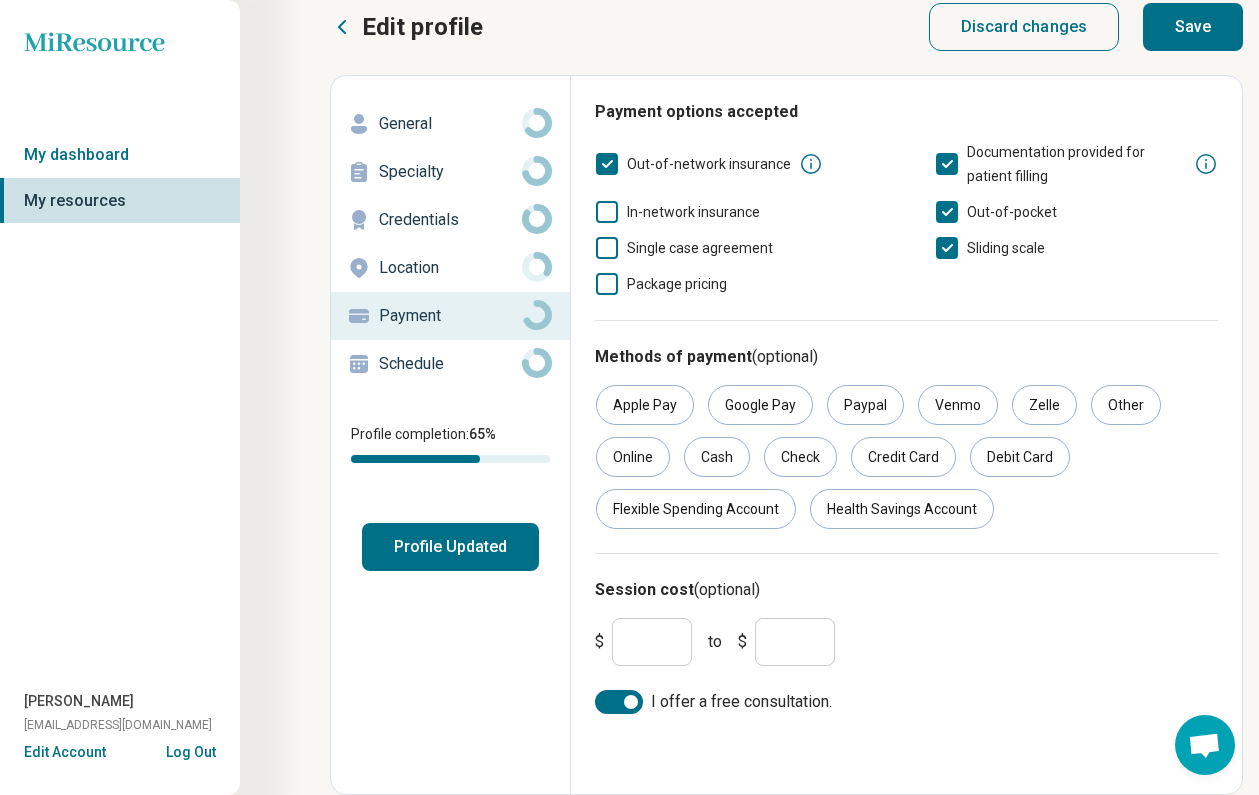 drag, startPoint x: 795, startPoint y: 647, endPoint x: 759, endPoint y: 646, distance: 36.013885 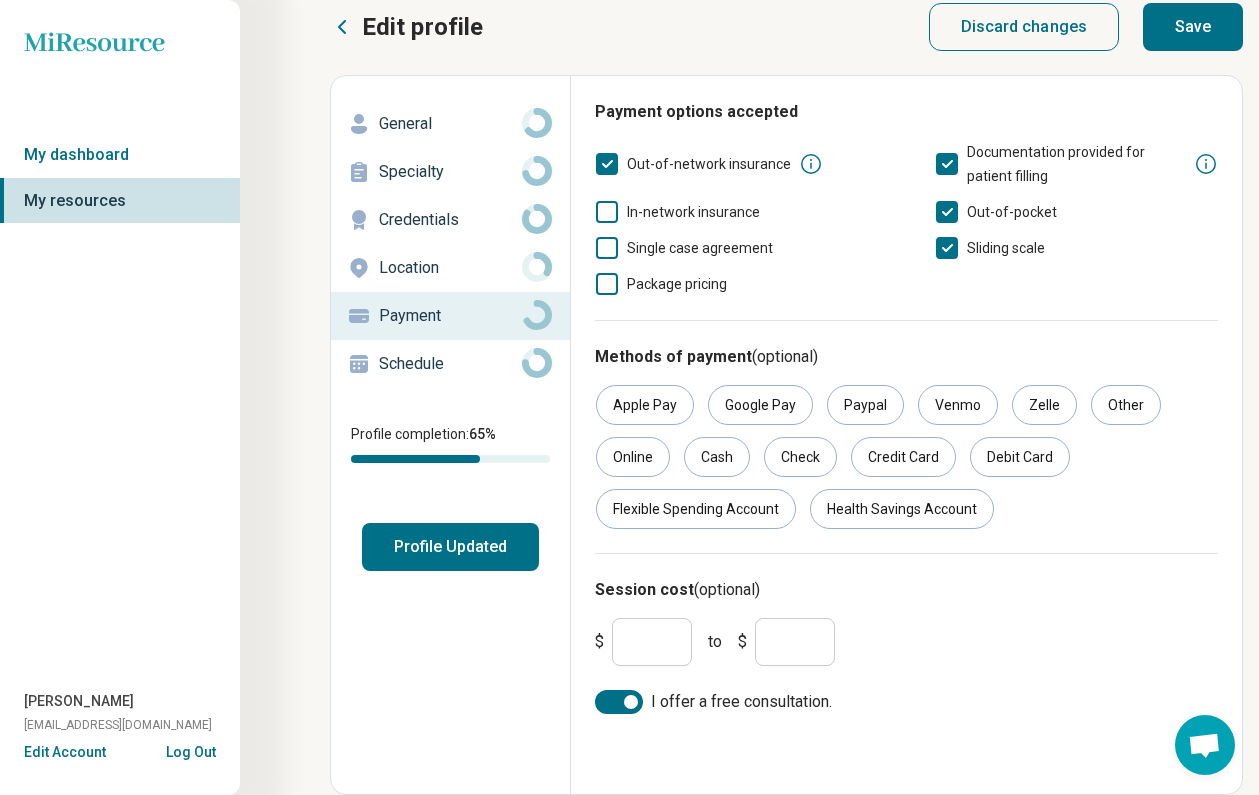 click on "$ * to $ ***" at bounding box center (906, 642) 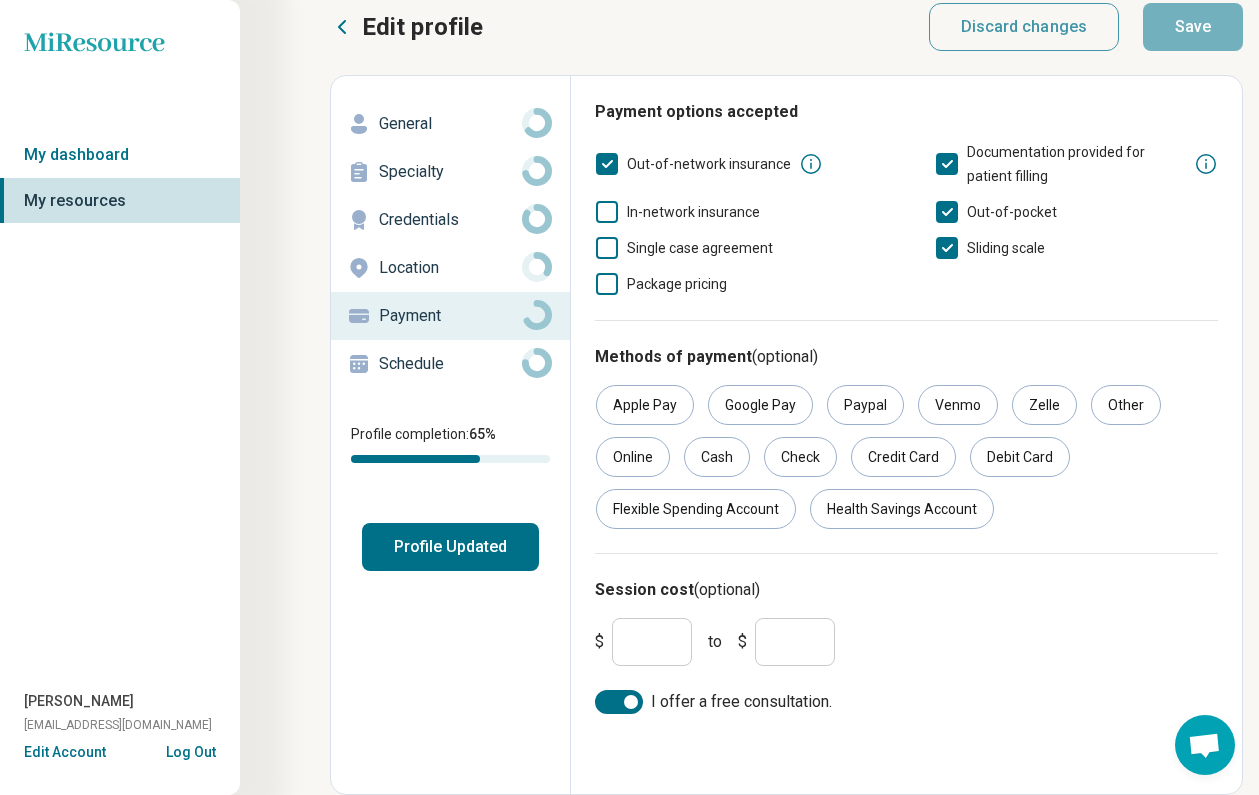 drag, startPoint x: 792, startPoint y: 644, endPoint x: 755, endPoint y: 644, distance: 37 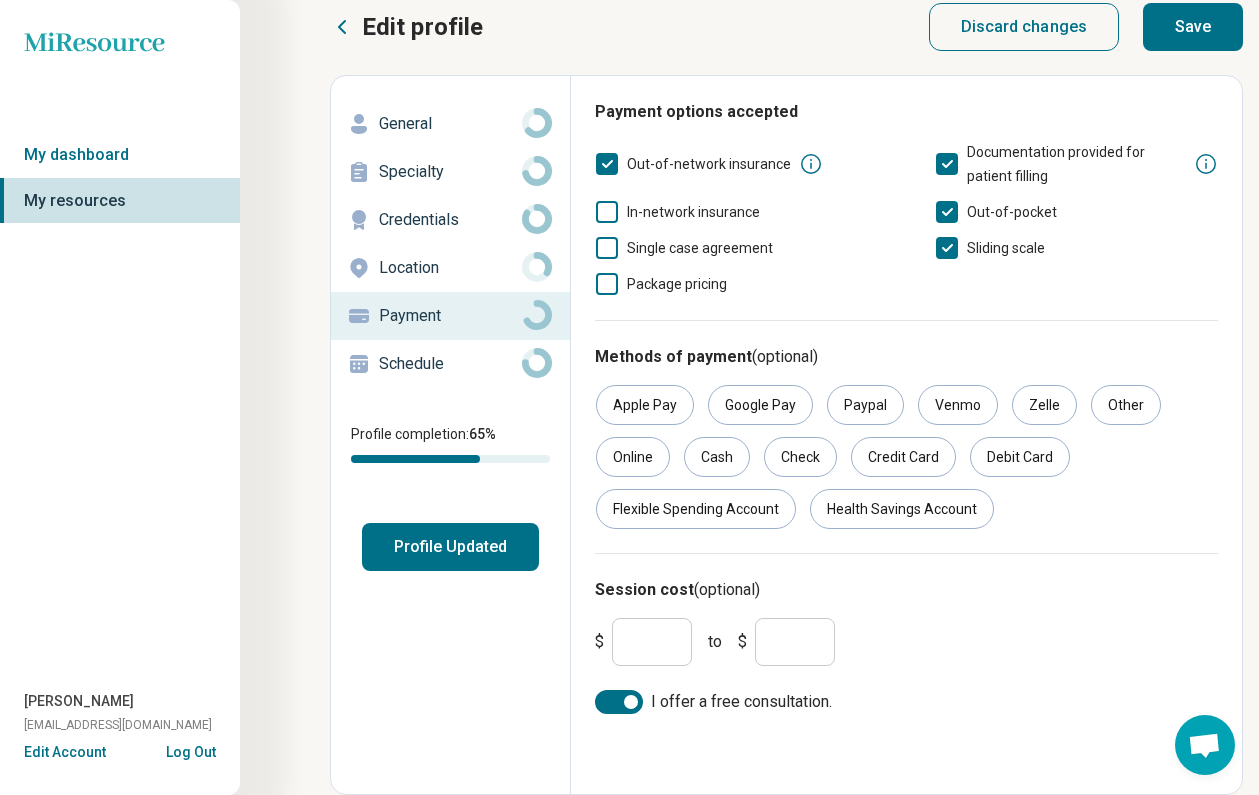 click on "Save" at bounding box center [1193, 27] 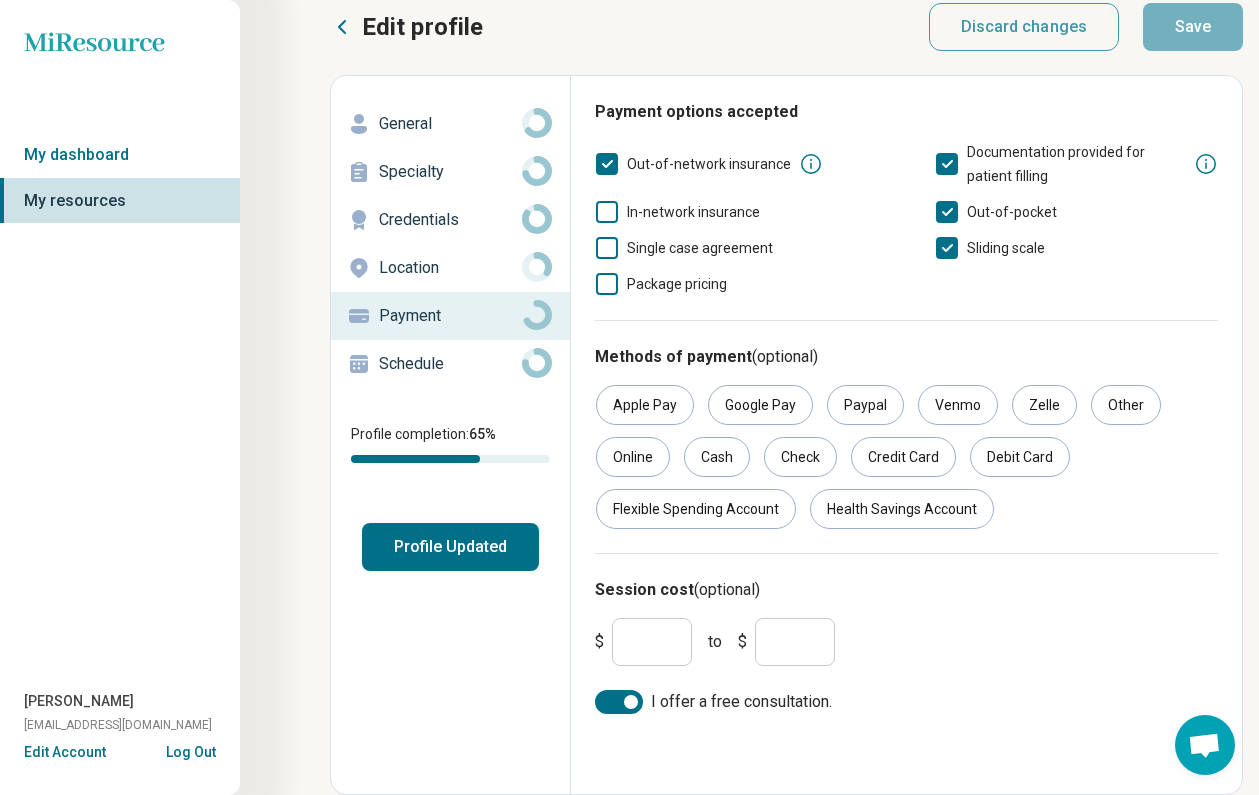 click on "***" at bounding box center (795, 642) 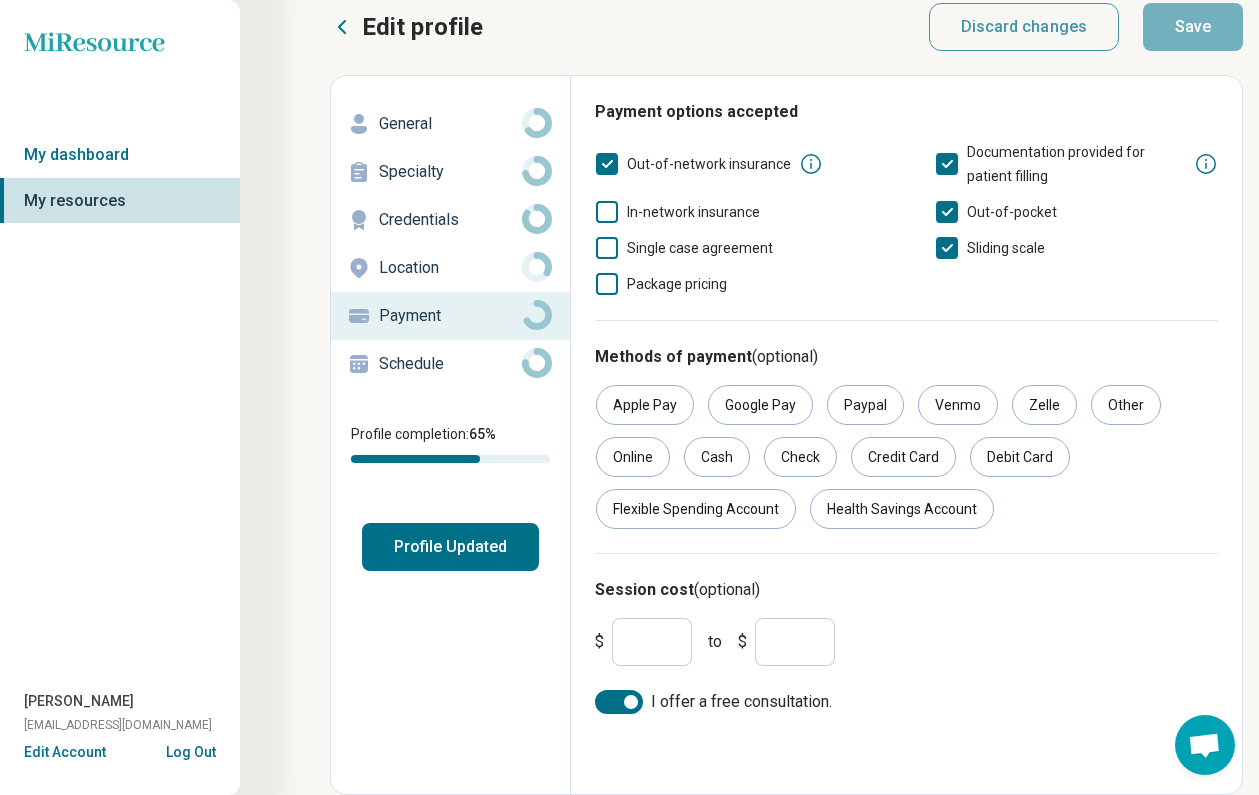 click on "Schedule" at bounding box center [450, 364] 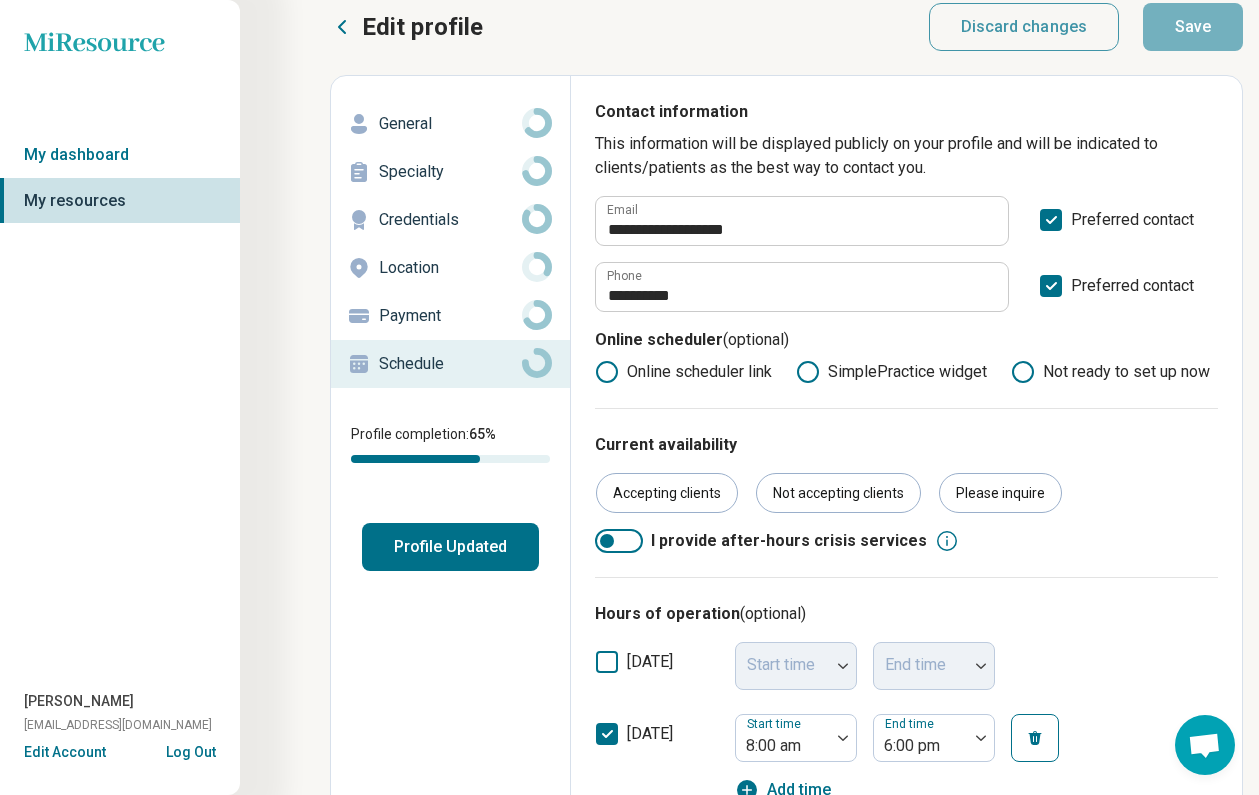 click on "Payment" at bounding box center (450, 316) 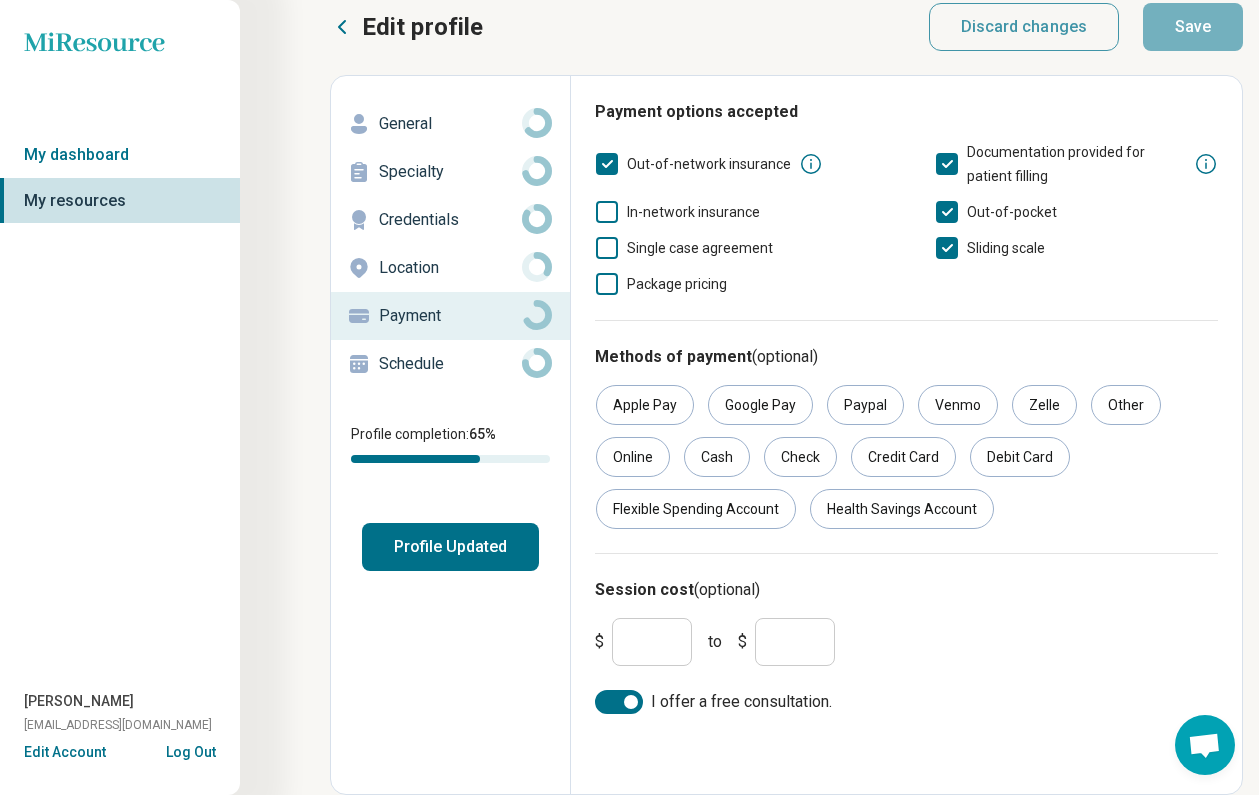 drag, startPoint x: 794, startPoint y: 643, endPoint x: 768, endPoint y: 642, distance: 26.019224 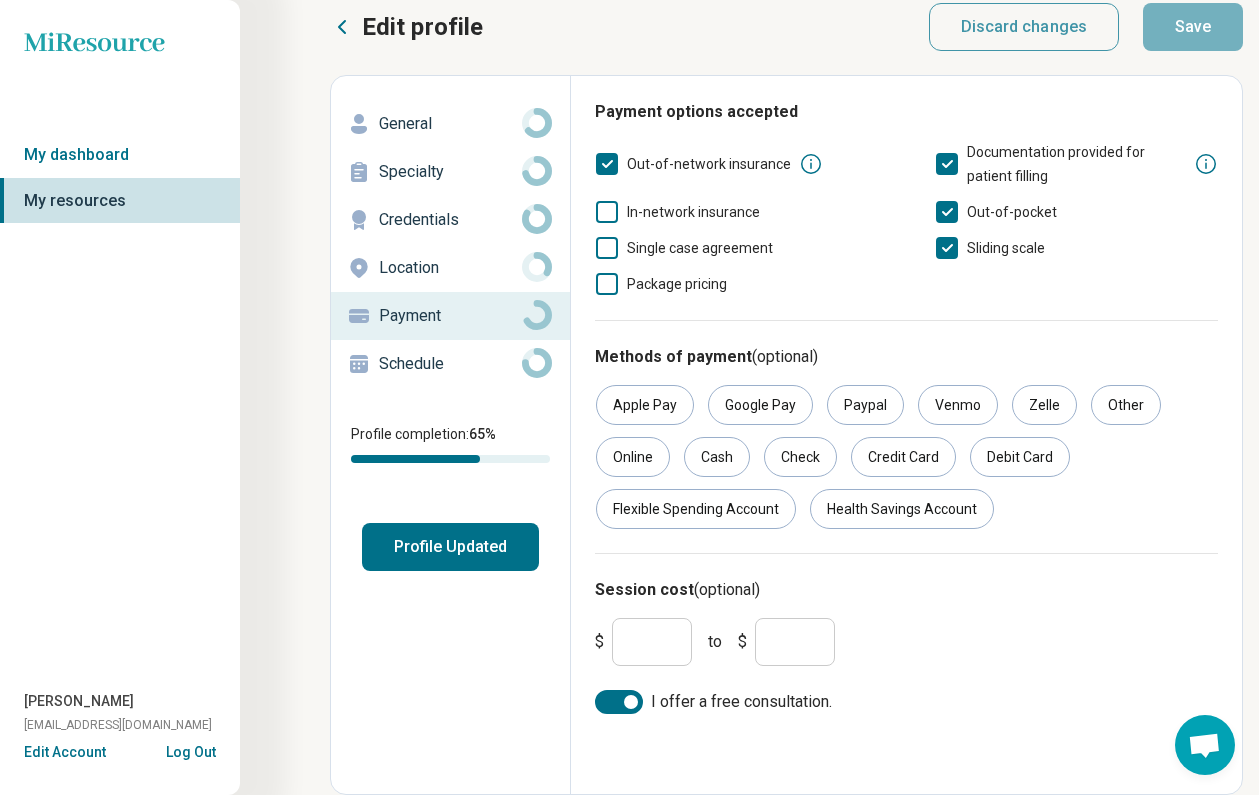 click on "Schedule" at bounding box center (450, 364) 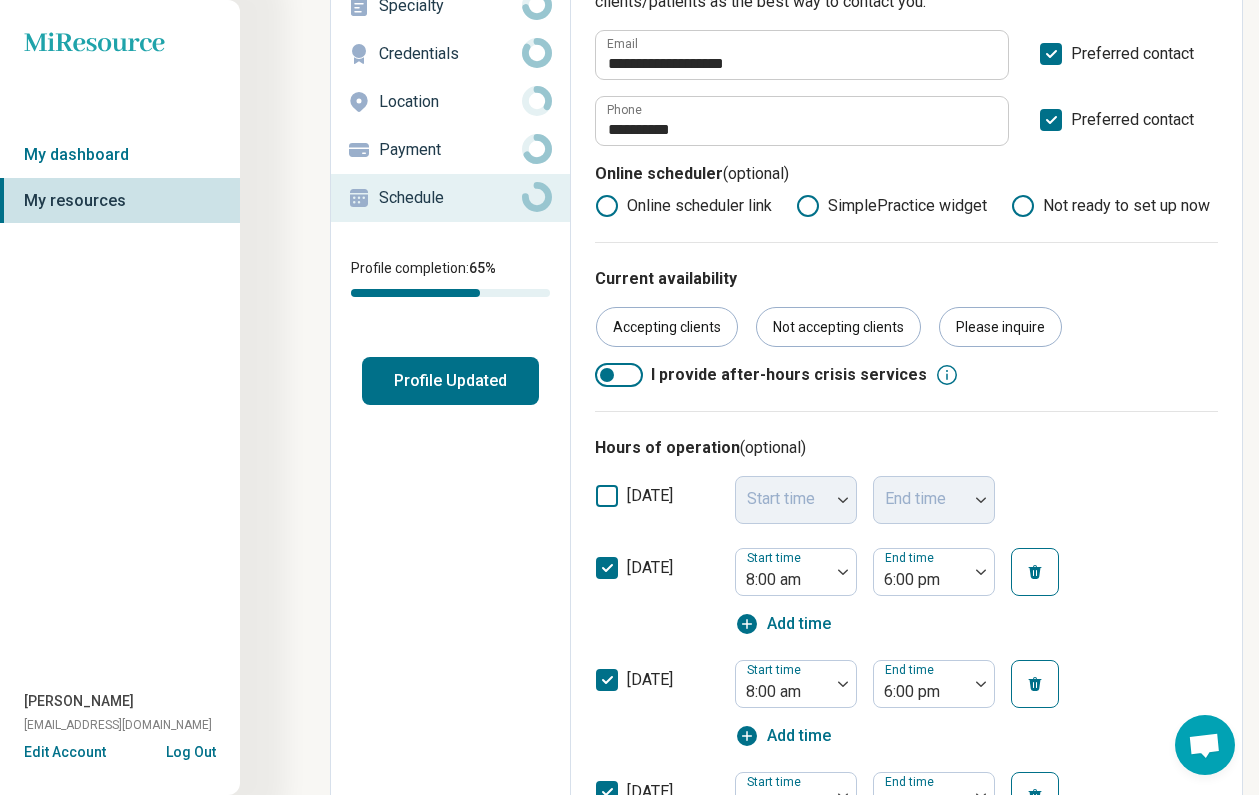 scroll, scrollTop: 271, scrollLeft: 0, axis: vertical 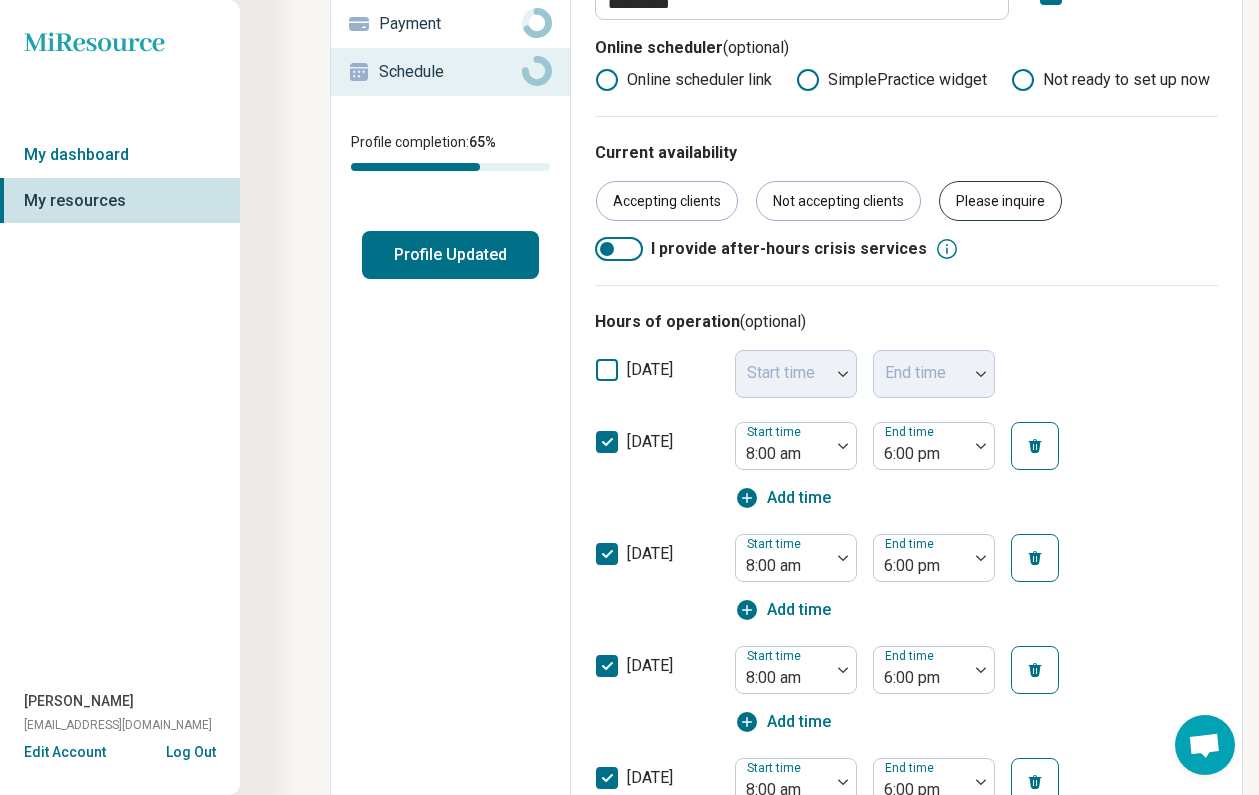 click on "Please inquire" at bounding box center [1000, 201] 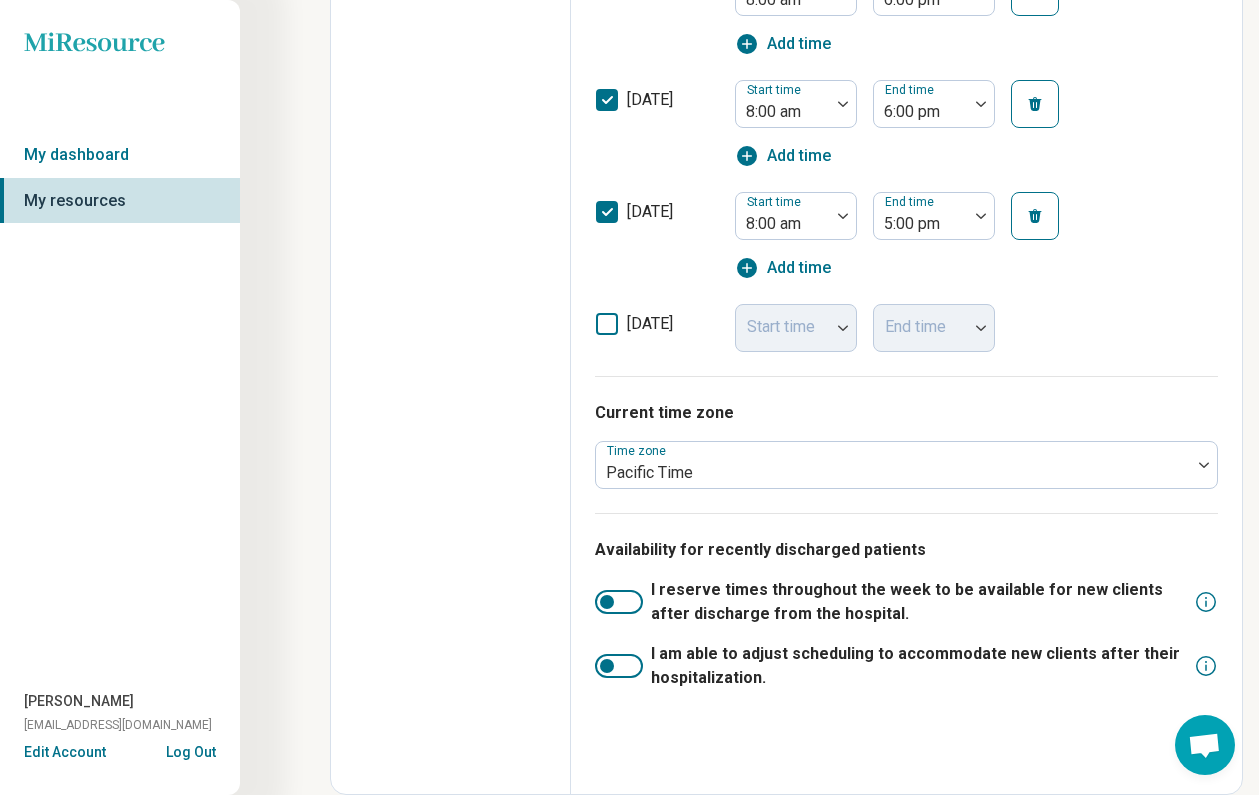 scroll, scrollTop: 0, scrollLeft: 0, axis: both 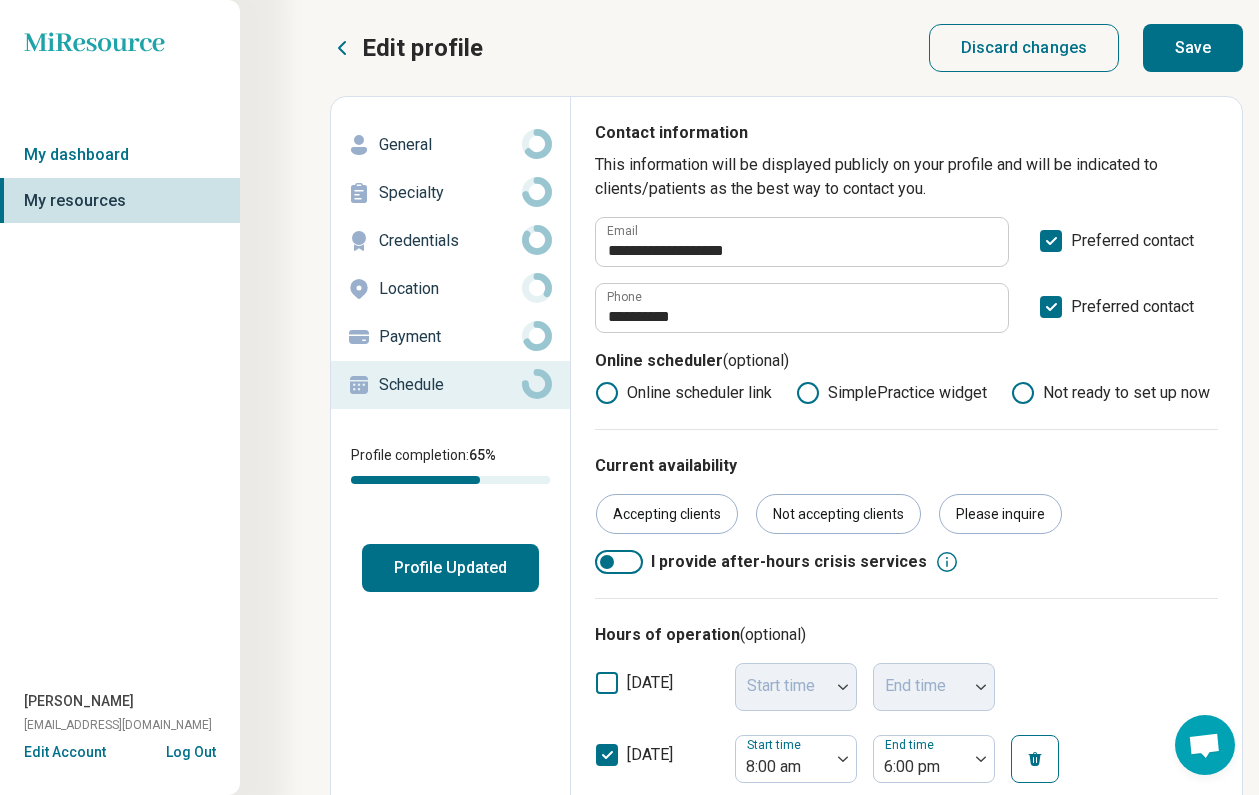 click on "Profile Updated" at bounding box center [450, 568] 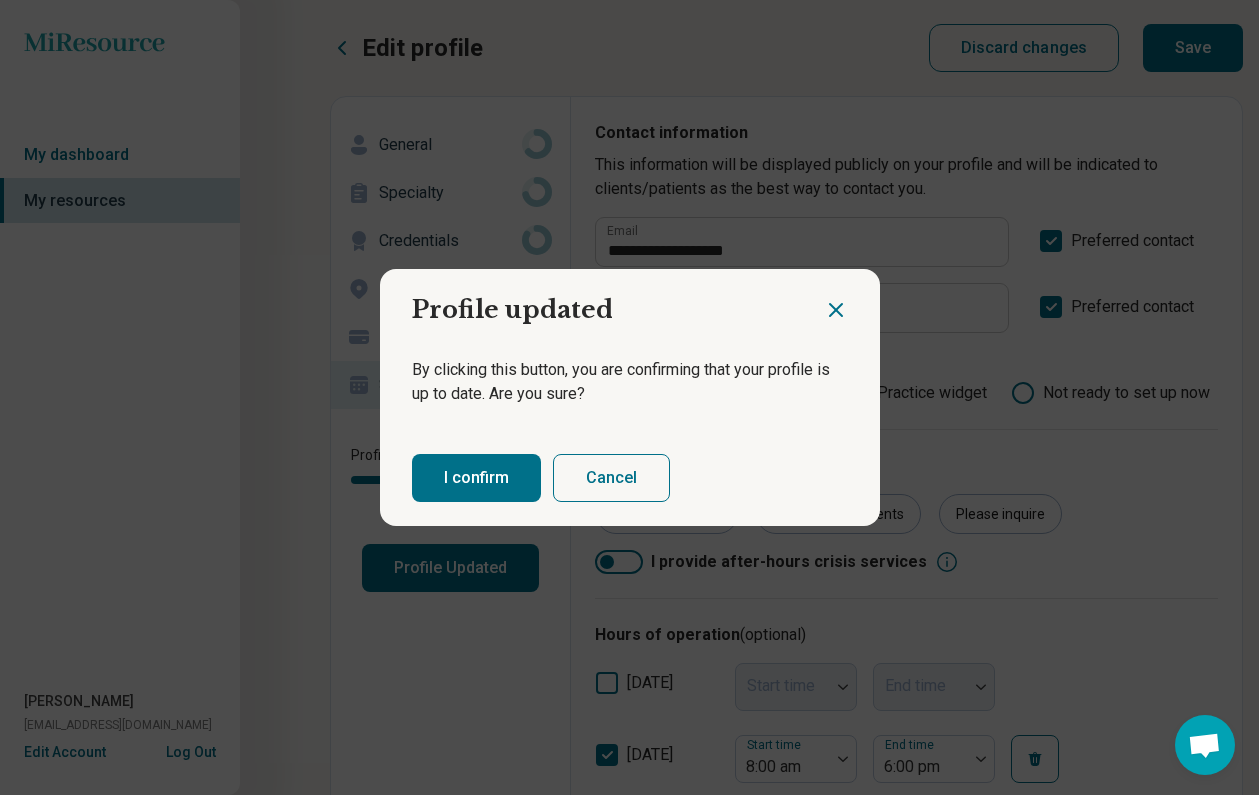 click on "I confirm" at bounding box center (476, 478) 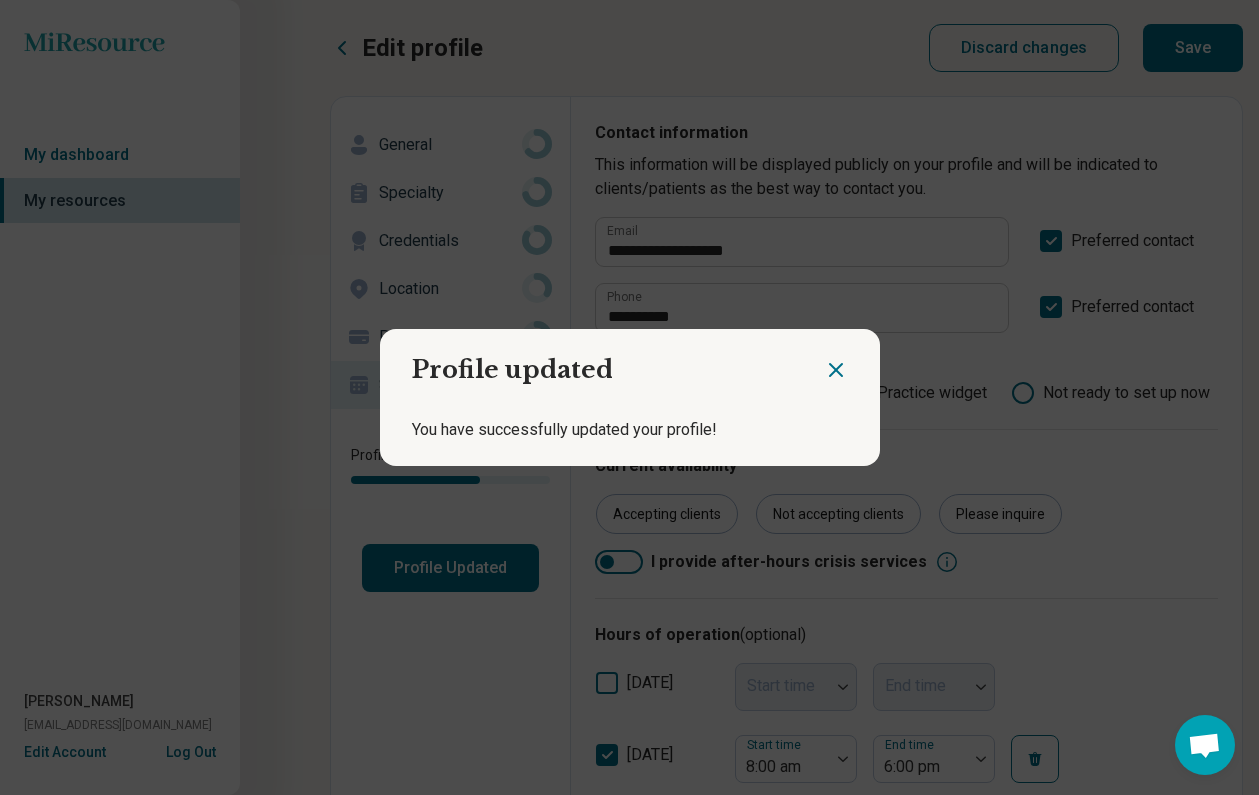 click 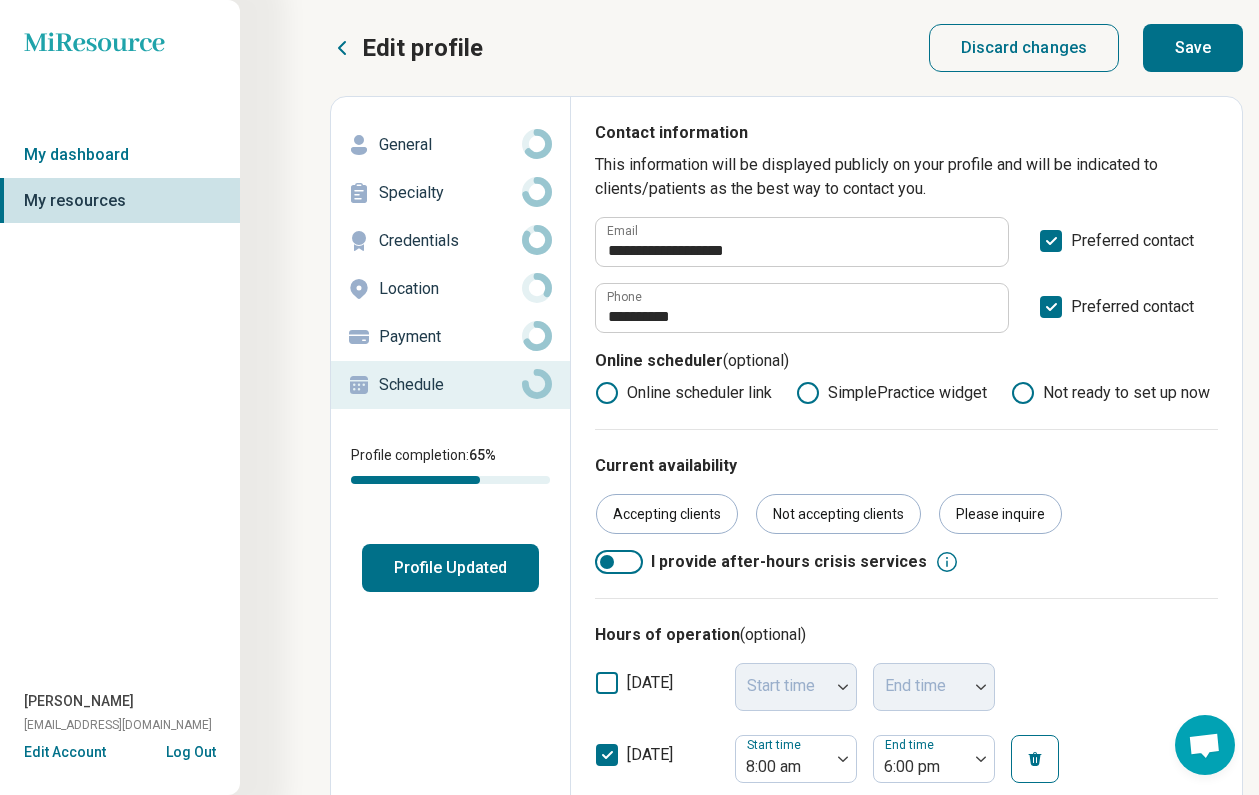 click on "Save" at bounding box center (1193, 48) 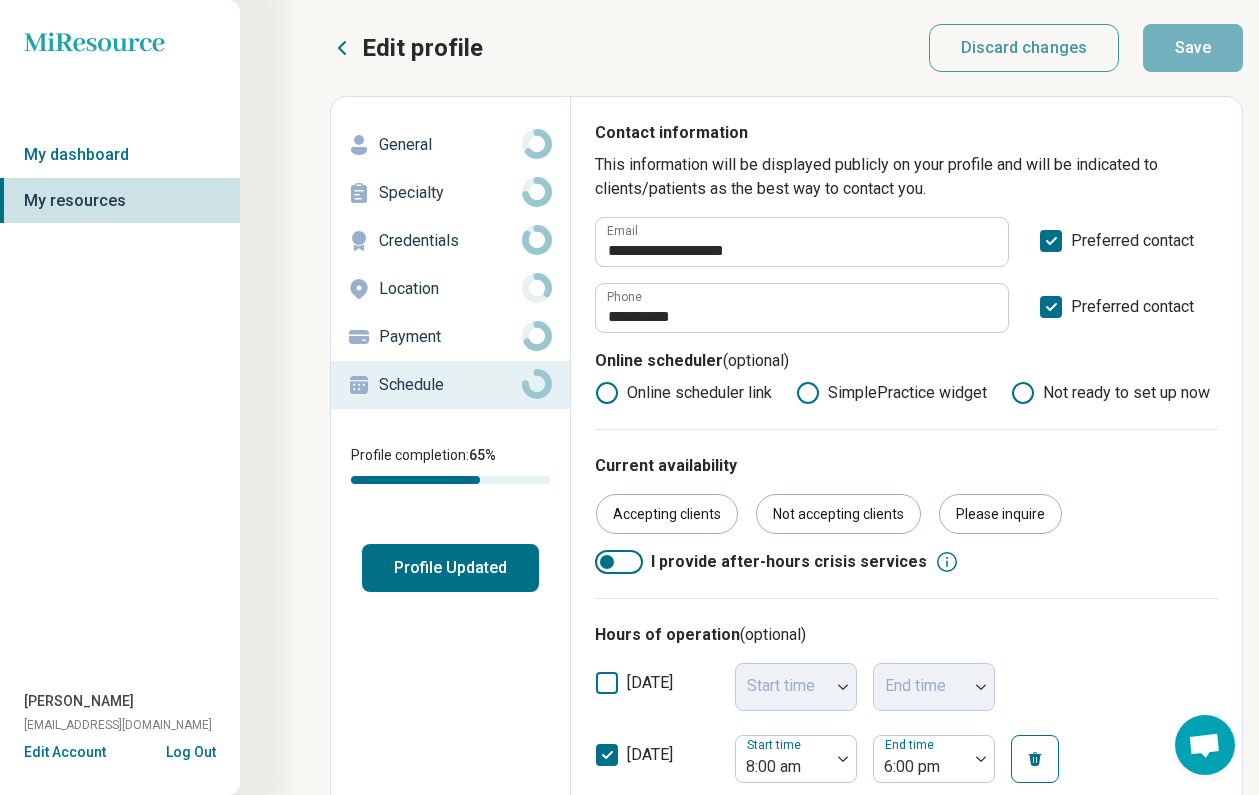 click on "Profile completion:  65 %" at bounding box center (450, 464) 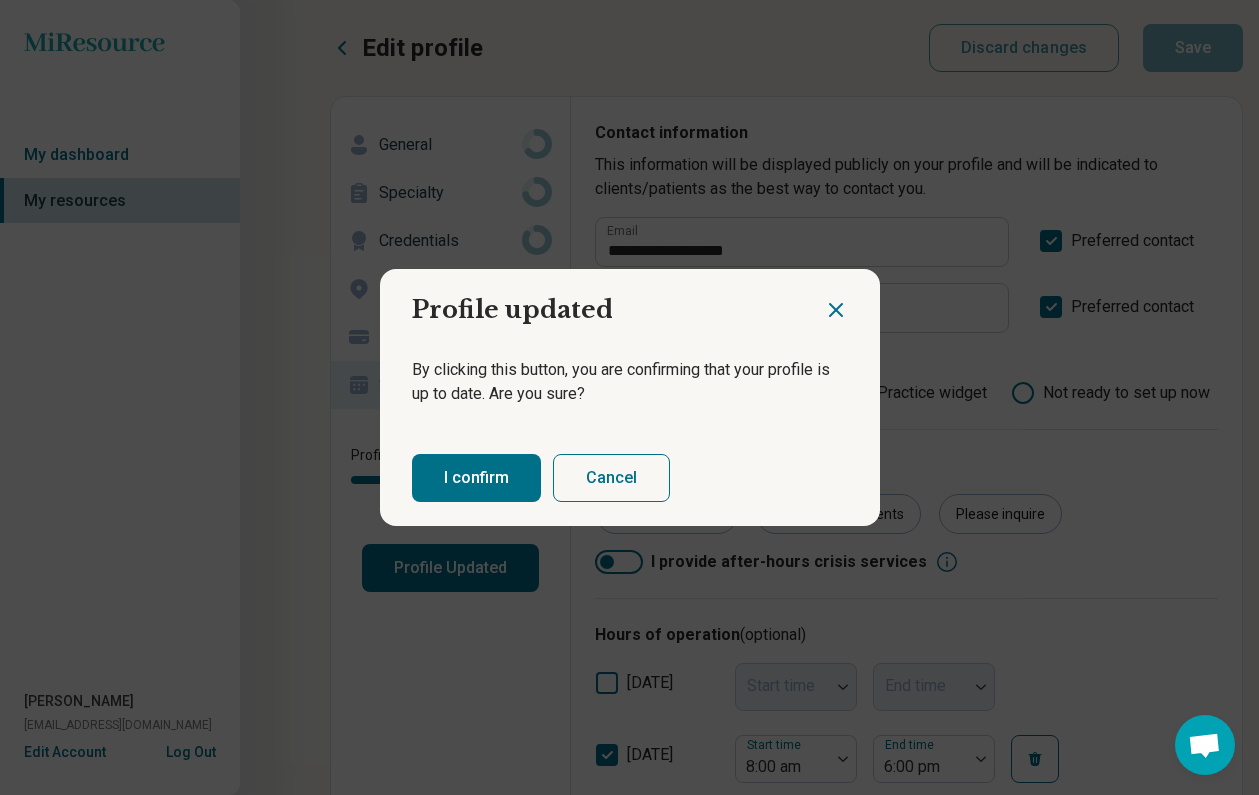 click on "I confirm" at bounding box center (476, 478) 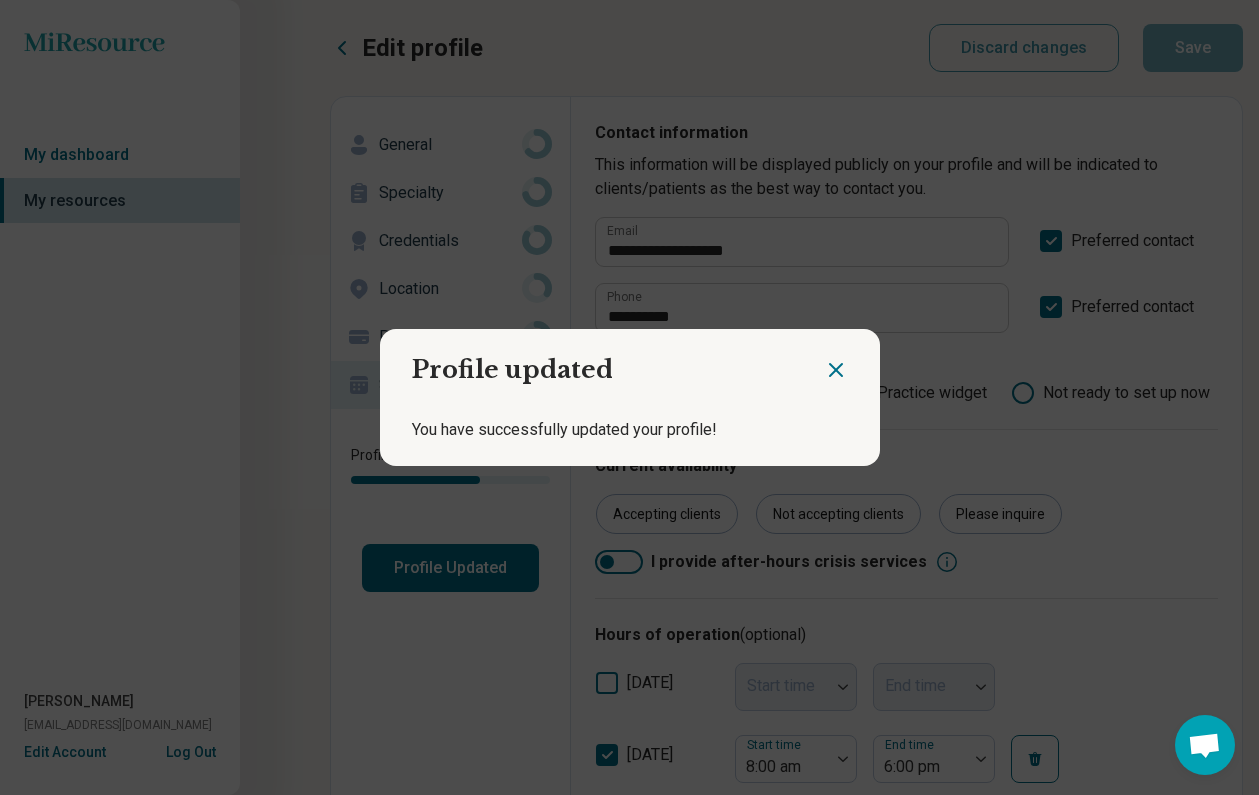 click 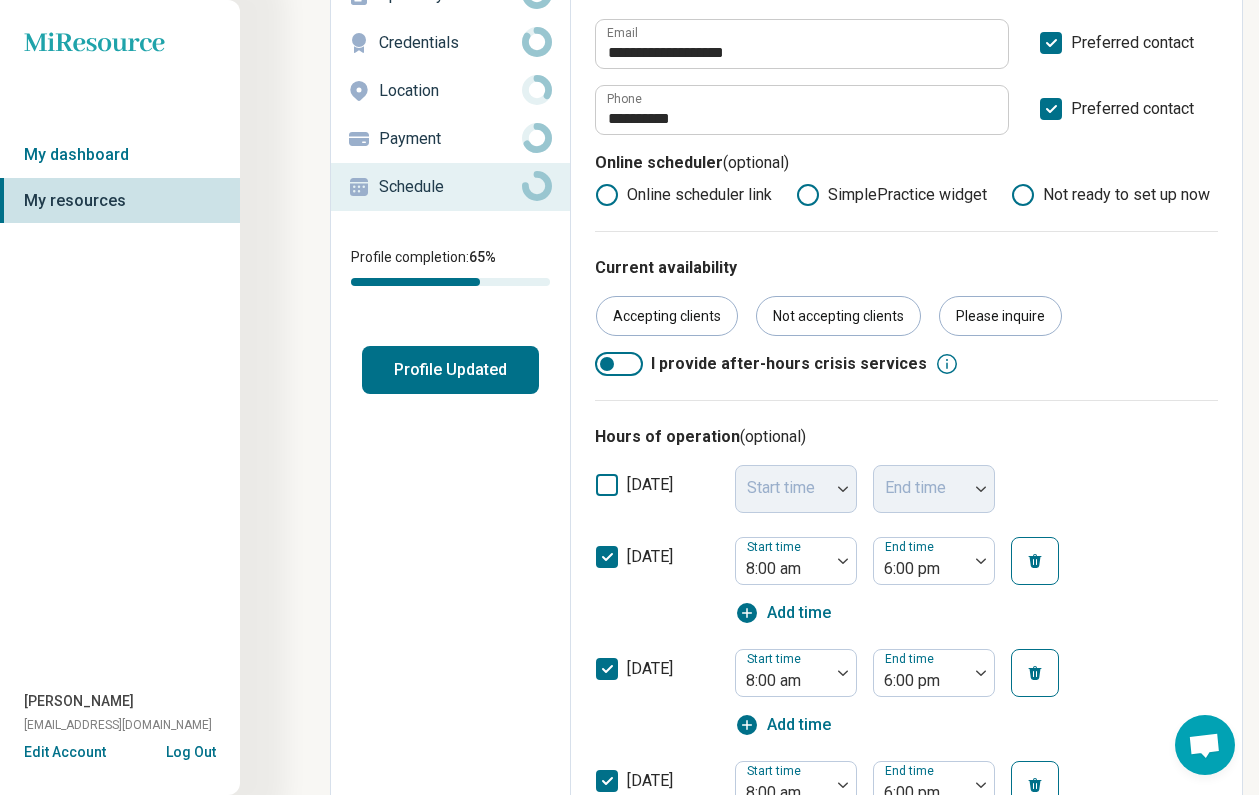scroll, scrollTop: 201, scrollLeft: 0, axis: vertical 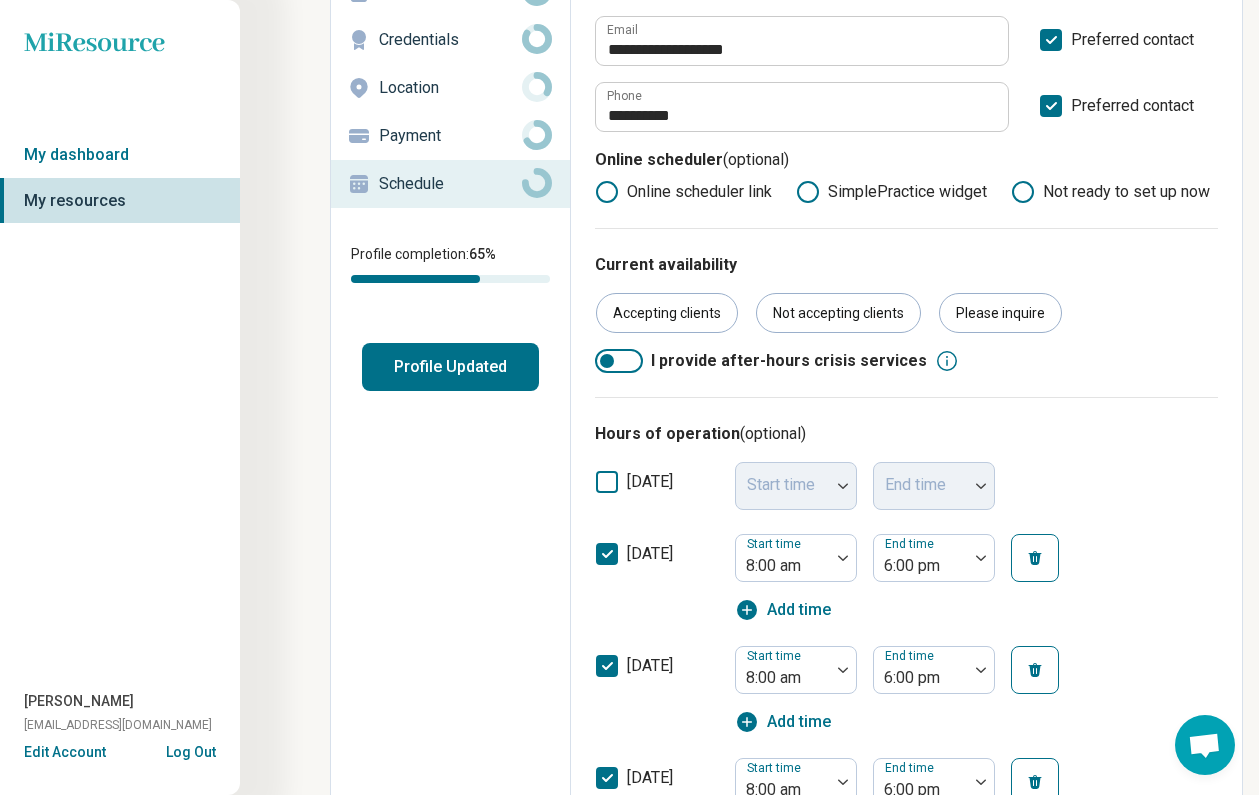 click on "Edit Account" at bounding box center (65, 752) 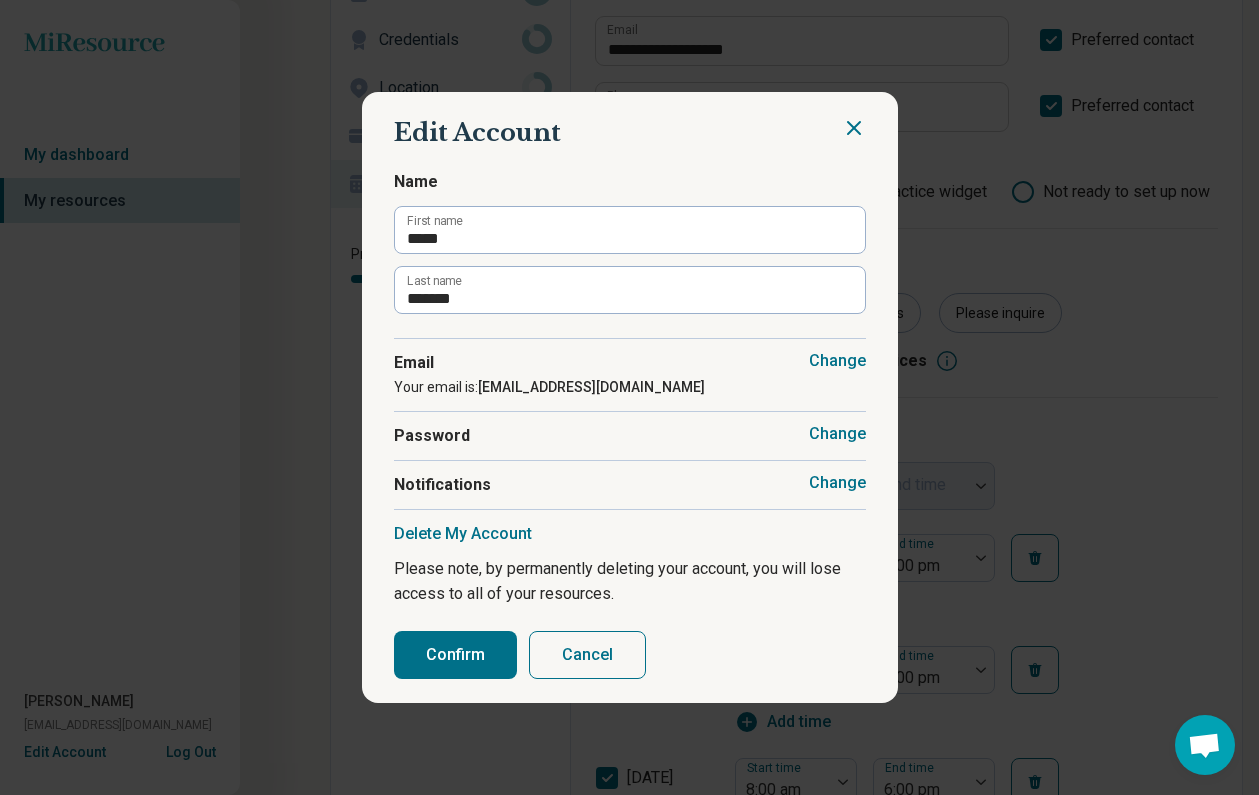click 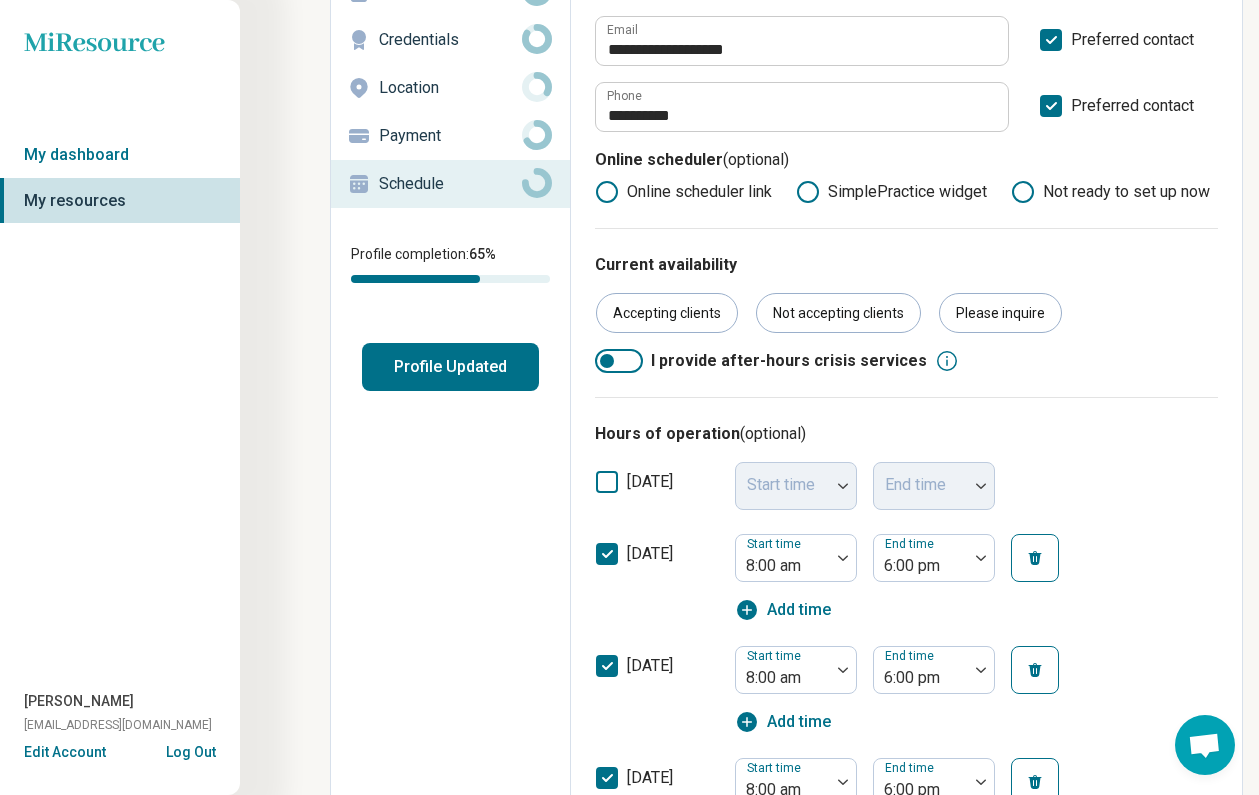 scroll, scrollTop: 0, scrollLeft: 0, axis: both 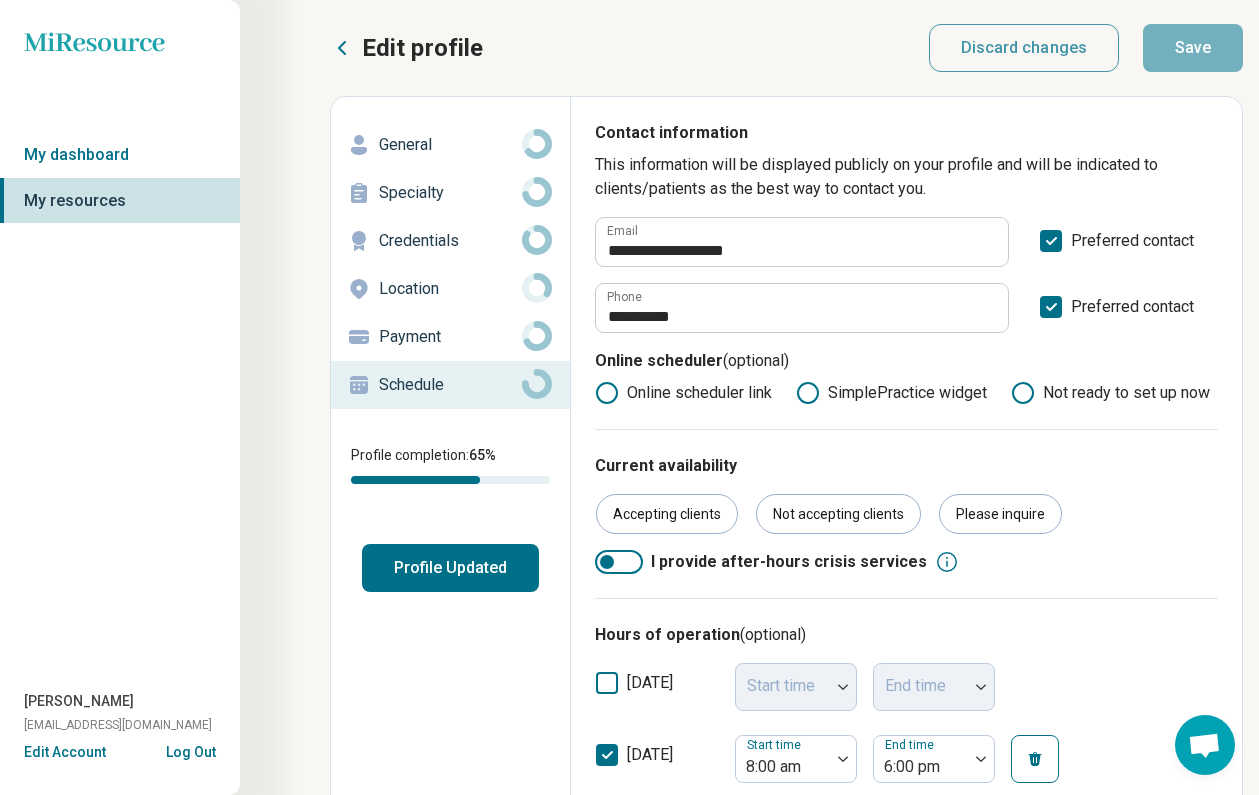 click on "Edit profile" at bounding box center (422, 48) 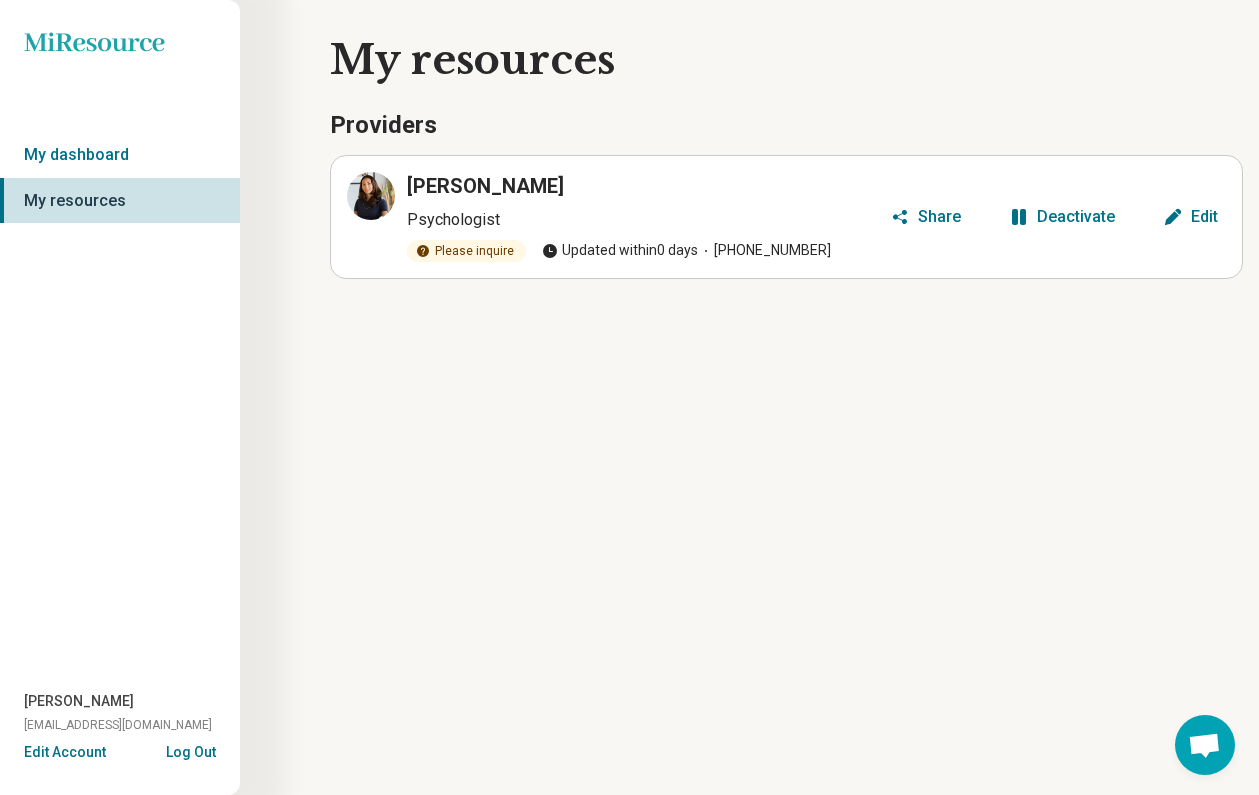 click on "Share" at bounding box center (939, 217) 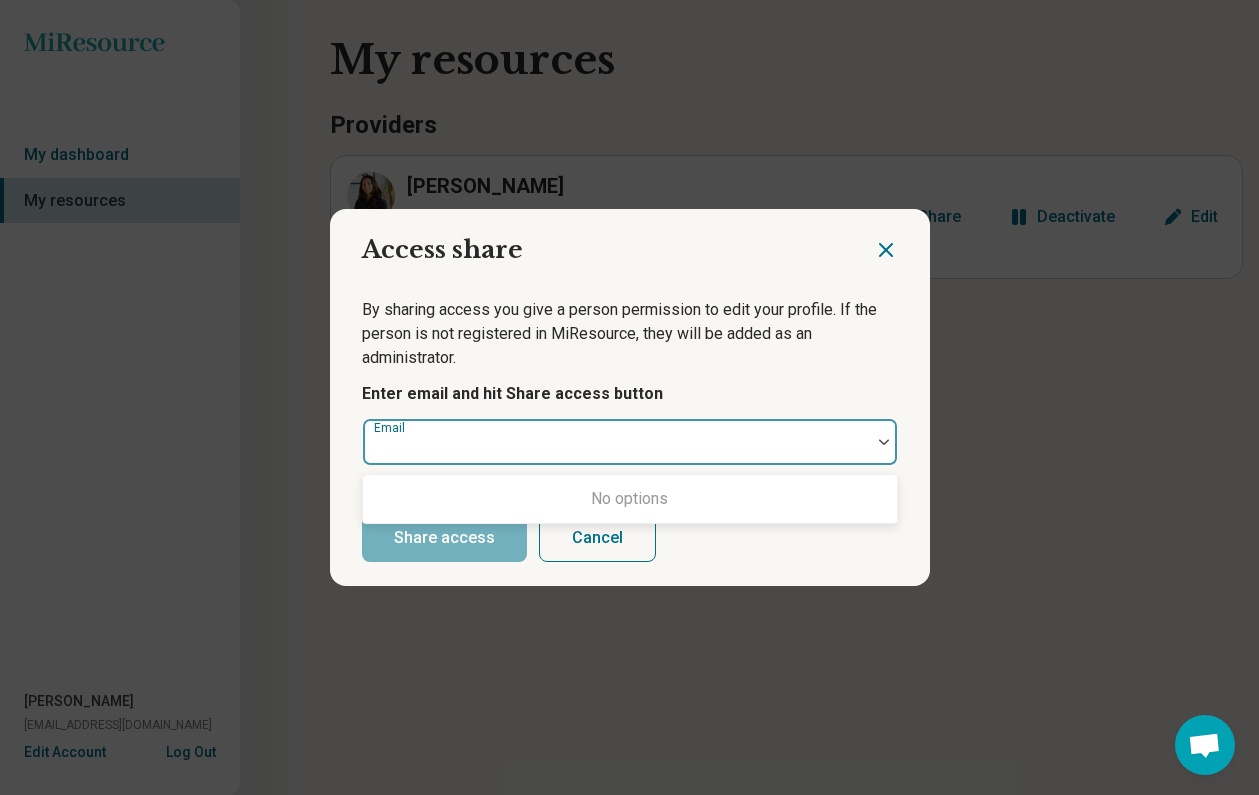 click at bounding box center (884, 442) 